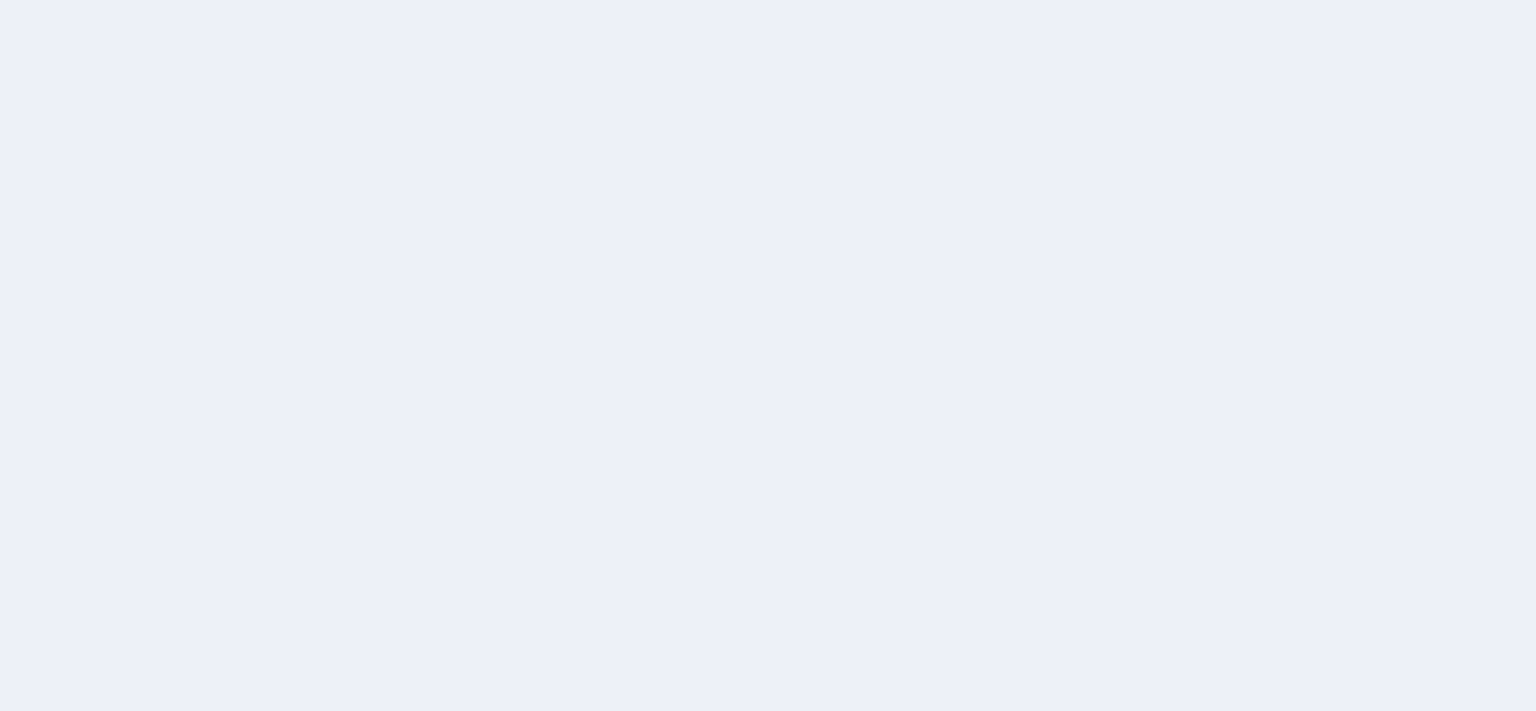 scroll, scrollTop: 0, scrollLeft: 0, axis: both 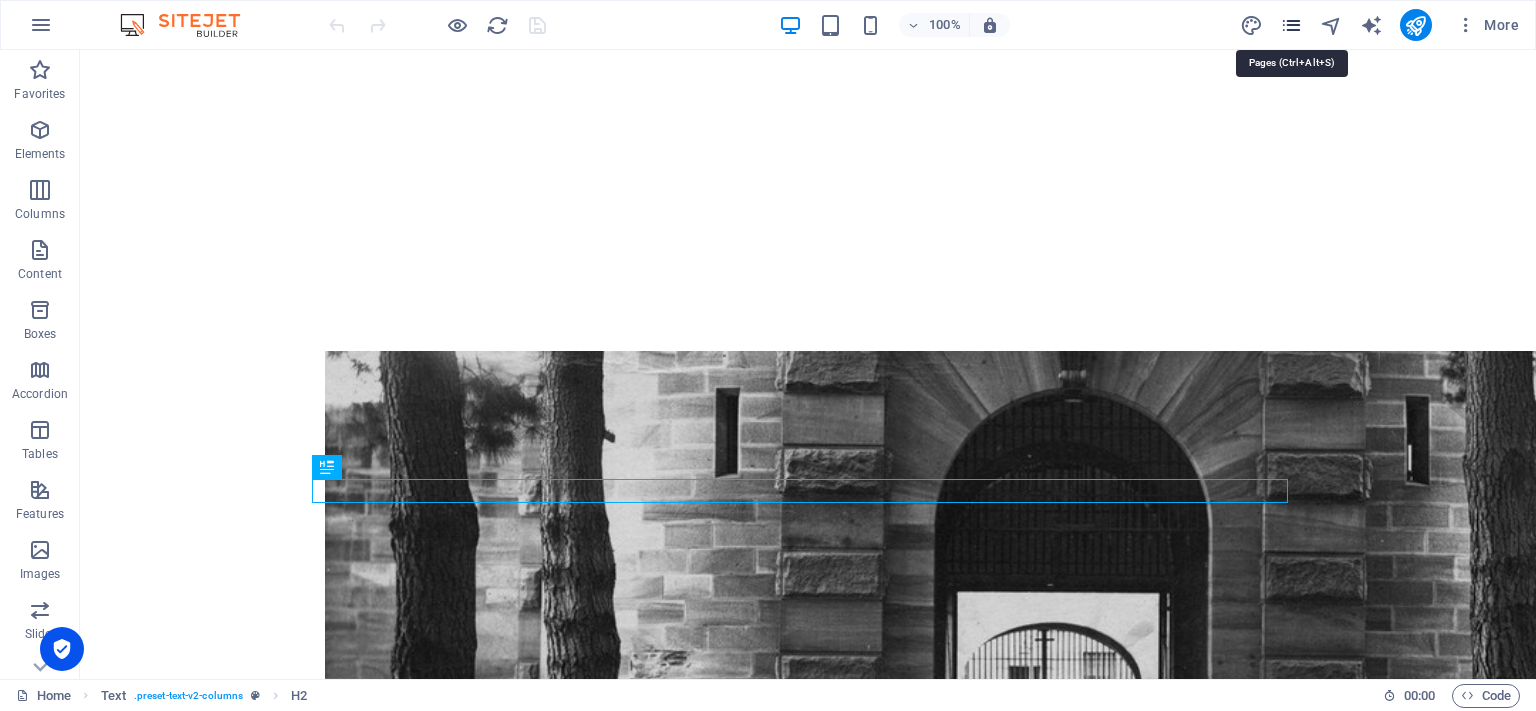 click at bounding box center [1291, 25] 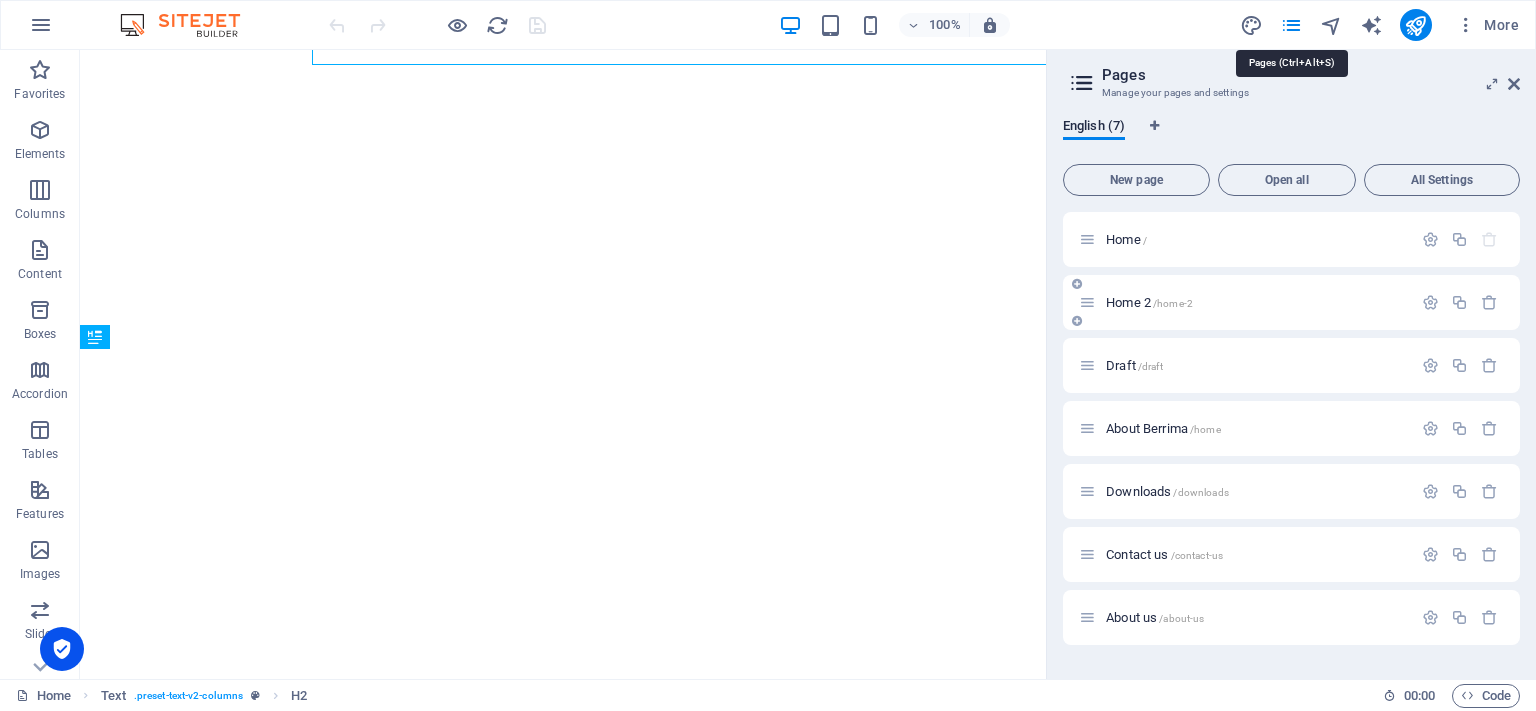 scroll, scrollTop: 1714, scrollLeft: 0, axis: vertical 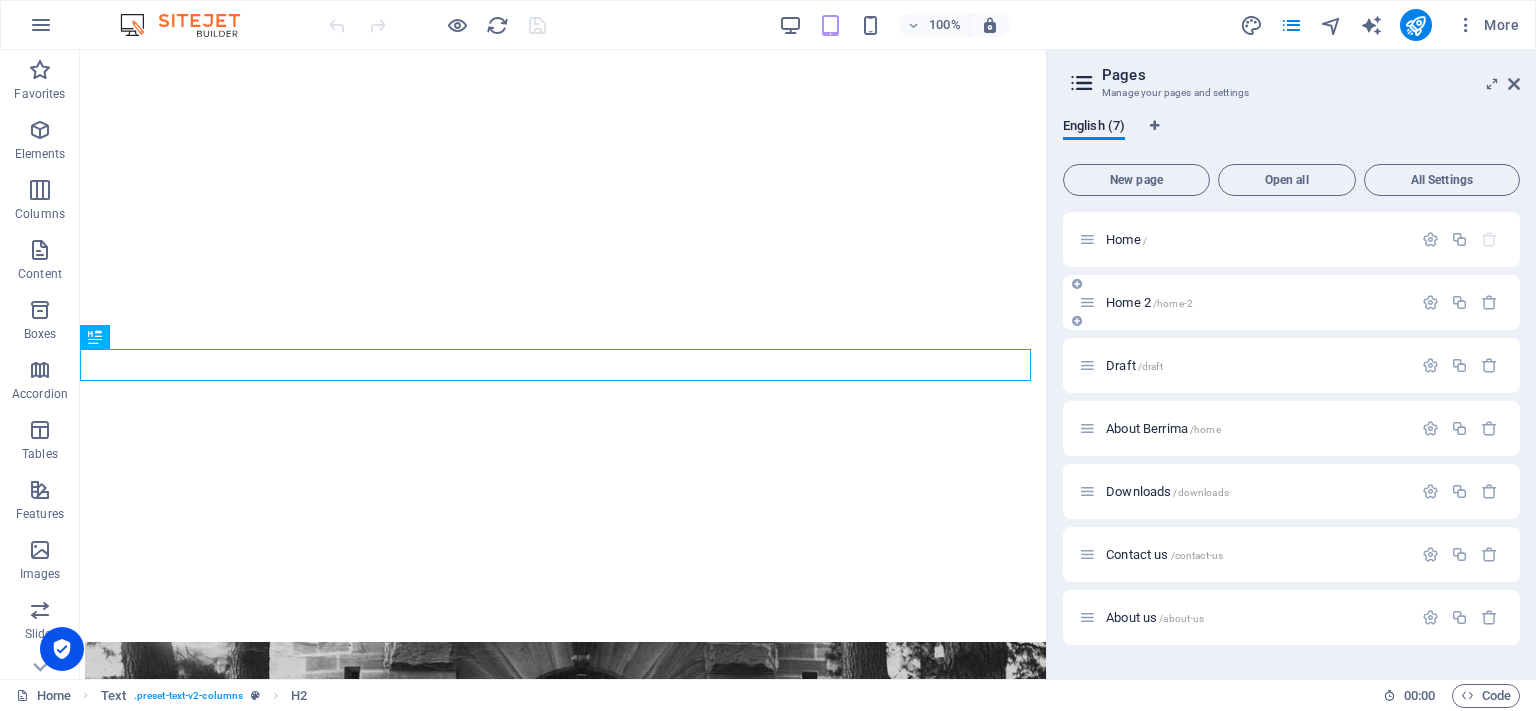 click on "Home 2 /home-2" at bounding box center (1149, 302) 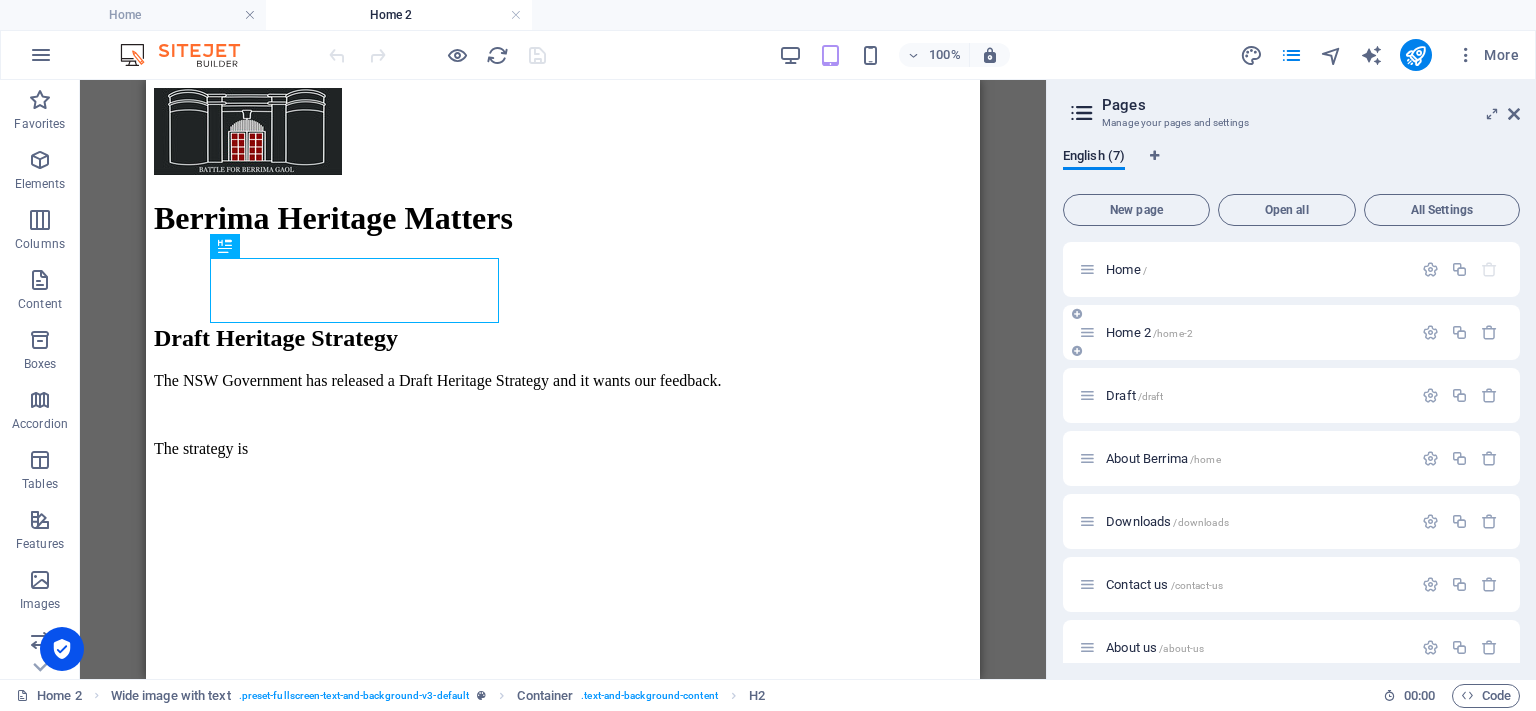 scroll, scrollTop: 0, scrollLeft: 0, axis: both 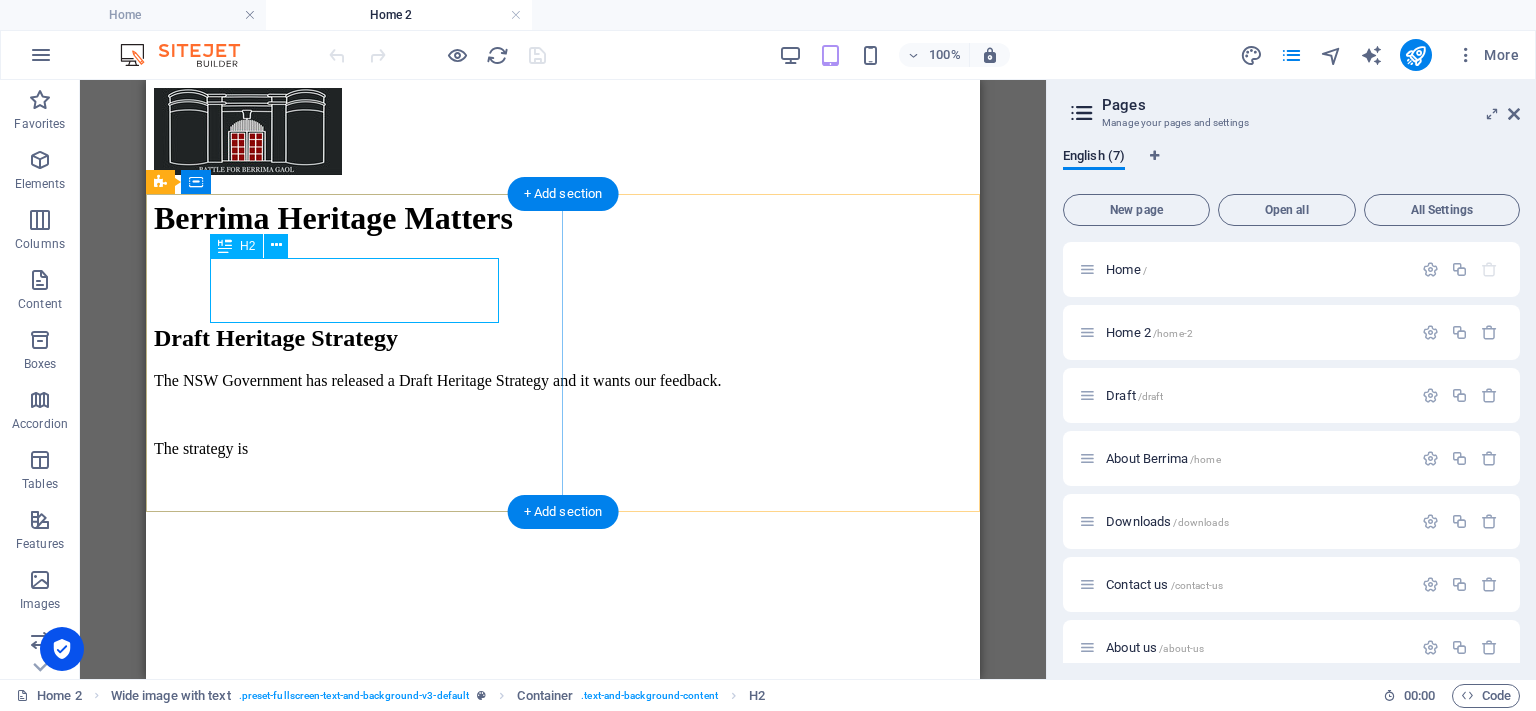 click on "Draft Heritage Strategy" at bounding box center [563, 338] 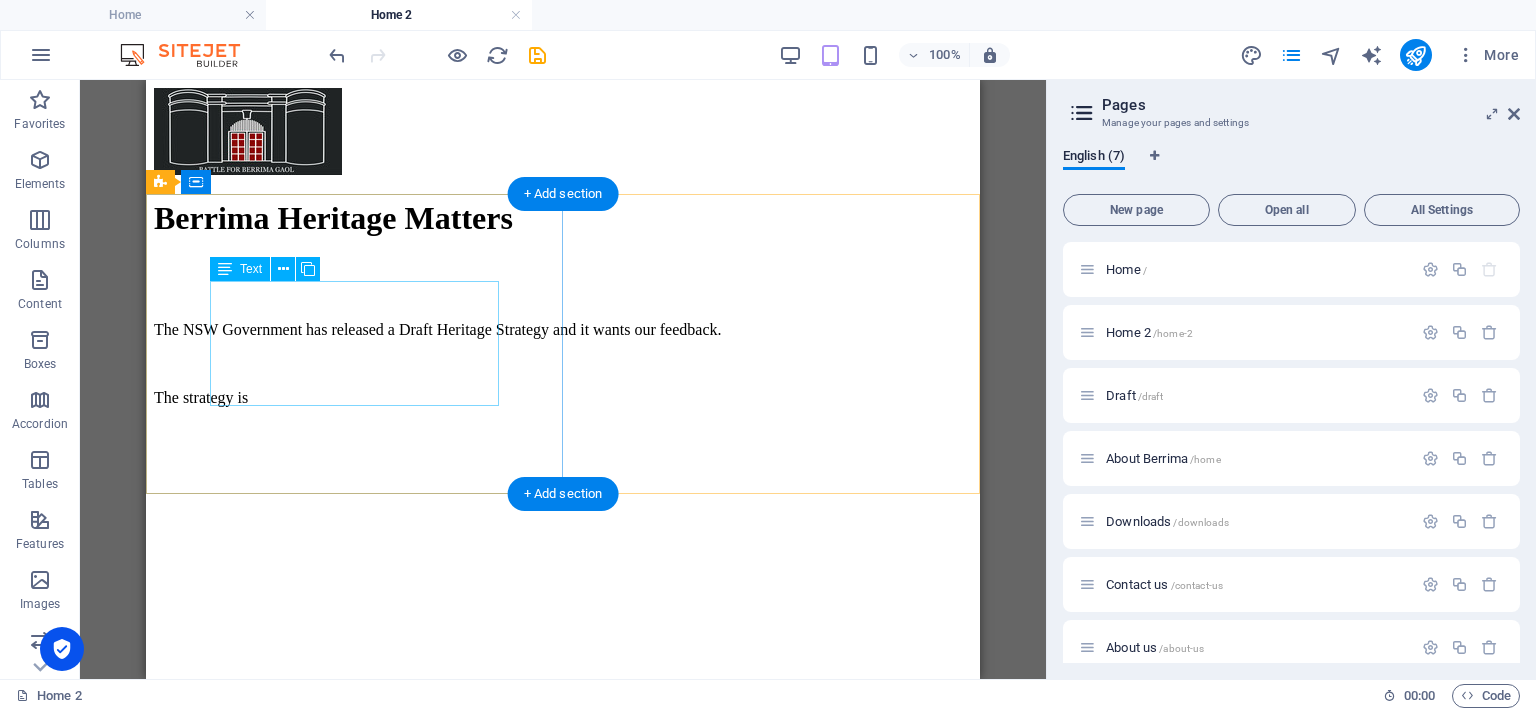 click on "The NSW Government has released a Draft Heritage Strategy and it wants our feedback.   The strategy is" at bounding box center (563, 364) 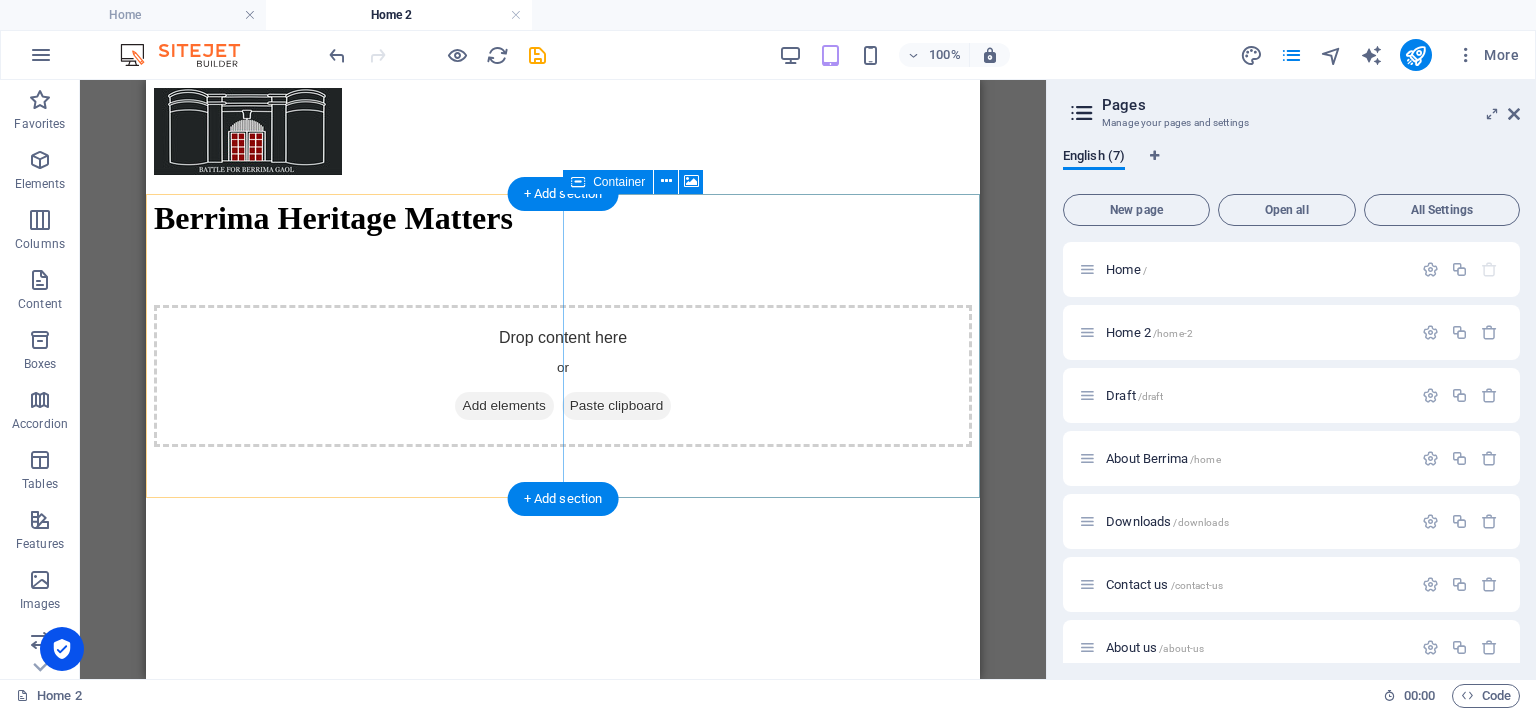 click on "Drop content here or  Add elements  Paste clipboard" at bounding box center (563, 823) 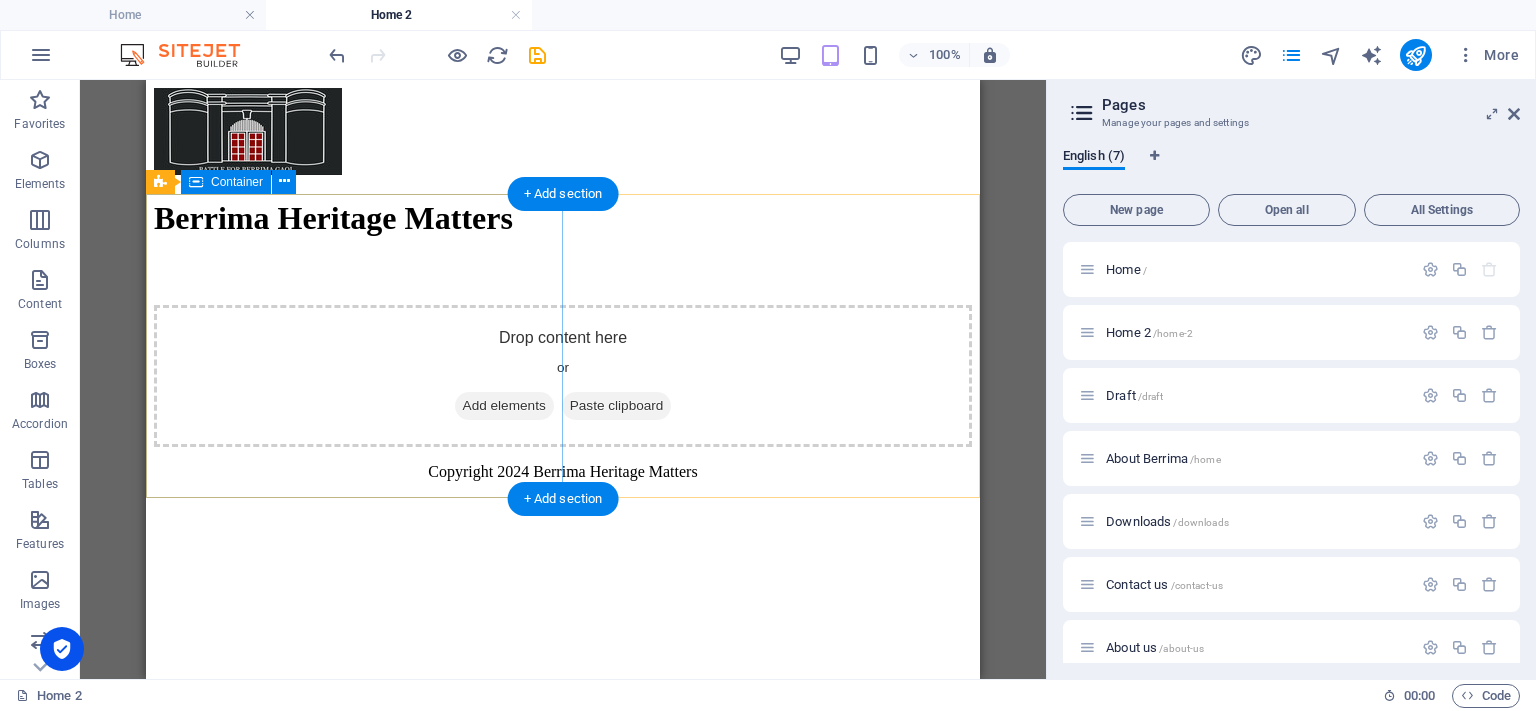 click on "Drop content here or  Add elements  Paste clipboard" at bounding box center (563, 376) 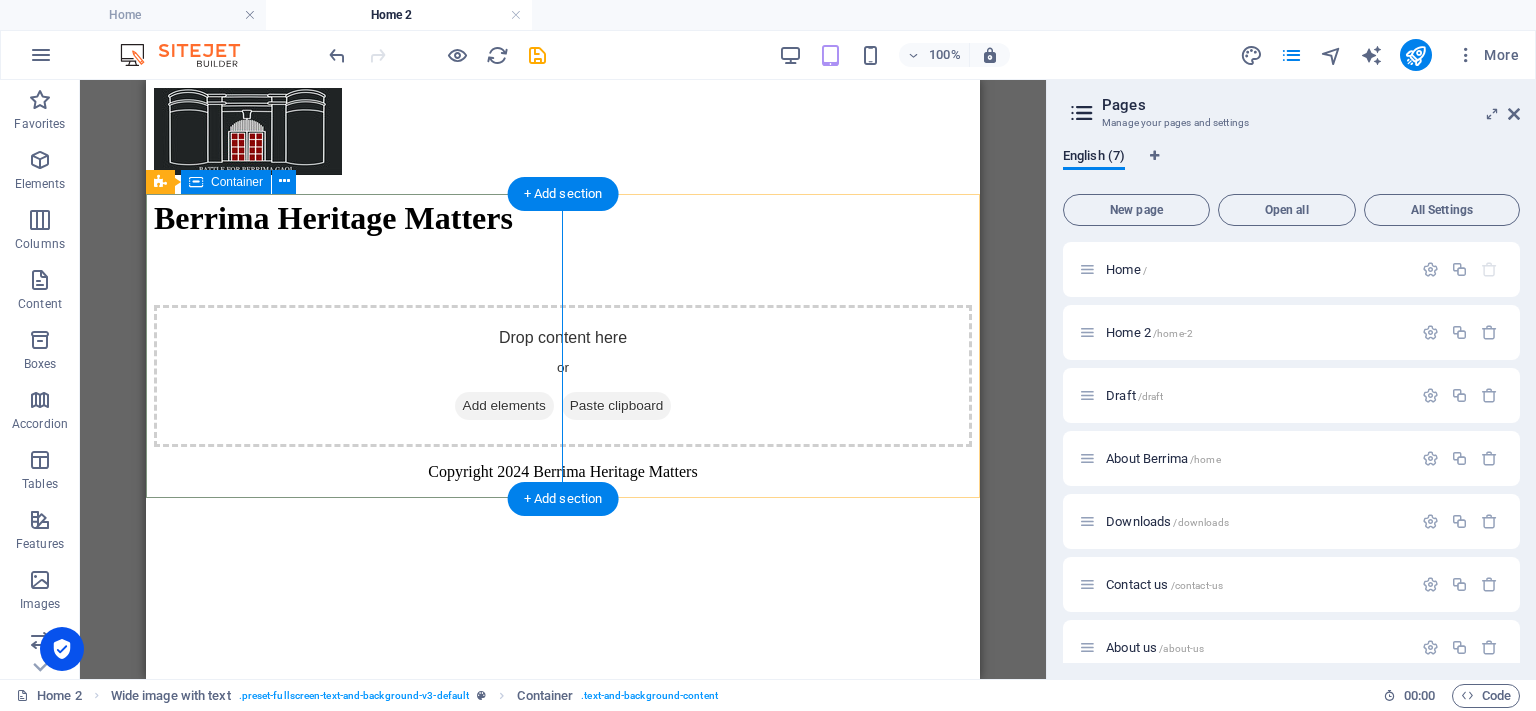 click on "Drop content here or  Add elements  Paste clipboard" at bounding box center (563, 376) 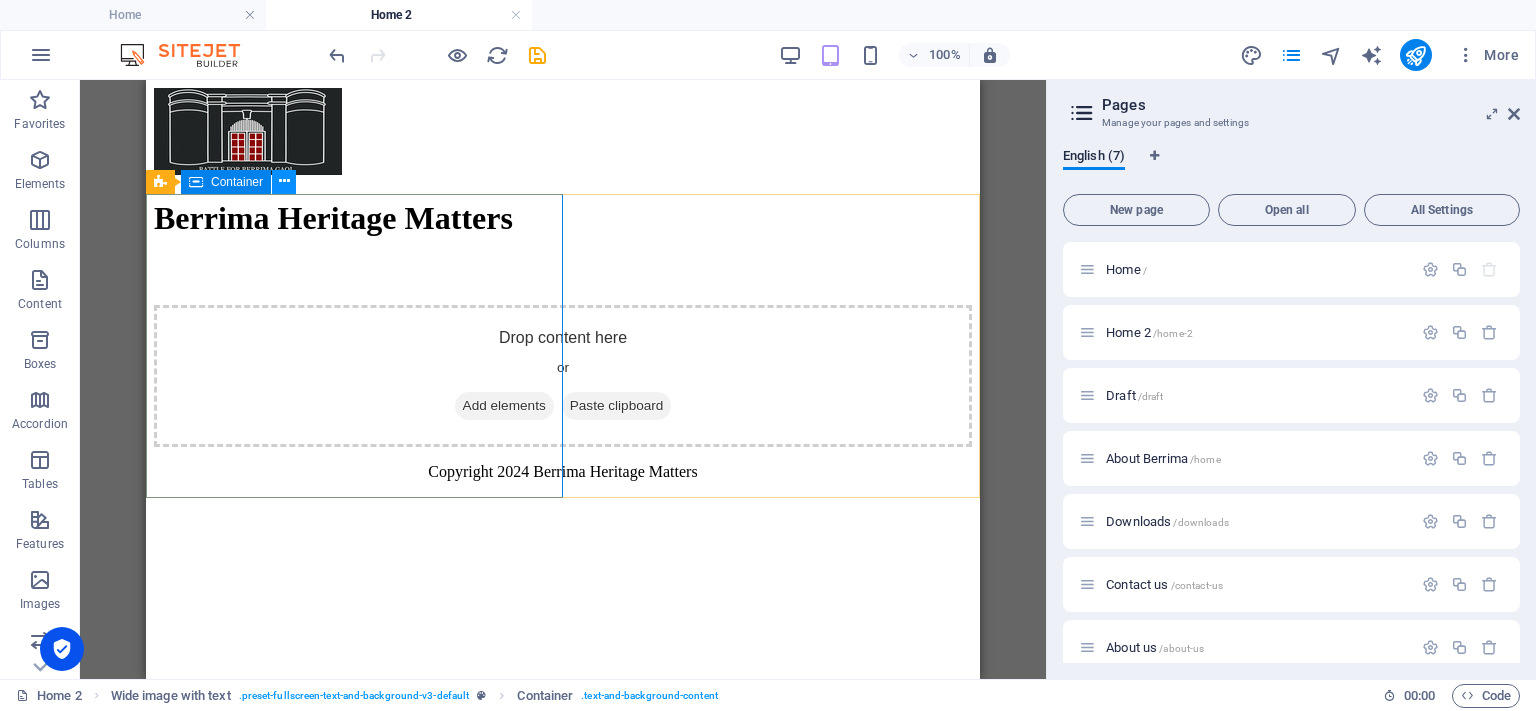click at bounding box center [284, 181] 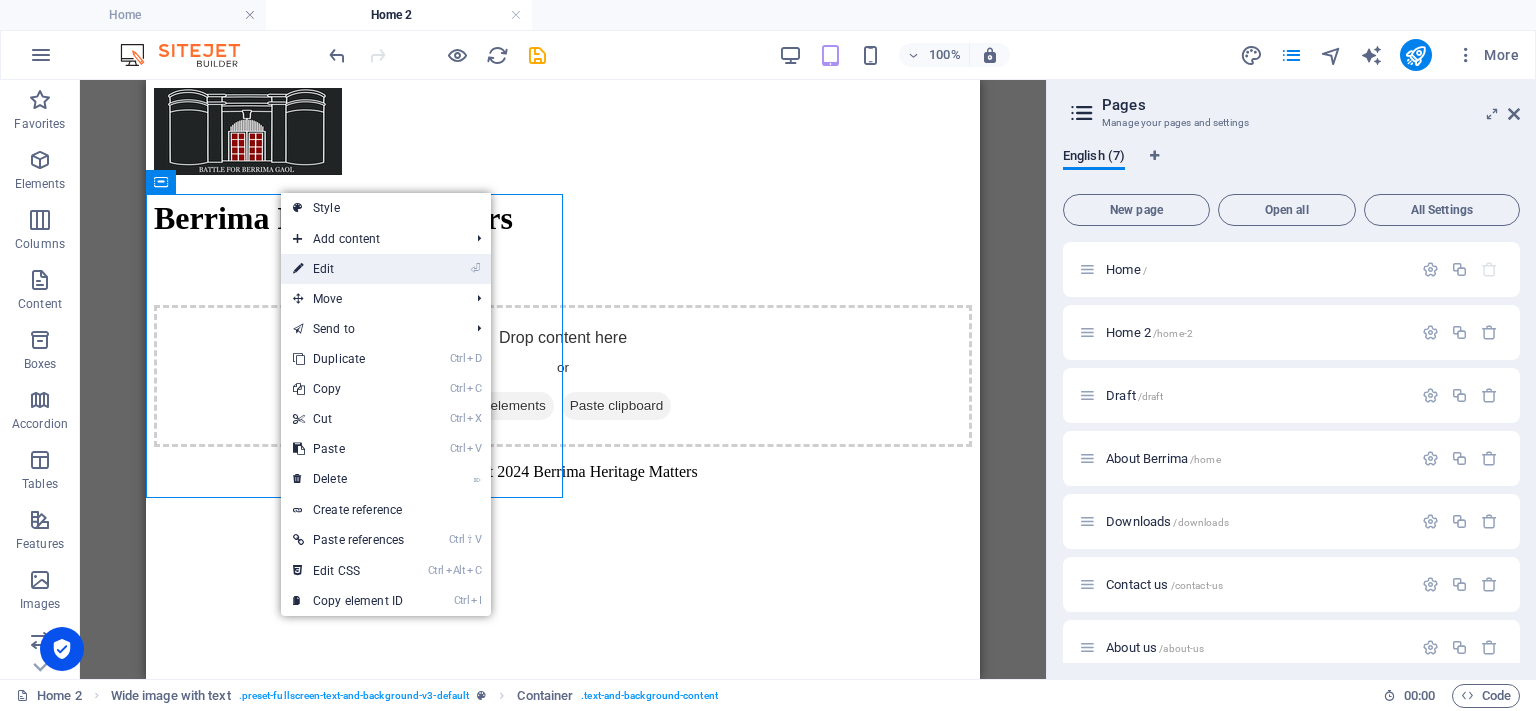 click on "⏎  Edit" at bounding box center (348, 269) 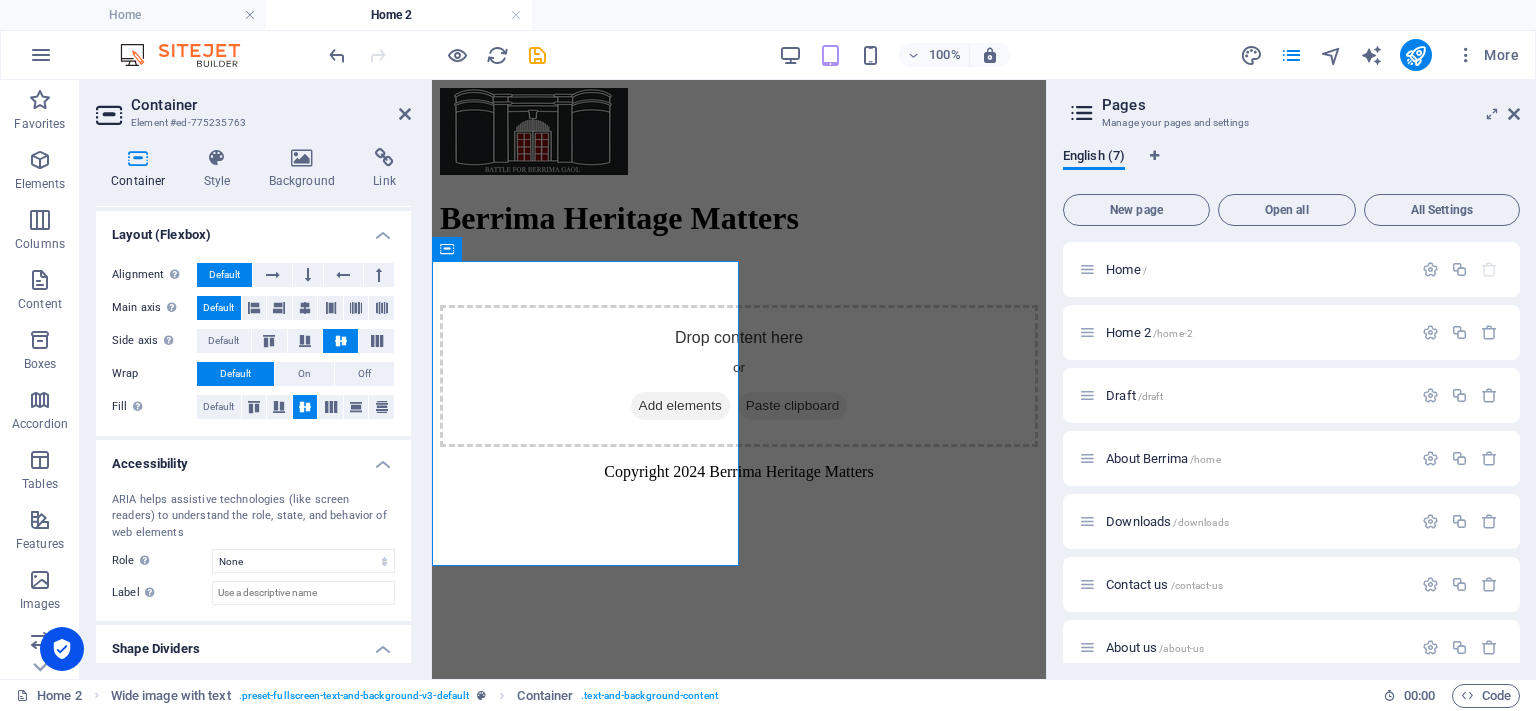 scroll, scrollTop: 266, scrollLeft: 0, axis: vertical 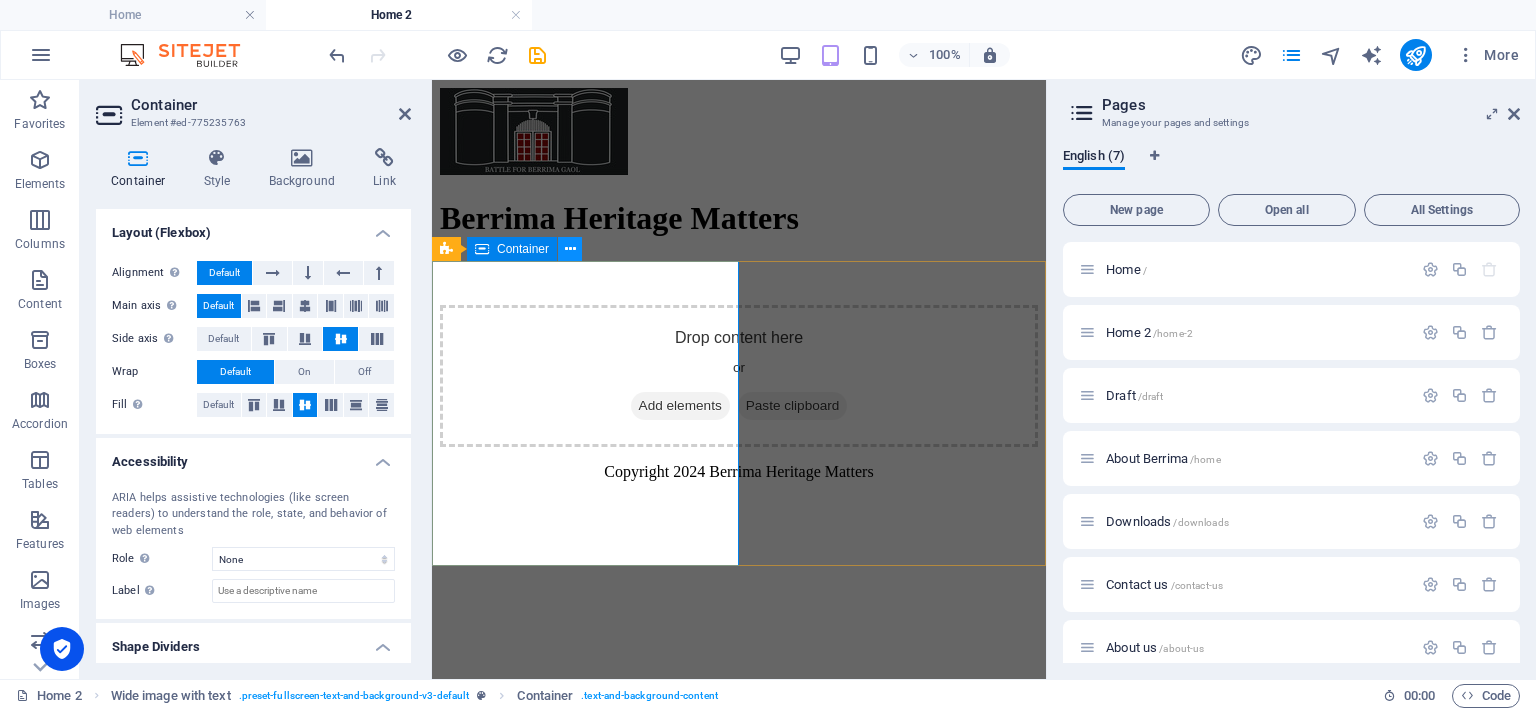 click at bounding box center (570, 249) 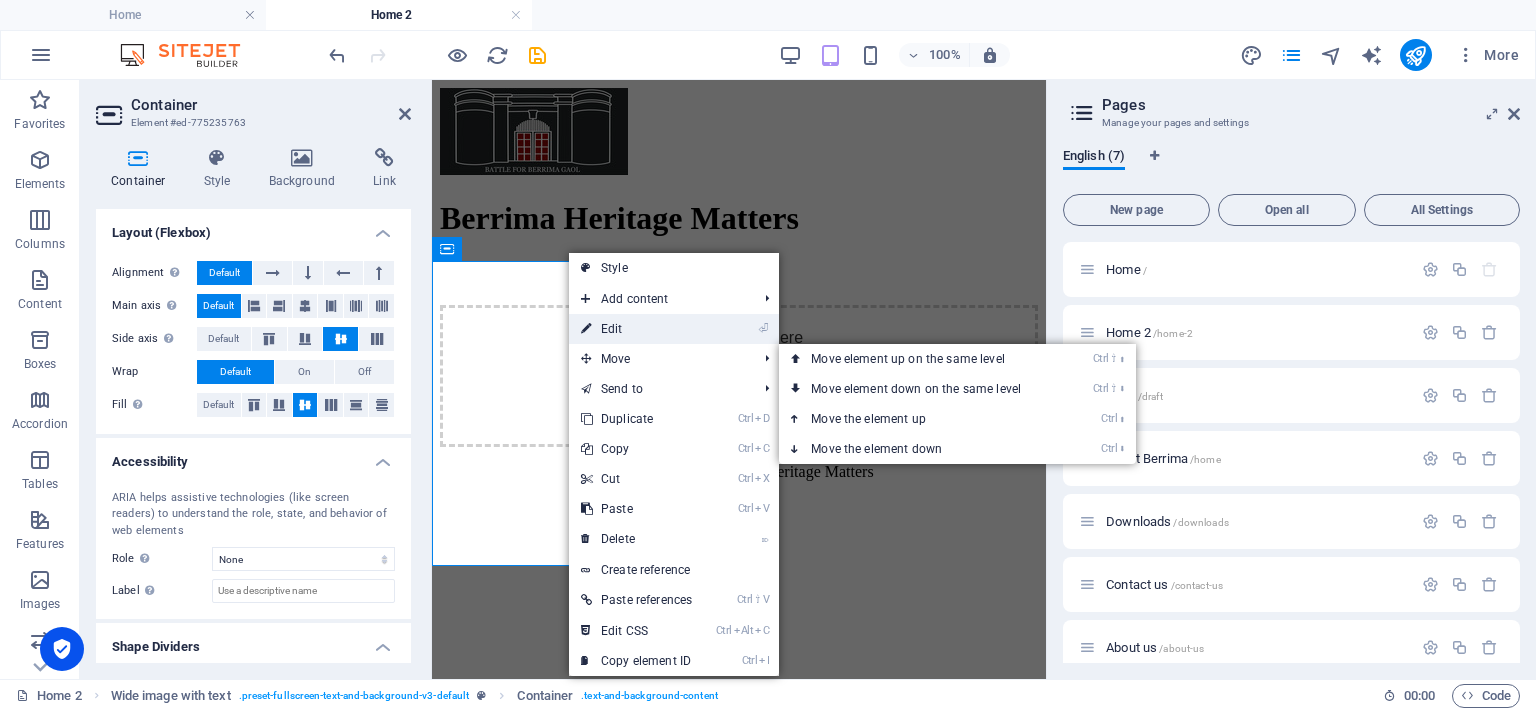 click on "⏎  Edit" at bounding box center [636, 329] 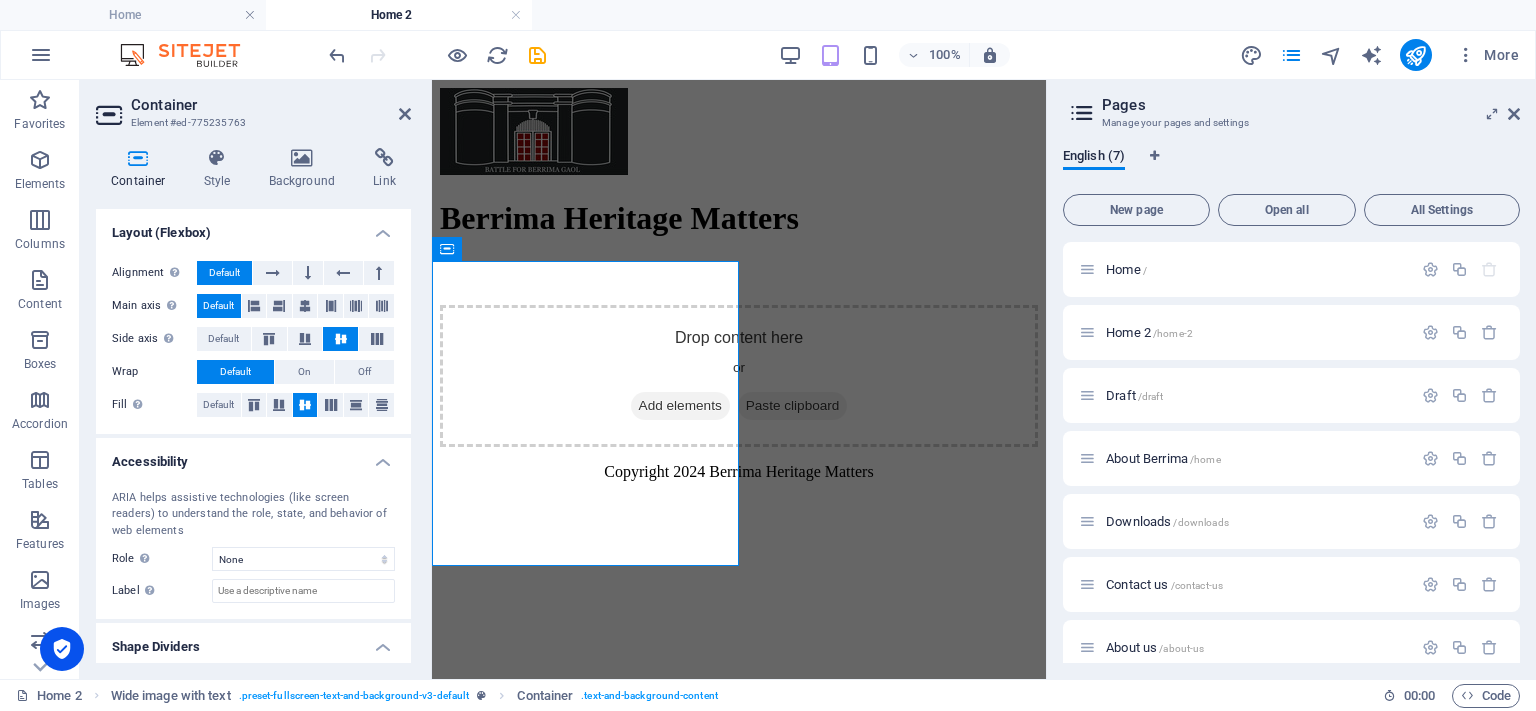 scroll, scrollTop: 300, scrollLeft: 0, axis: vertical 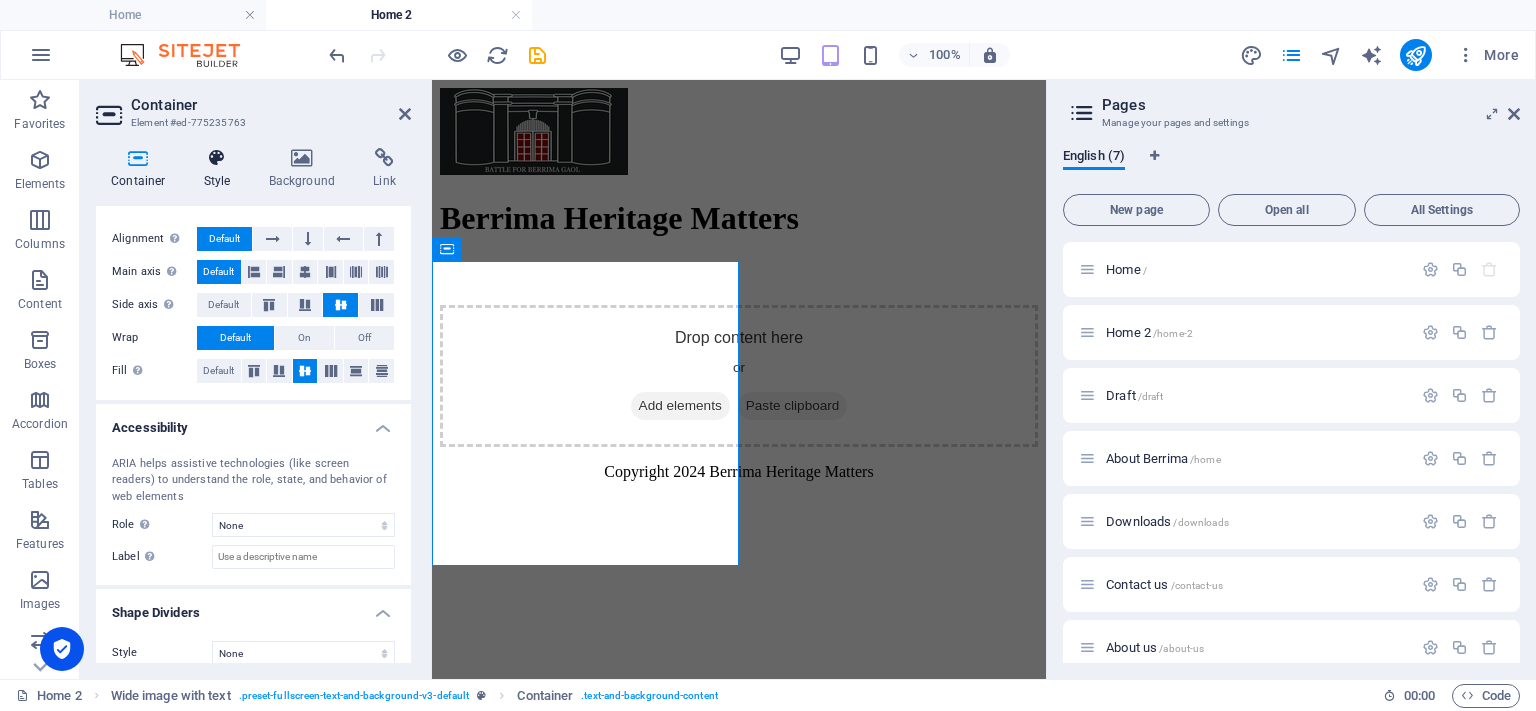 click at bounding box center [217, 158] 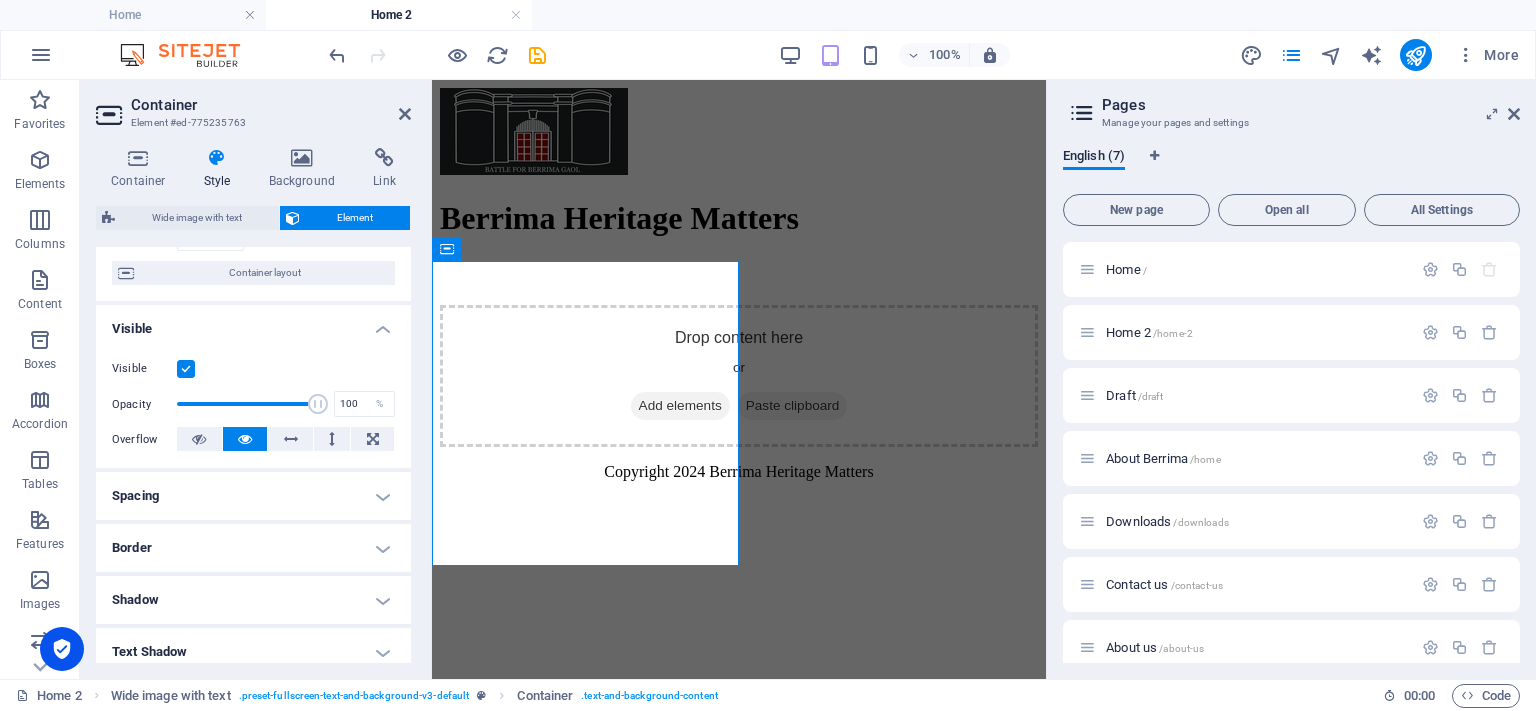 scroll, scrollTop: 166, scrollLeft: 0, axis: vertical 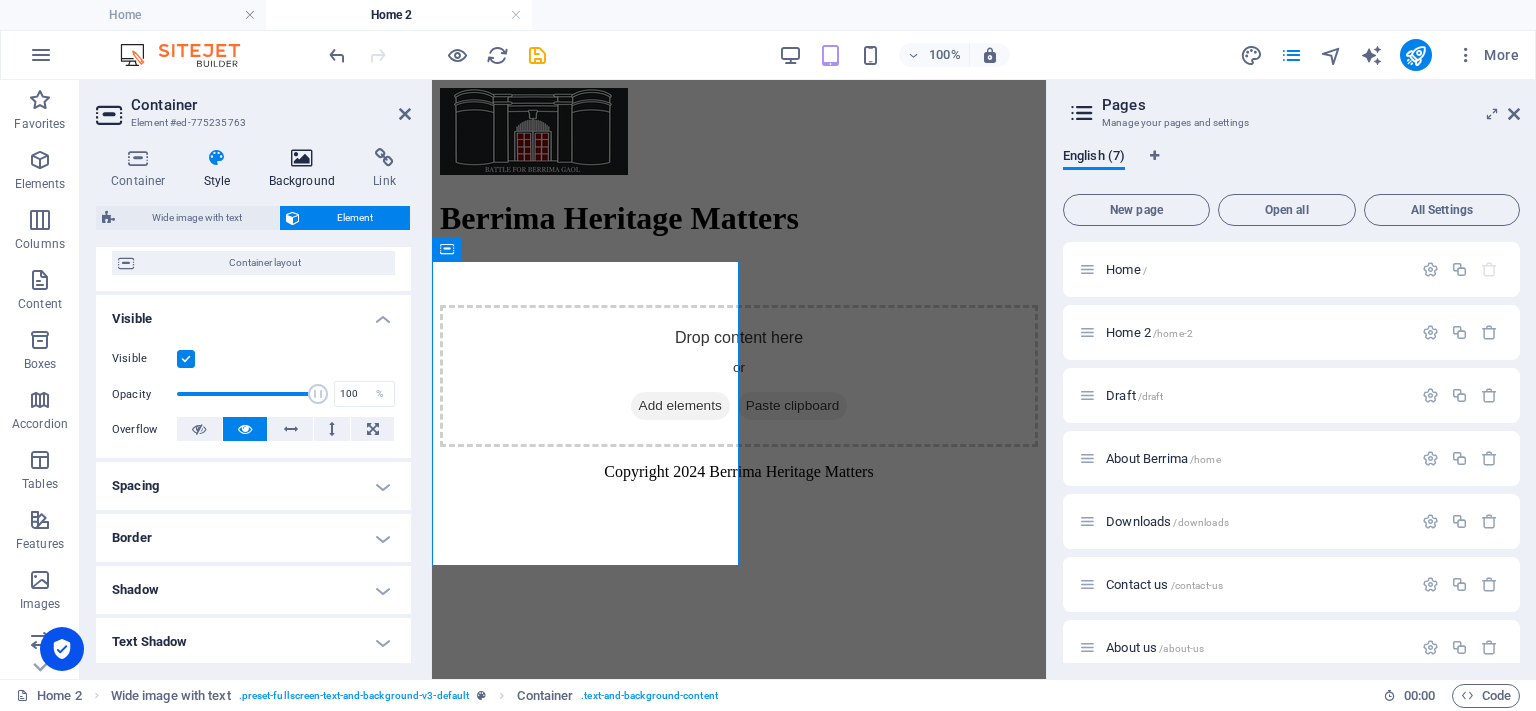 click at bounding box center [302, 158] 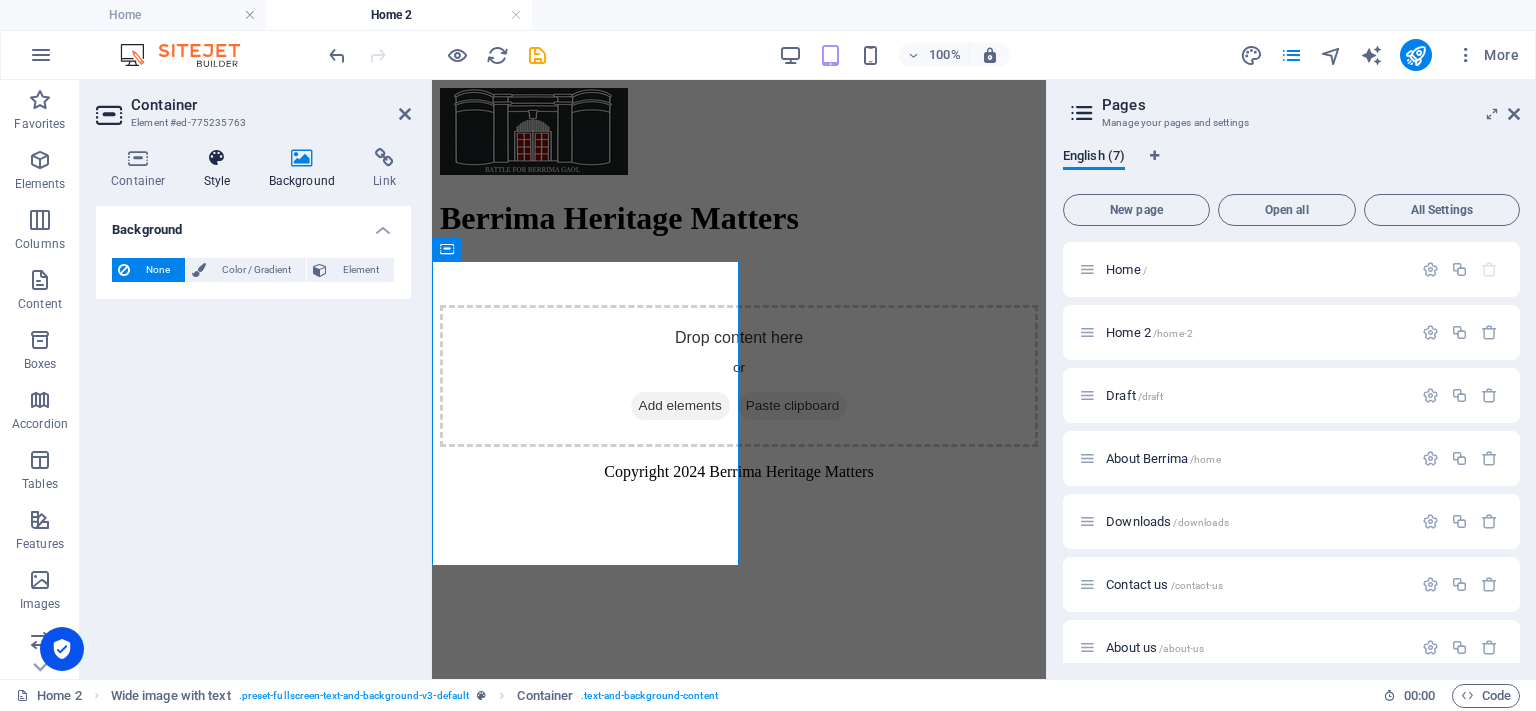 click at bounding box center [217, 158] 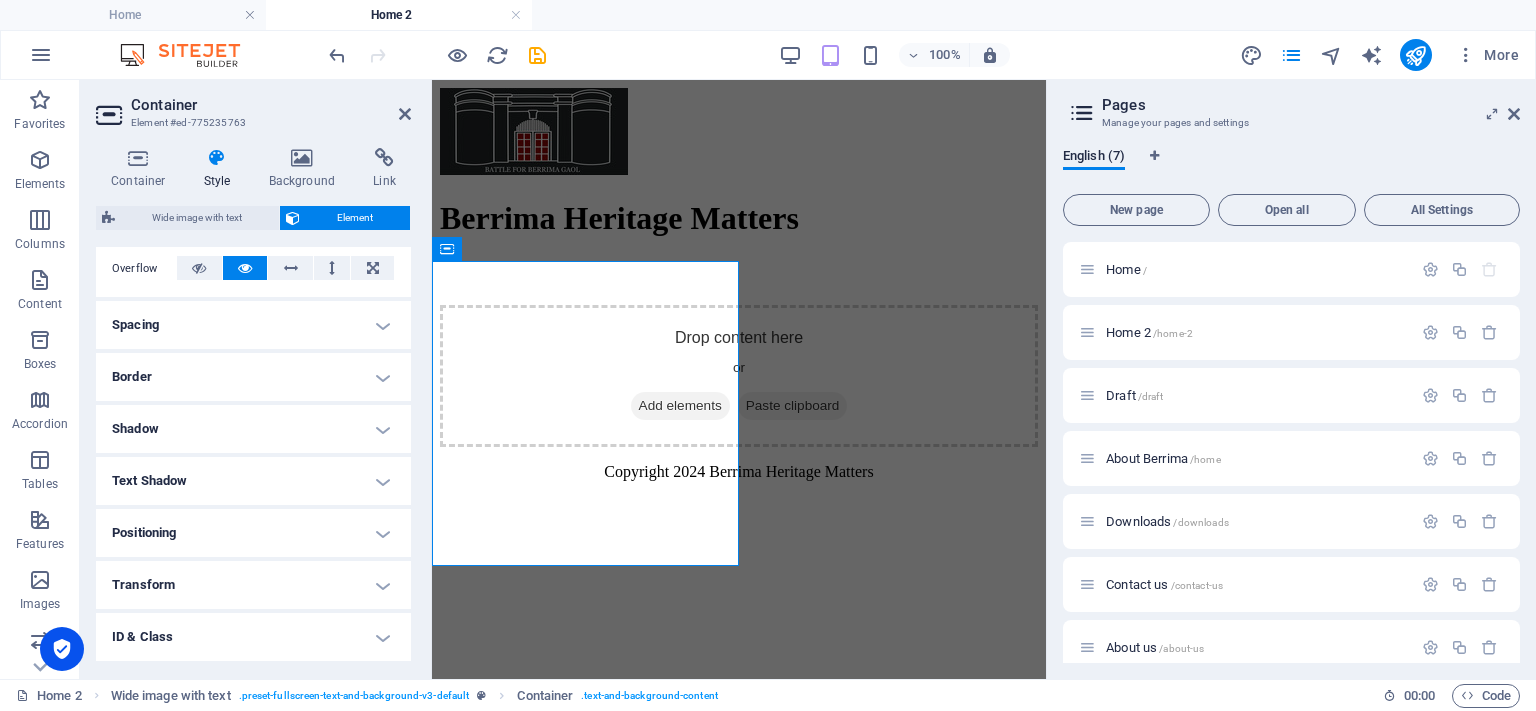 scroll, scrollTop: 400, scrollLeft: 0, axis: vertical 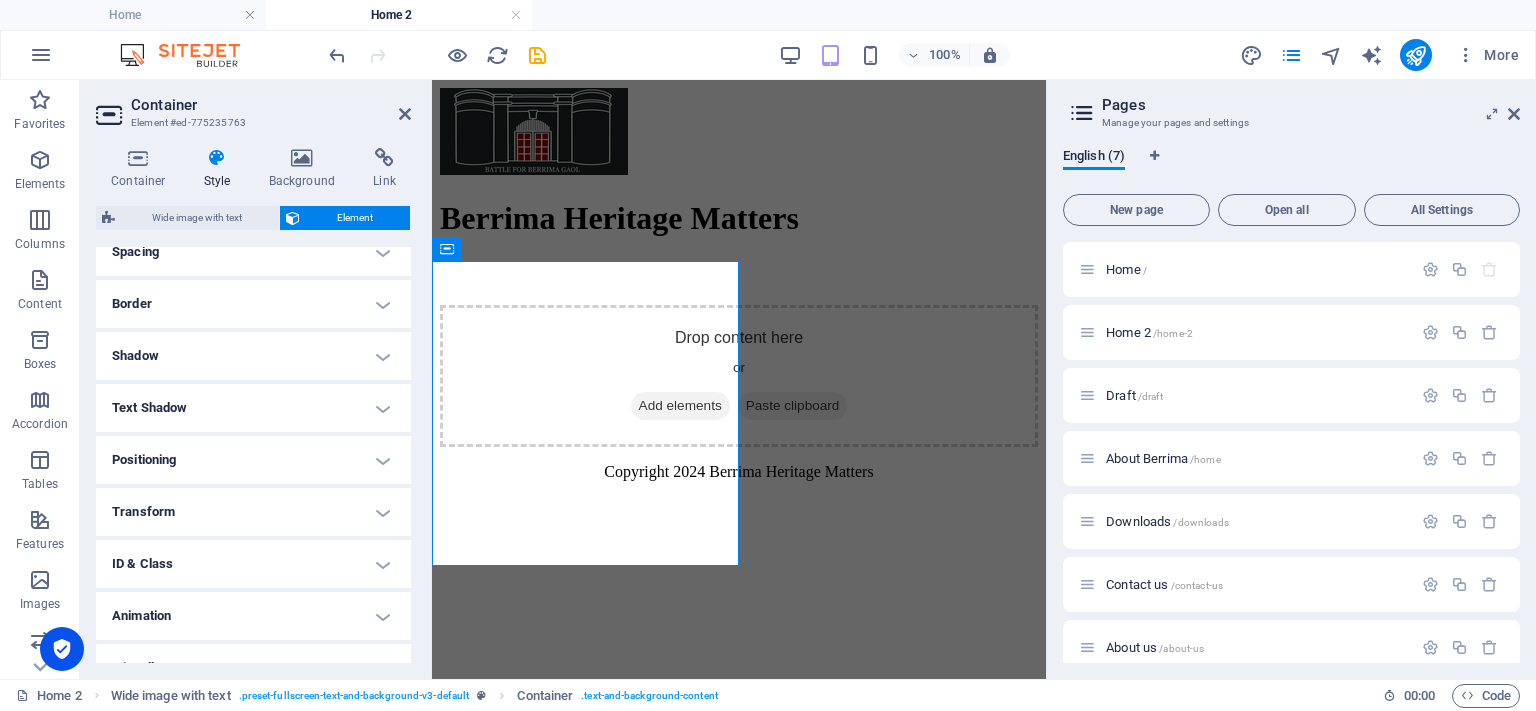 click on "Transform" at bounding box center (253, 512) 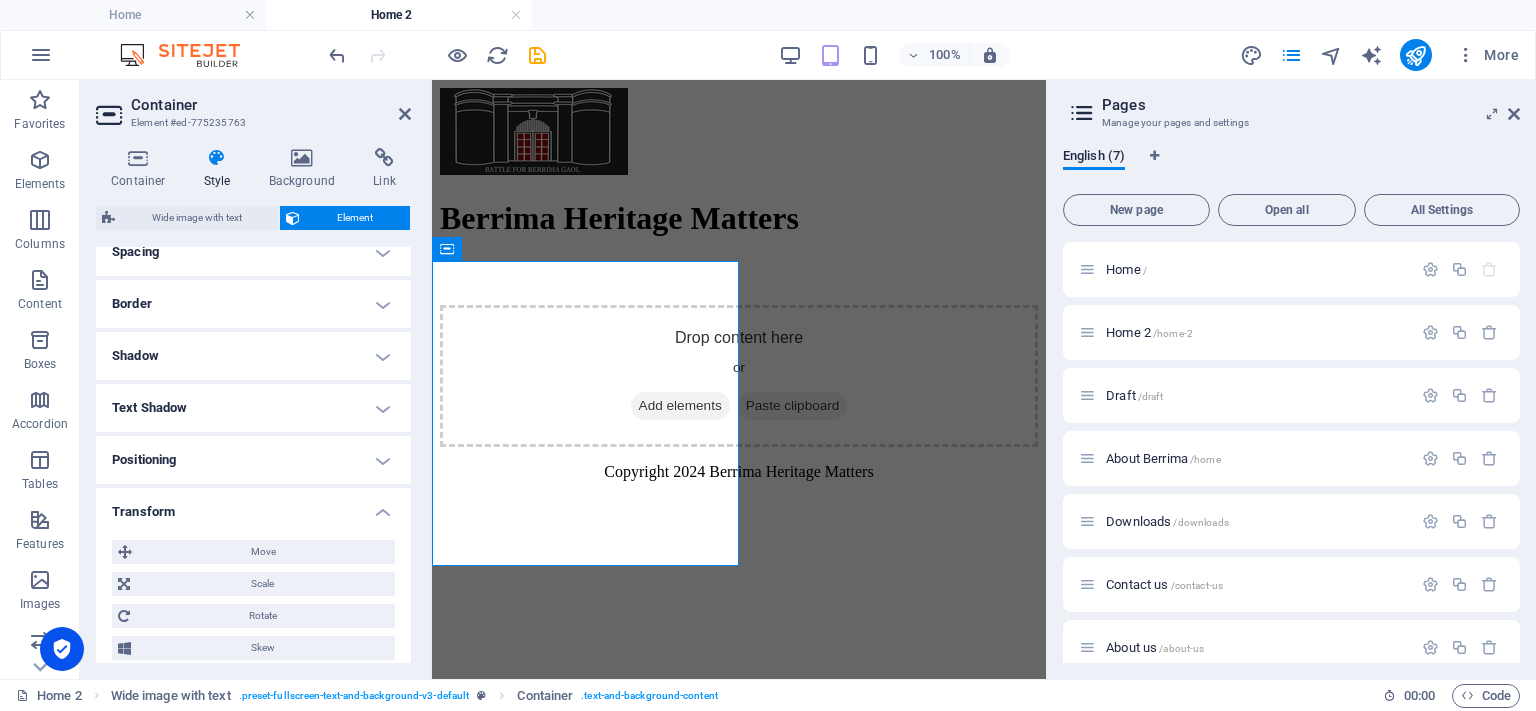 click on "Positioning" at bounding box center (253, 460) 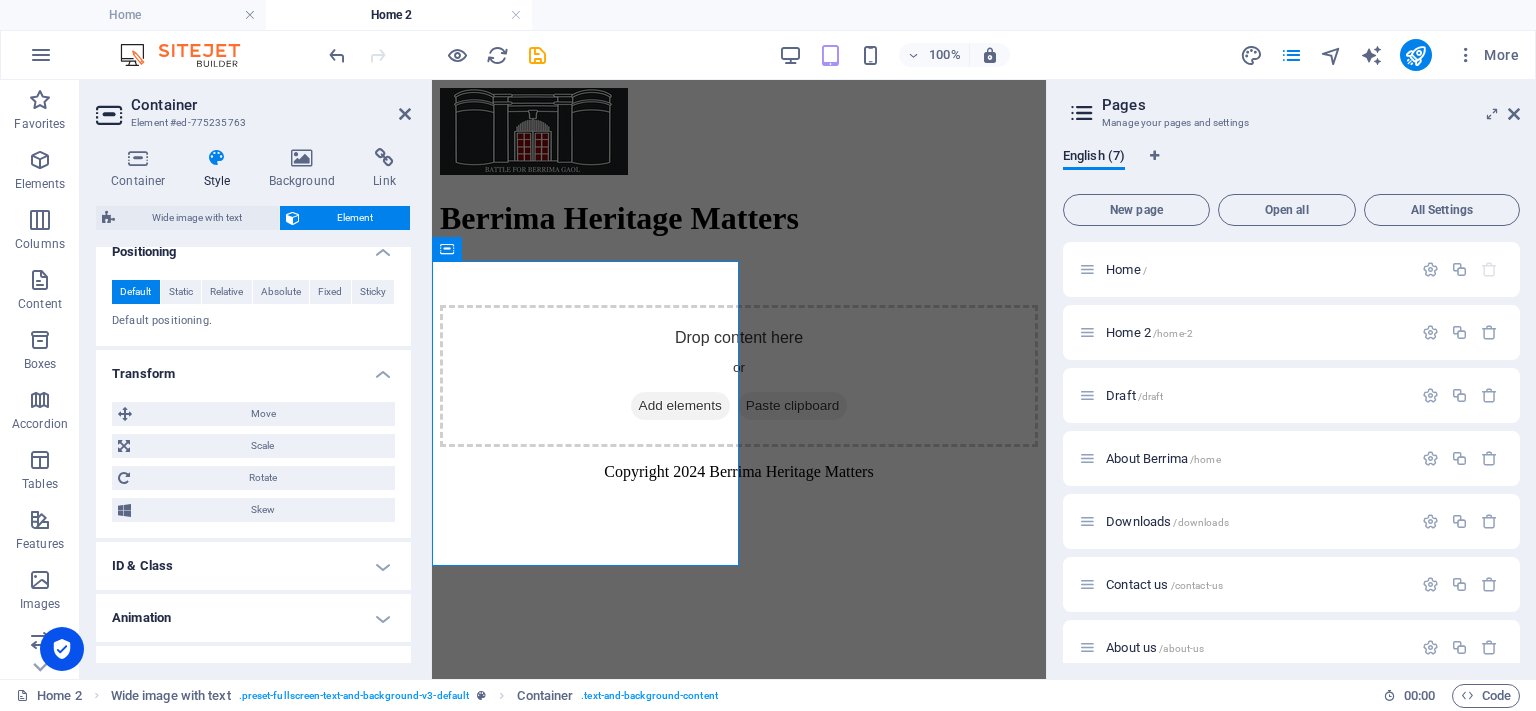 scroll, scrollTop: 637, scrollLeft: 0, axis: vertical 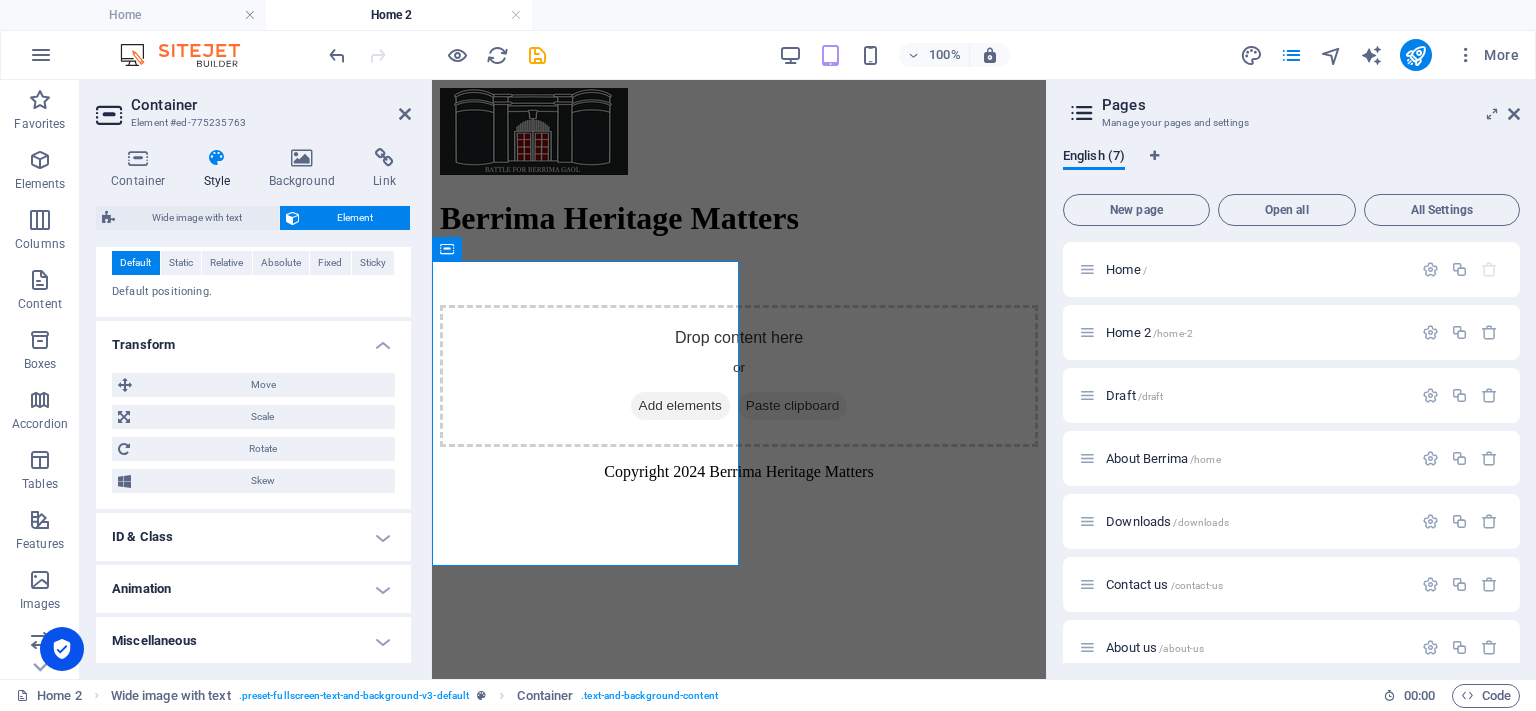 click on "Animation" at bounding box center (253, 589) 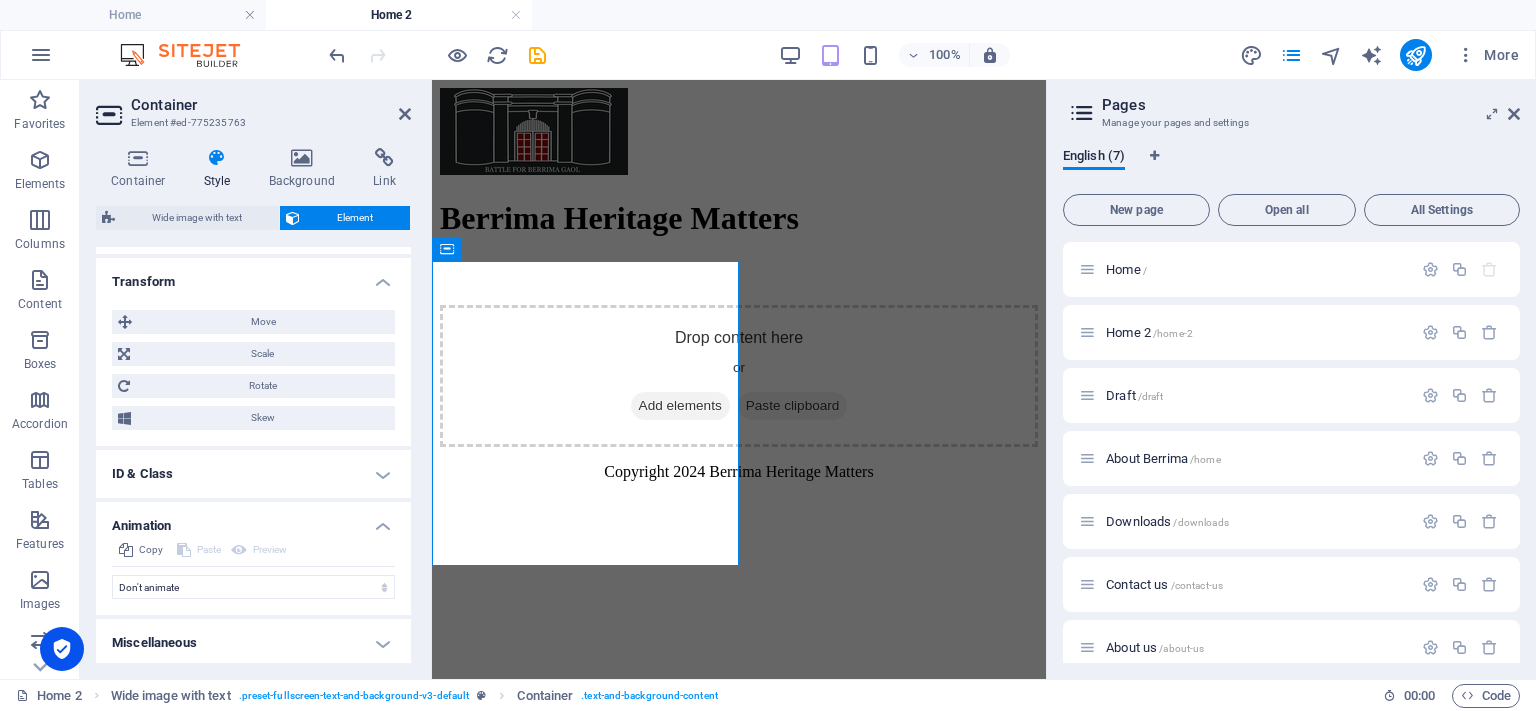 scroll, scrollTop: 702, scrollLeft: 0, axis: vertical 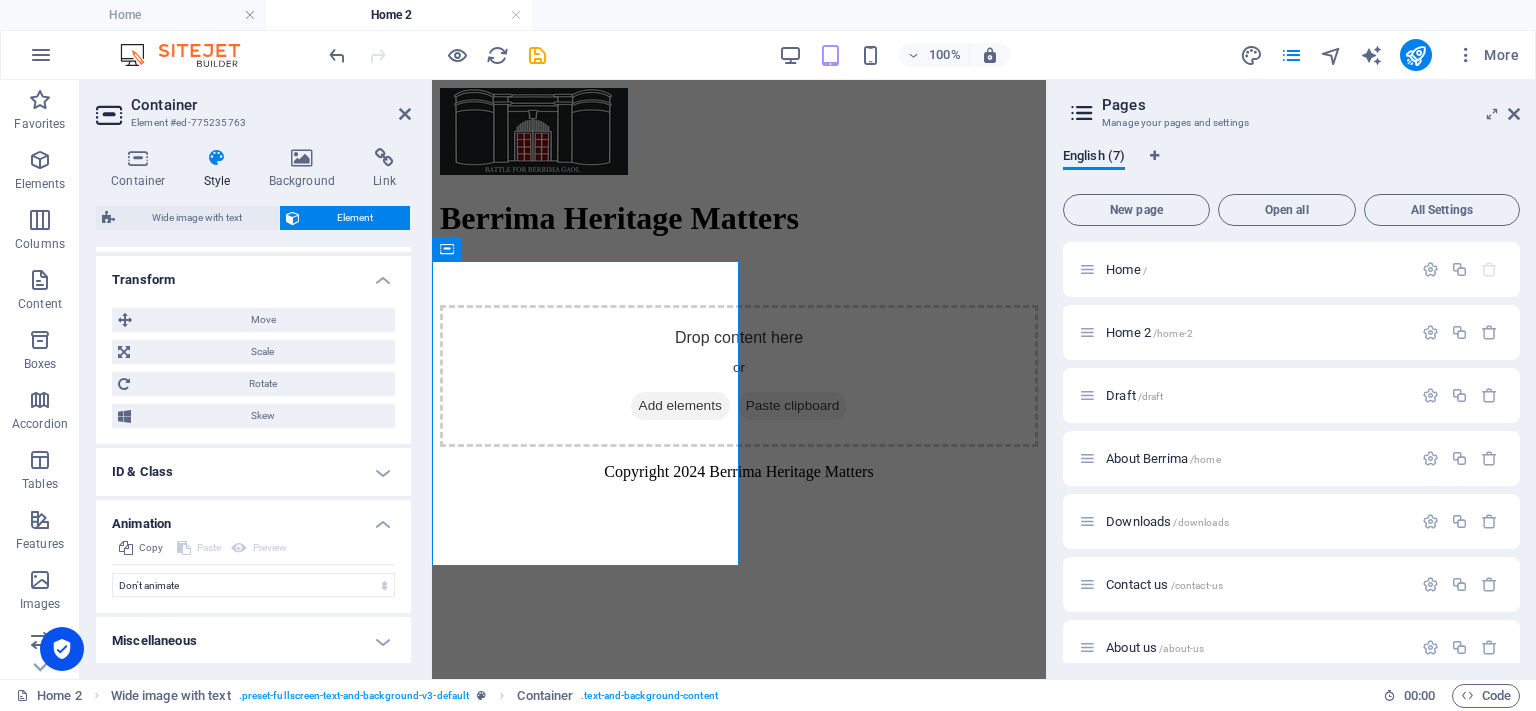 click on "Miscellaneous" at bounding box center (253, 641) 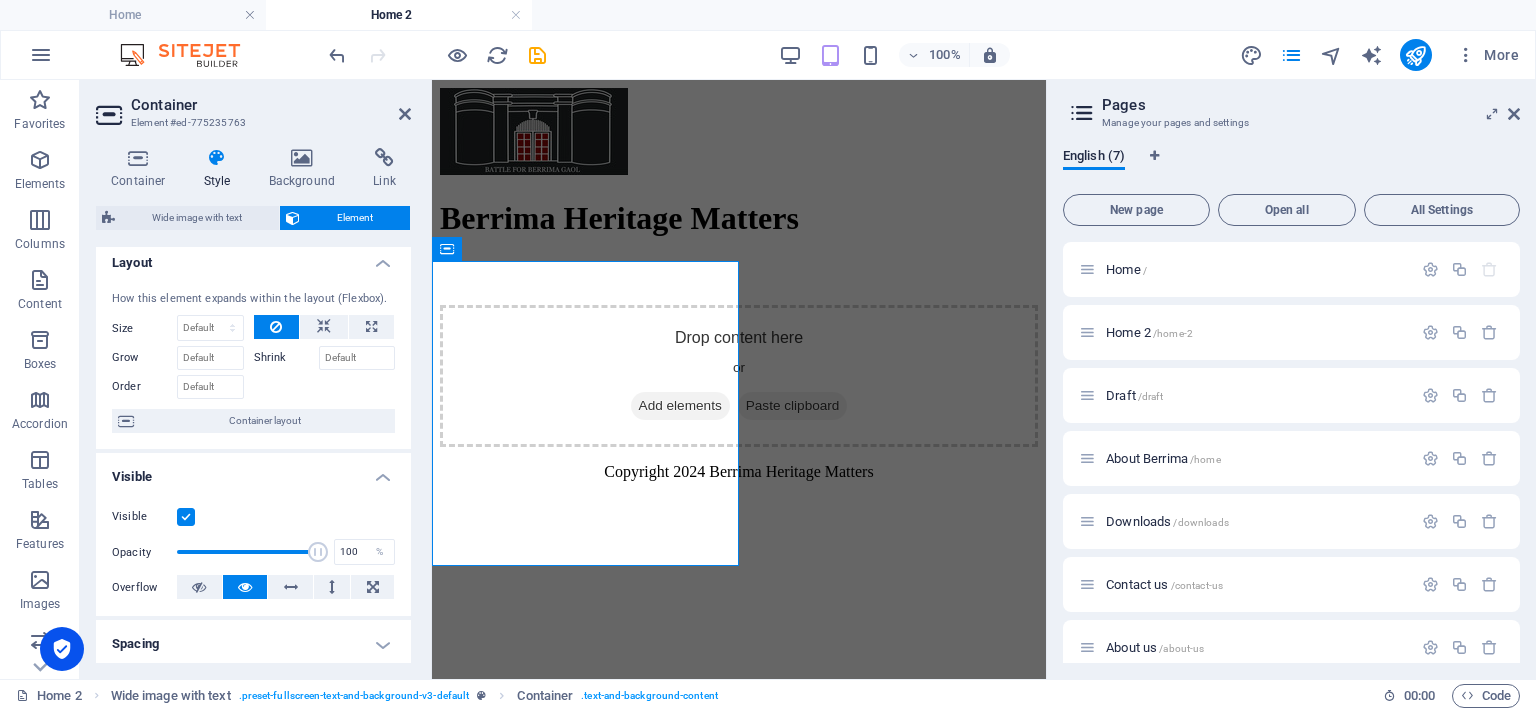 scroll, scrollTop: 0, scrollLeft: 0, axis: both 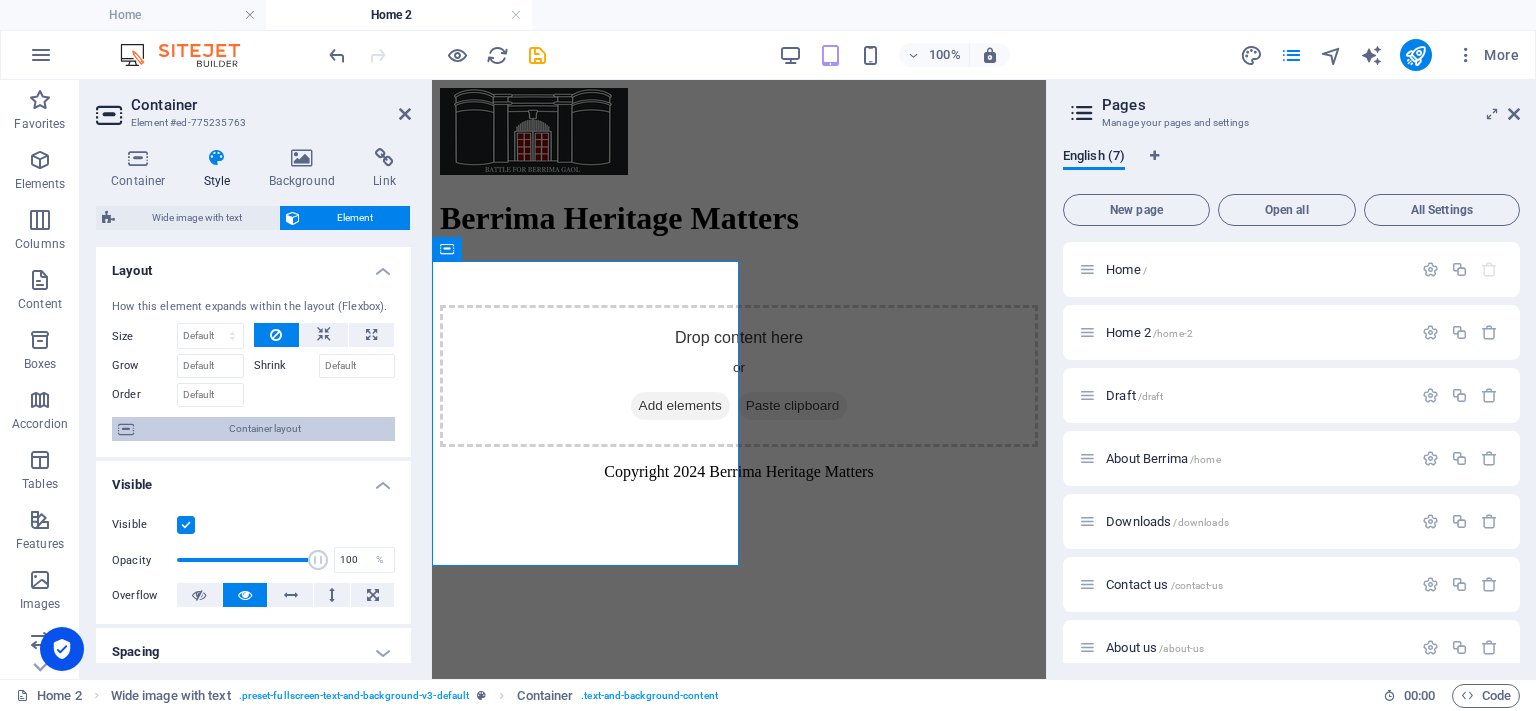 click on "Container layout" at bounding box center (264, 429) 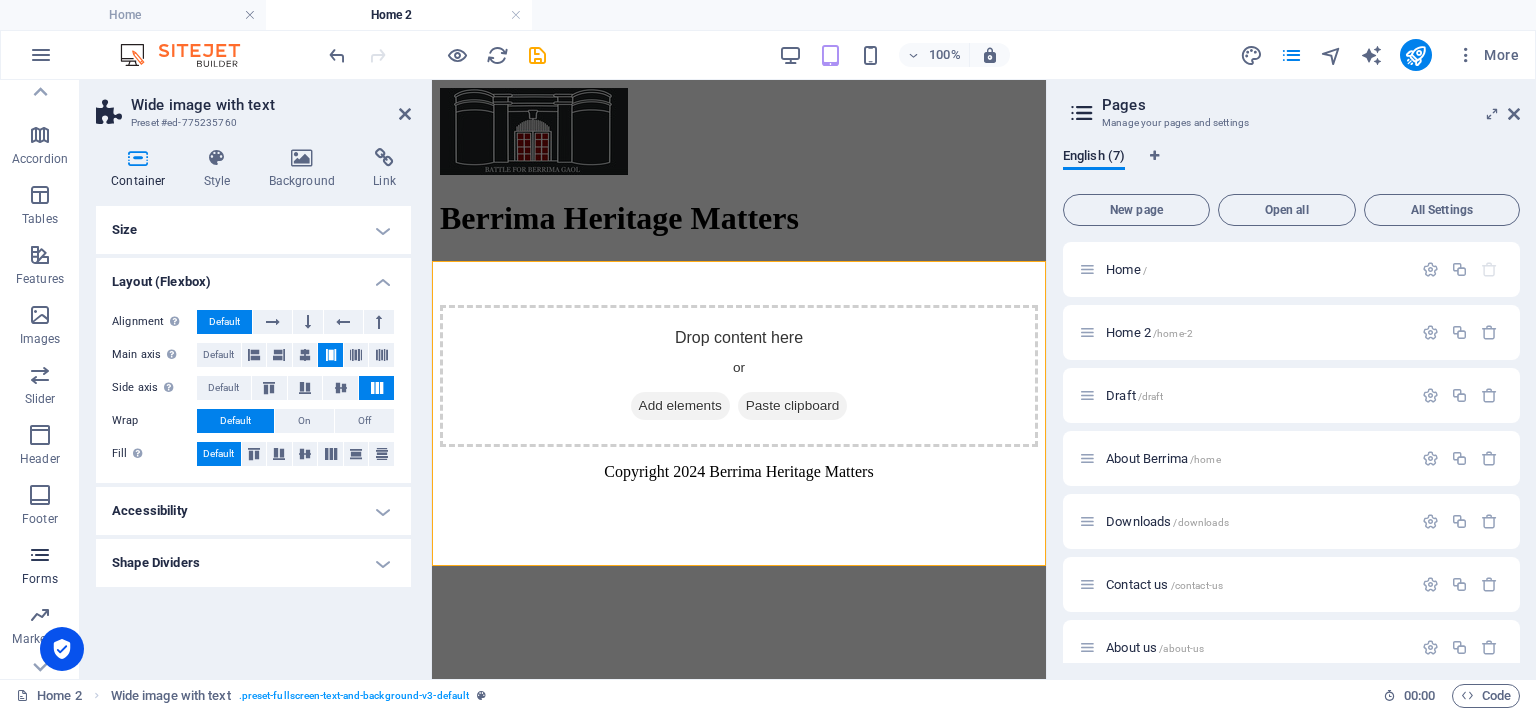 scroll, scrollTop: 266, scrollLeft: 0, axis: vertical 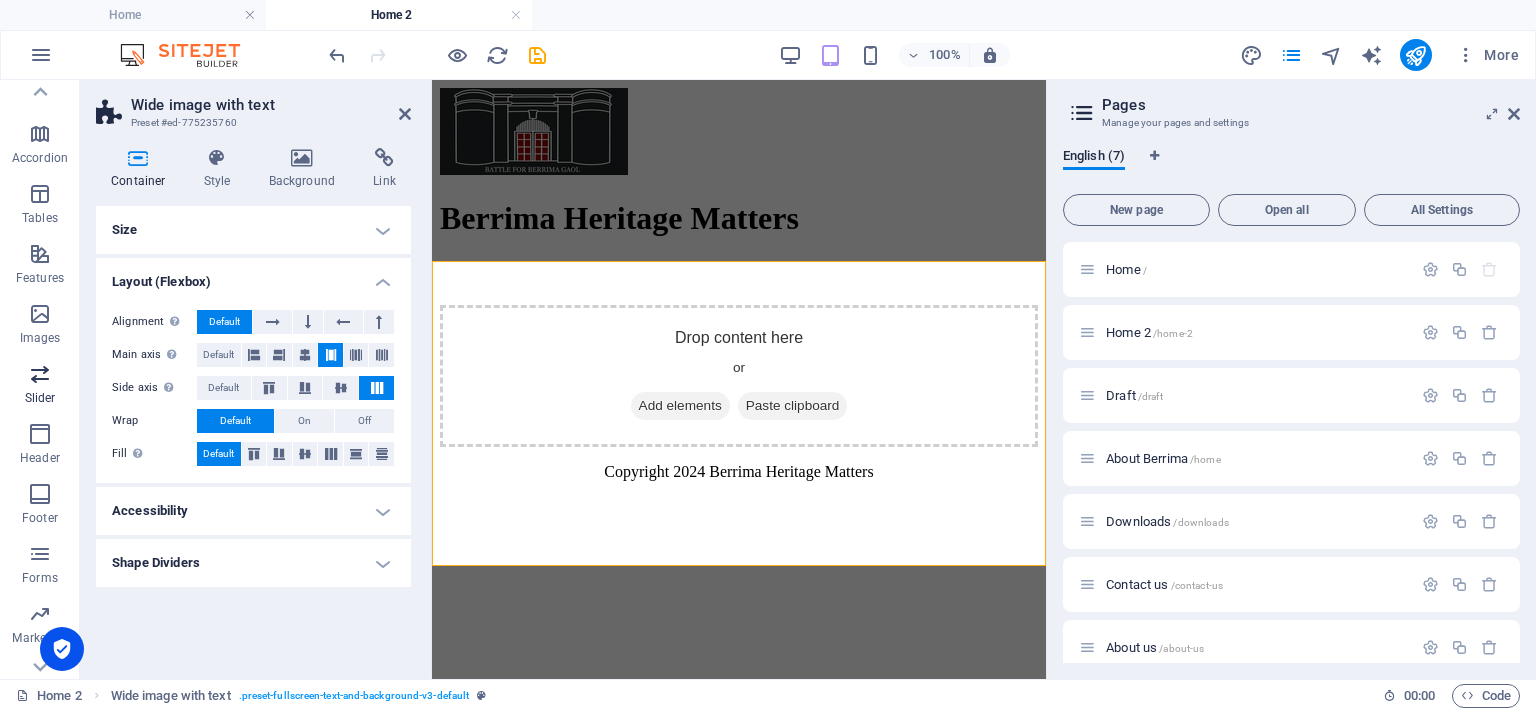 click at bounding box center [40, 374] 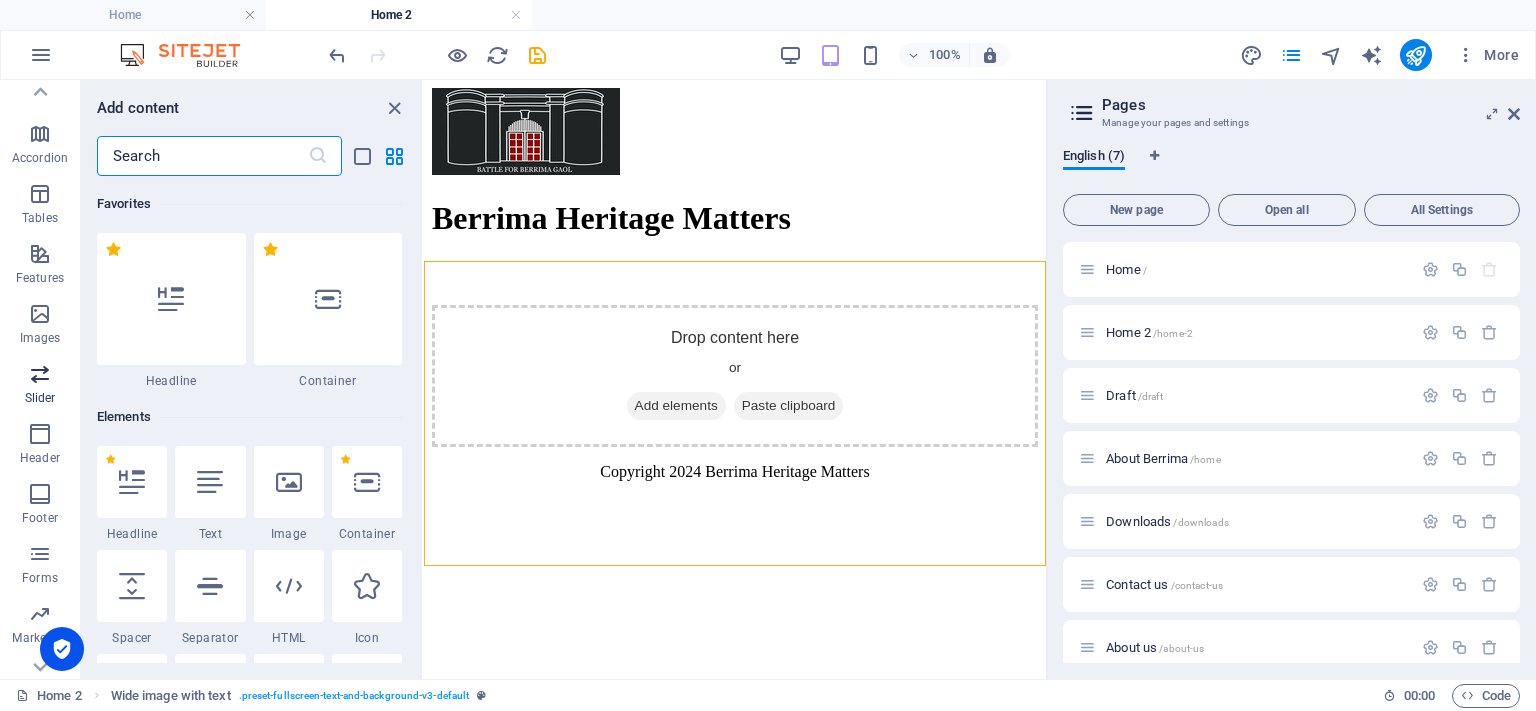 scroll, scrollTop: 11172, scrollLeft: 0, axis: vertical 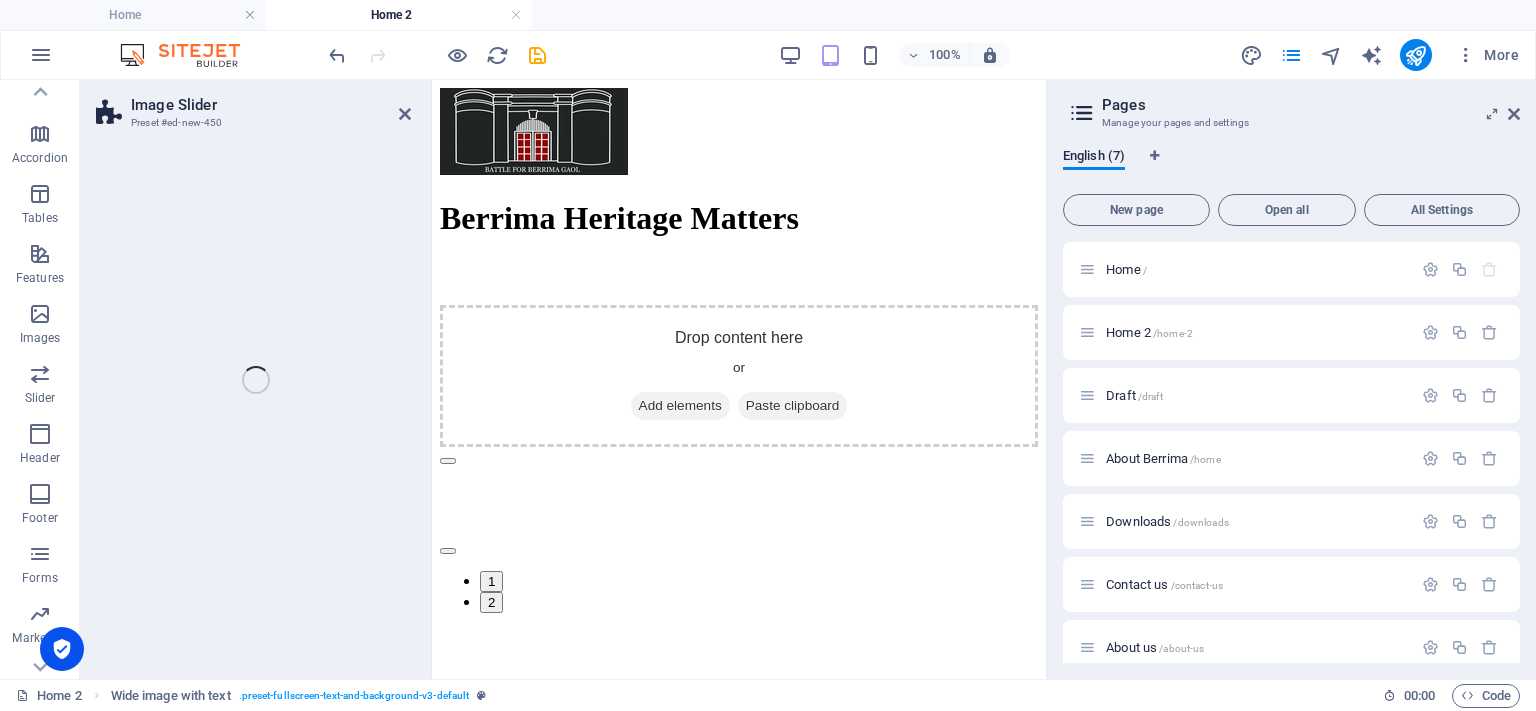 select on "rem" 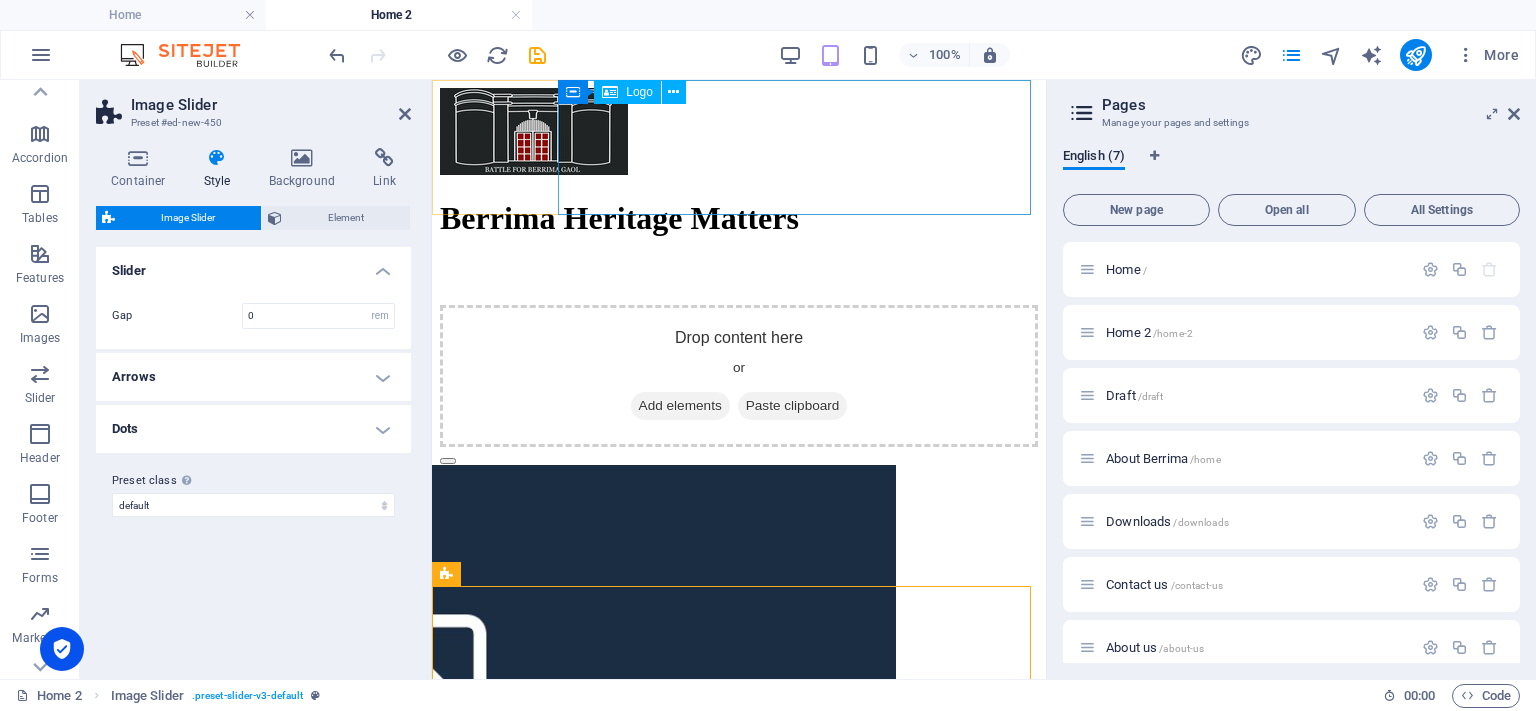 click on "Berrima Heritage Matters" at bounding box center [739, 218] 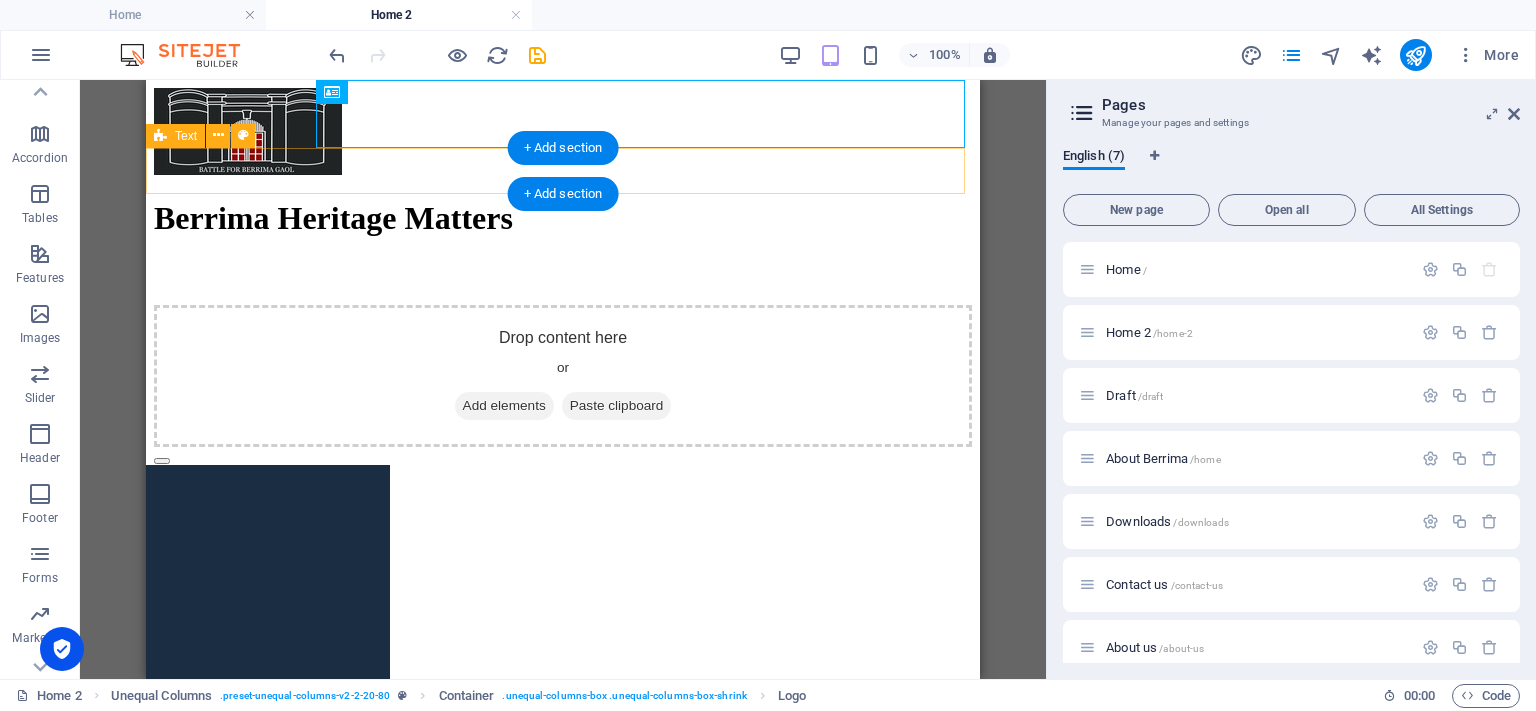 click at bounding box center (563, 282) 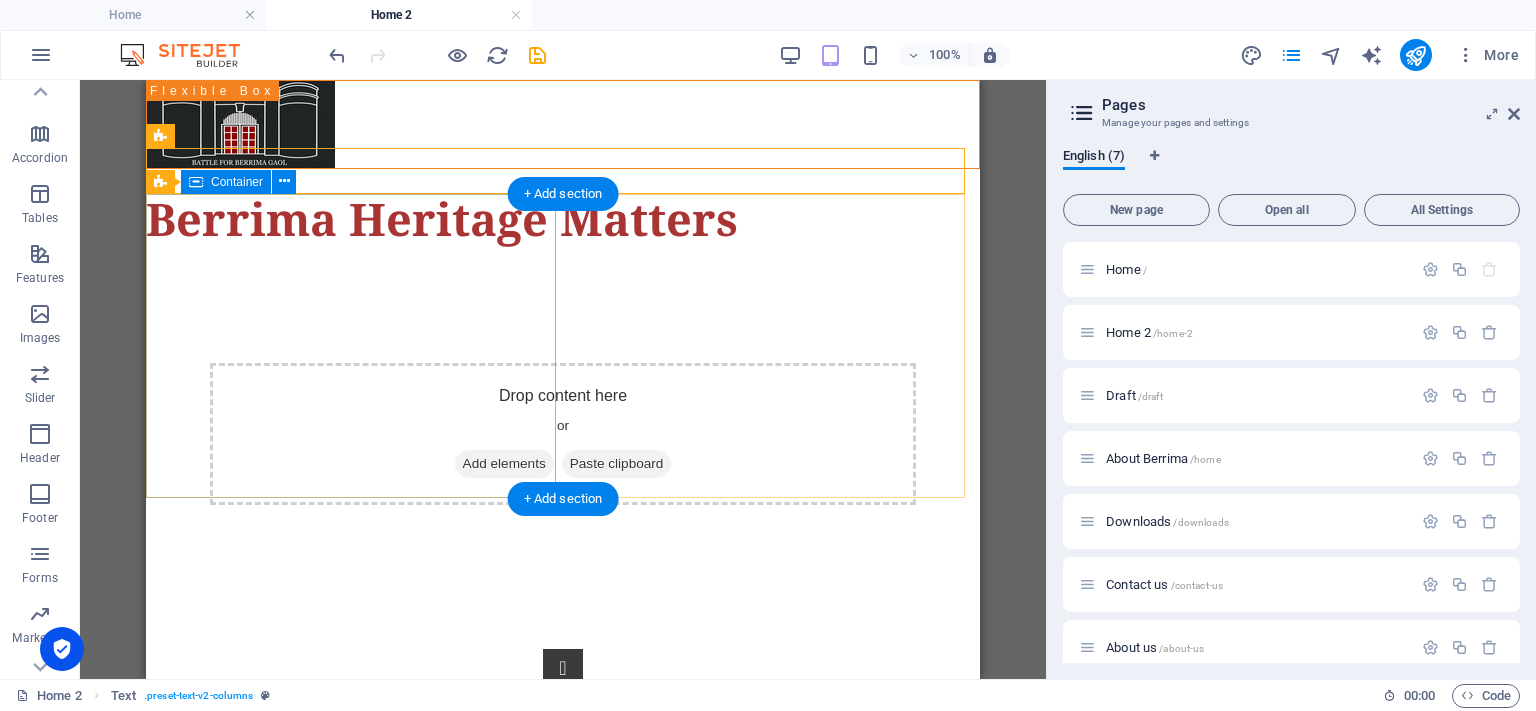 click on "Drop content here or  Add elements  Paste clipboard" at bounding box center (563, 434) 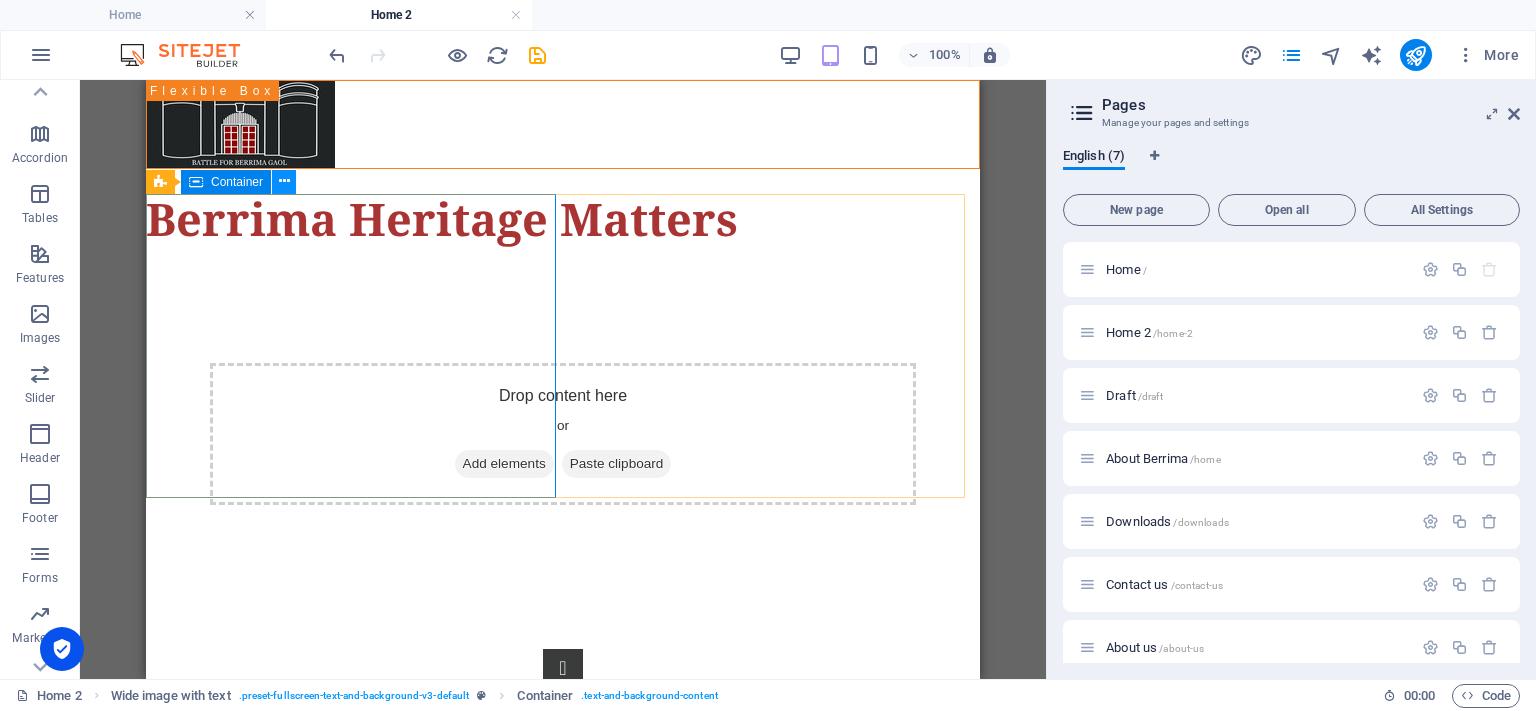 click at bounding box center [284, 181] 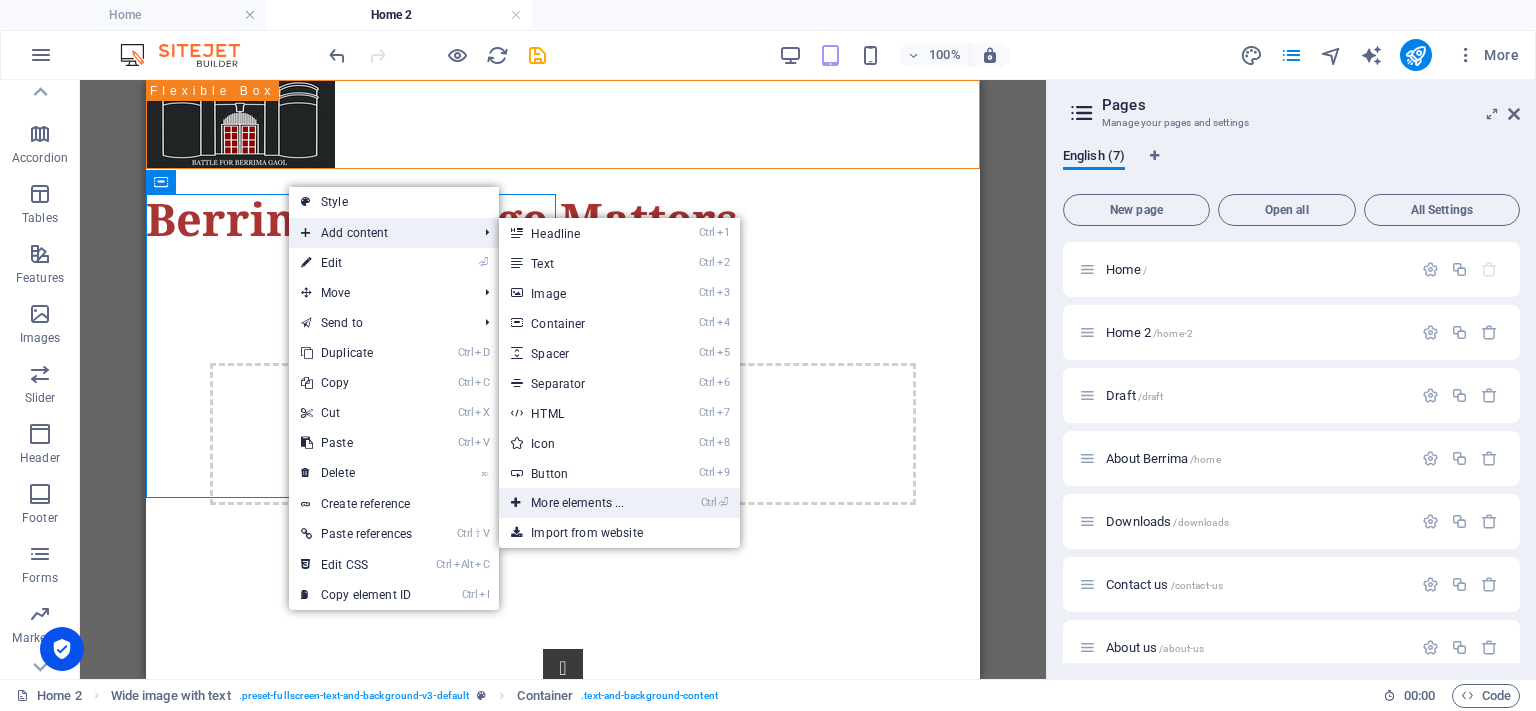 click on "Ctrl ⏎  More elements ..." at bounding box center (581, 503) 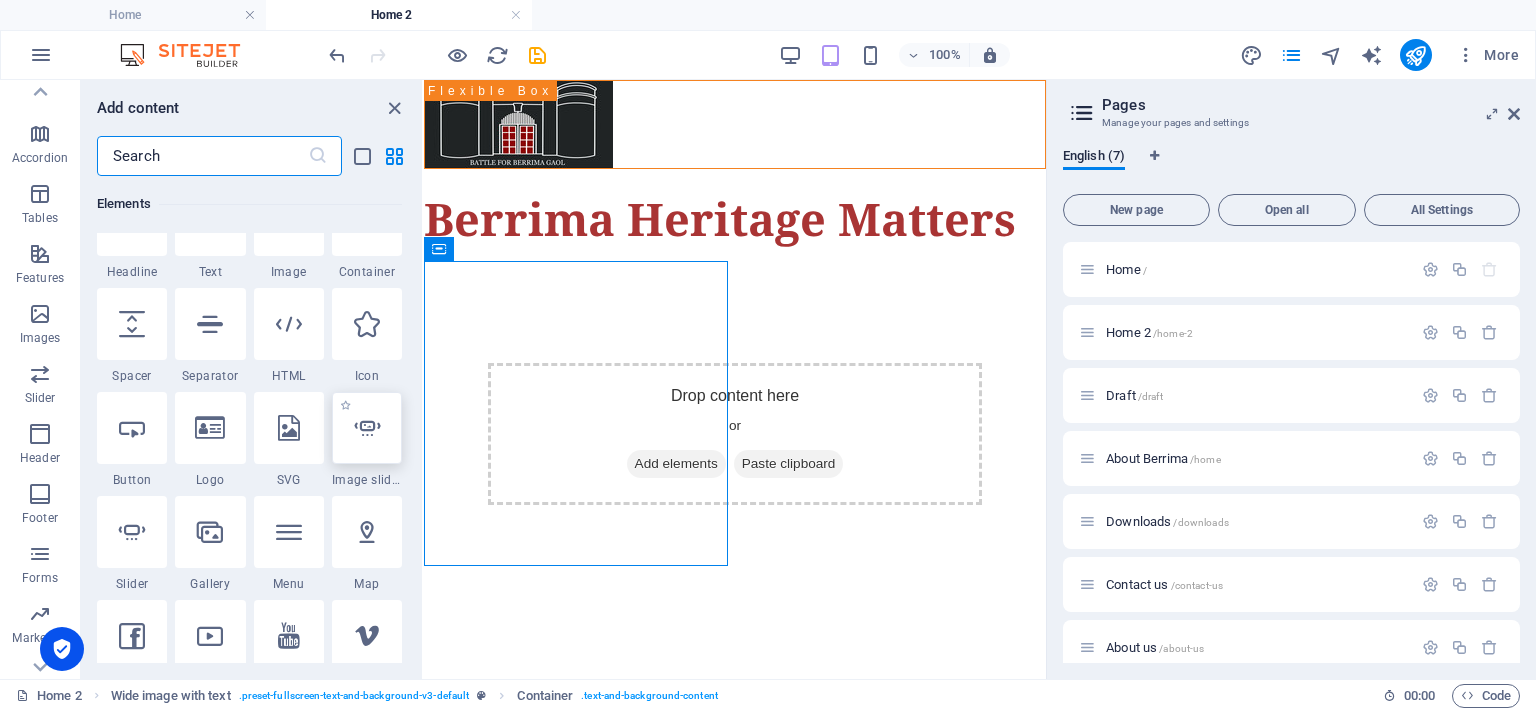 scroll, scrollTop: 279, scrollLeft: 0, axis: vertical 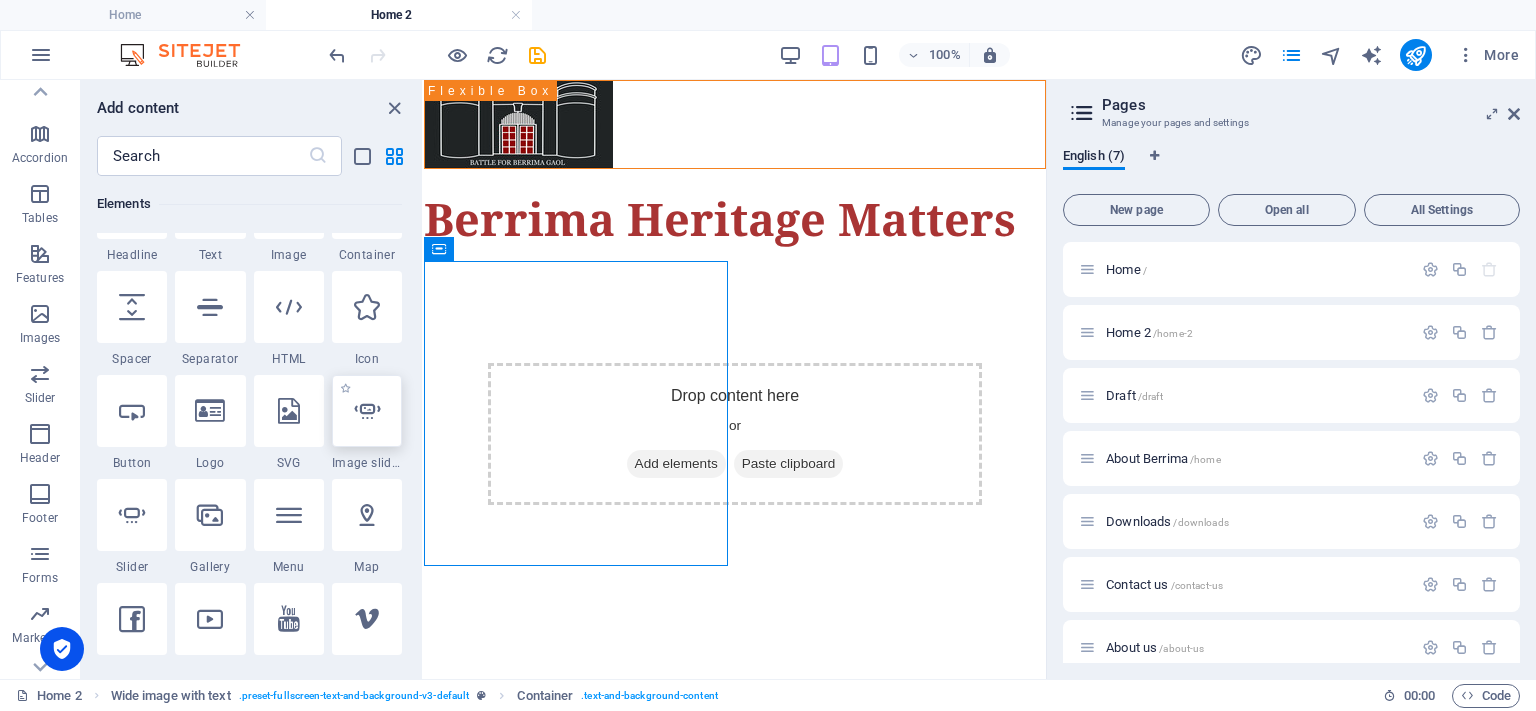 click at bounding box center (367, 411) 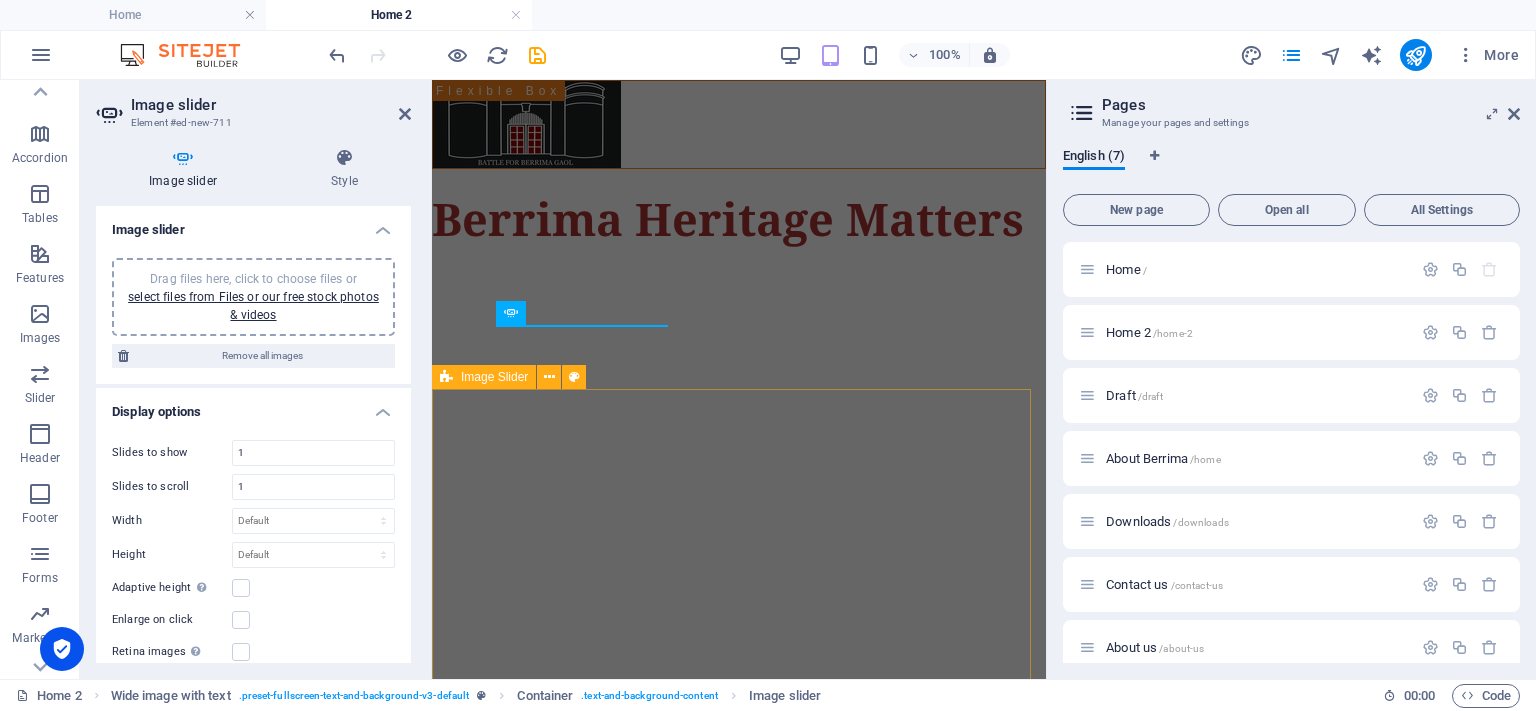 click on "1 2" at bounding box center (739, 707) 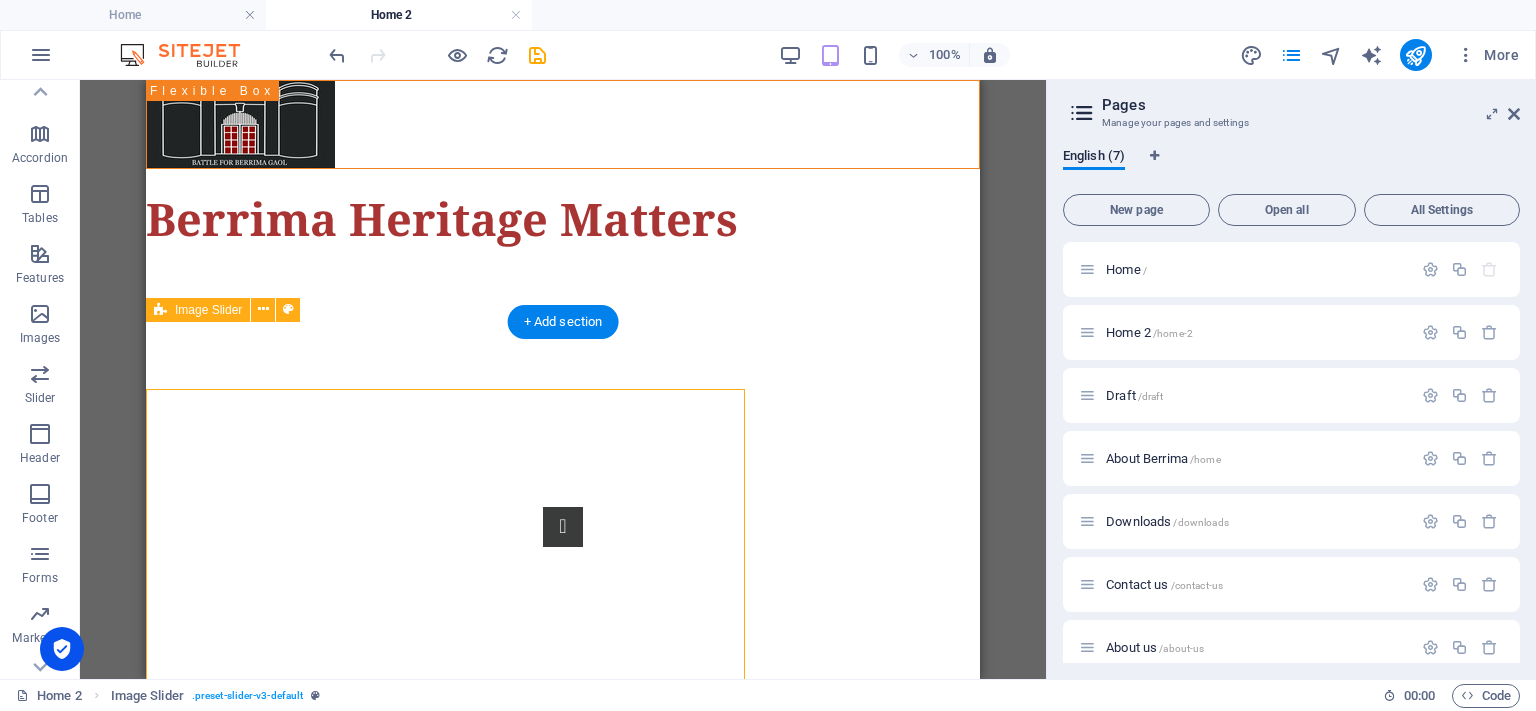 click on "1 2" at bounding box center [563, 707] 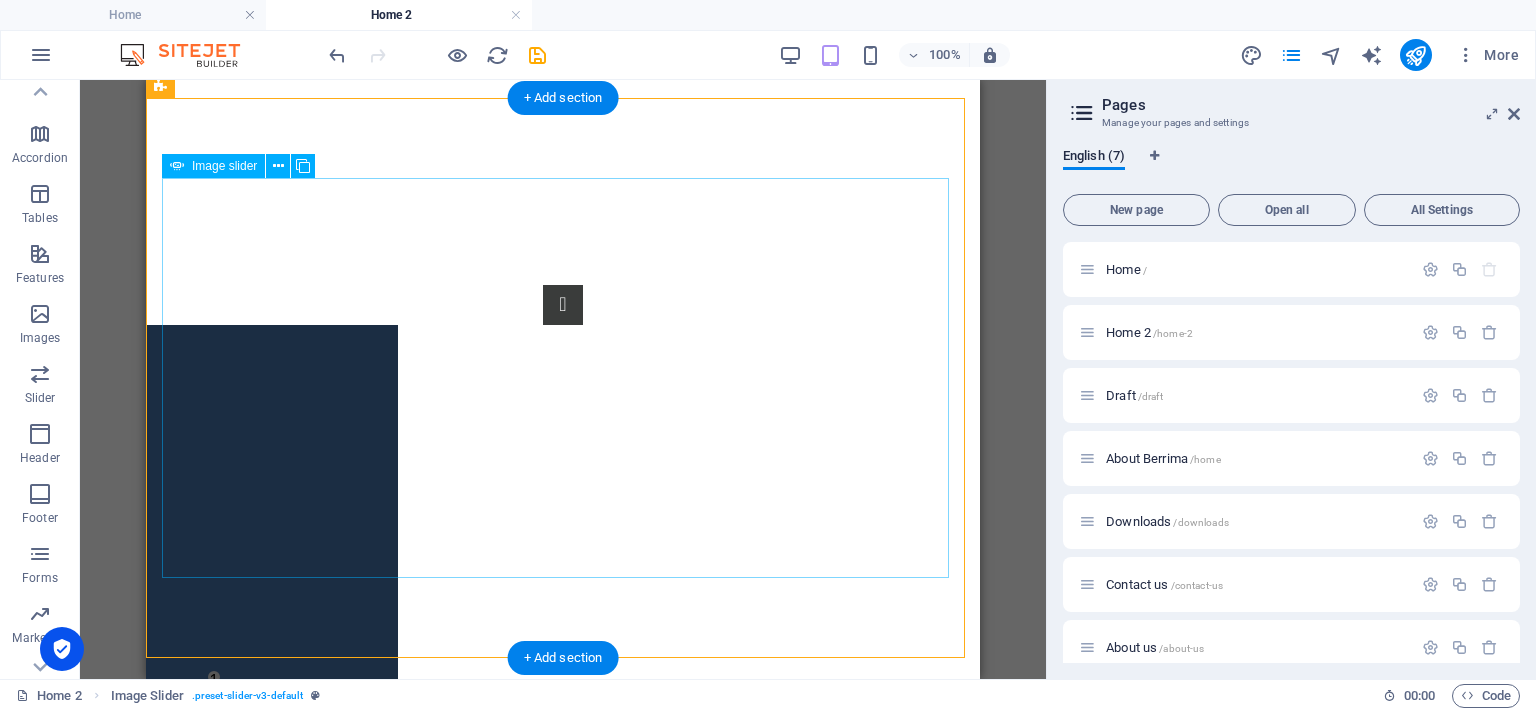 scroll, scrollTop: 223, scrollLeft: 0, axis: vertical 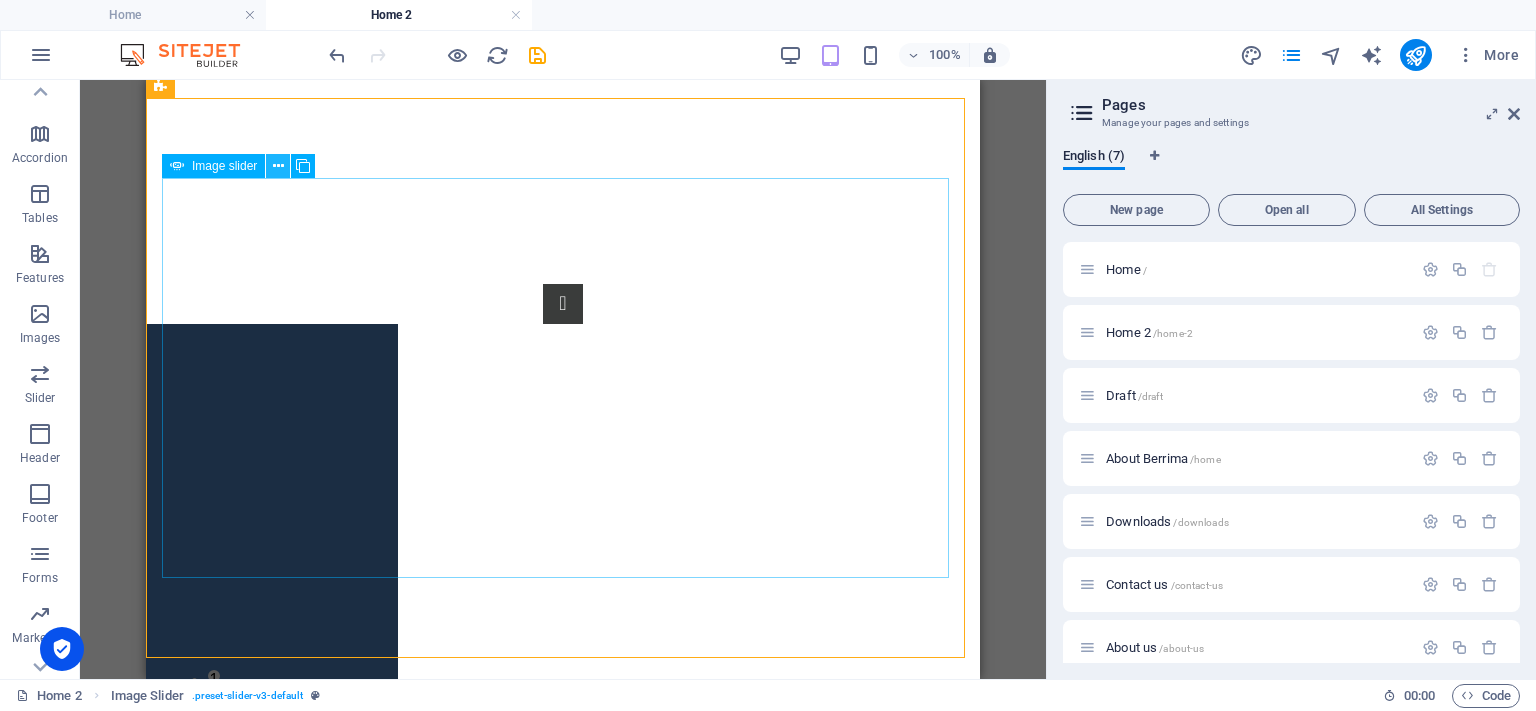 click at bounding box center (278, 166) 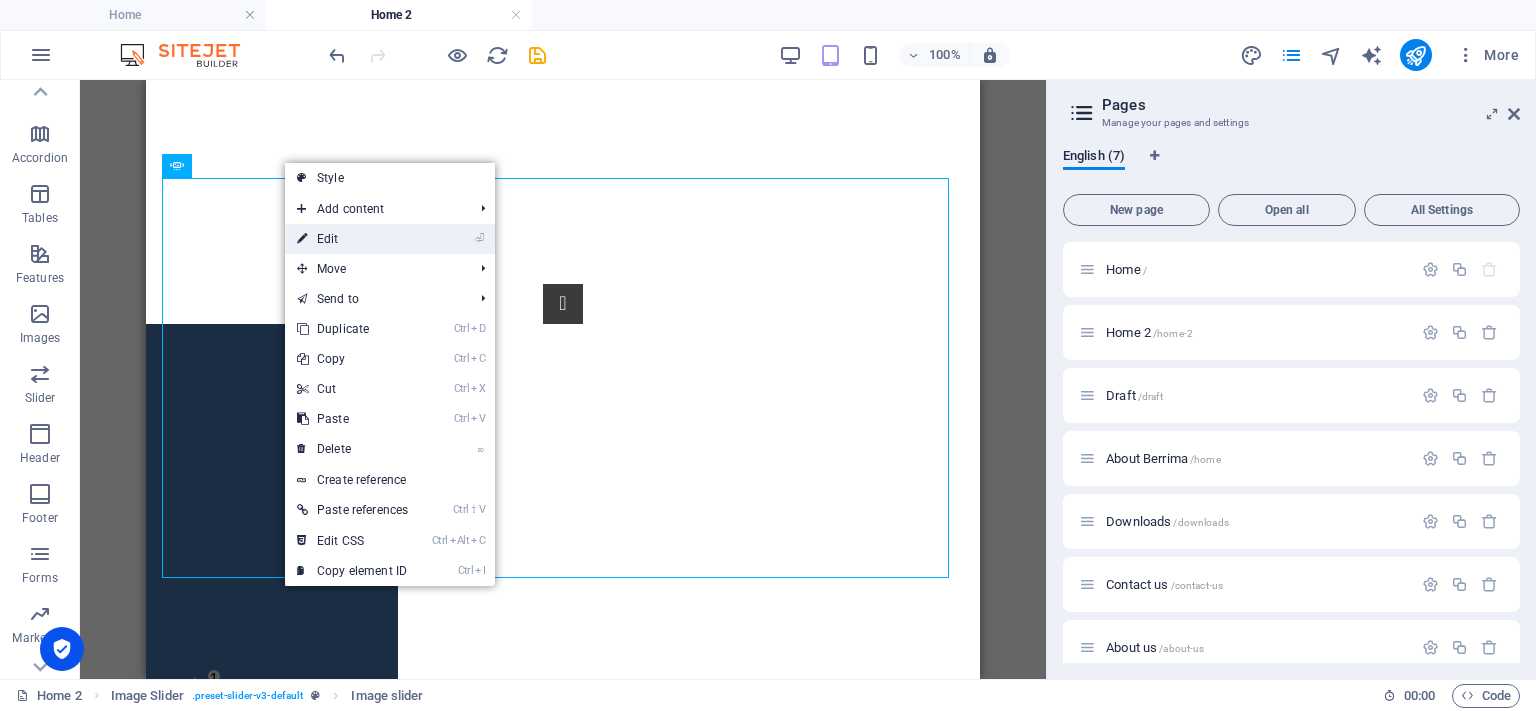 click on "⏎  Edit" at bounding box center (352, 239) 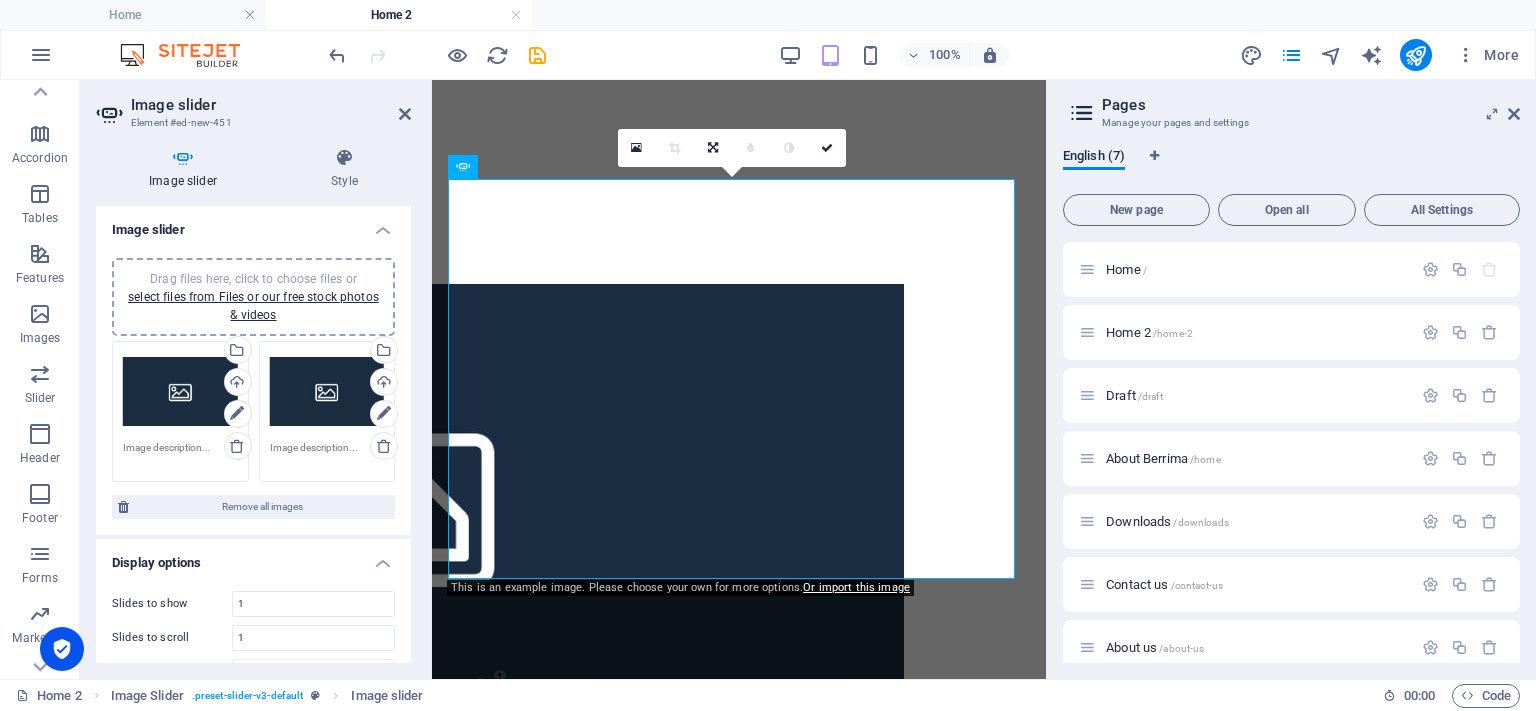 scroll, scrollTop: 290, scrollLeft: 0, axis: vertical 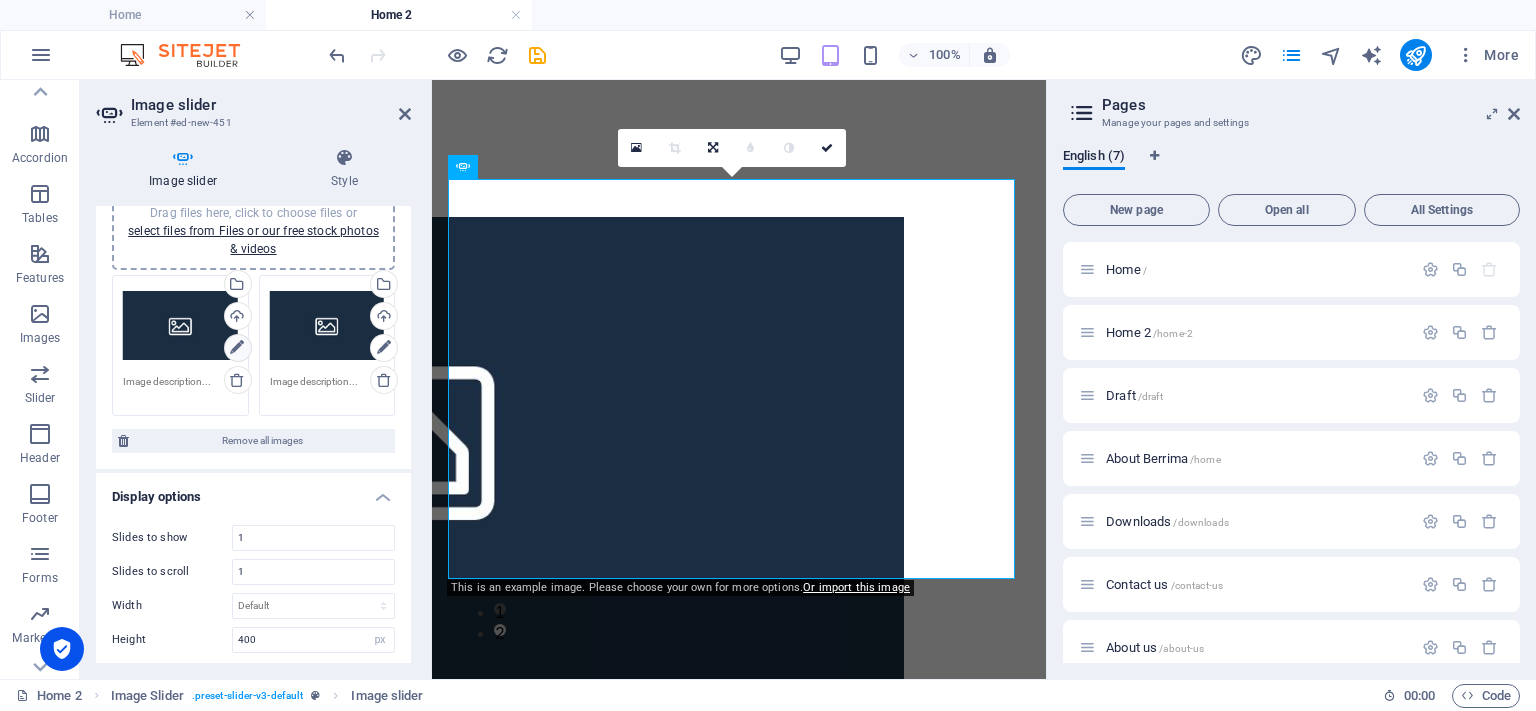 click at bounding box center (237, 348) 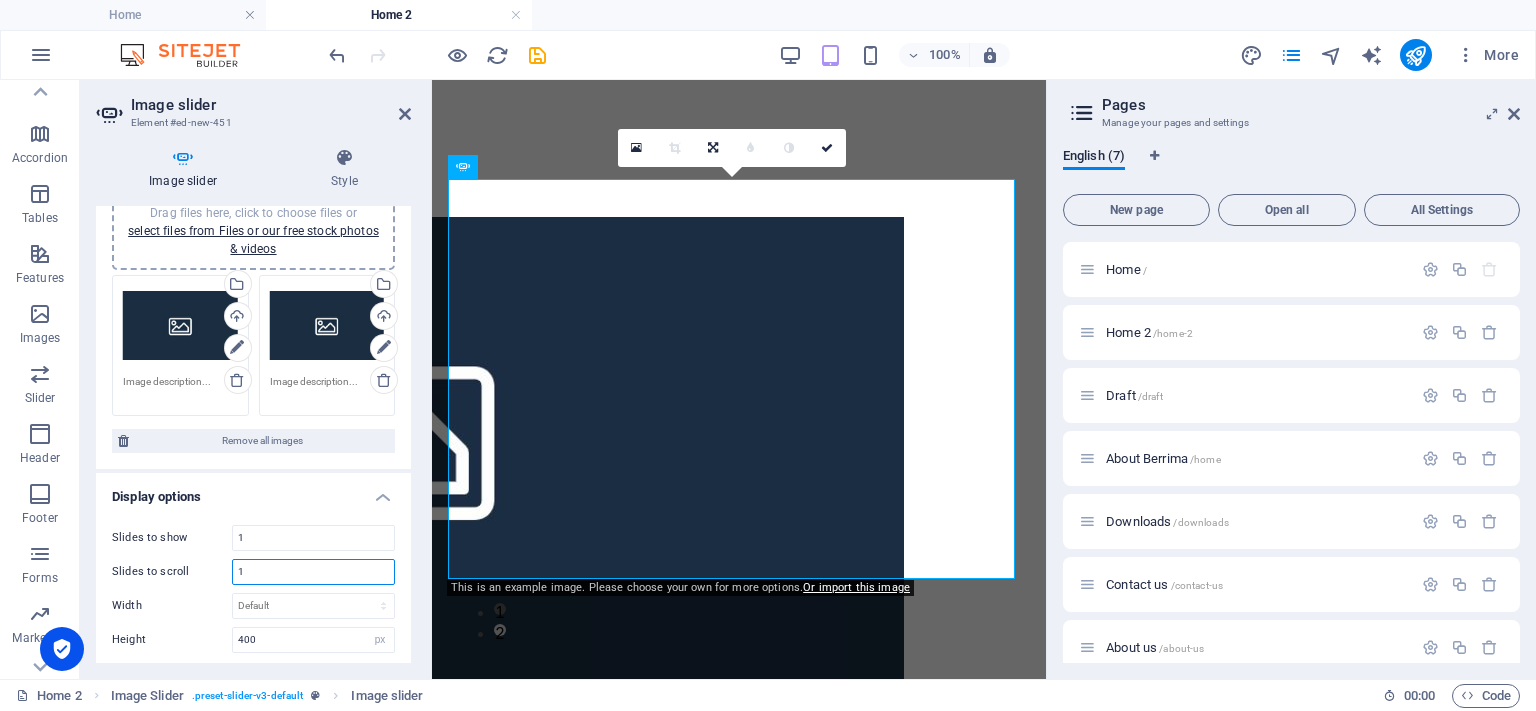 click on "1" at bounding box center (313, 572) 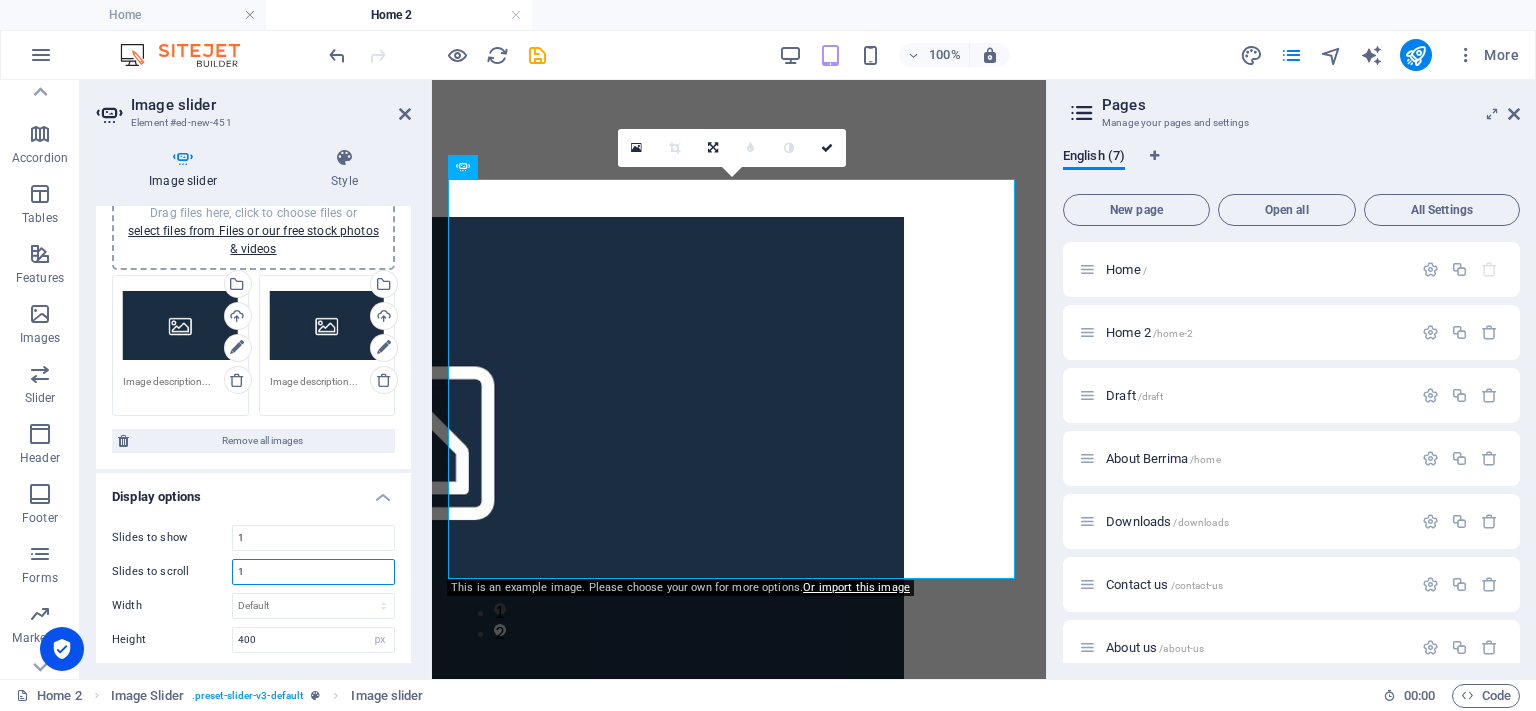 drag, startPoint x: 260, startPoint y: 562, endPoint x: 198, endPoint y: 552, distance: 62.801273 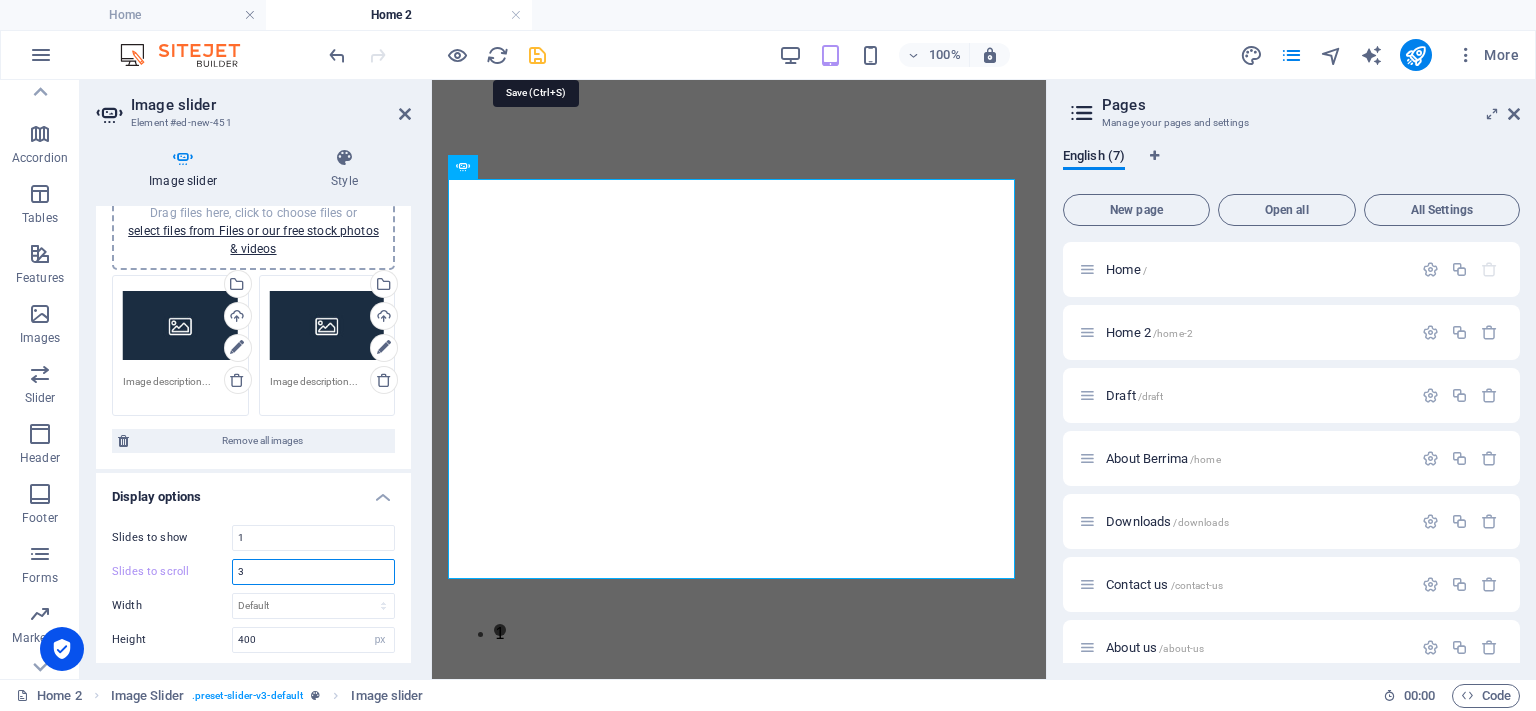 type on "3" 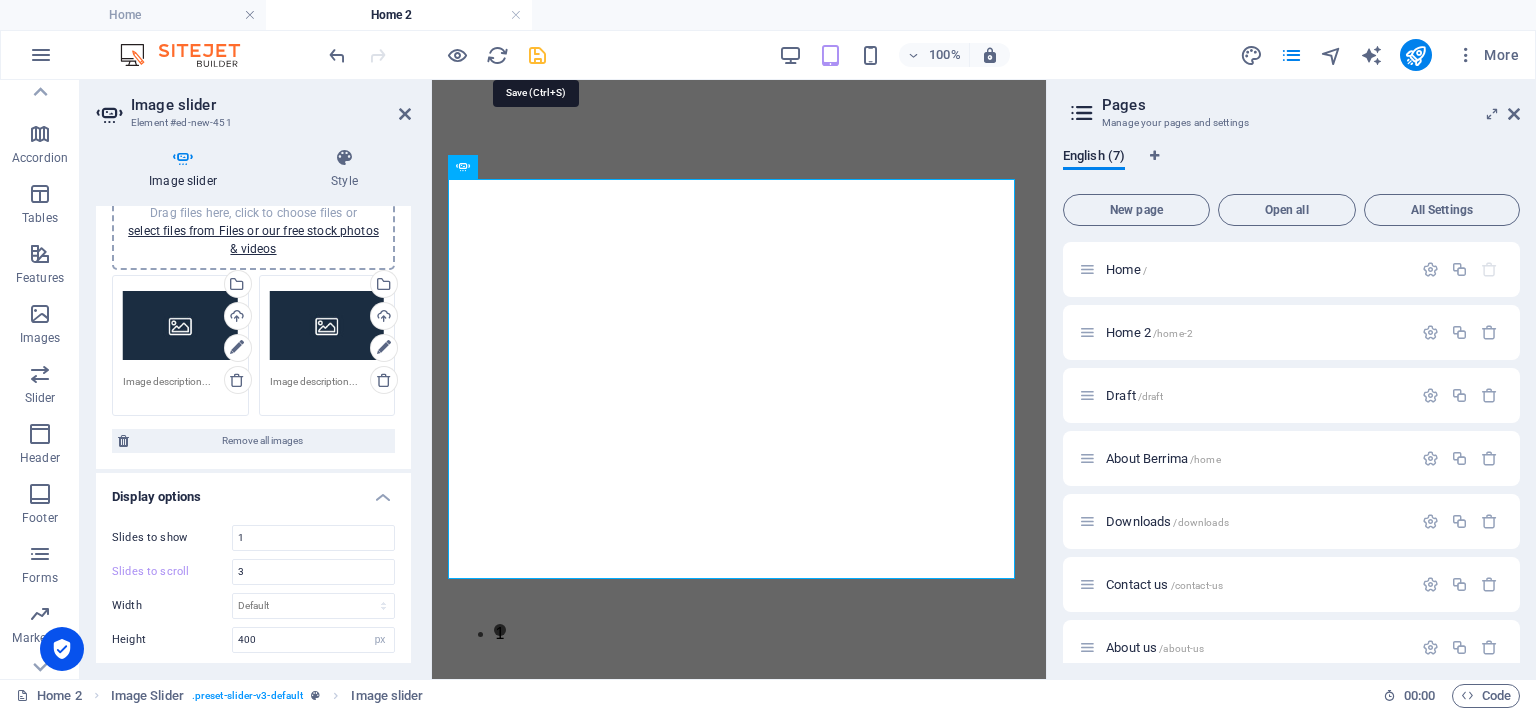 drag, startPoint x: 537, startPoint y: 59, endPoint x: 123, endPoint y: 47, distance: 414.1739 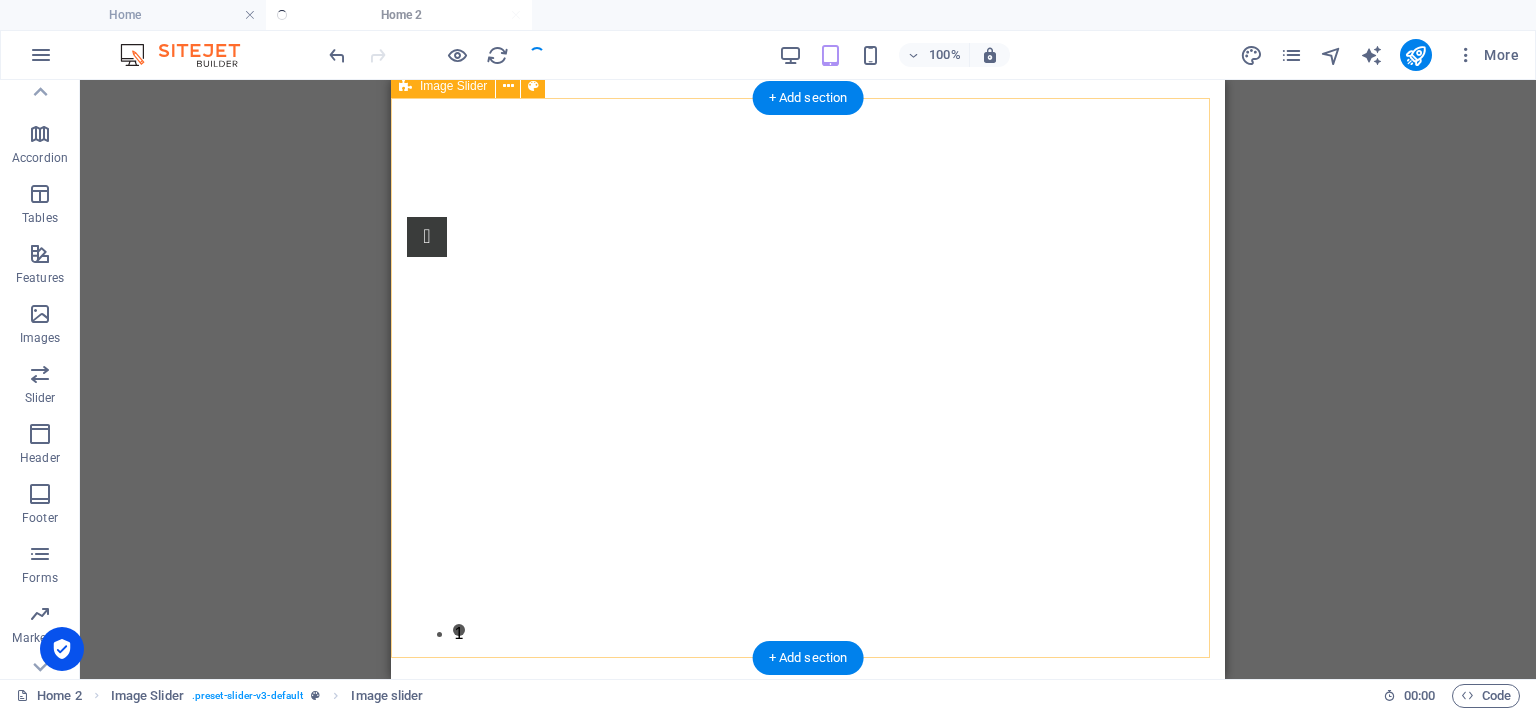 scroll, scrollTop: 223, scrollLeft: 0, axis: vertical 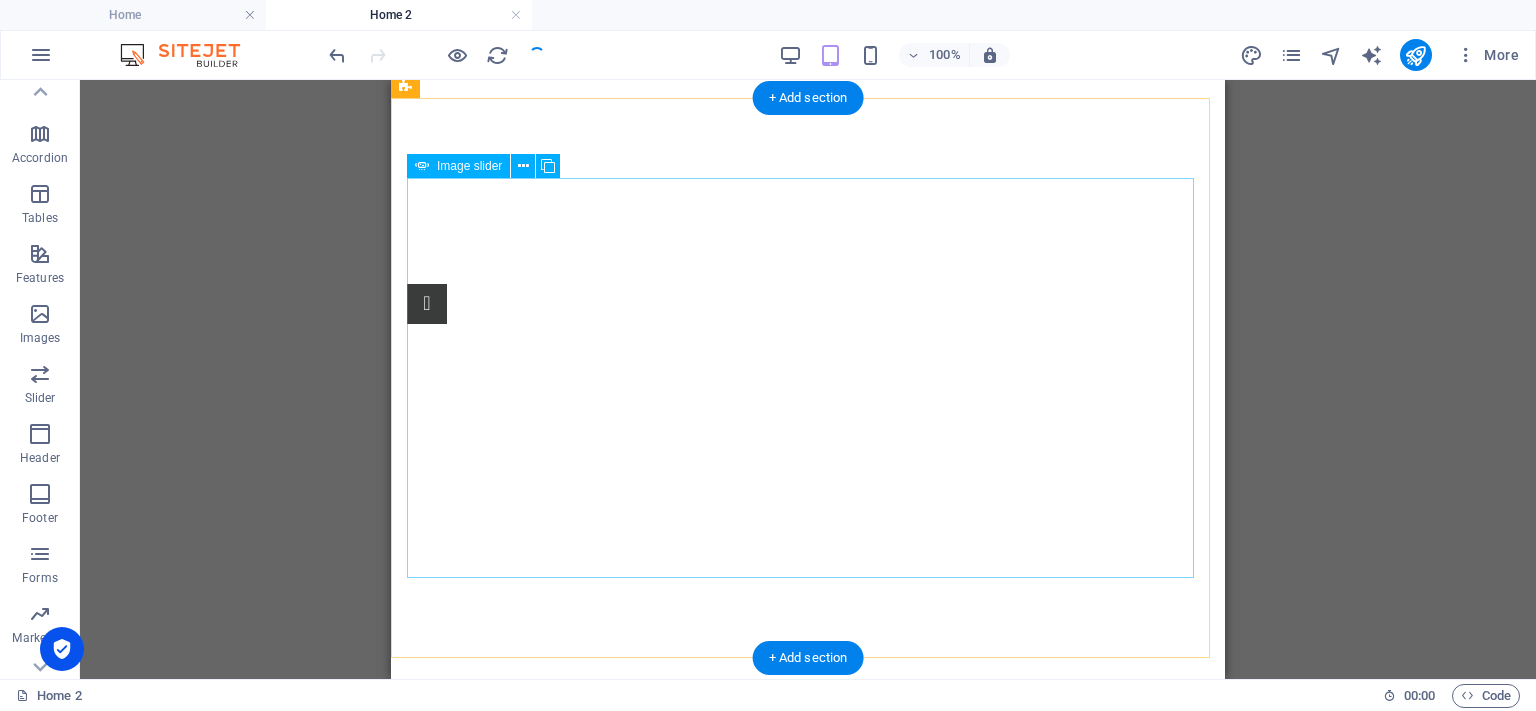 click at bounding box center (427, 2076) 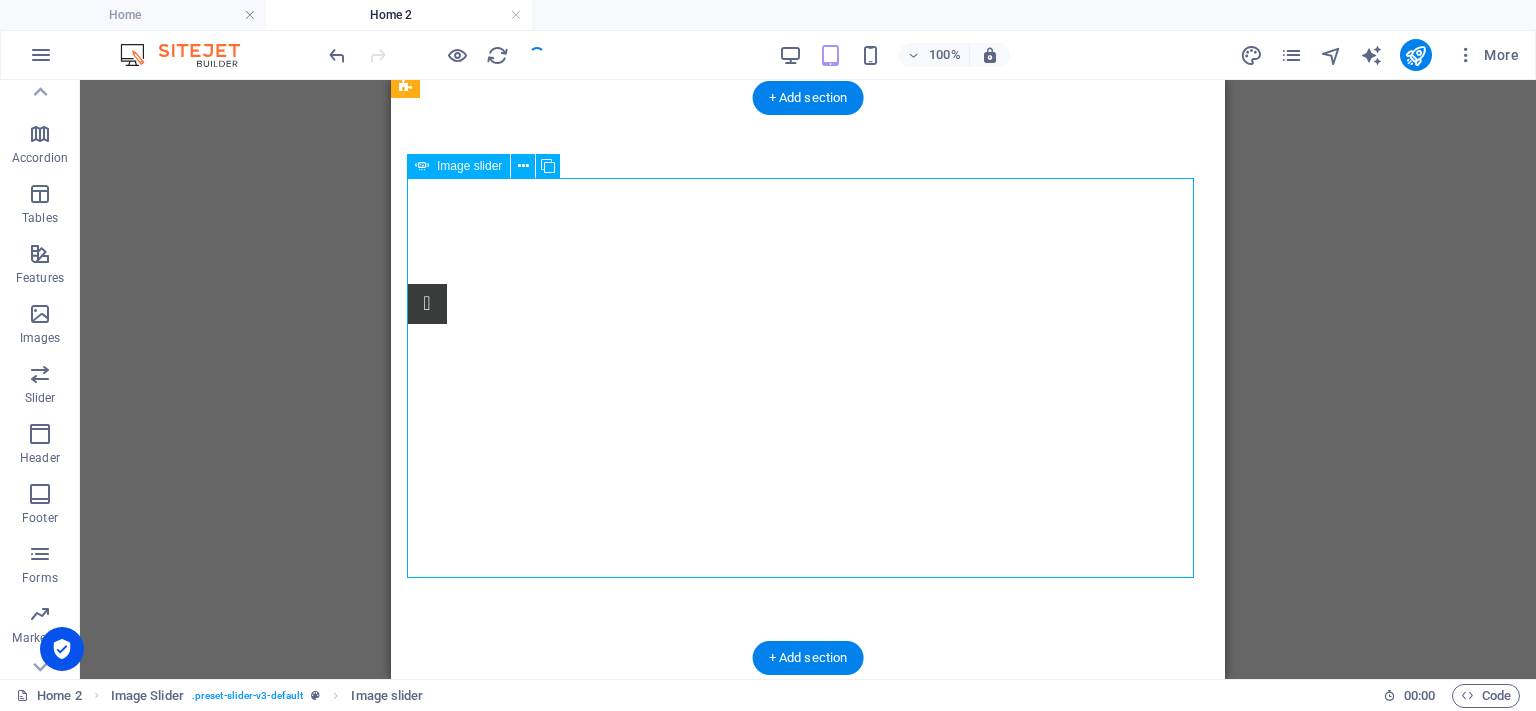 click at bounding box center (427, 2076) 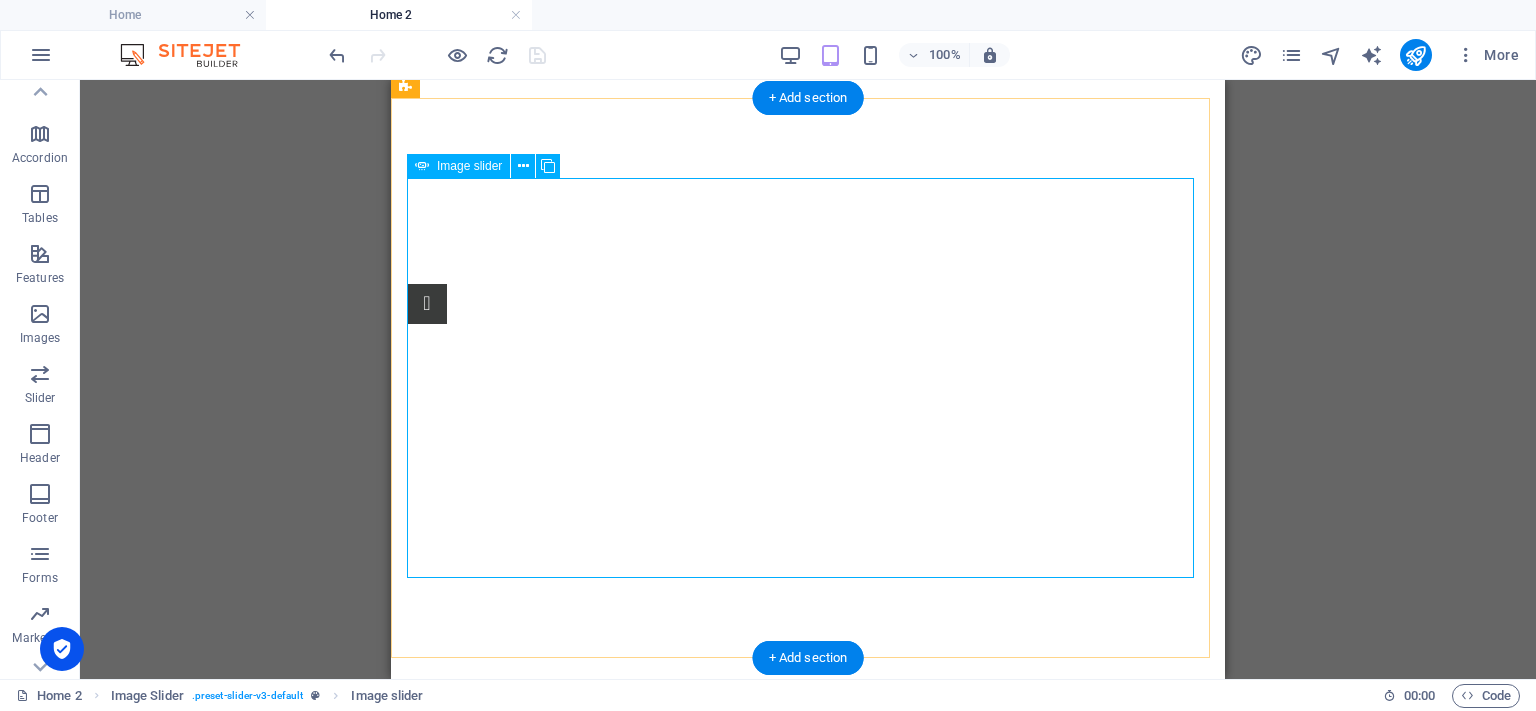 click on "1" at bounding box center [808, 484] 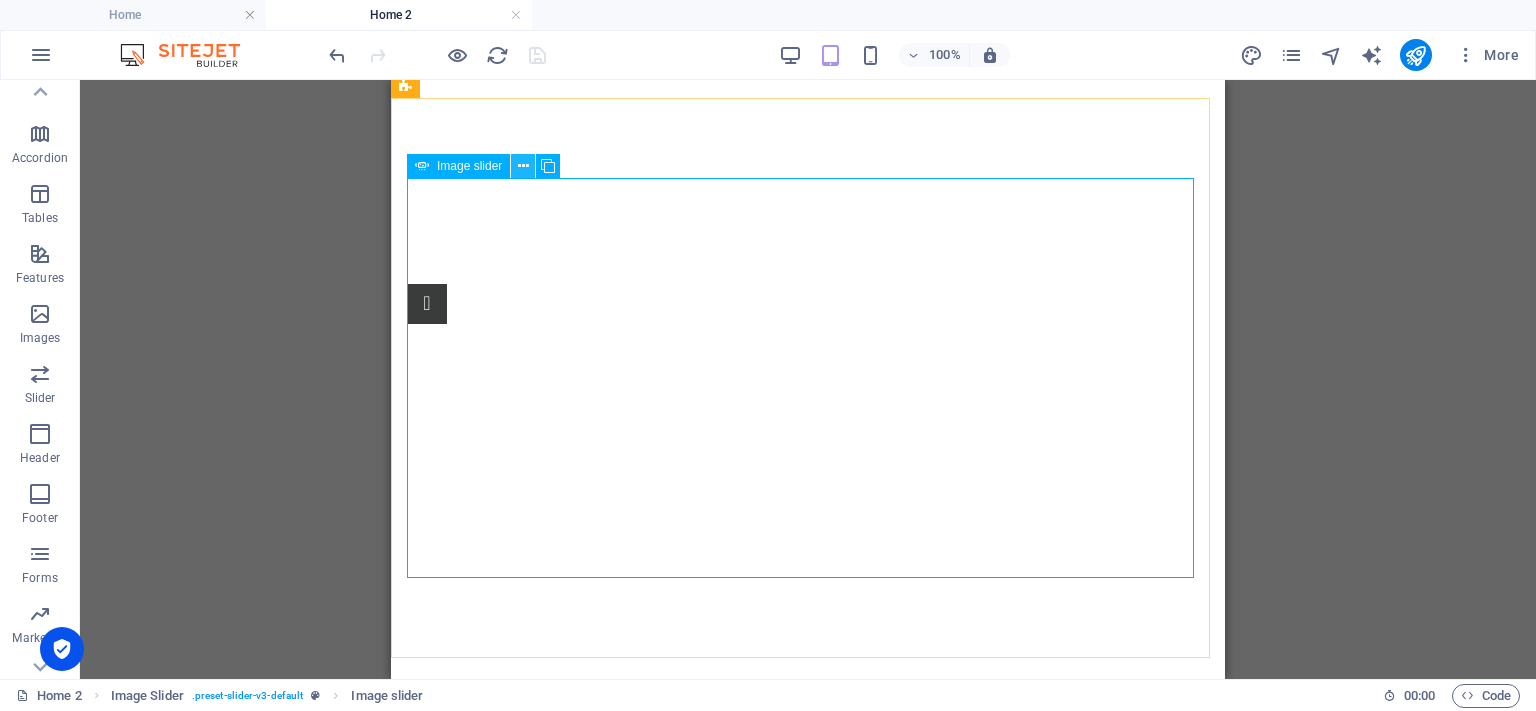 click at bounding box center [523, 166] 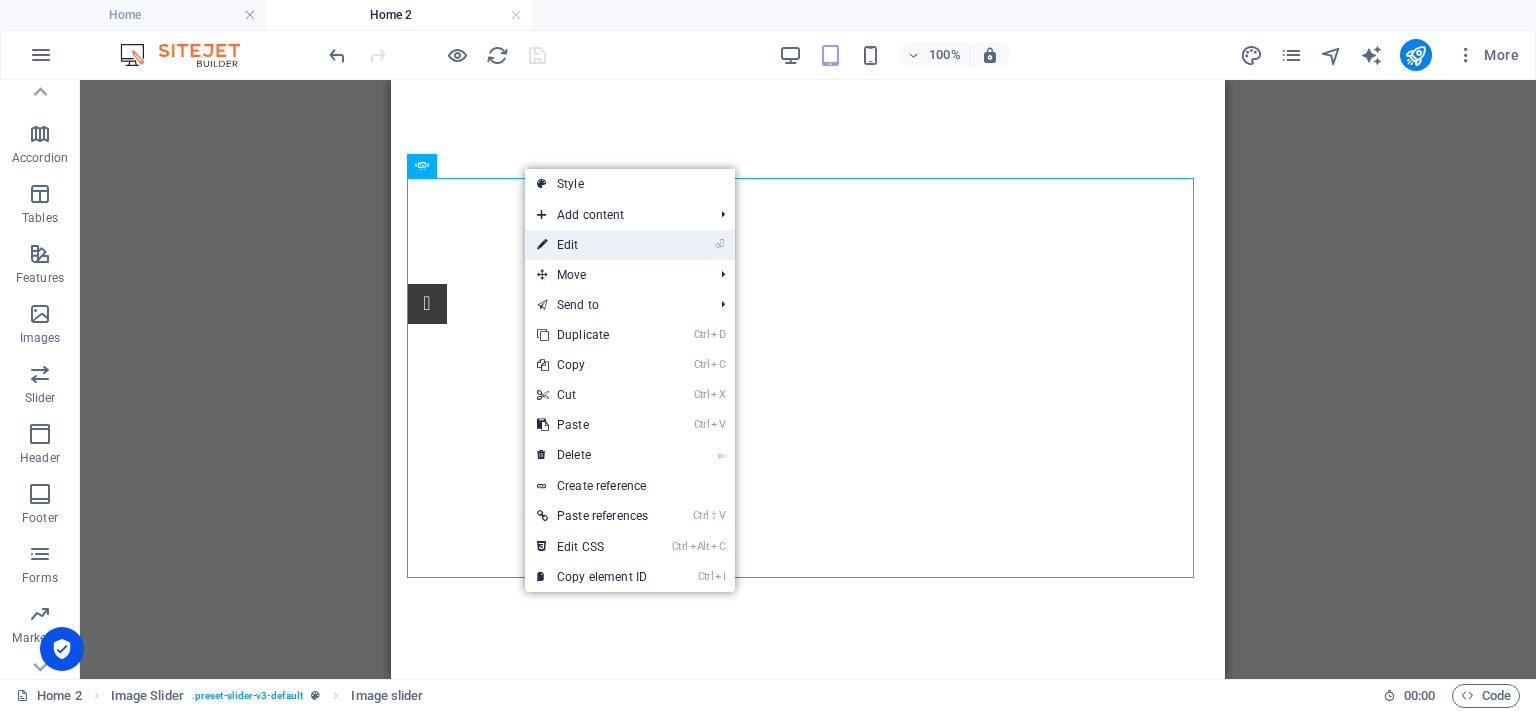 click on "⏎  Edit" at bounding box center (592, 245) 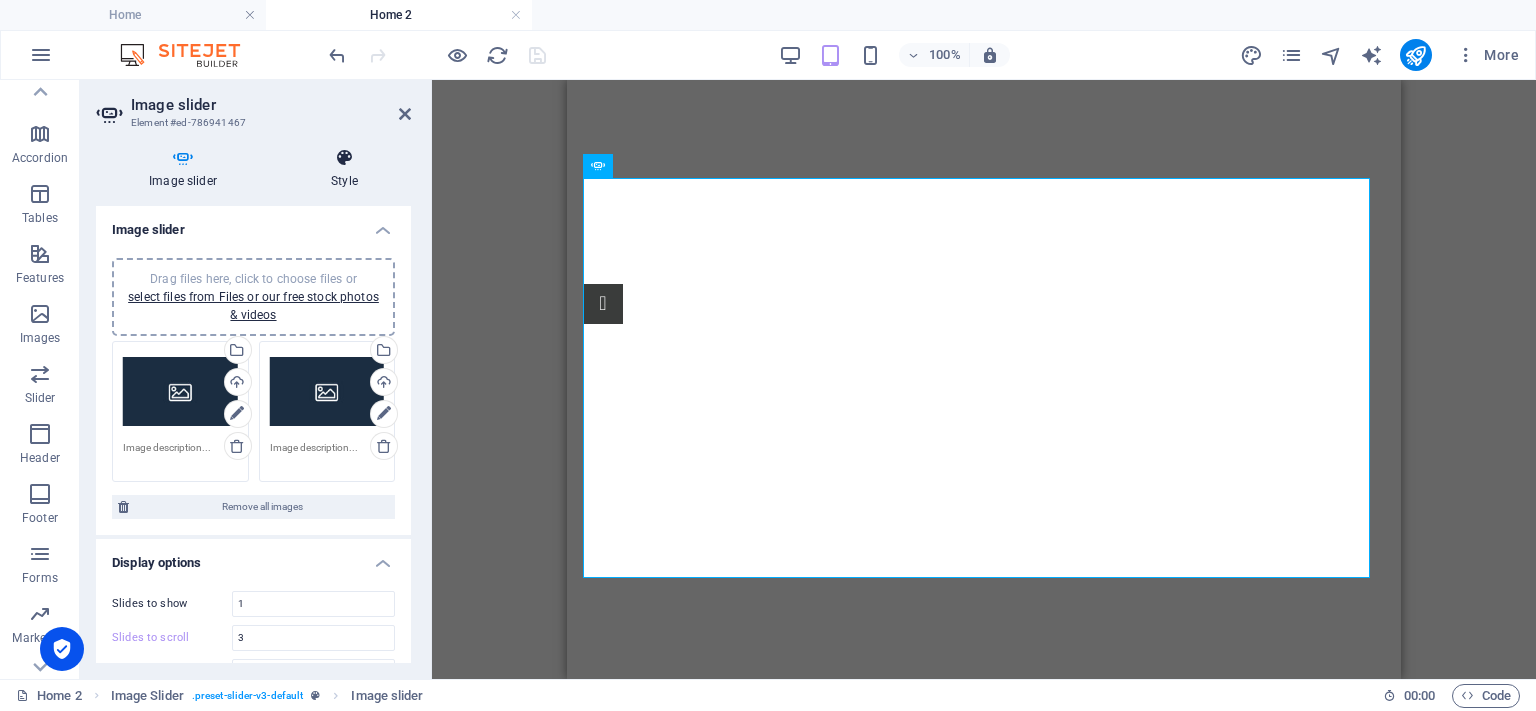click at bounding box center [344, 158] 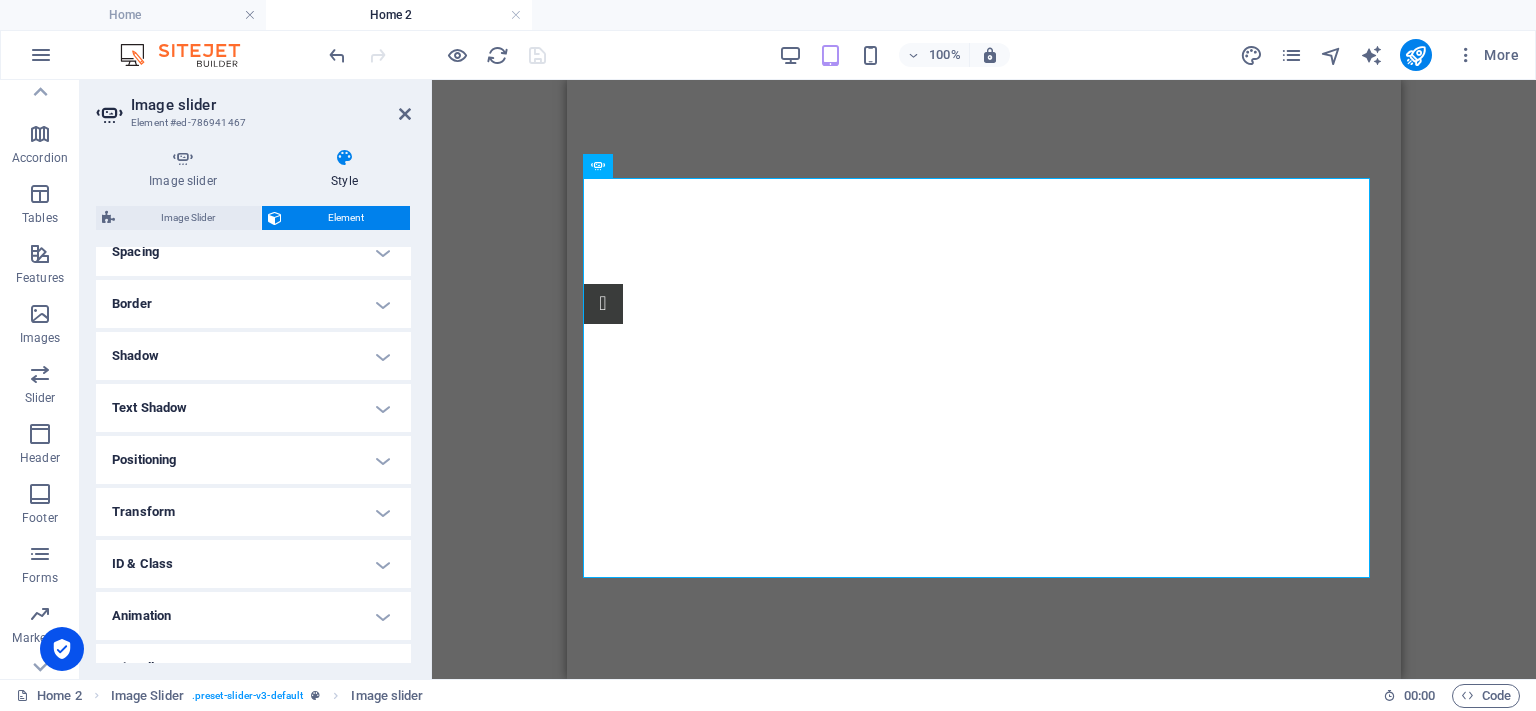 scroll, scrollTop: 428, scrollLeft: 0, axis: vertical 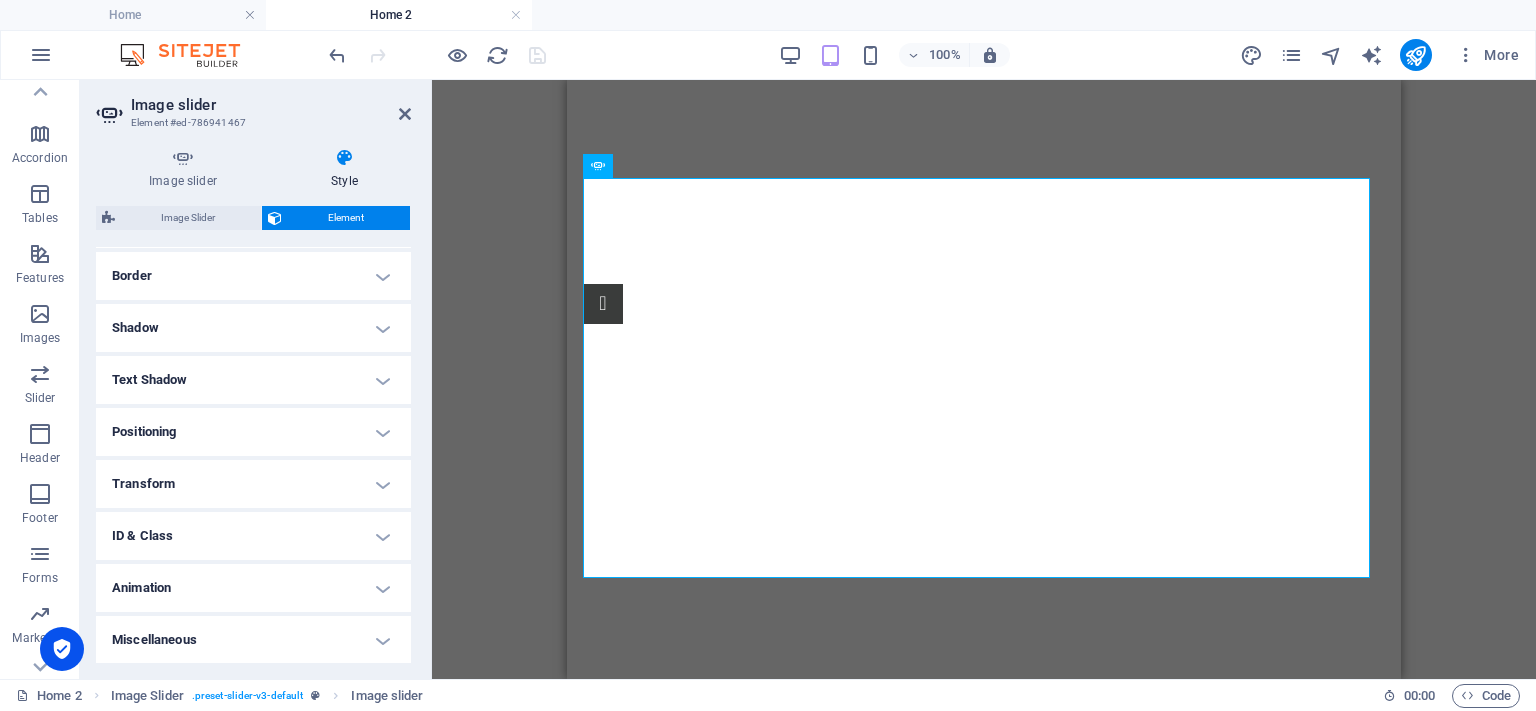 click on "Animation" at bounding box center (253, 588) 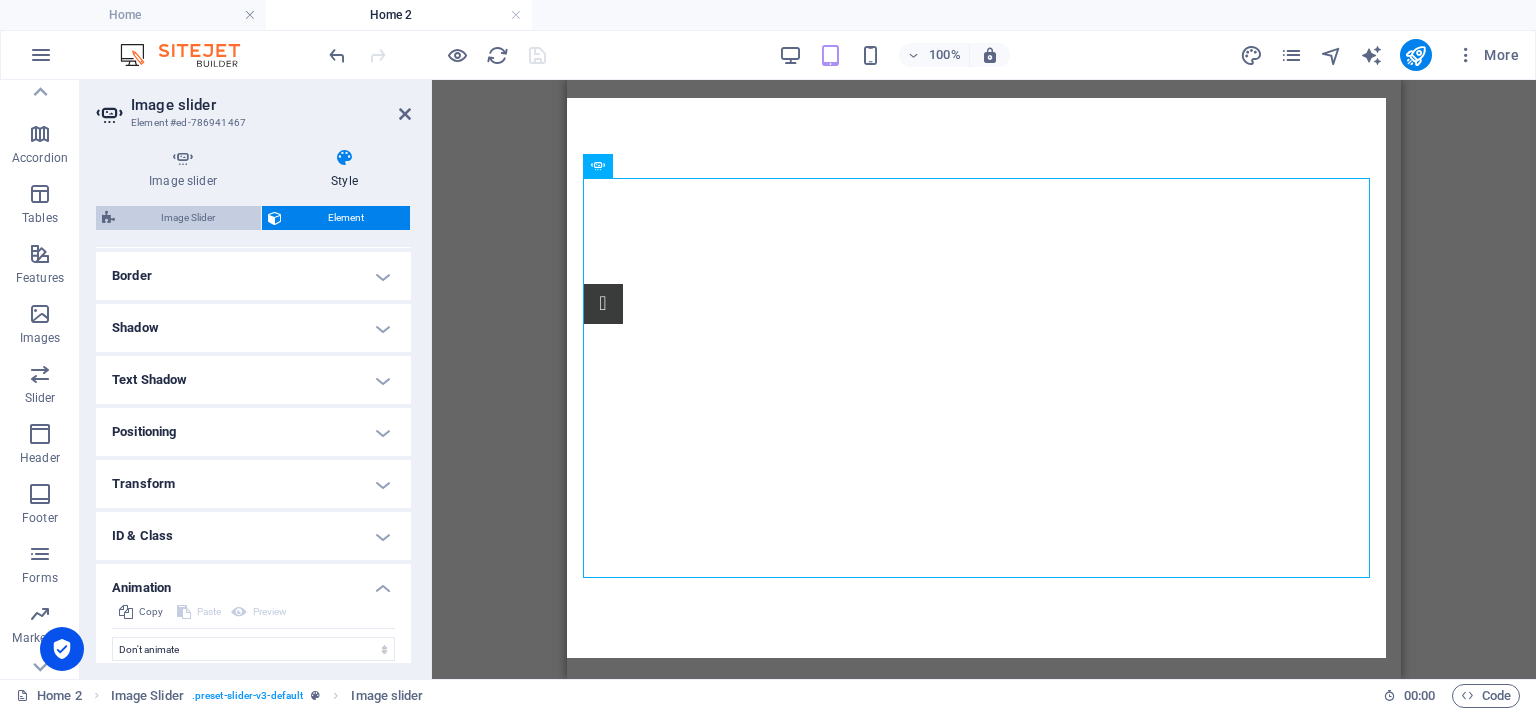 click on "Image Slider" at bounding box center (188, 218) 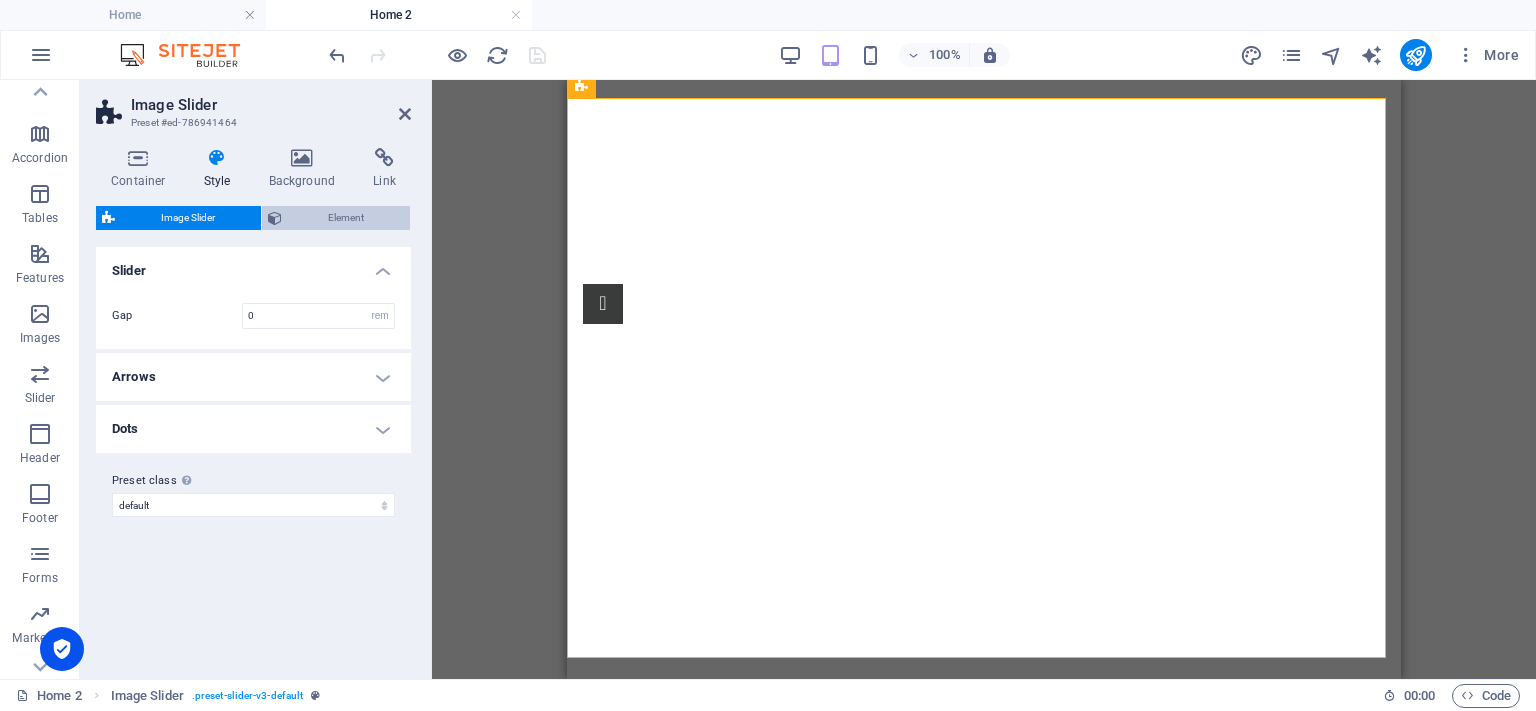 click on "Element" at bounding box center (346, 218) 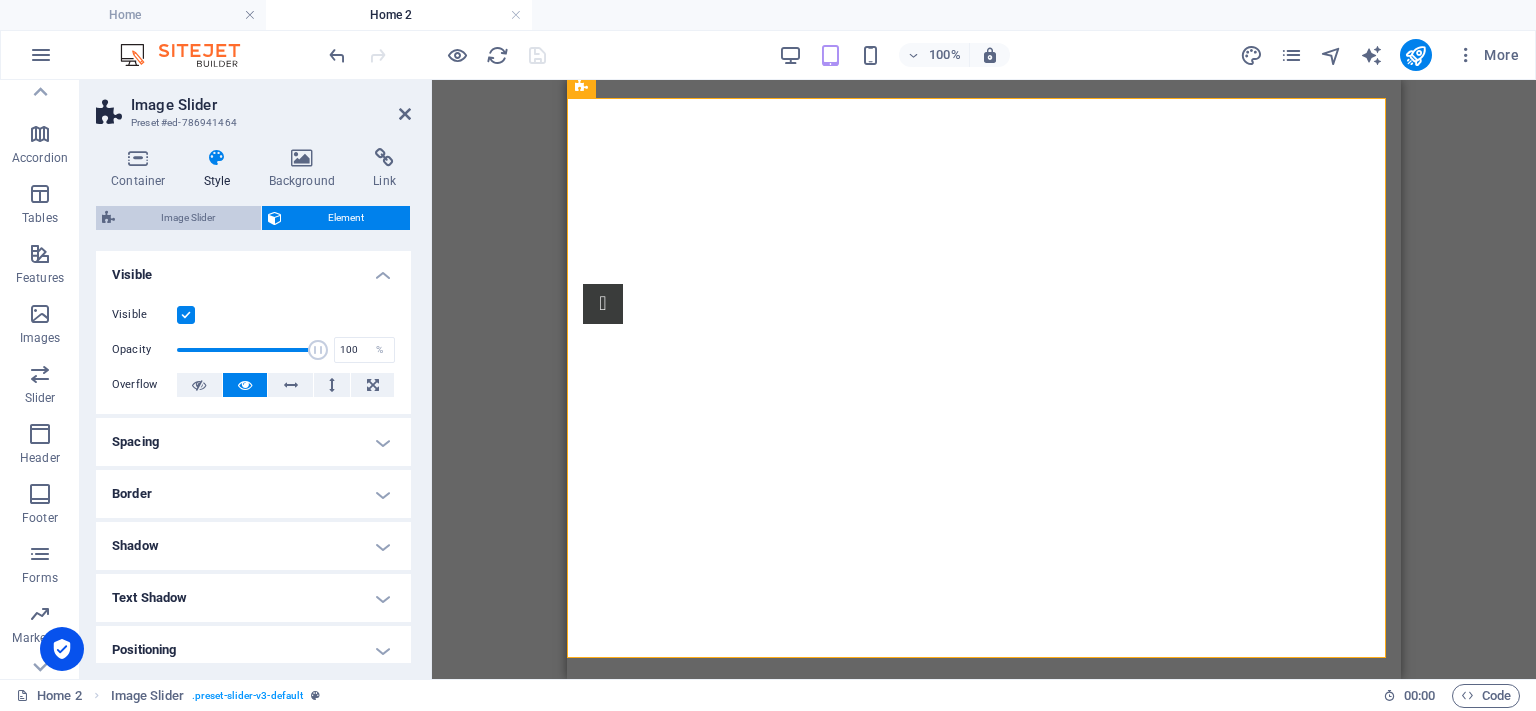 click on "Image Slider" at bounding box center (188, 218) 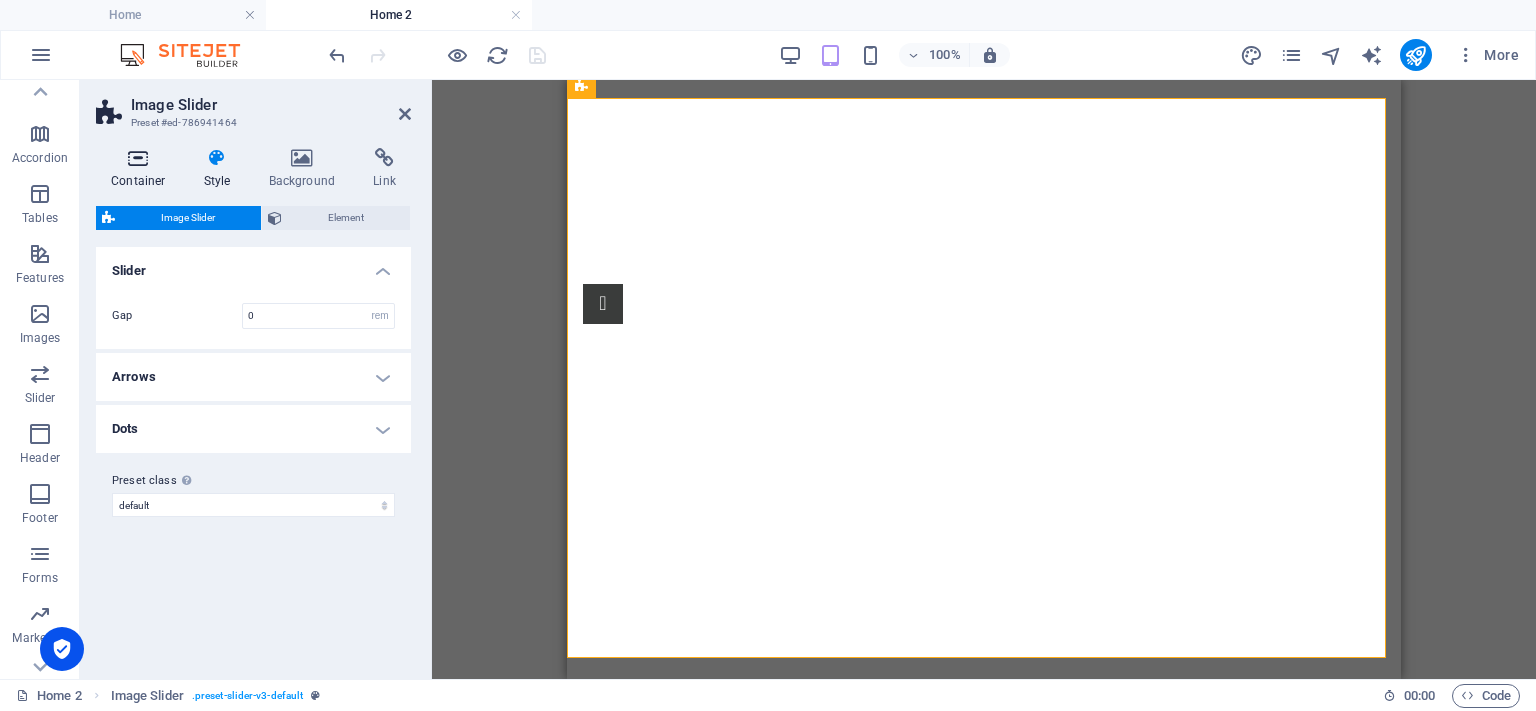 click at bounding box center [138, 158] 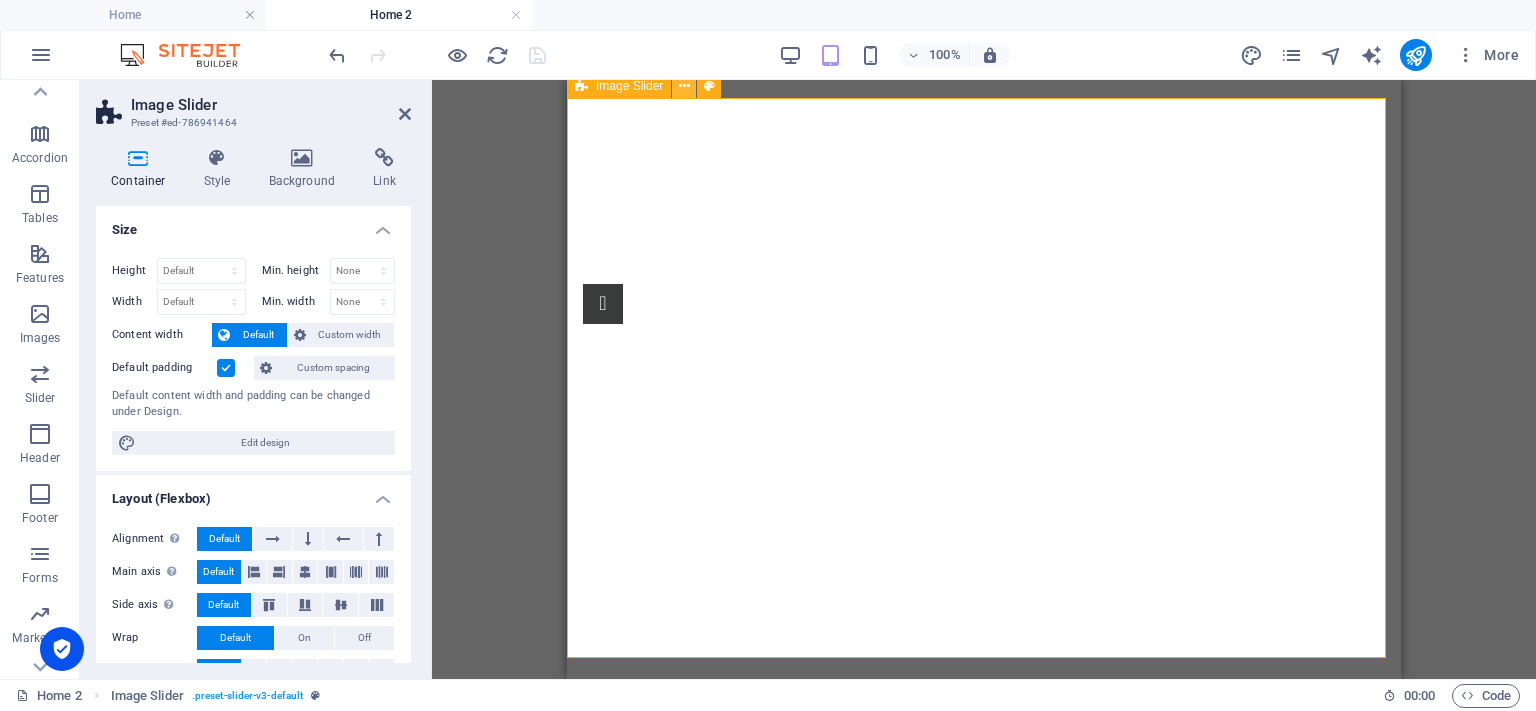 click at bounding box center (684, 86) 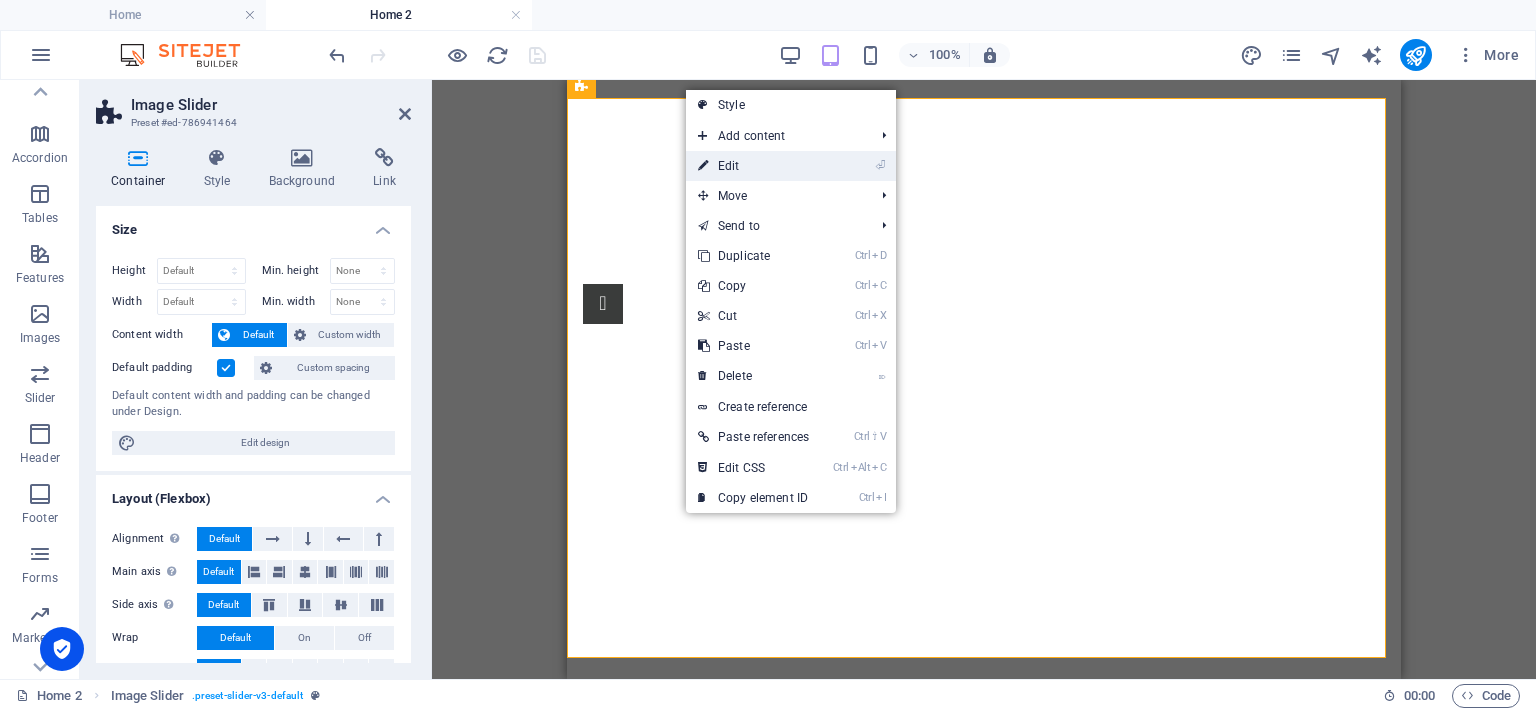 click on "⏎  Edit" at bounding box center [753, 166] 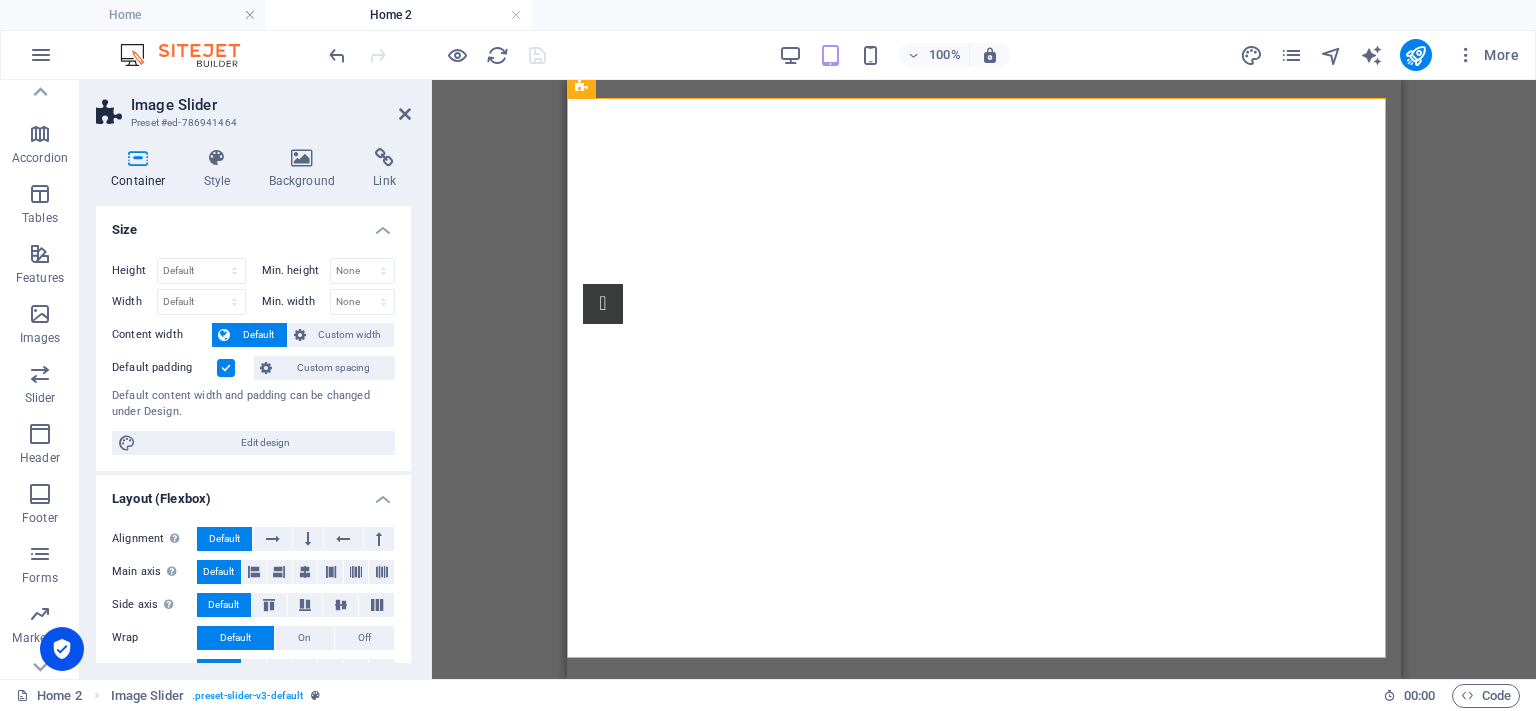 click at bounding box center (138, 158) 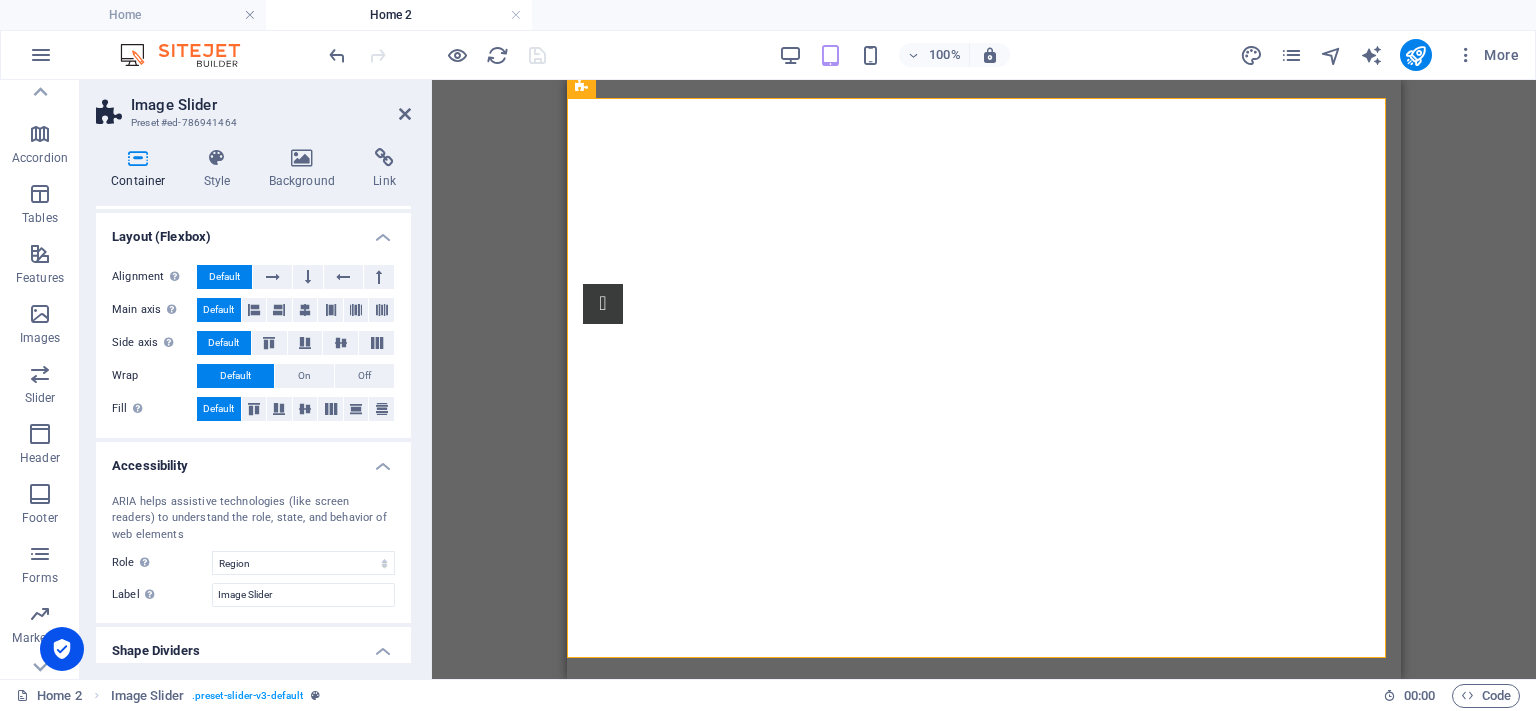 scroll, scrollTop: 300, scrollLeft: 0, axis: vertical 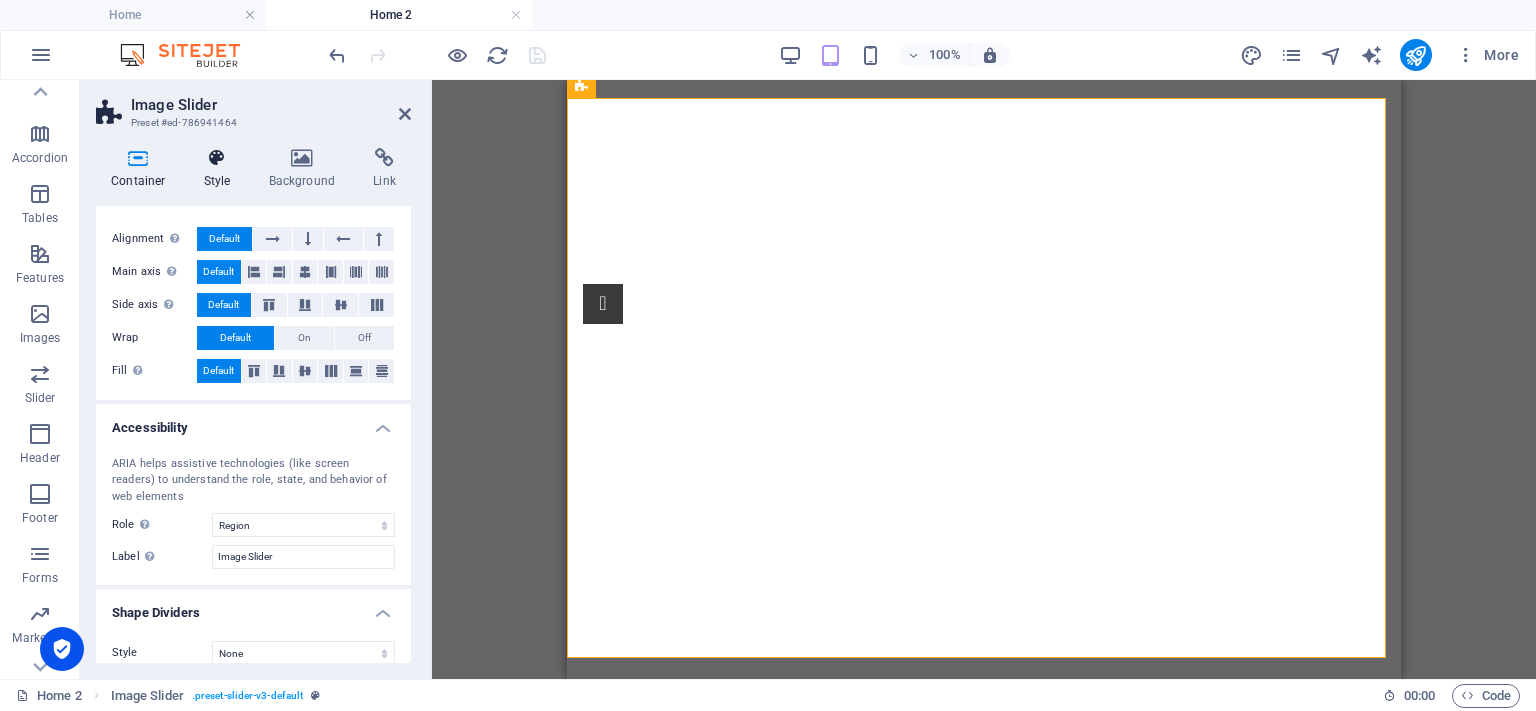click at bounding box center (217, 158) 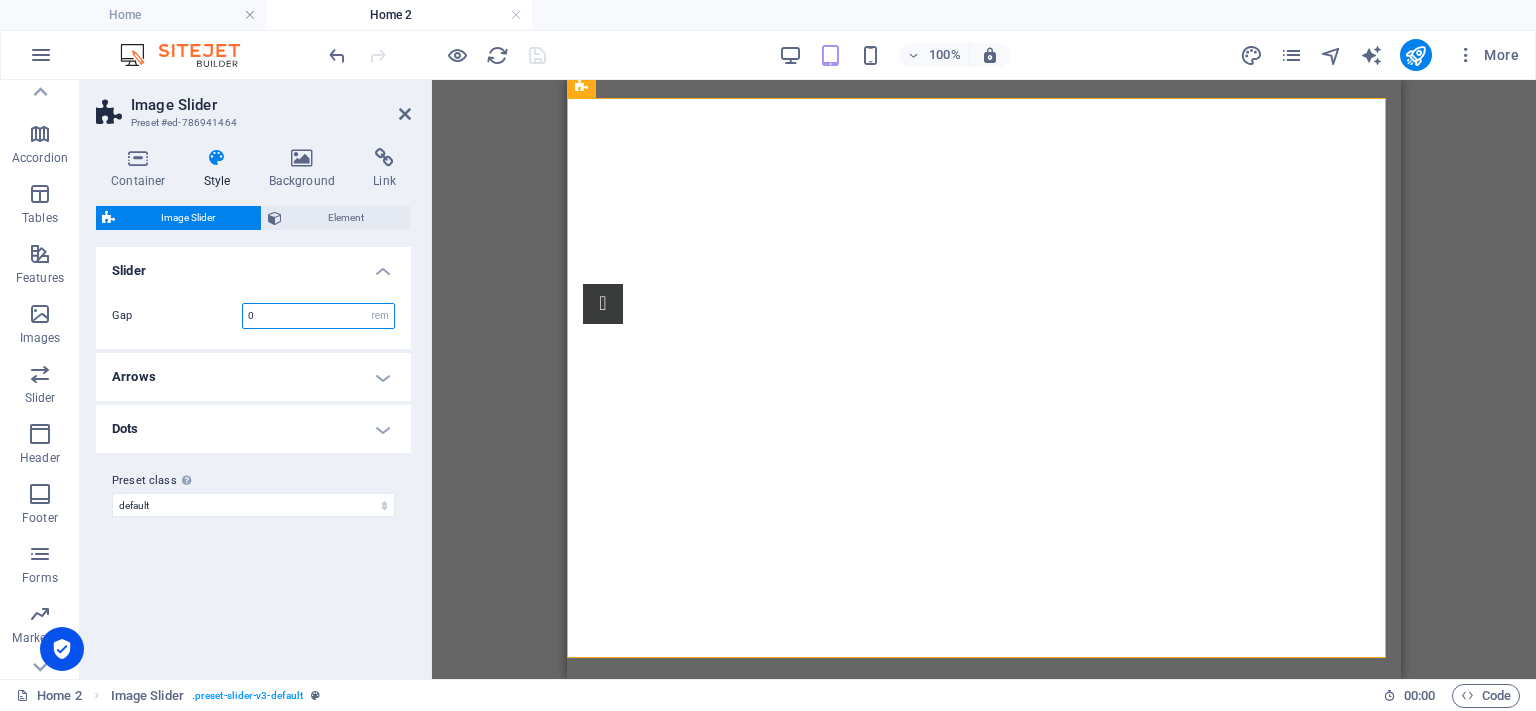 click on "0" at bounding box center [318, 316] 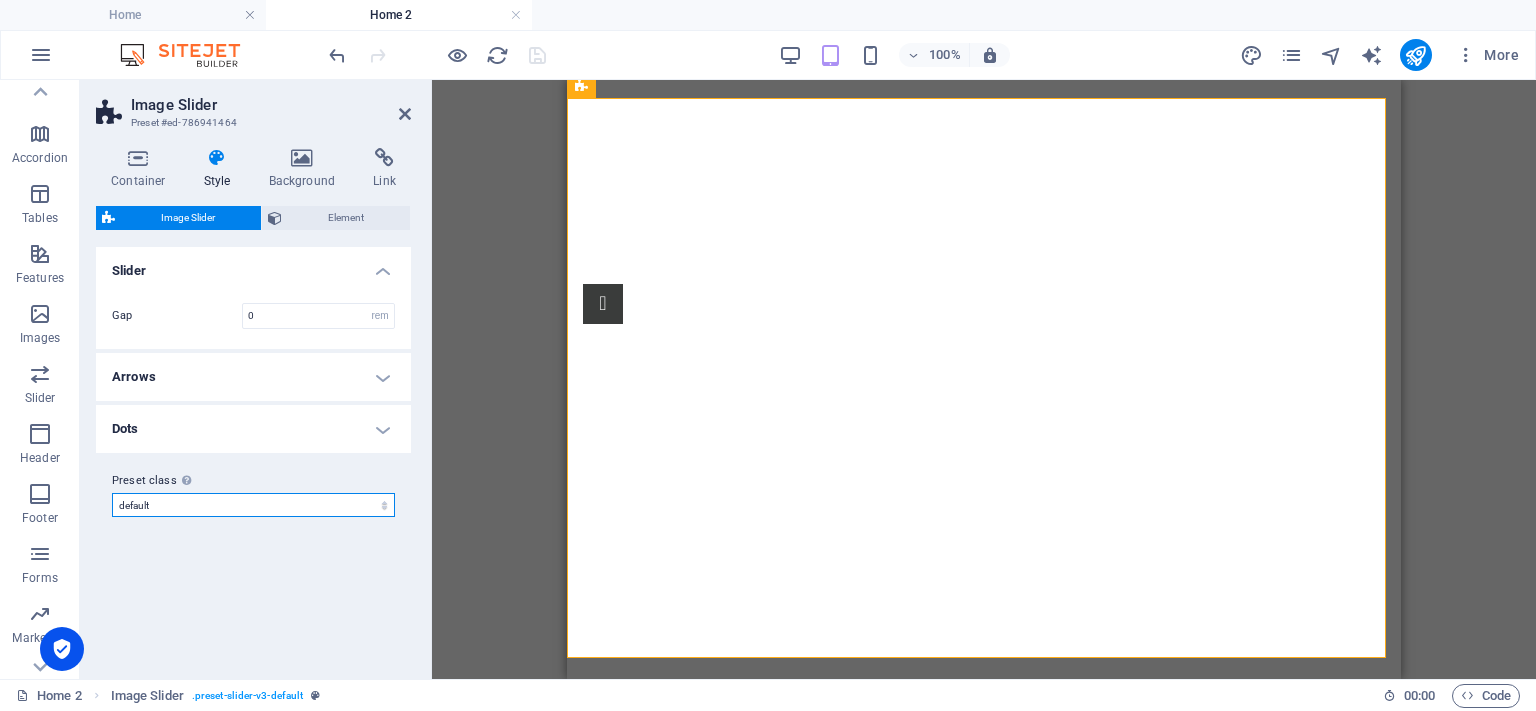 click on "default Add preset class" at bounding box center (253, 505) 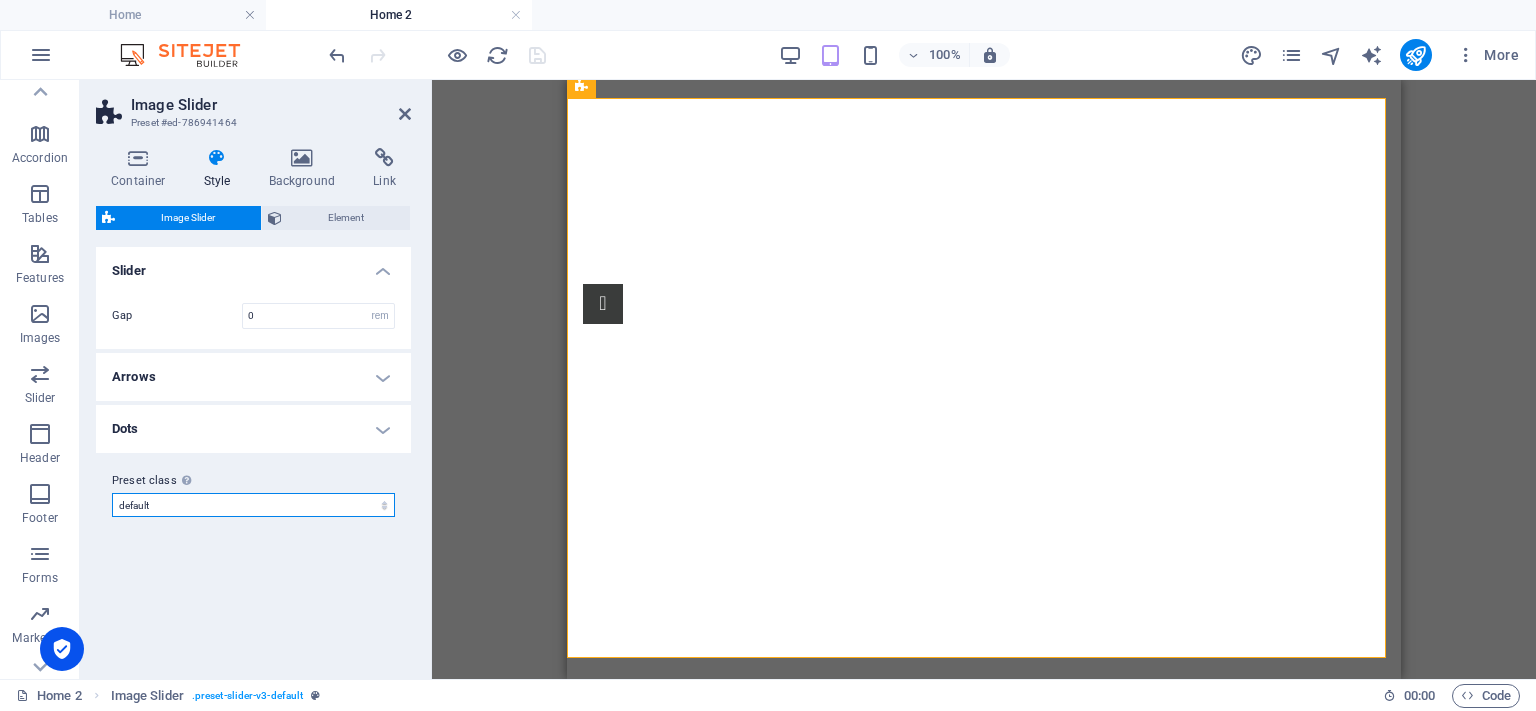 click on "default Add preset class" at bounding box center [253, 505] 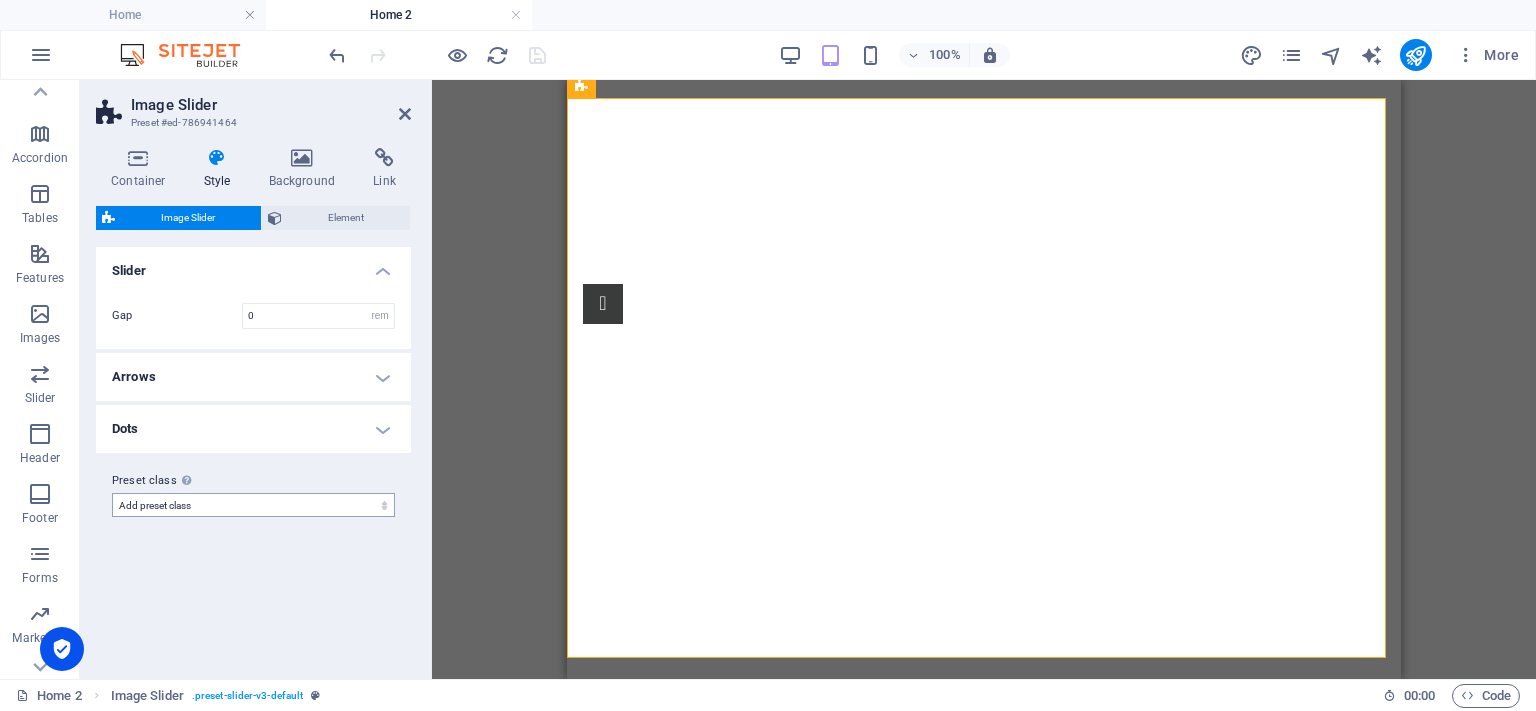 click on "default Add preset class" at bounding box center [253, 505] 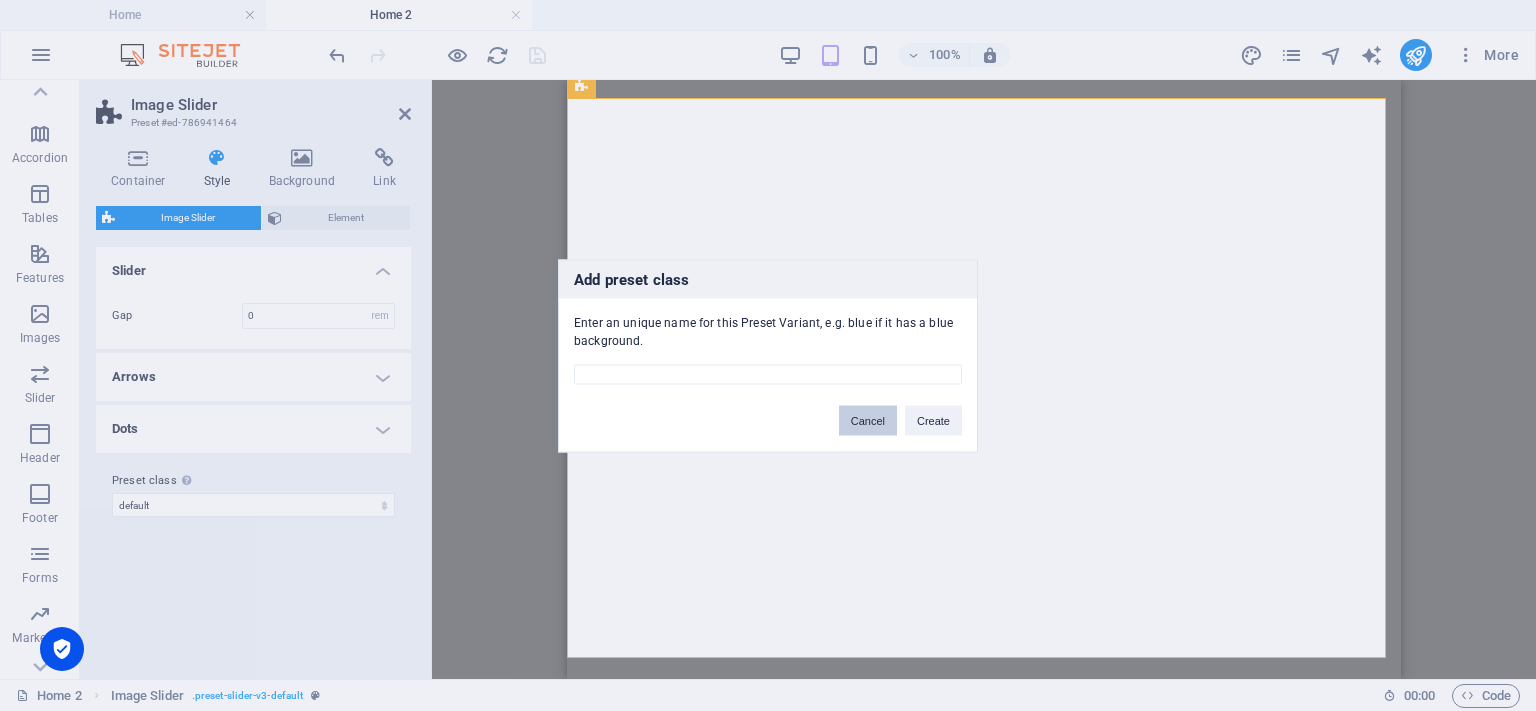 click on "Cancel" at bounding box center (868, 420) 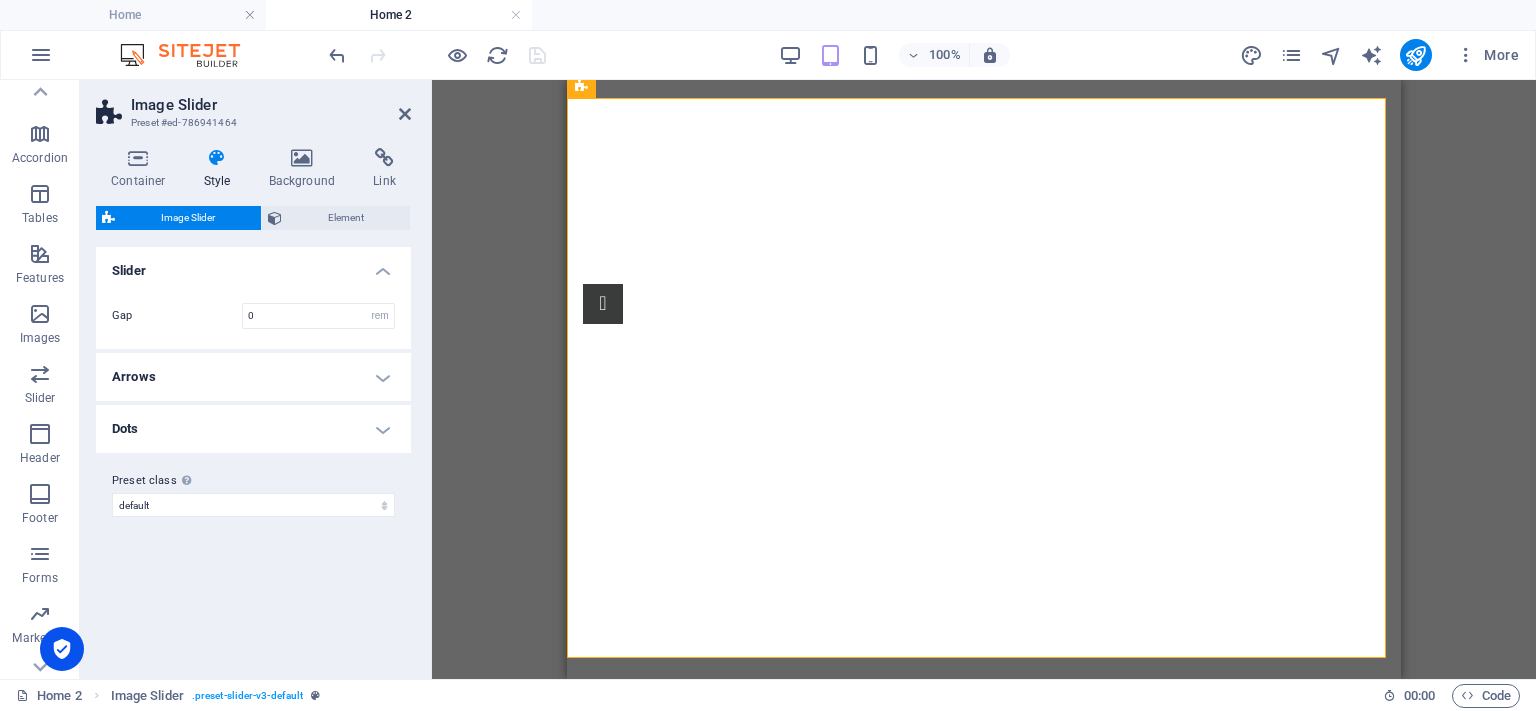 click on "Variants Default Slider Gap 0 rem px % vh vw Arrows These settings are effective when arrows are enabled in the slider settings. After making changes, please navigate to the next slide to fix slide positions. Color Hover Background Hover Box size 2.5 px rem vh vw Arrow size 1.25 px rem vh vw Icon       Position Inside Outside  - Offset 1 px rem % vh vw Style Centered Top Bottom Diagonal Full height Full width Border style              - Width 1 px rem vh vw Custom Custom 1 px rem vh vw 1 px rem vh vw 1 px rem vh vw 1 px rem vh vw  - Color Round corners 0 px rem % vh vw Custom Custom 0 px rem % vh vw 0 px rem % vh vw 0 px rem % vh vw 0 px rem % vh vw Extended Settings Visibility Default Hover only Visibility Mobile Off Visible Shadows None Outside Inside Color X offset 0 px rem vh vw Y offset 0 px rem vh vw Blur 0 px rem % vh vw Spread 0 px rem vh vw Dots These settings are effective when dots are enabled in the slider settings. Color Active Width 12 px rem vh vw Height 12 px rem vh vw Gap 6 px rem" at bounding box center [253, 455] 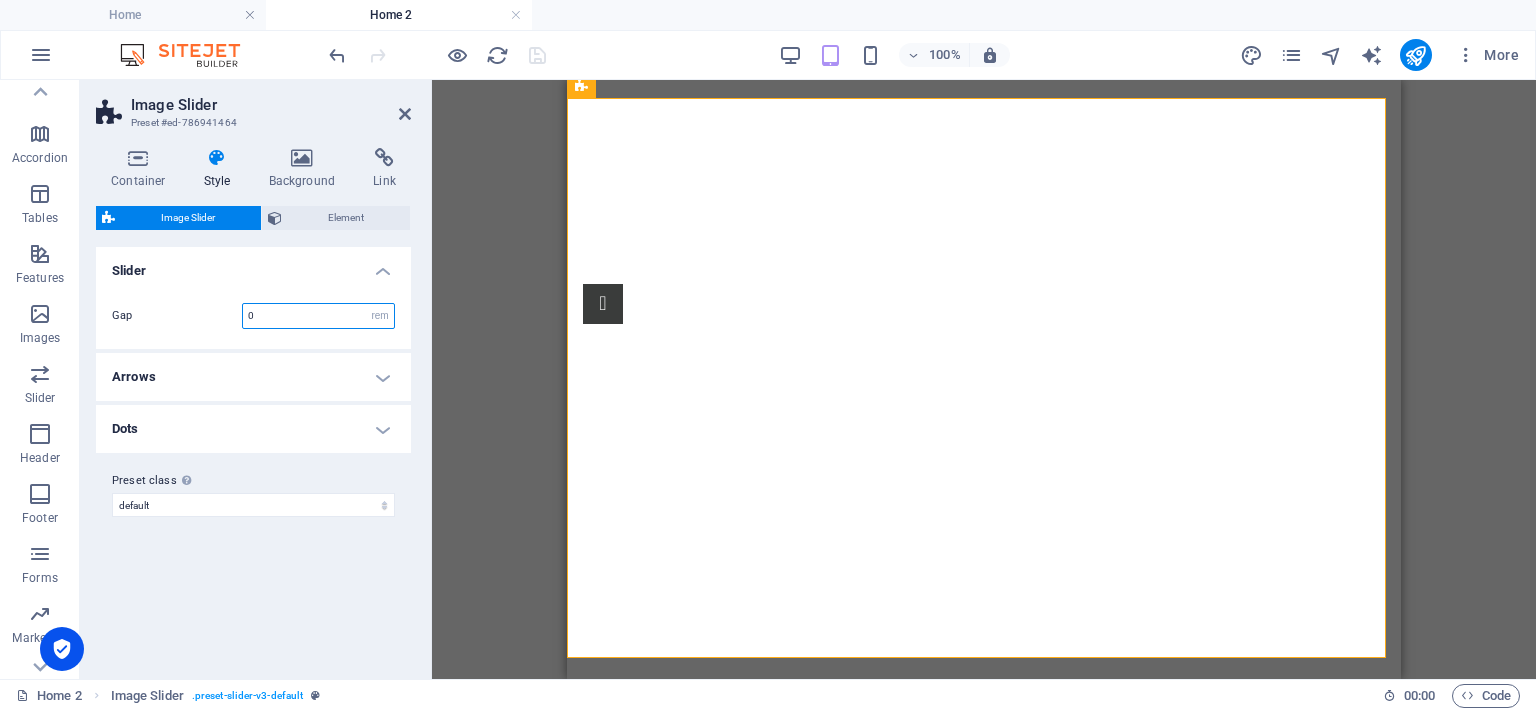 click on "0" at bounding box center [318, 316] 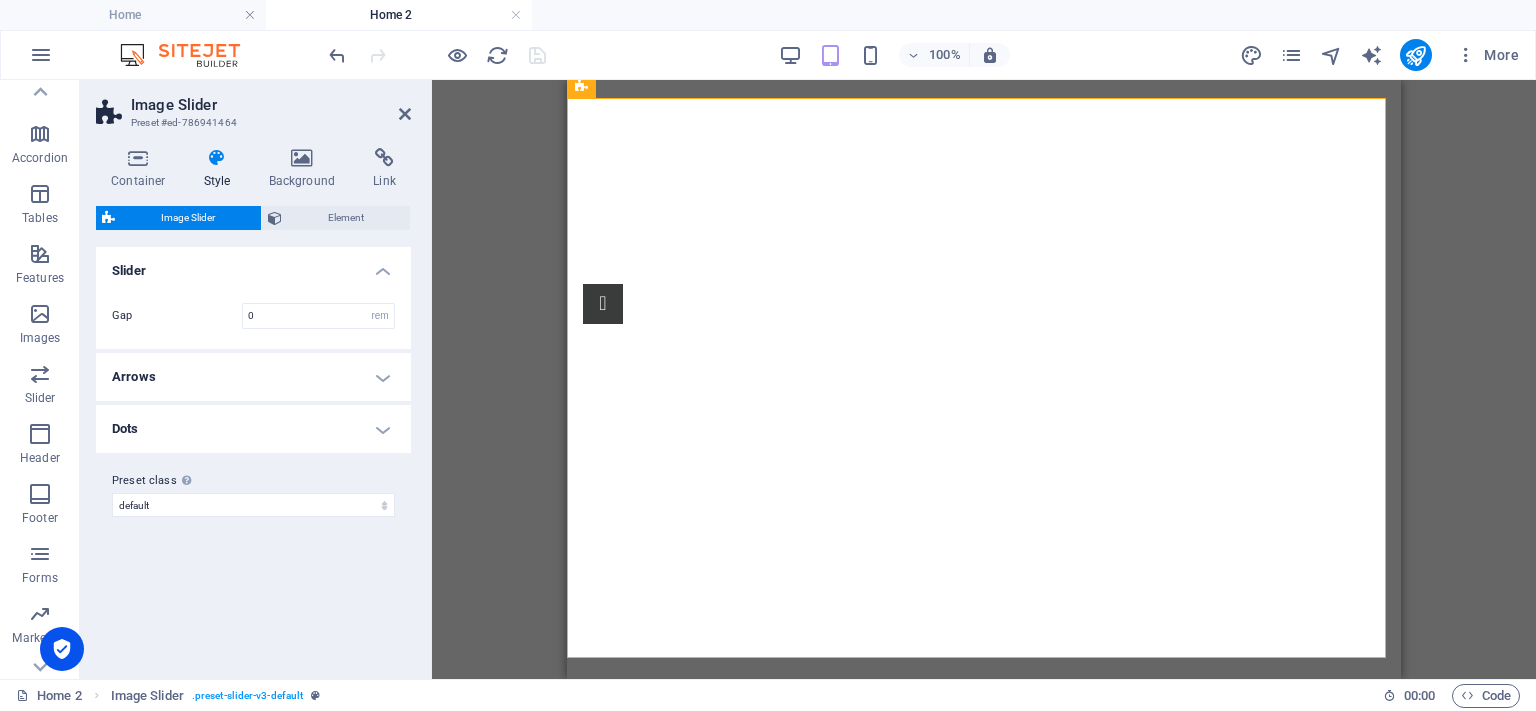 click on "Slider" at bounding box center [253, 265] 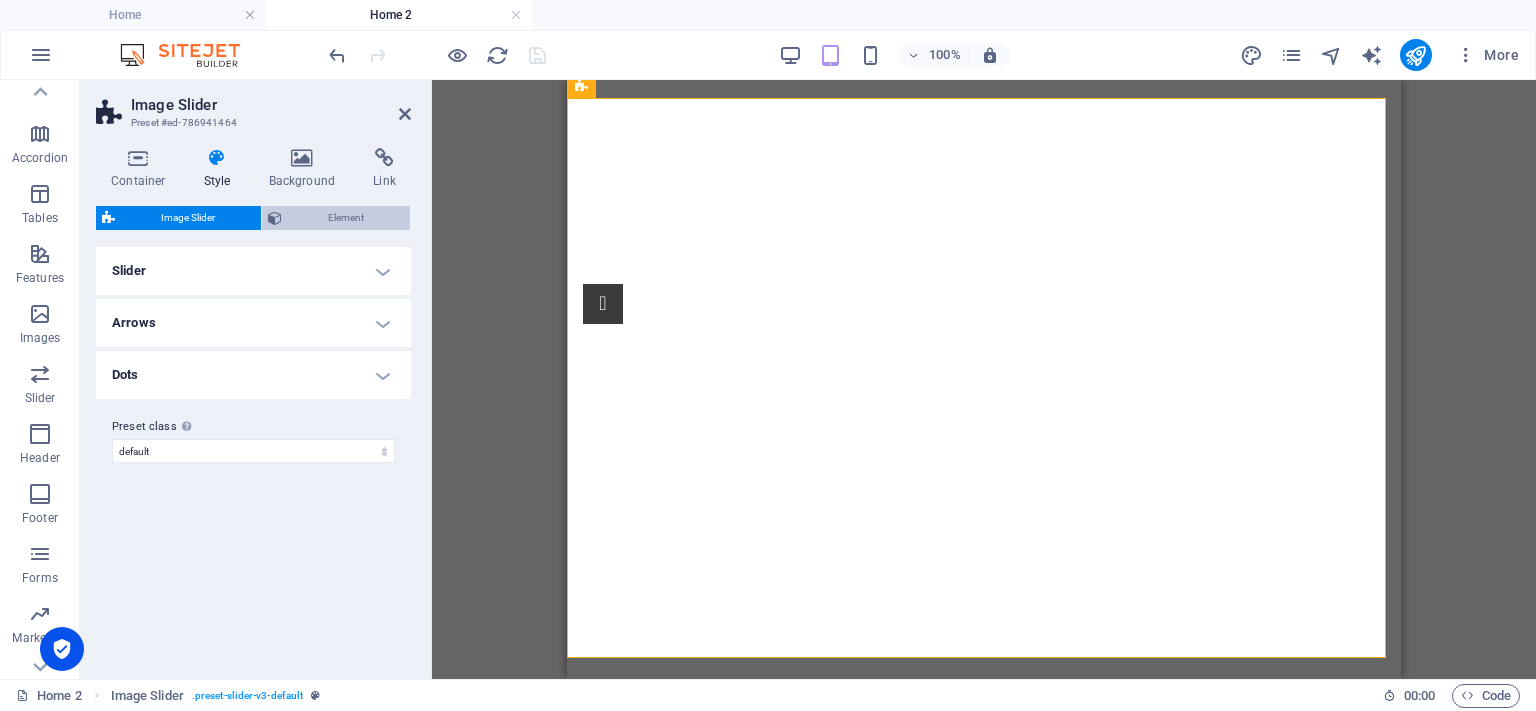 click on "Element" at bounding box center [346, 218] 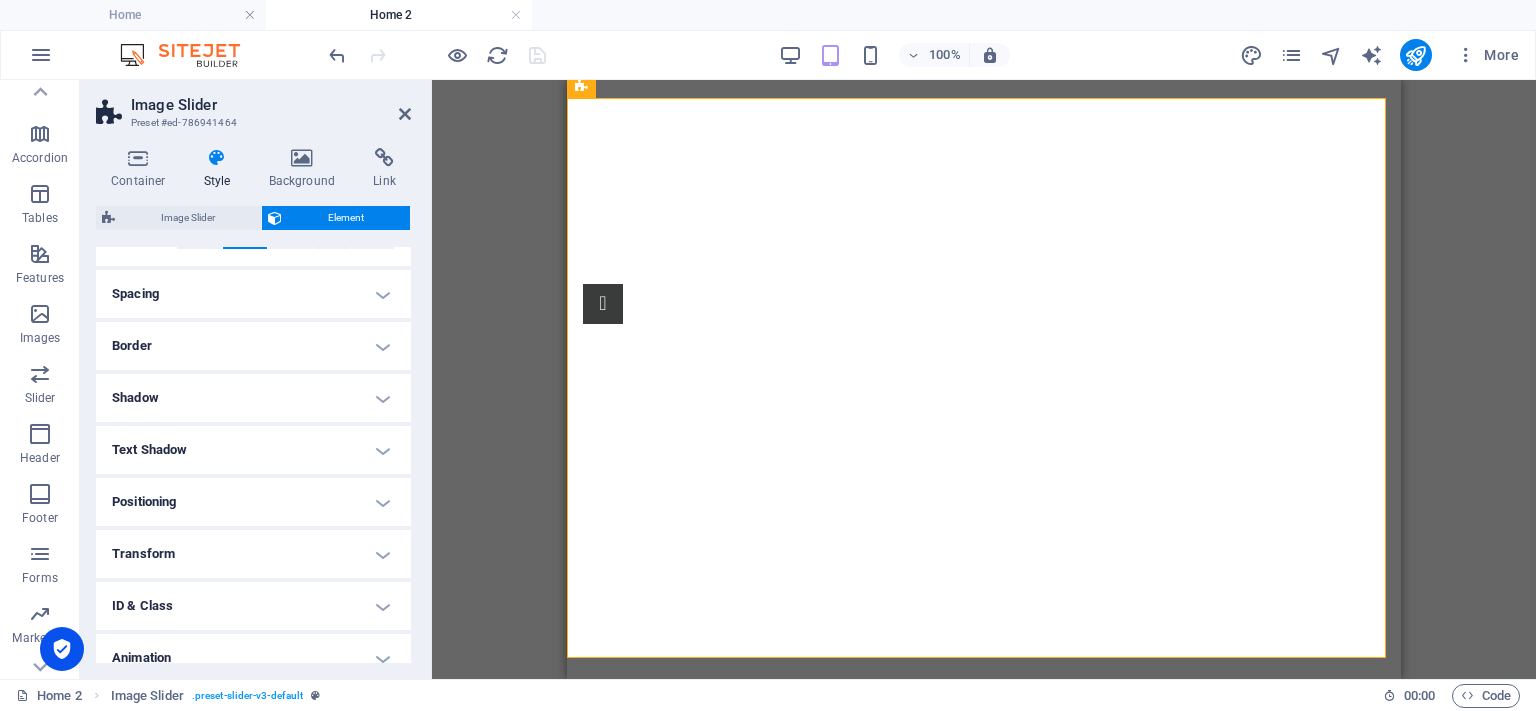 scroll, scrollTop: 166, scrollLeft: 0, axis: vertical 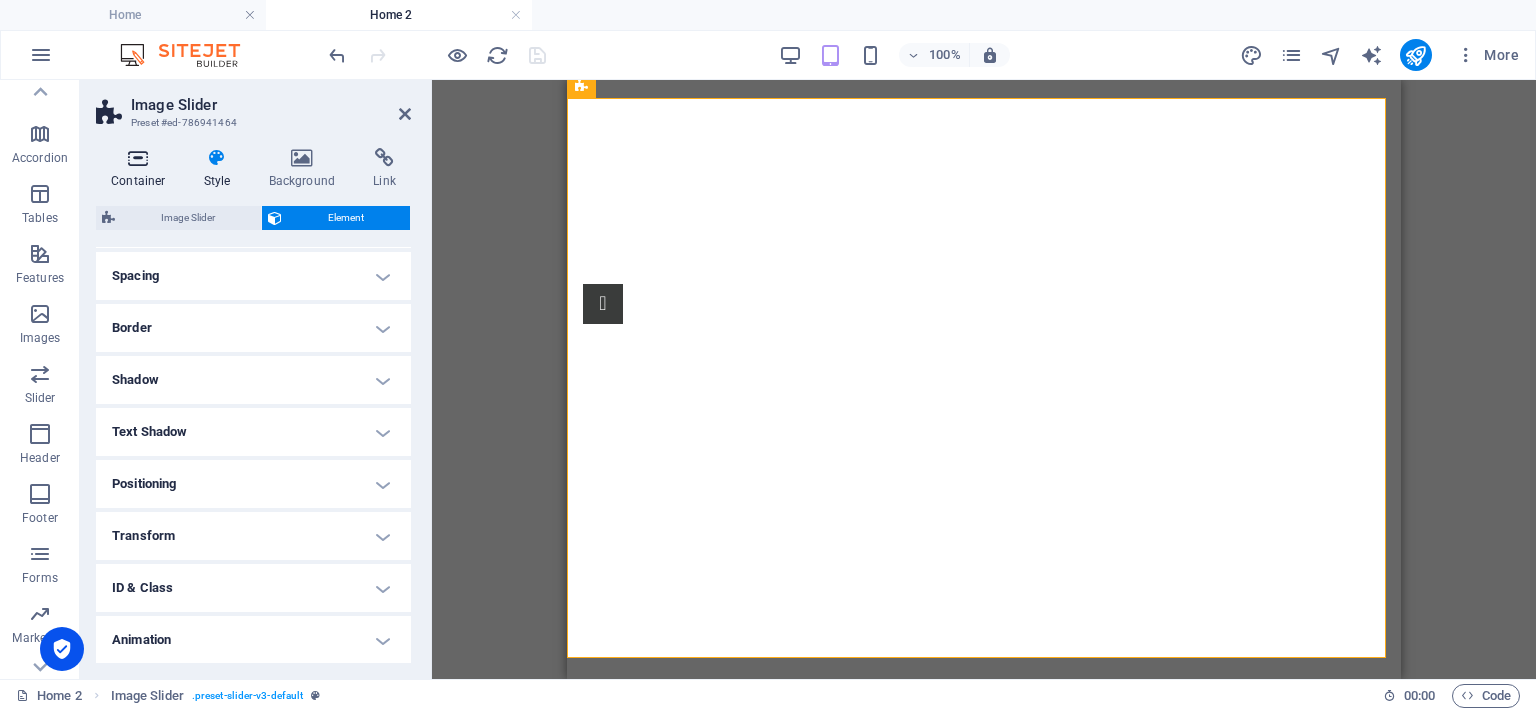 click at bounding box center [138, 158] 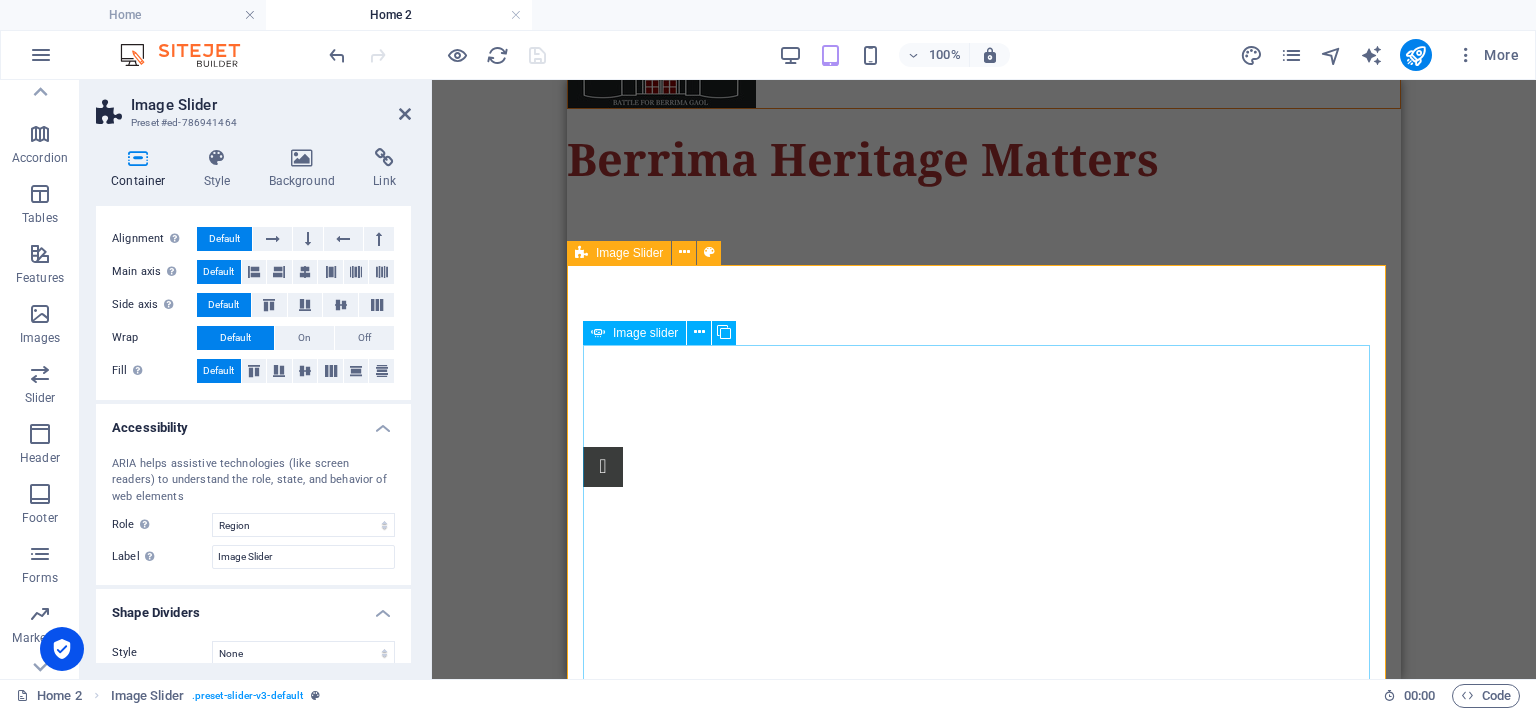 scroll, scrollTop: 56, scrollLeft: 0, axis: vertical 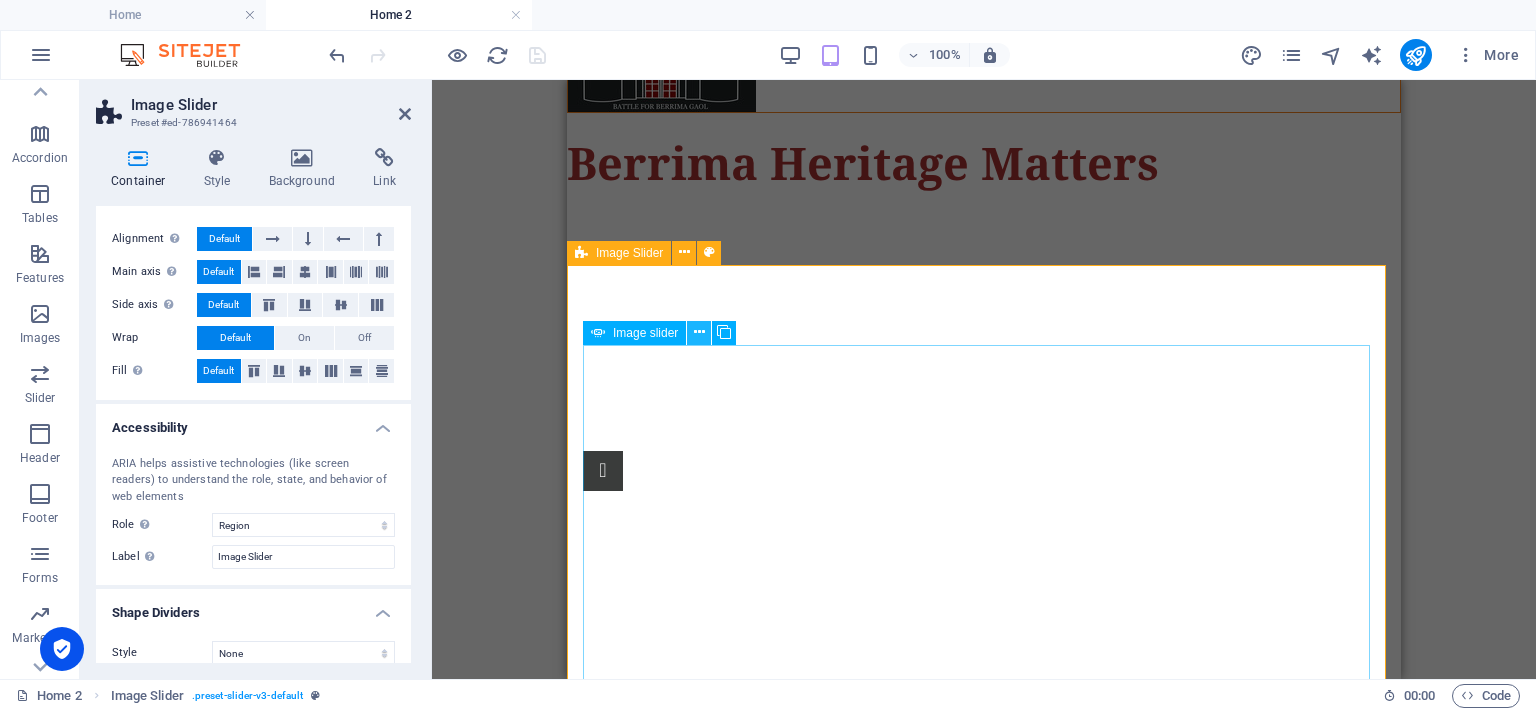 click at bounding box center [699, 332] 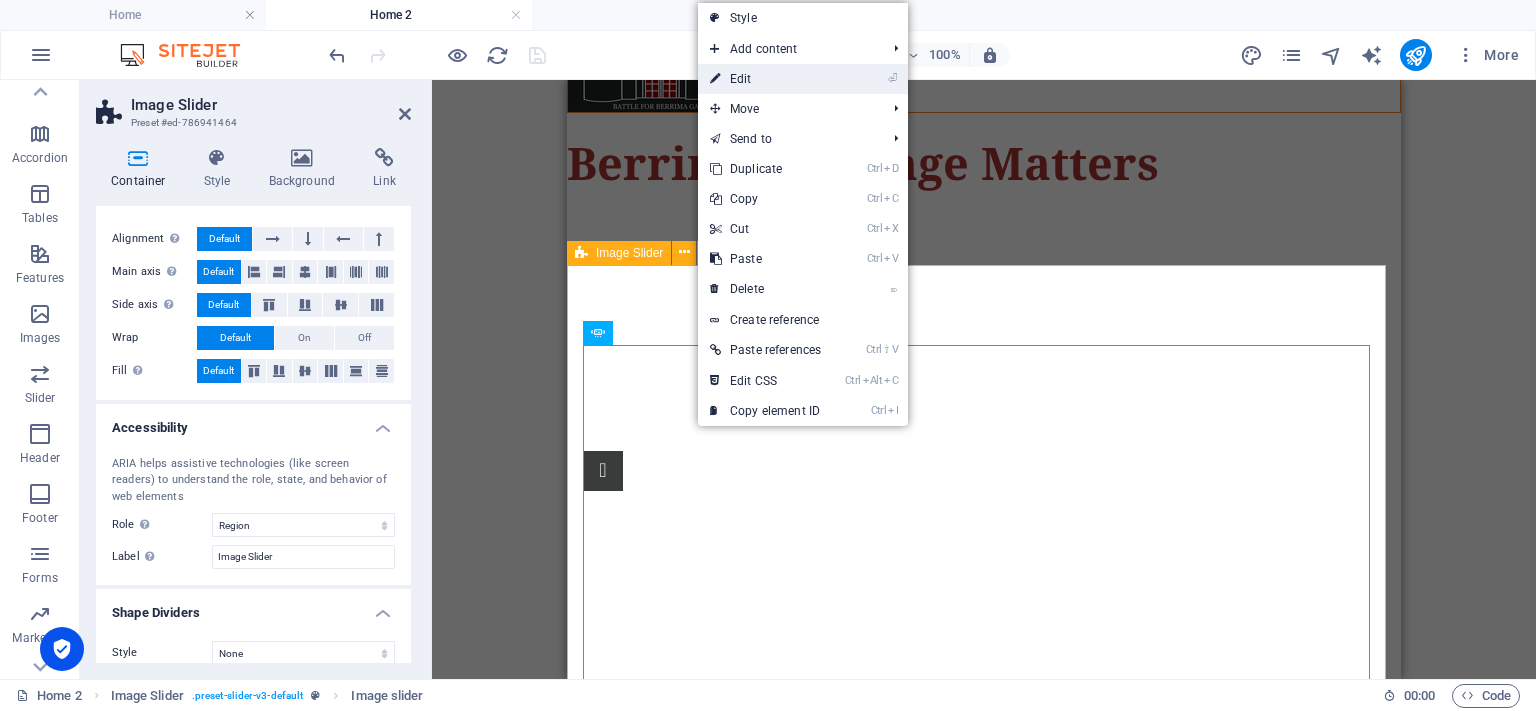 click on "⏎  Edit" at bounding box center [765, 79] 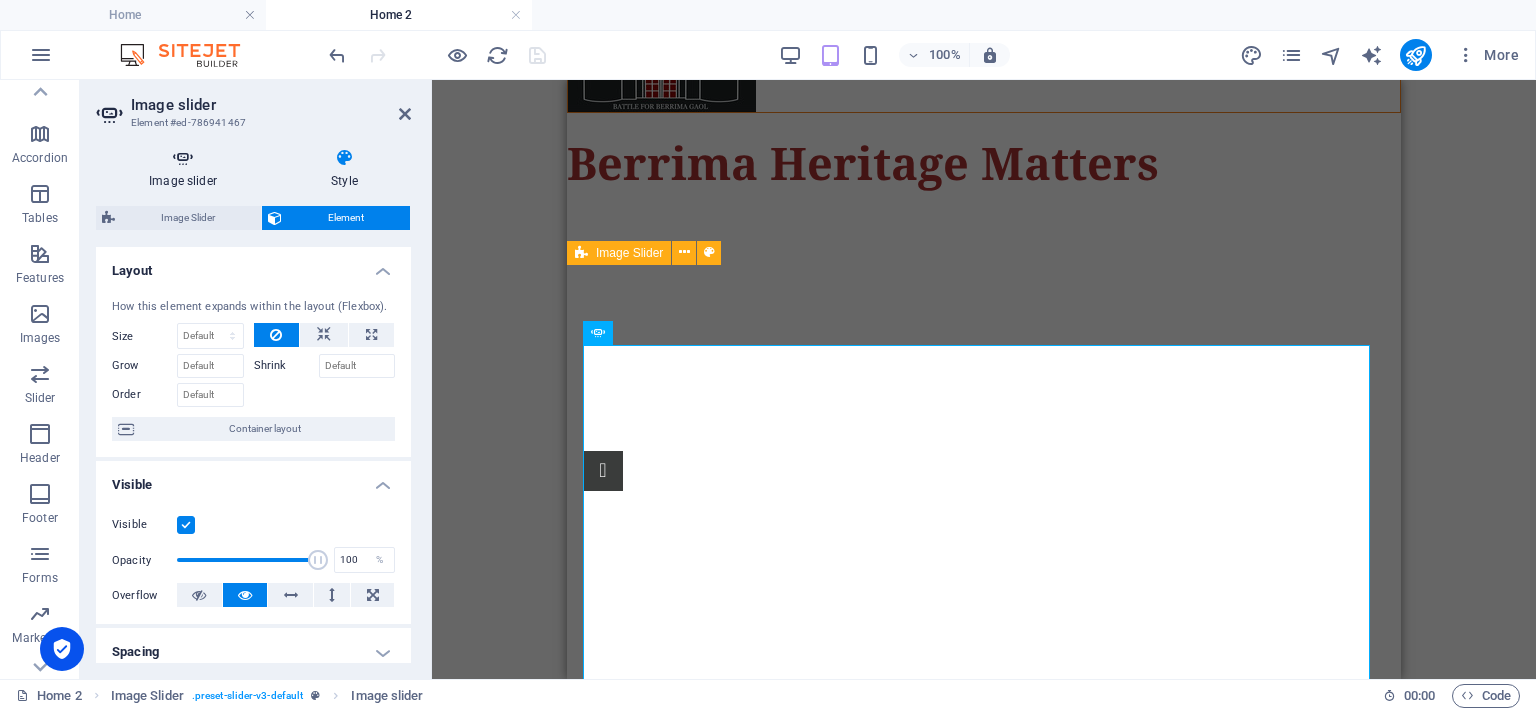 click at bounding box center [183, 158] 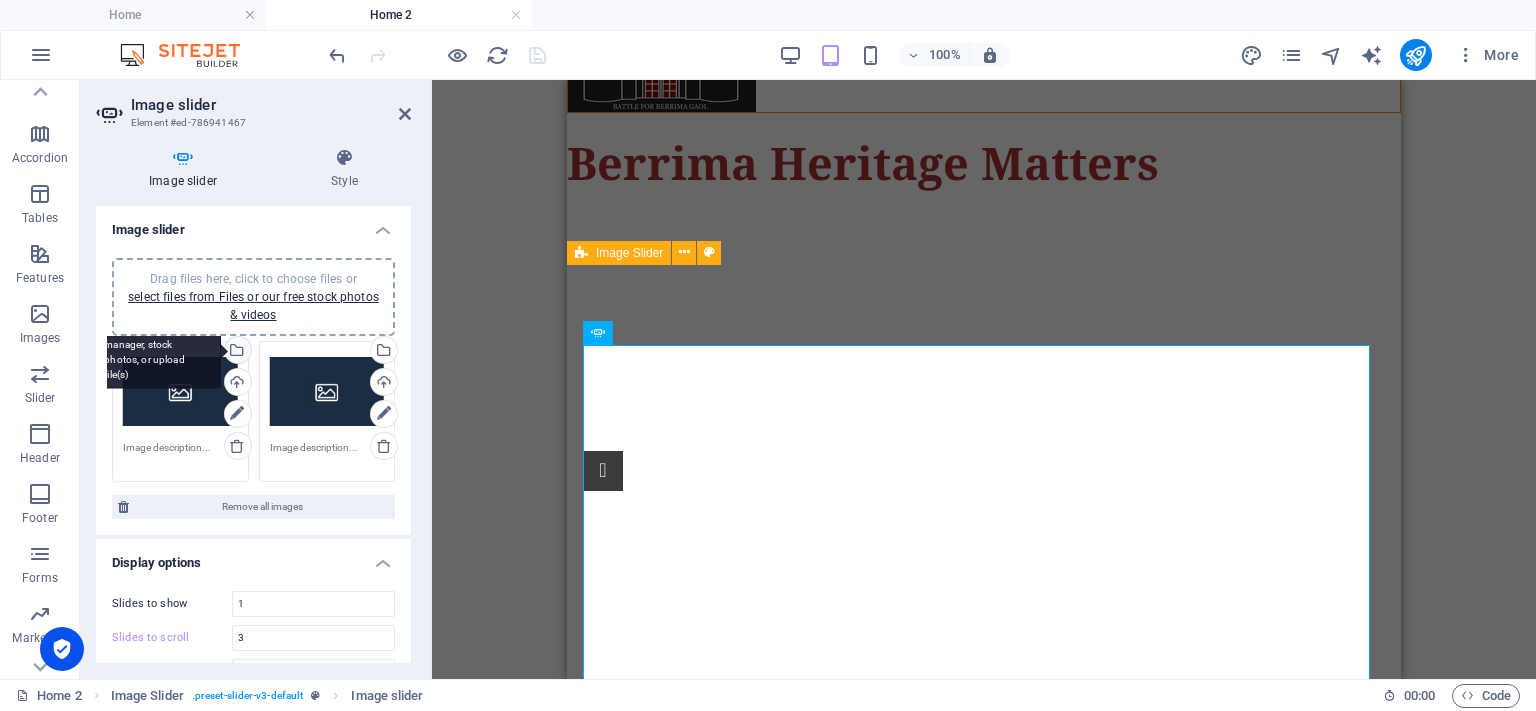 click on "Select files from the file manager, stock photos, or upload file(s)" at bounding box center [156, 351] 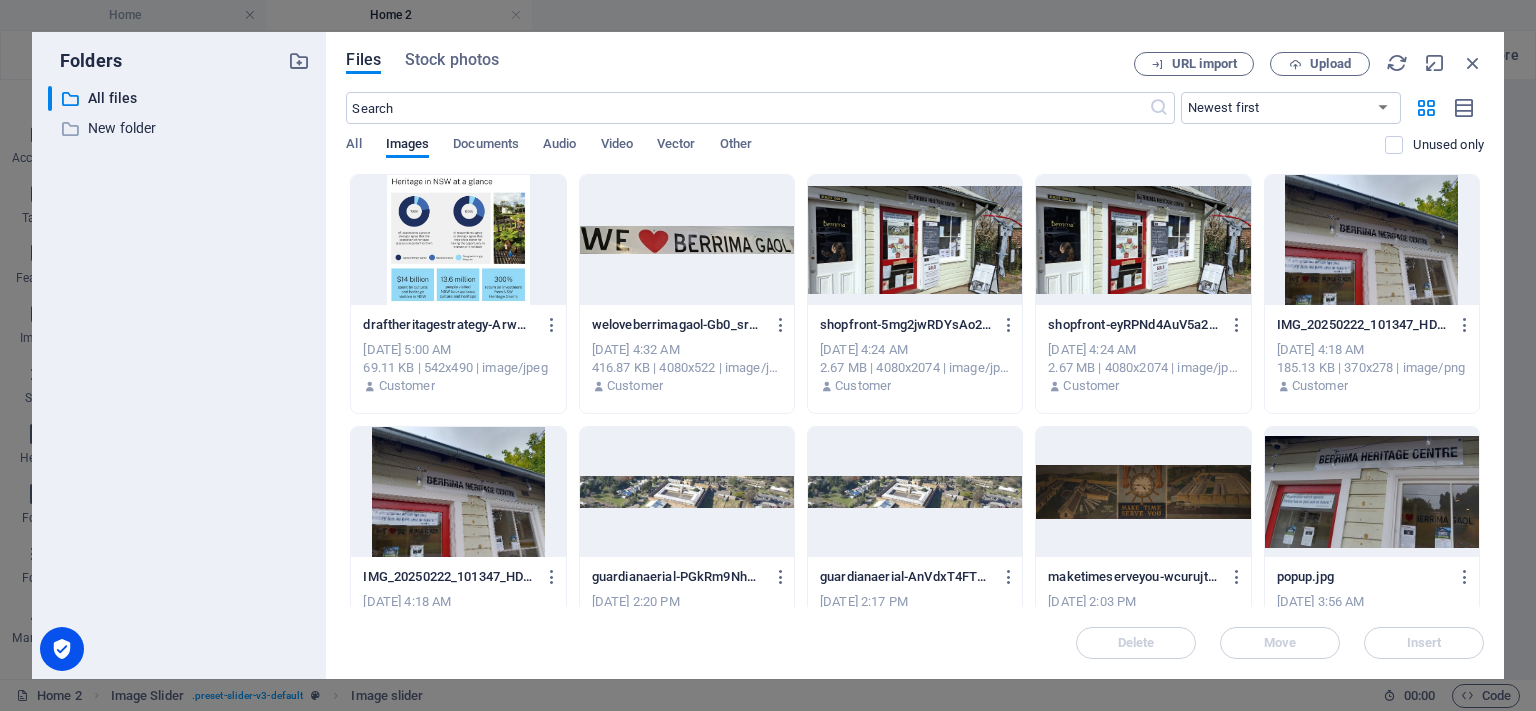 click at bounding box center [915, 240] 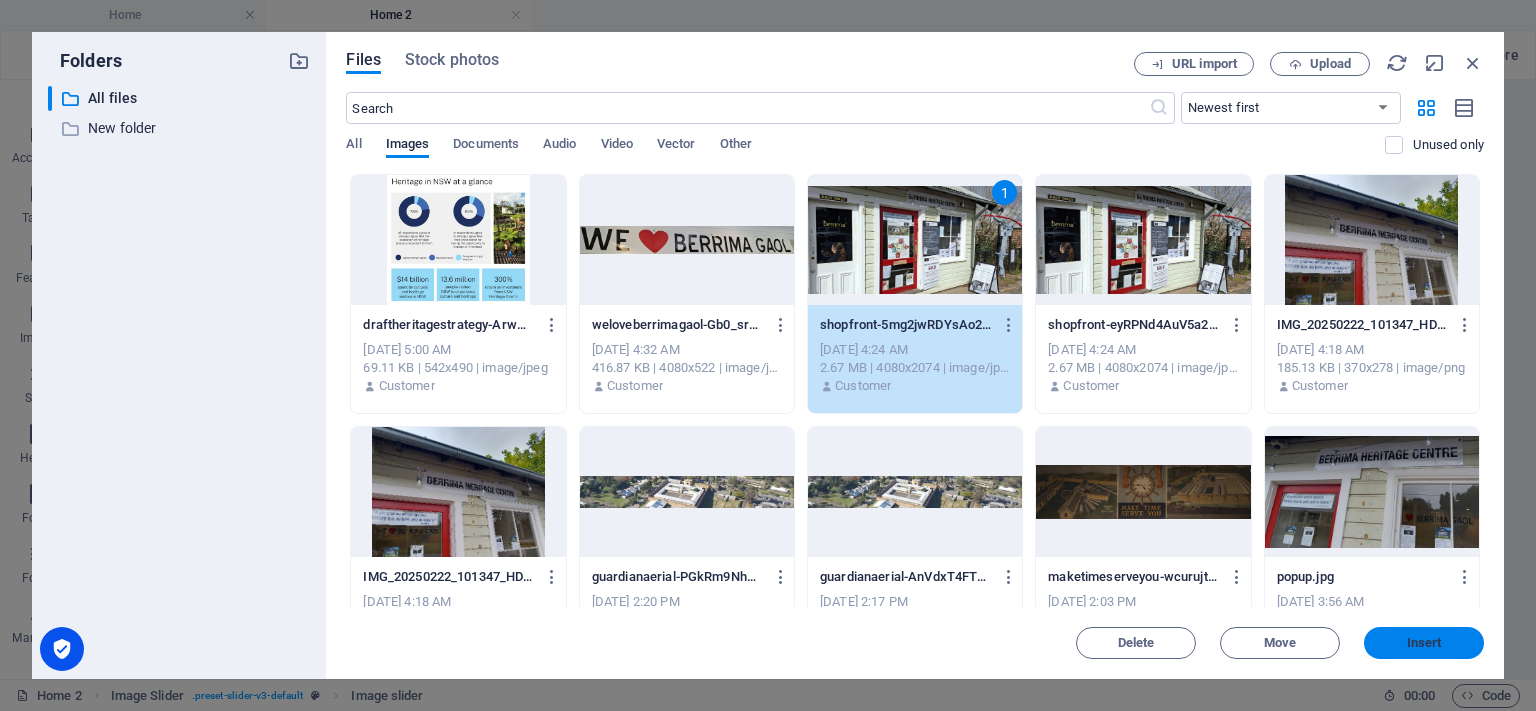 click on "Insert" at bounding box center [1424, 643] 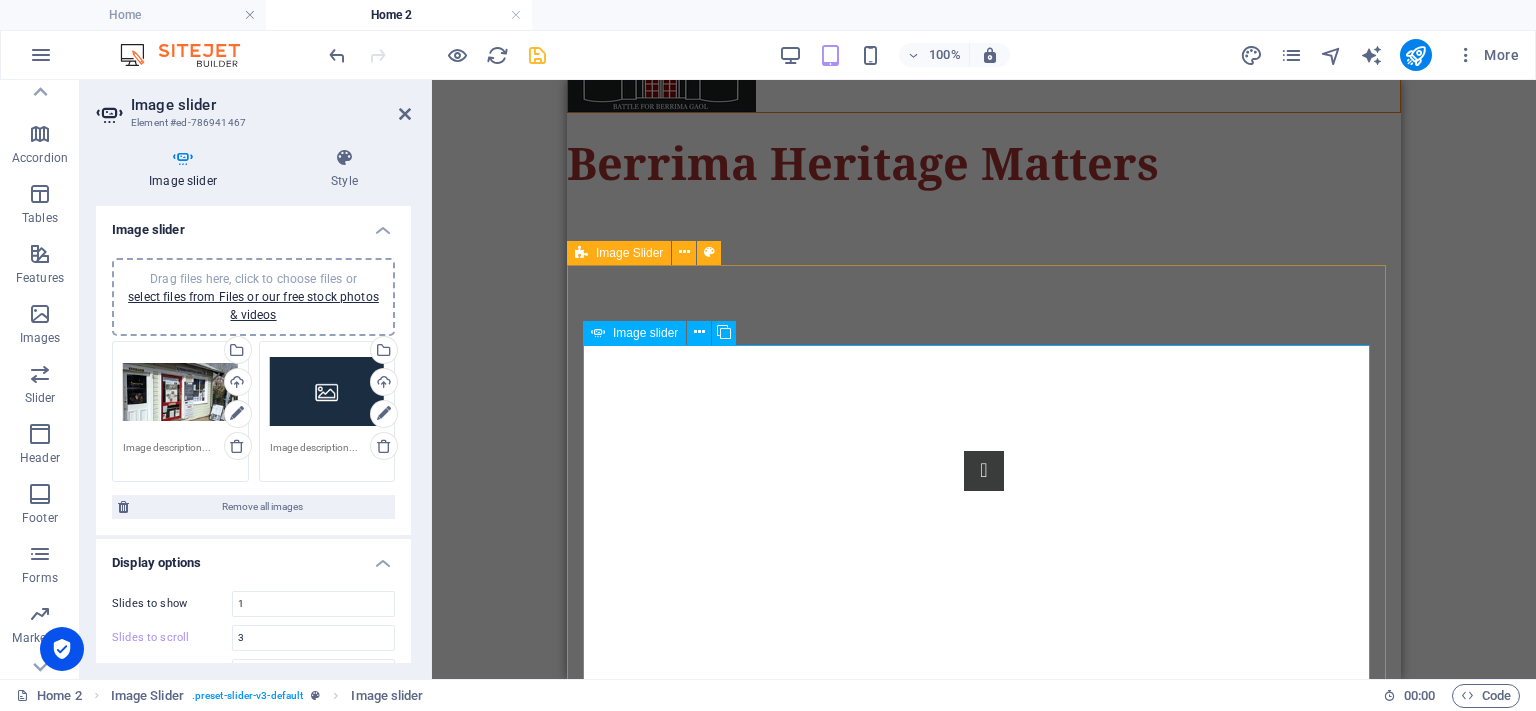 click on "1" at bounding box center (984, 651) 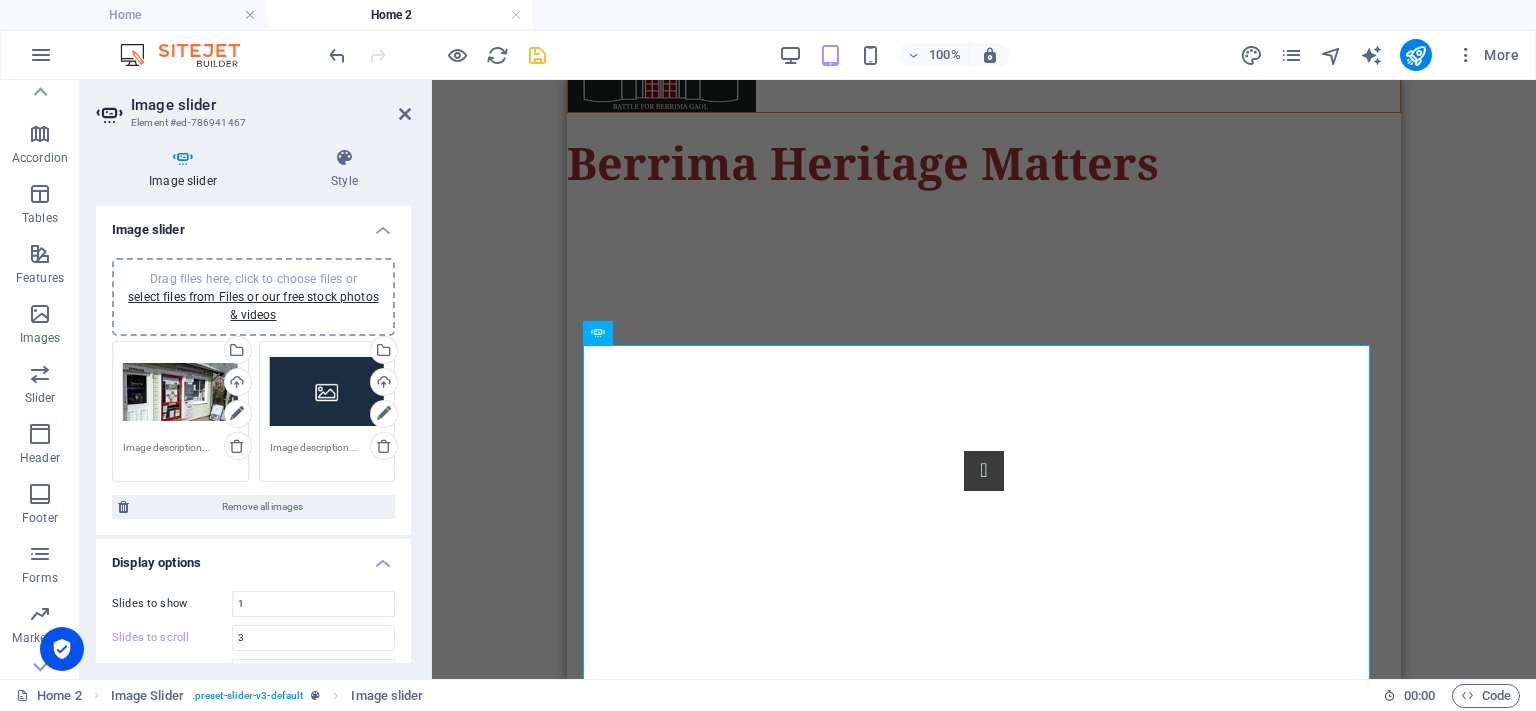 click on "Drag files here, click to choose files or select files from Files or our free stock photos & videos" at bounding box center [327, 392] 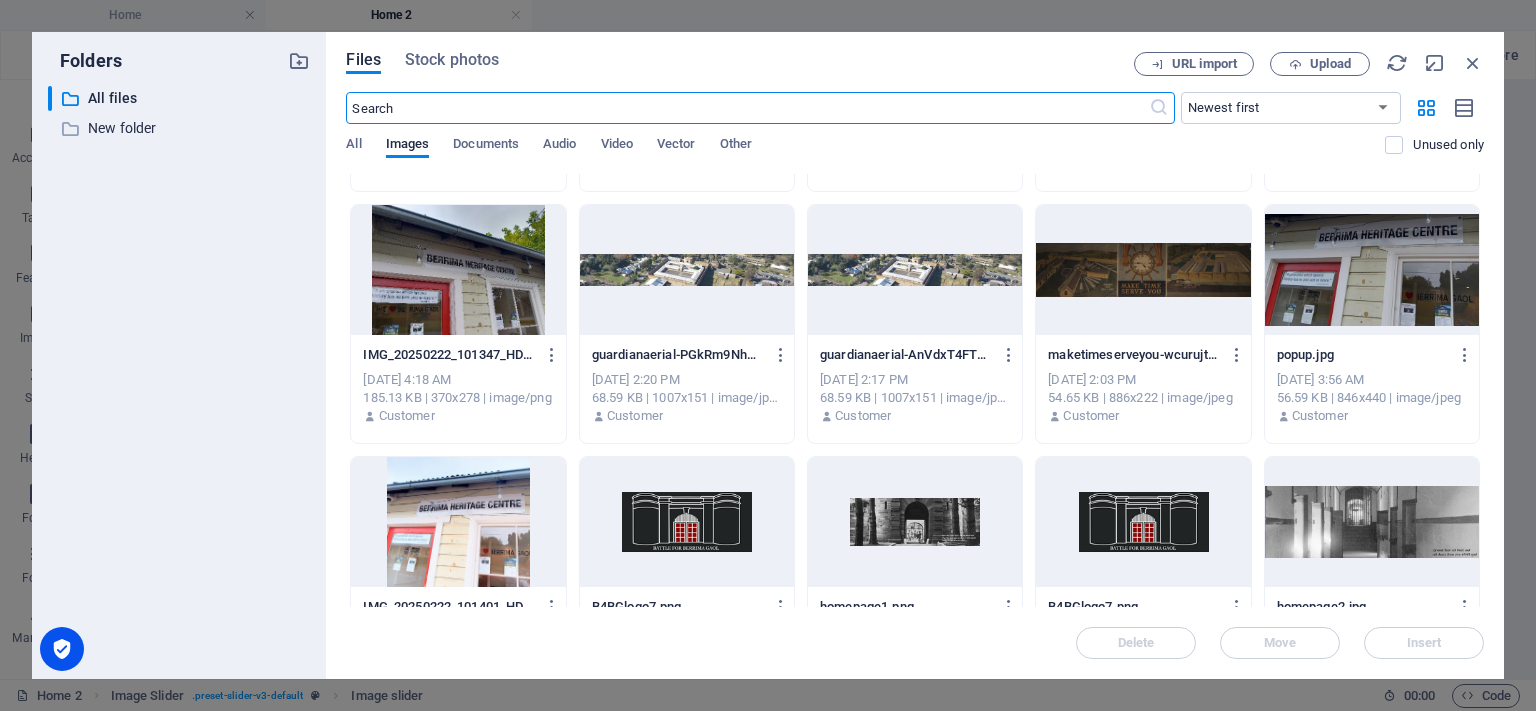 scroll, scrollTop: 266, scrollLeft: 0, axis: vertical 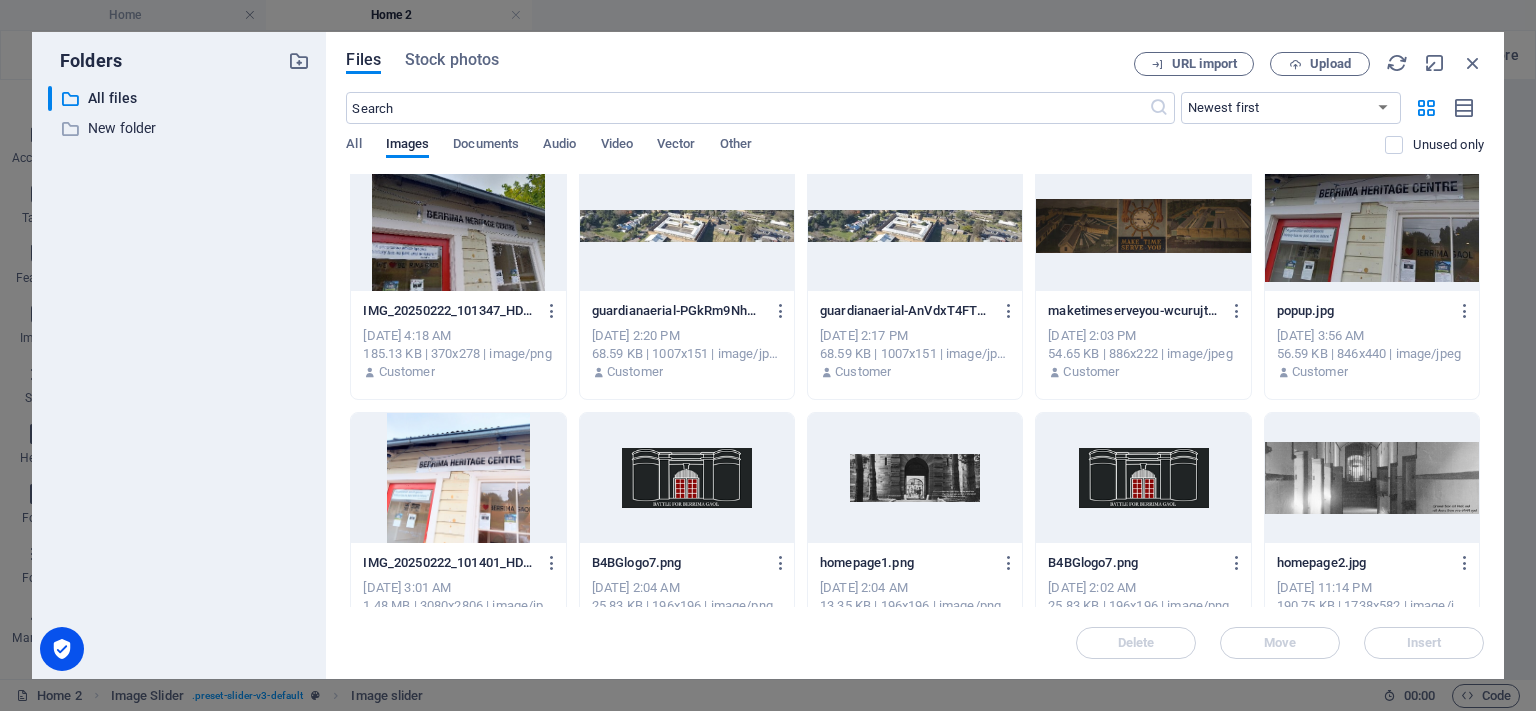 click at bounding box center [687, 478] 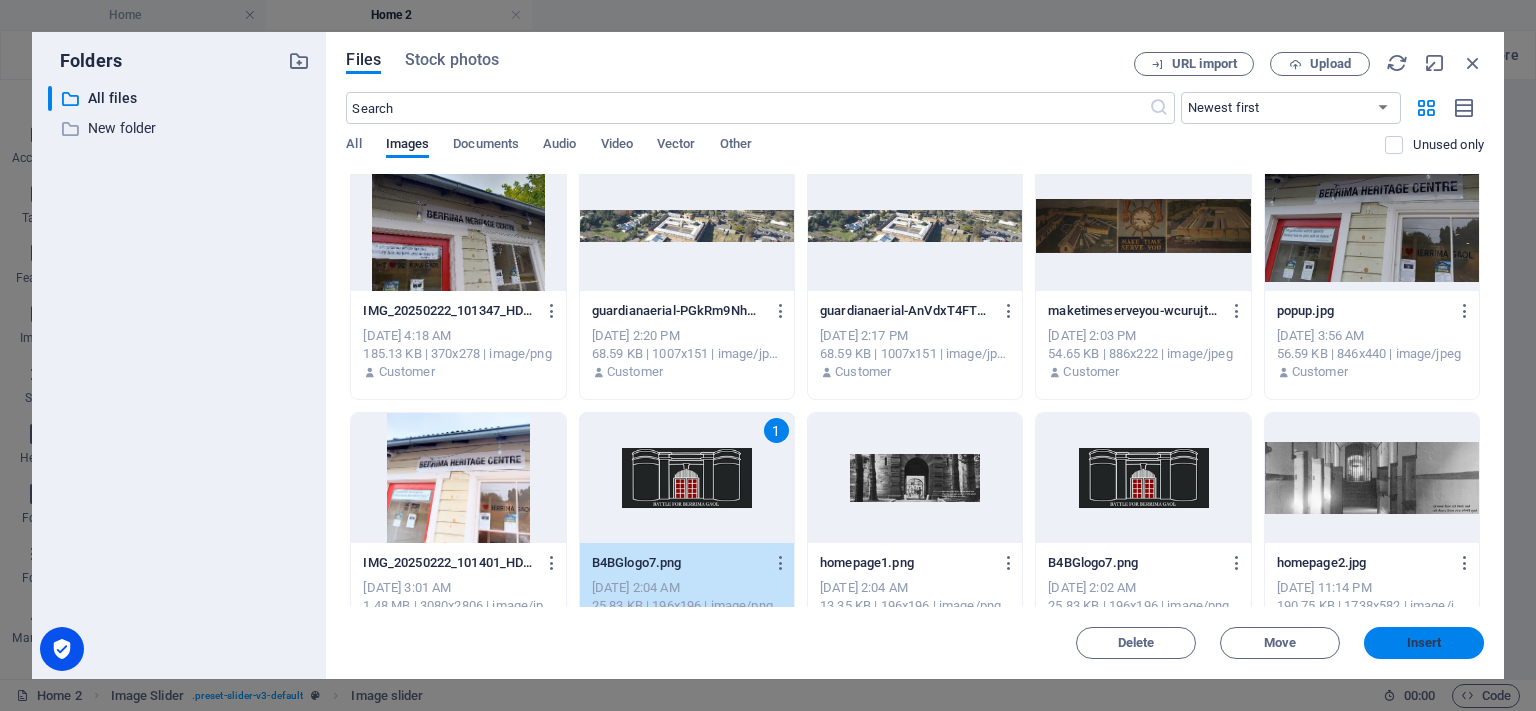 click on "Insert" at bounding box center (1424, 643) 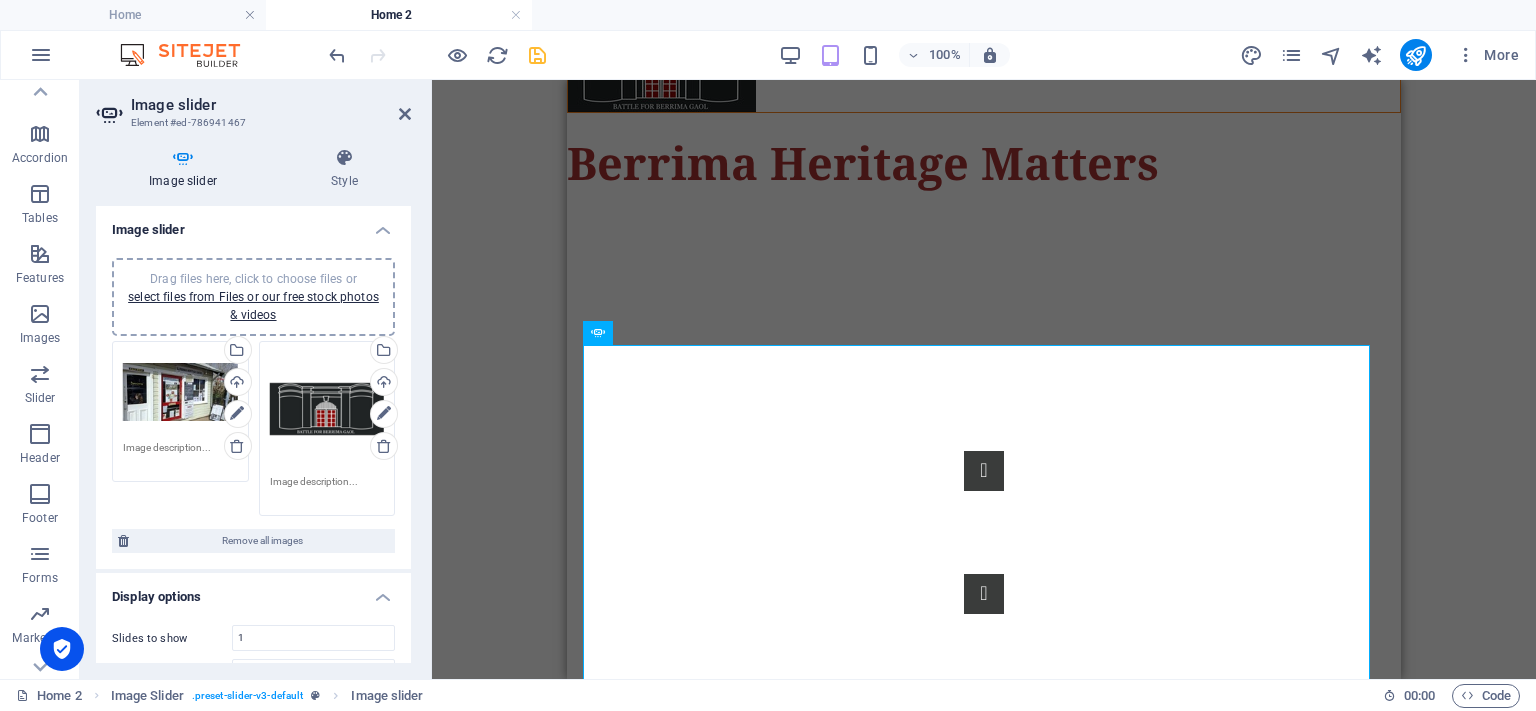 click on "Drag and drop a file to add it
H2   Wide image with text   Wide image with text   Container   Text   Placeholder   Placeholder   Container   Text   Container   Text   Container   Spacer   Container   Container   Image Slider   Unequal Columns   Container   Unequal Columns   Logo   Container   Image slider   Image slider   Image slider   Image Slider 180 170 160 150 140 130 120 110 100 90 80 70 60 50 40 30 20 10 0 -10 -20 -30 -40 -50 -60 -70 -80 -90 -100 -110 -120 -130 -140 -150 -160 -170 788px × 400px / 0° / 402% 16:10 16:9 4:3 1:1 1:2 0 180 170 160 150 140 130 120 110 100 90 80 70 60 50 40 30 20 10 0 -10 -20 -30 -40 -50 -60 -70 -80 -90 -100 -110 -120 -130 -140 -150 -160 -170 788px × 400px / 0° / 19% 16:10 16:9 4:3 1:1 1:2 0 180 170 160 150 140 130 120 110 100 90 80 70 60 50 40 30 20 10 0 -10 -20 -30 -40 -50 -60 -70 -80 -90 -100 -110 -120 -130 -140 -150 -160 -170 788px × 400px / 0° / 402% 16:10 16:9 4:3 1:1 1:2 0 180 170 160 150 140 130 120 110 100 90 80 70 60 50 40 30 20 10 0 -10 0" at bounding box center (984, 379) 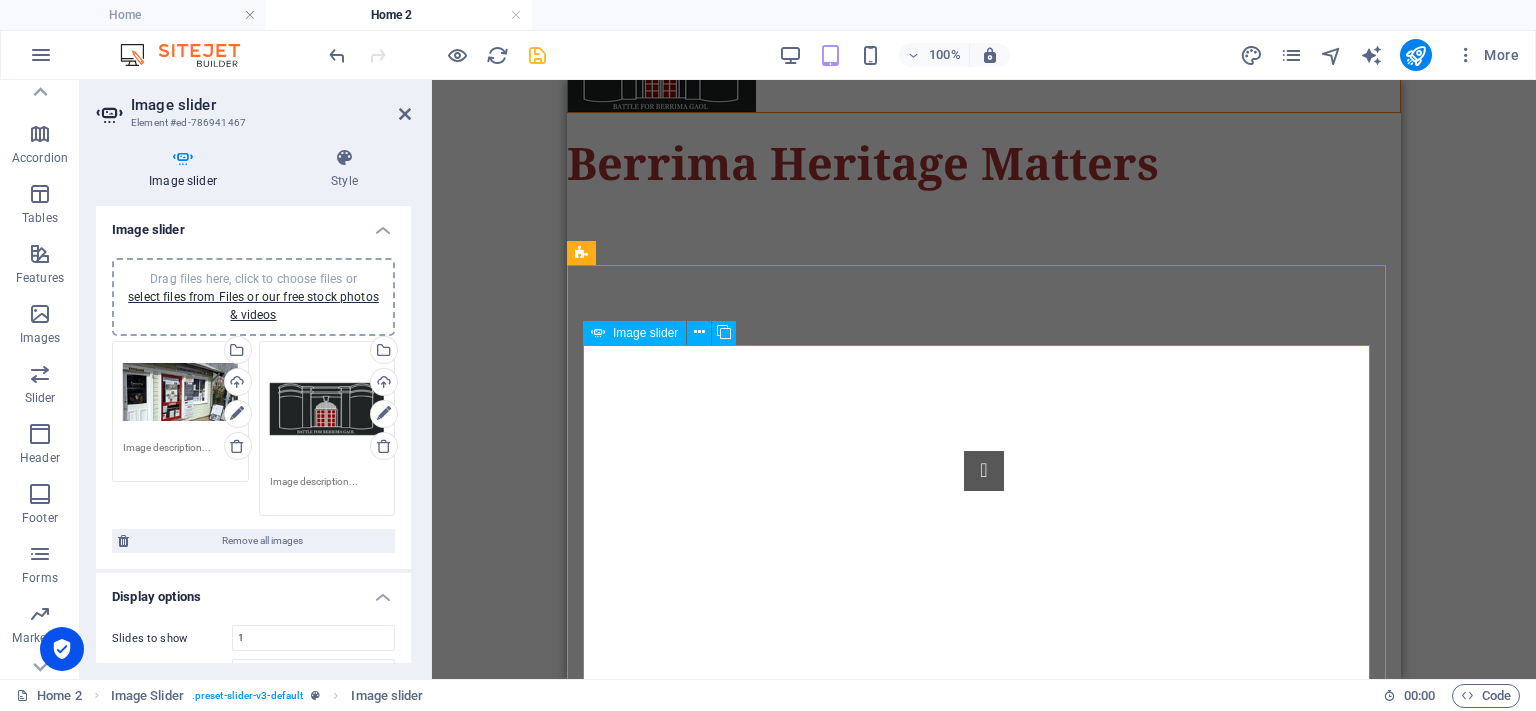 click at bounding box center (984, 471) 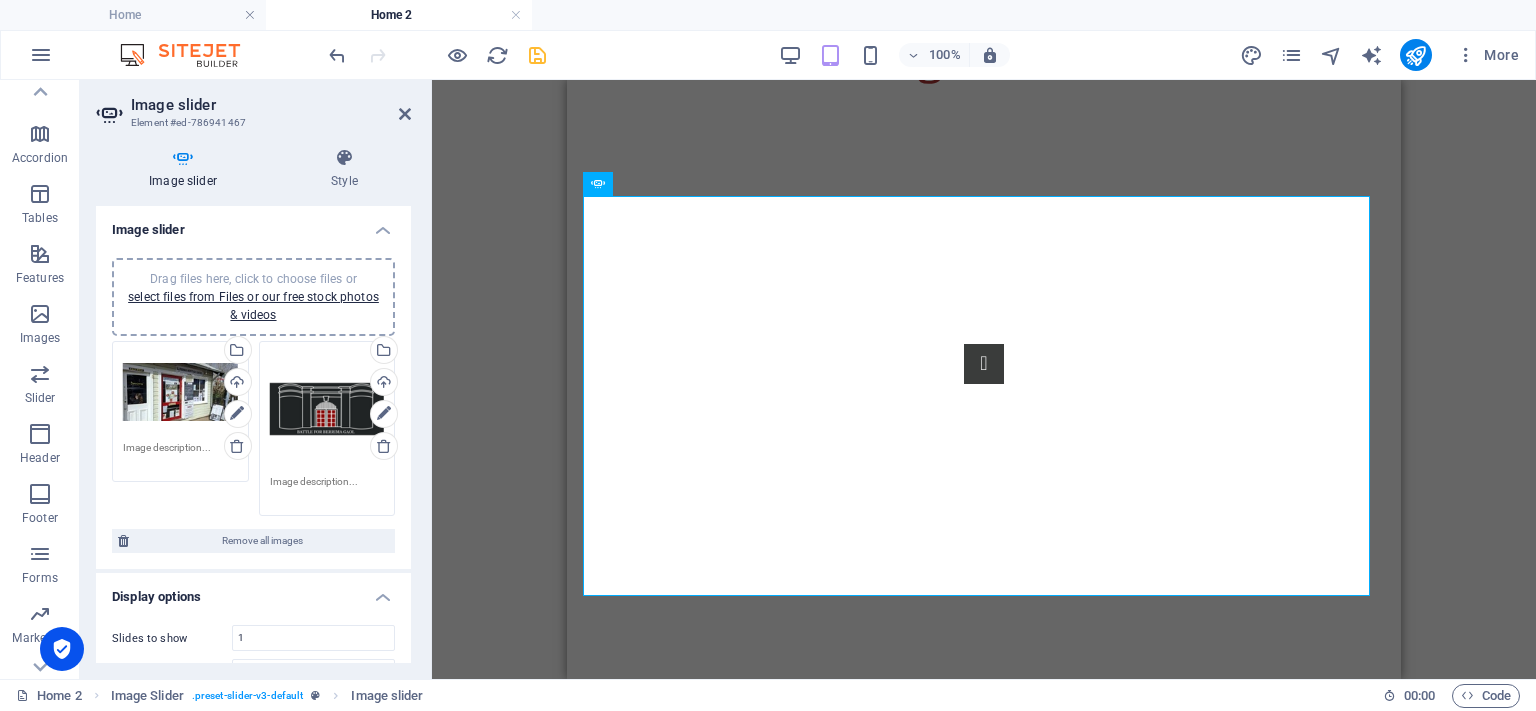 scroll, scrollTop: 223, scrollLeft: 0, axis: vertical 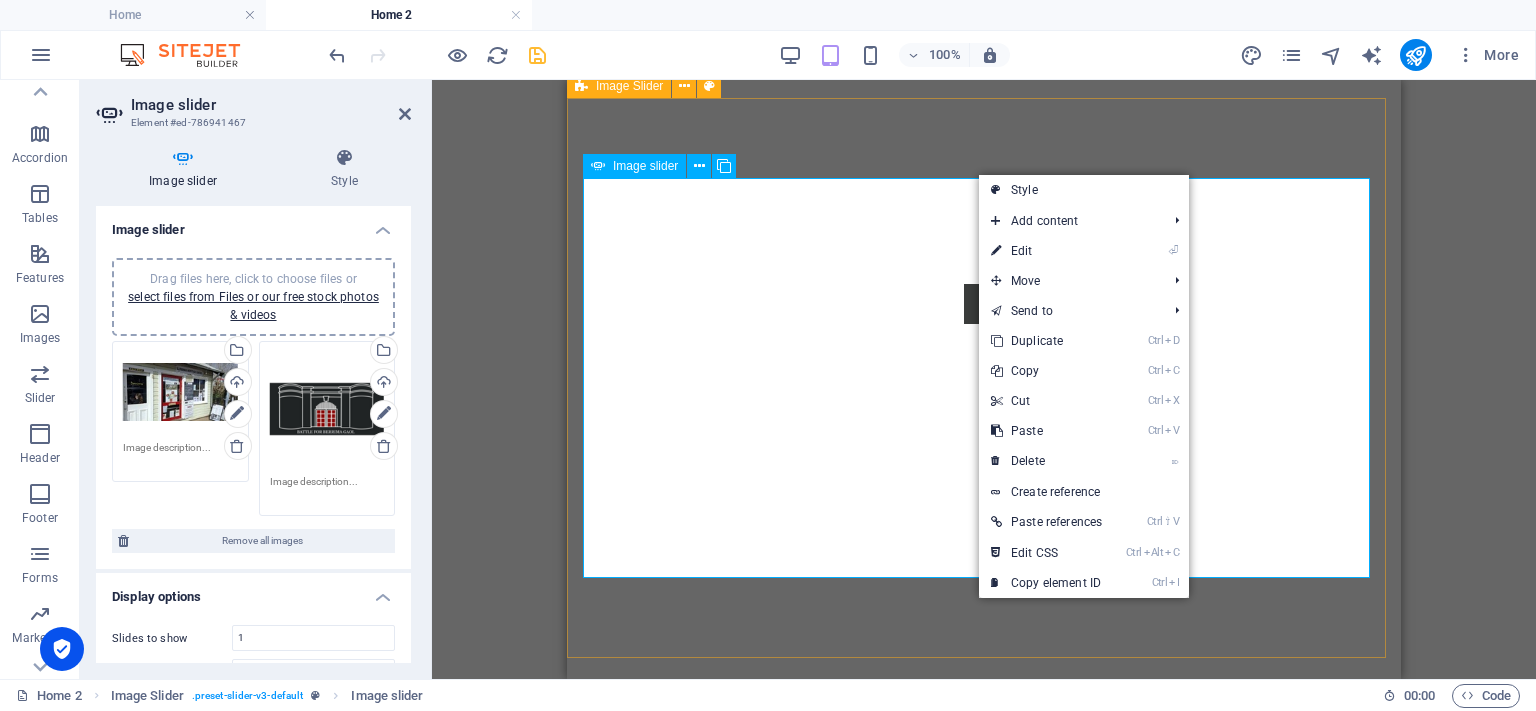click on "1" at bounding box center (635, 697) 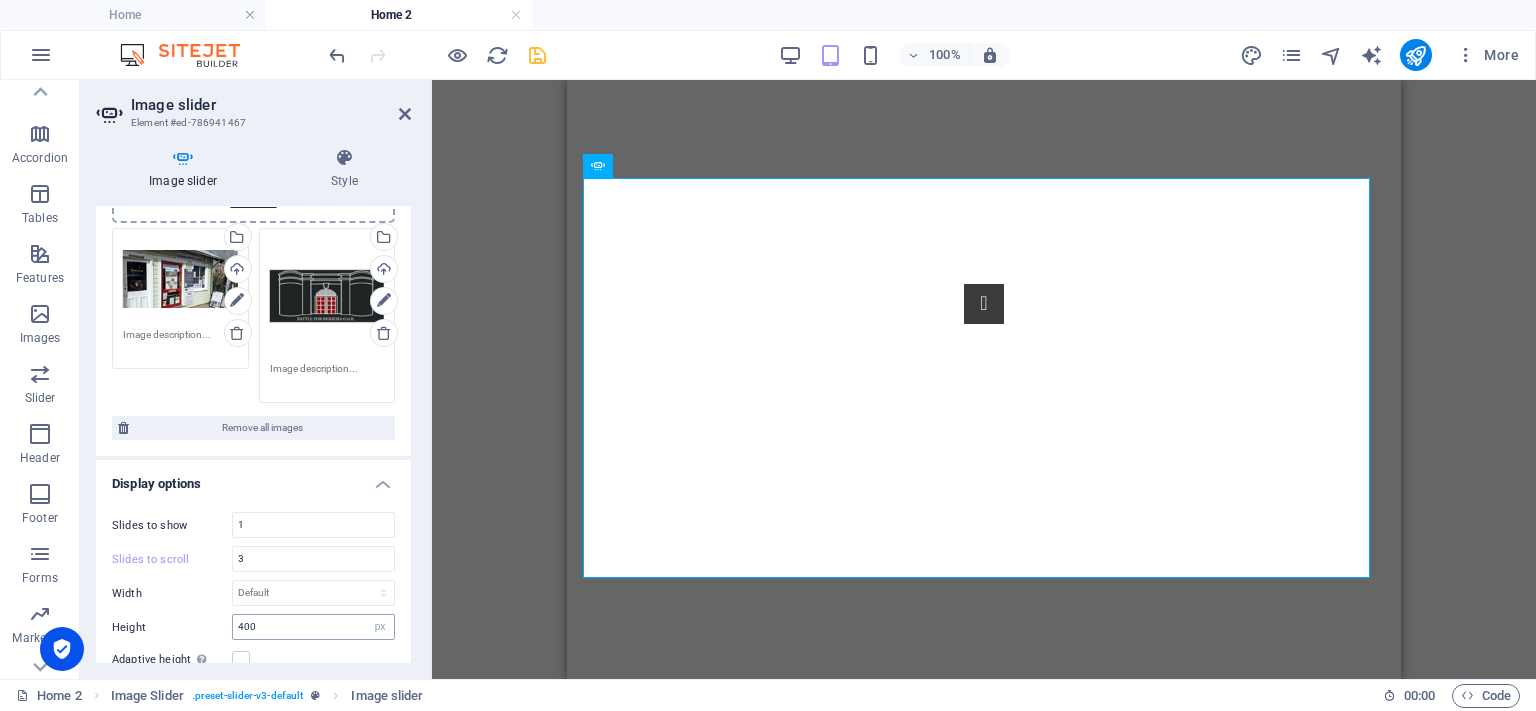 scroll, scrollTop: 133, scrollLeft: 0, axis: vertical 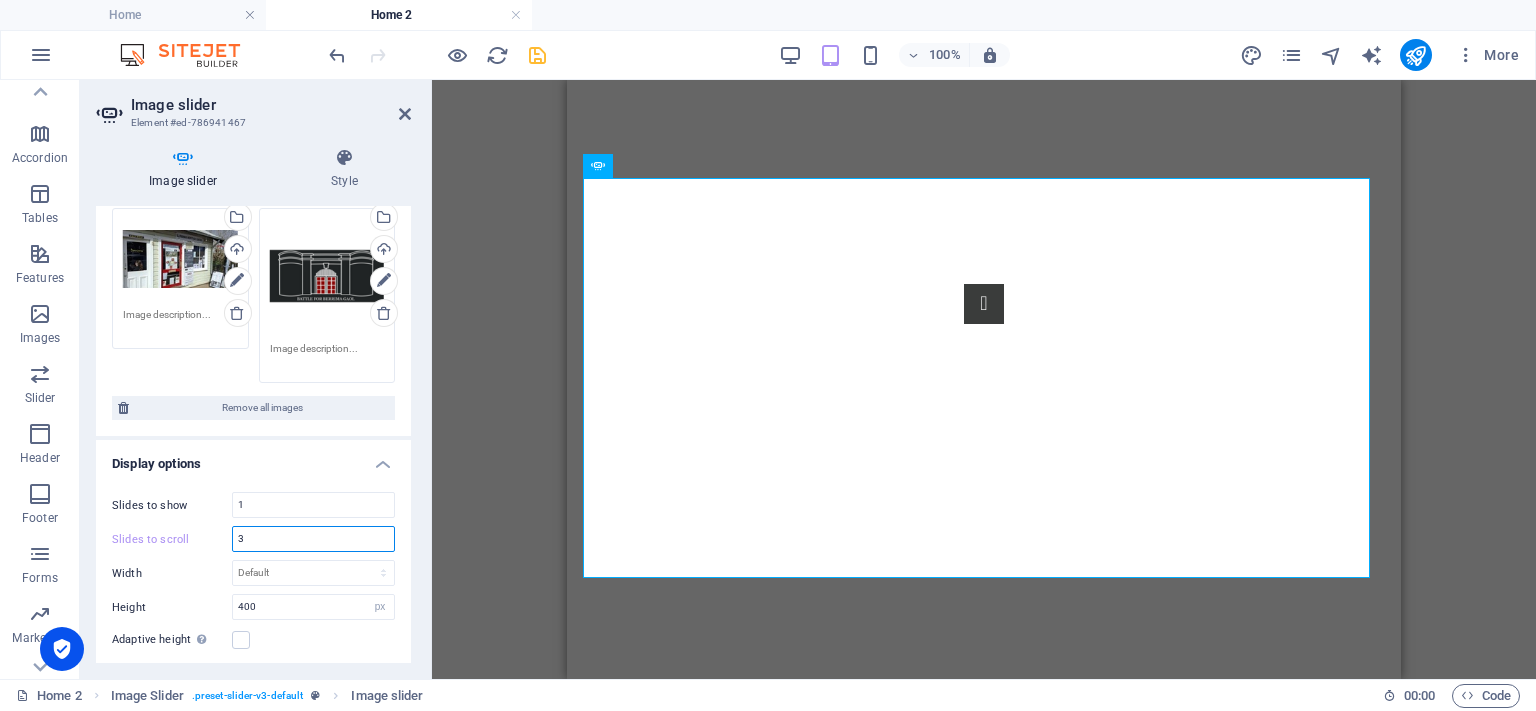 drag, startPoint x: 265, startPoint y: 529, endPoint x: 211, endPoint y: 527, distance: 54.037025 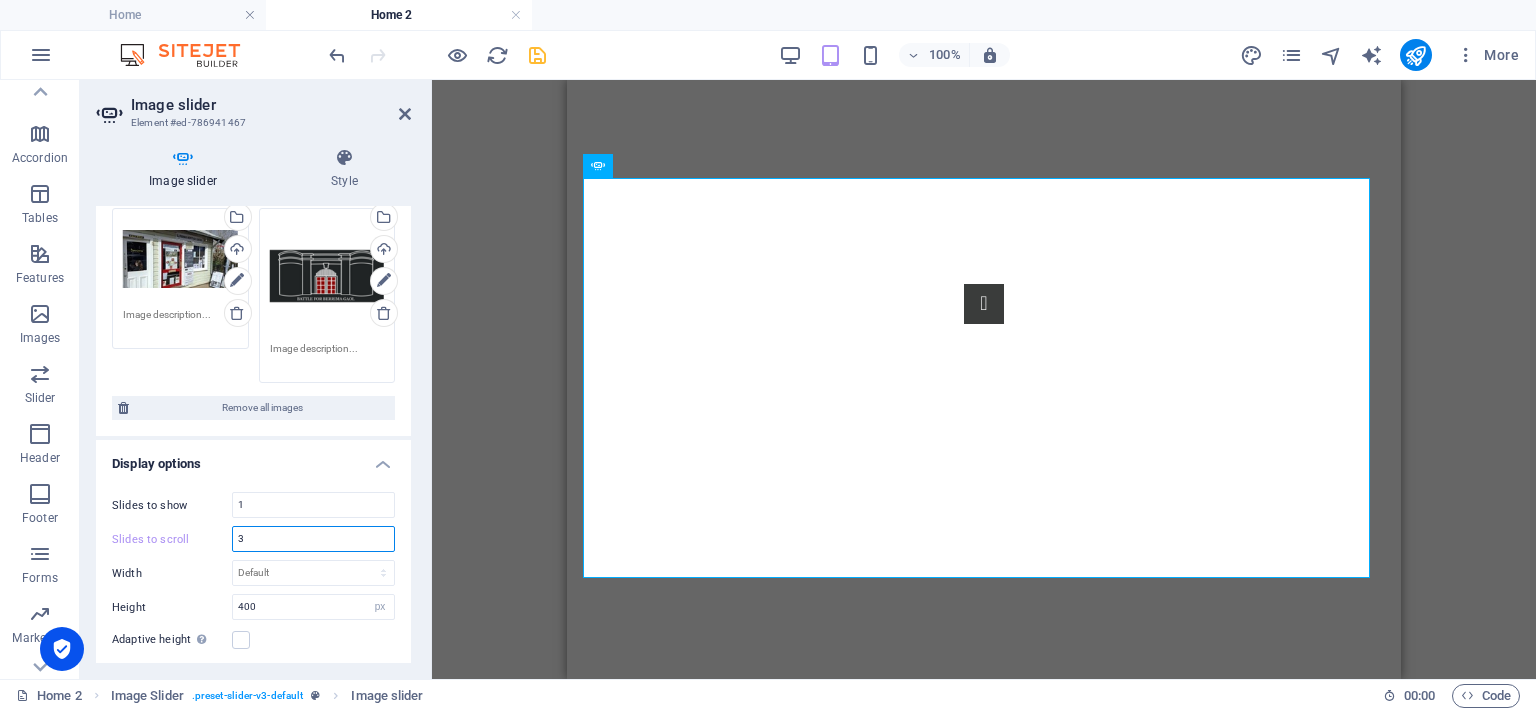 click on "Slides to scroll 3" at bounding box center (253, 539) 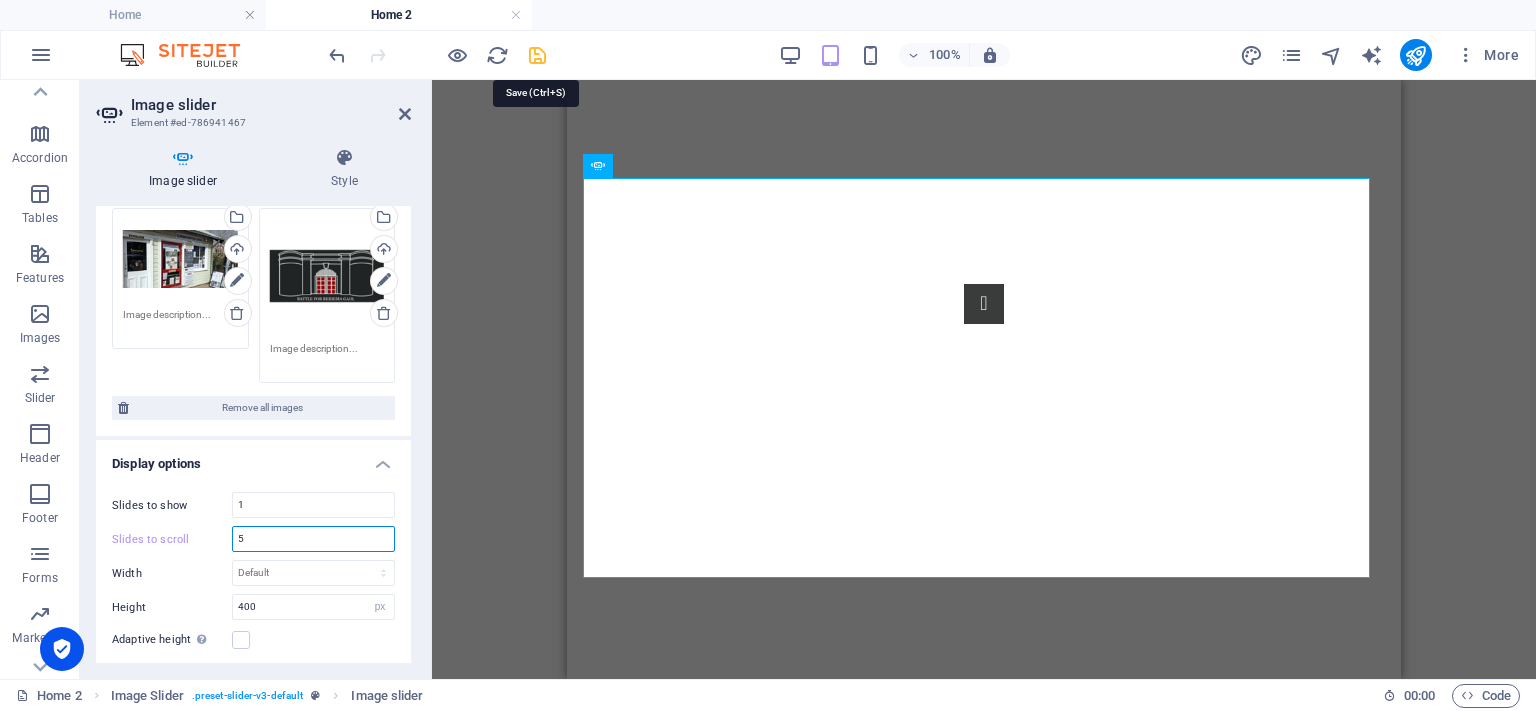 type on "5" 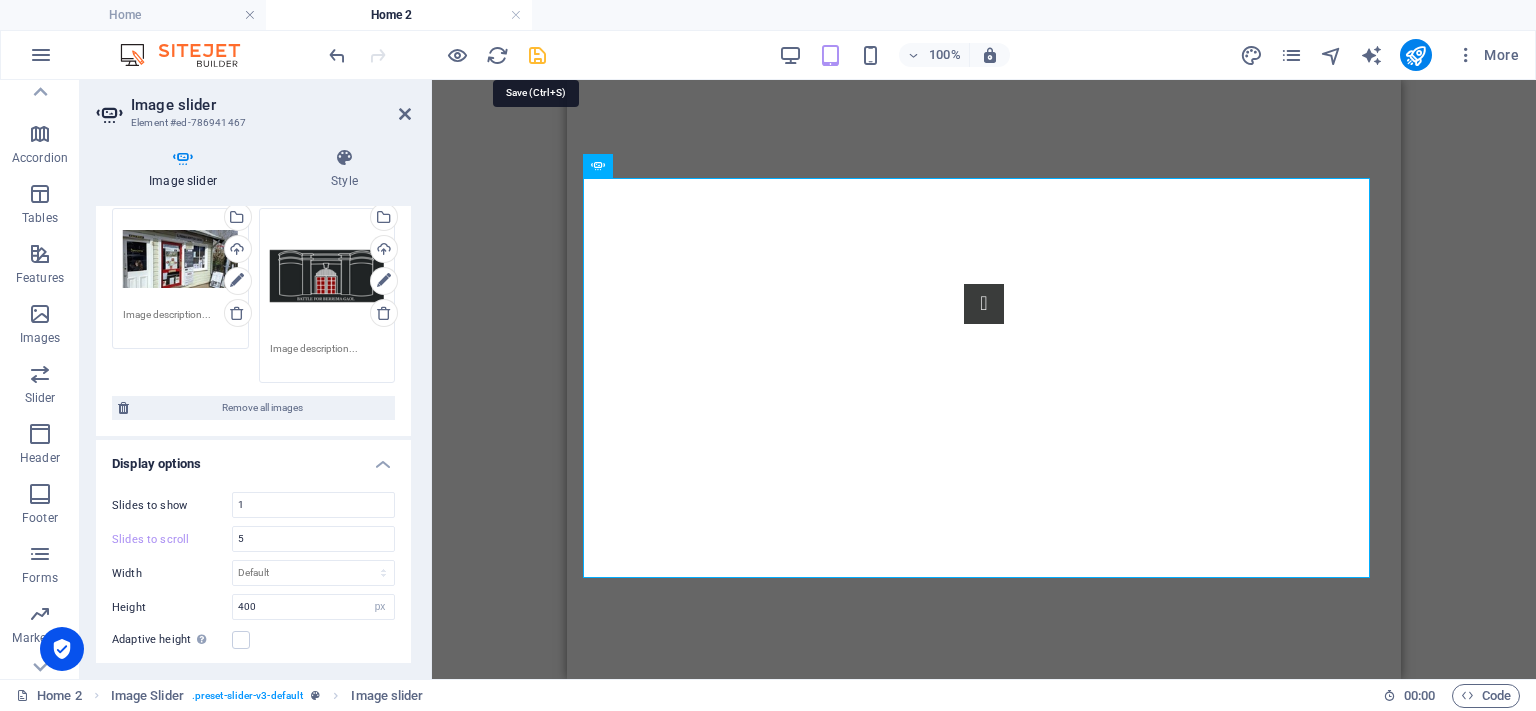 click at bounding box center (537, 55) 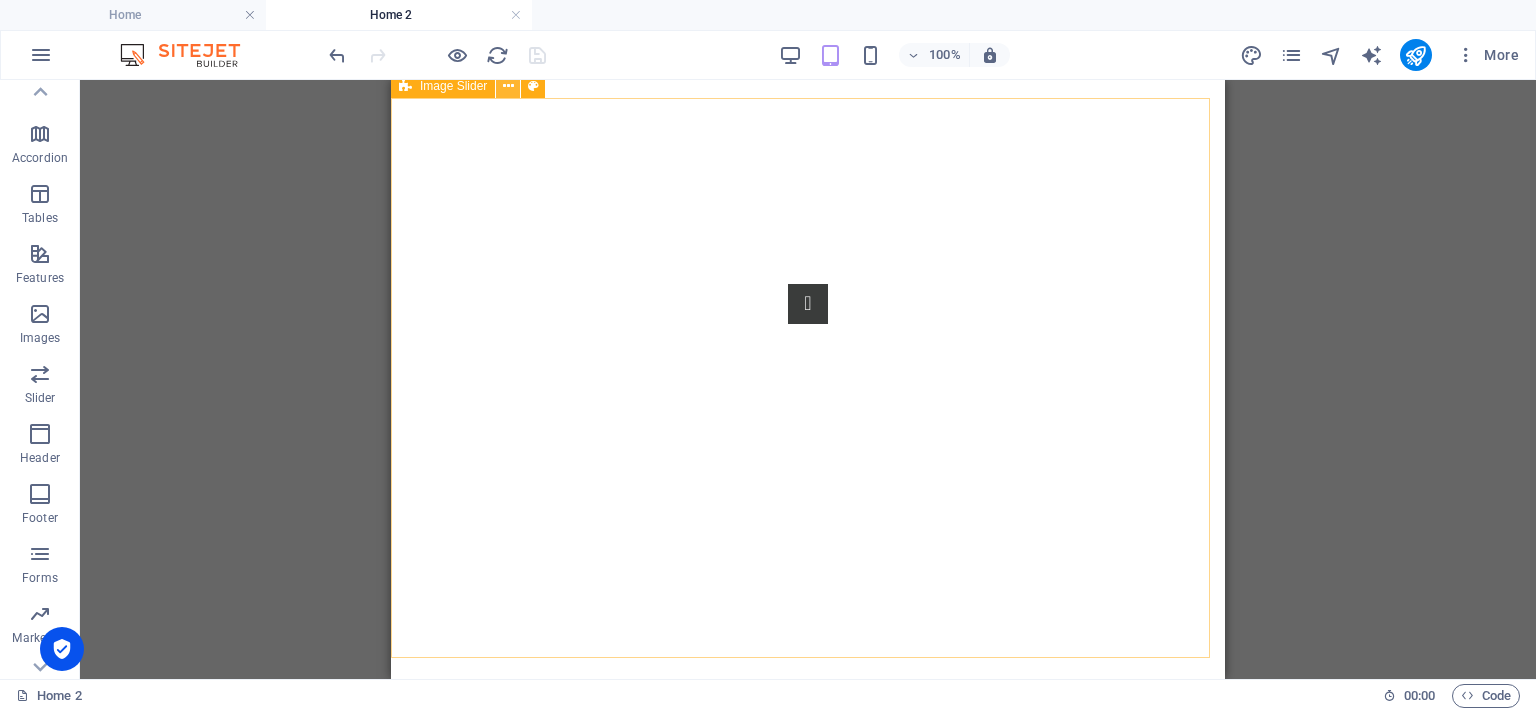 click at bounding box center (508, 86) 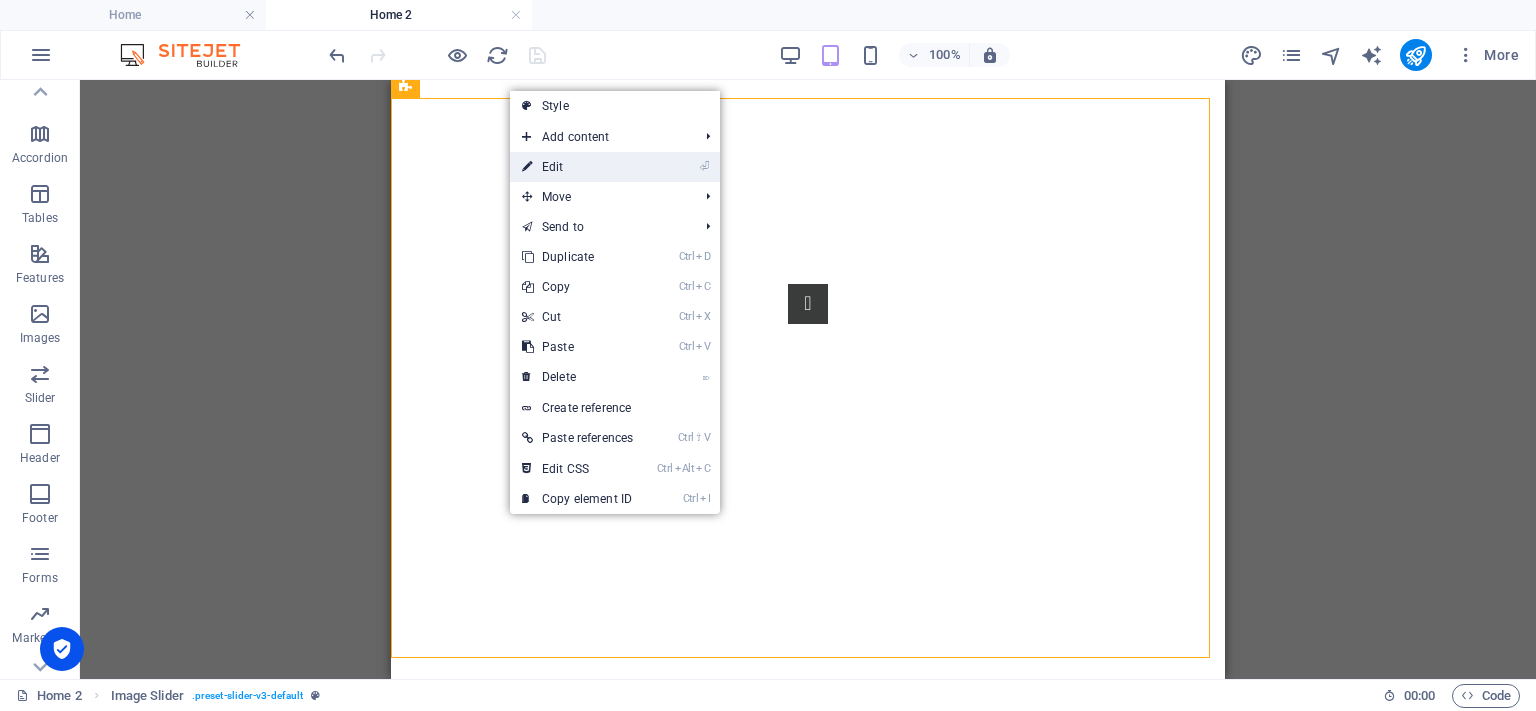 click on "⏎  Edit" at bounding box center [577, 167] 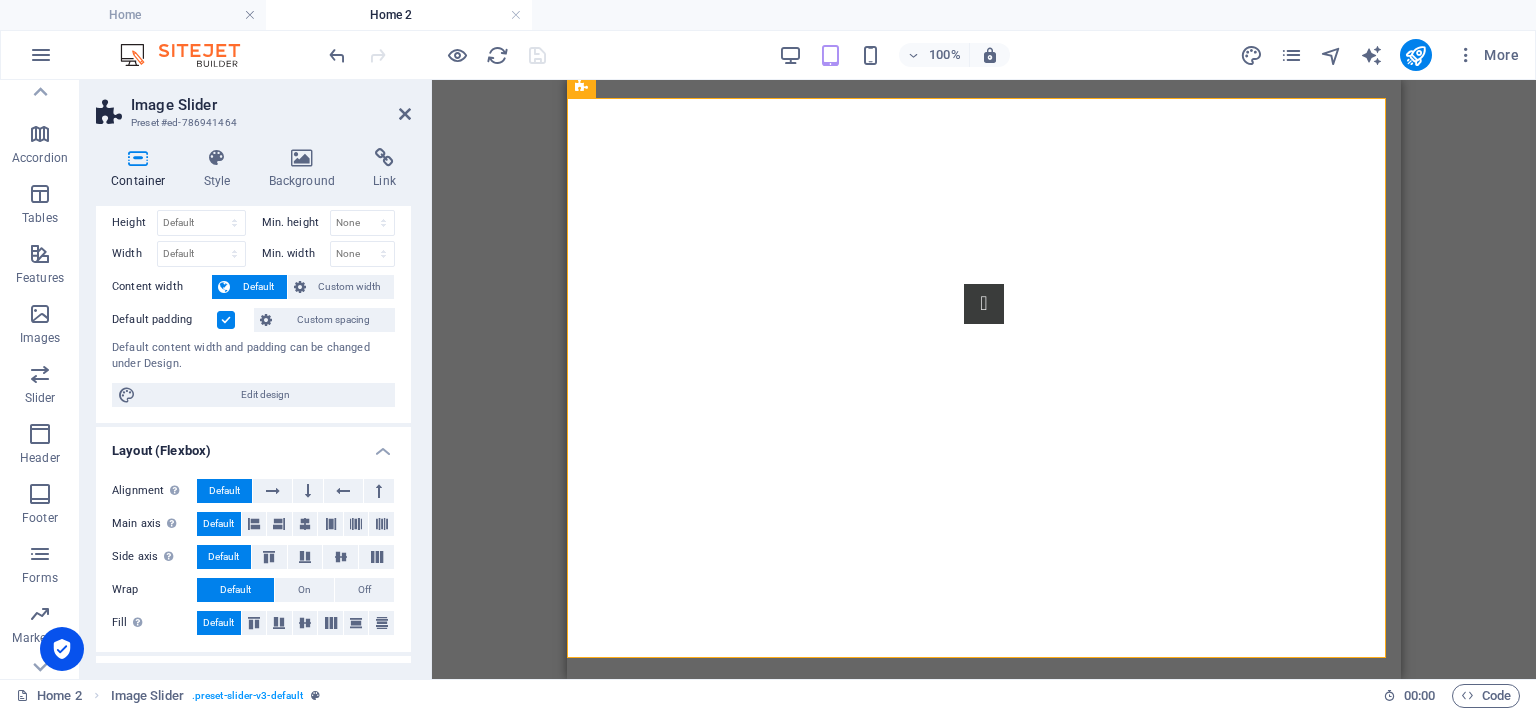 scroll, scrollTop: 0, scrollLeft: 0, axis: both 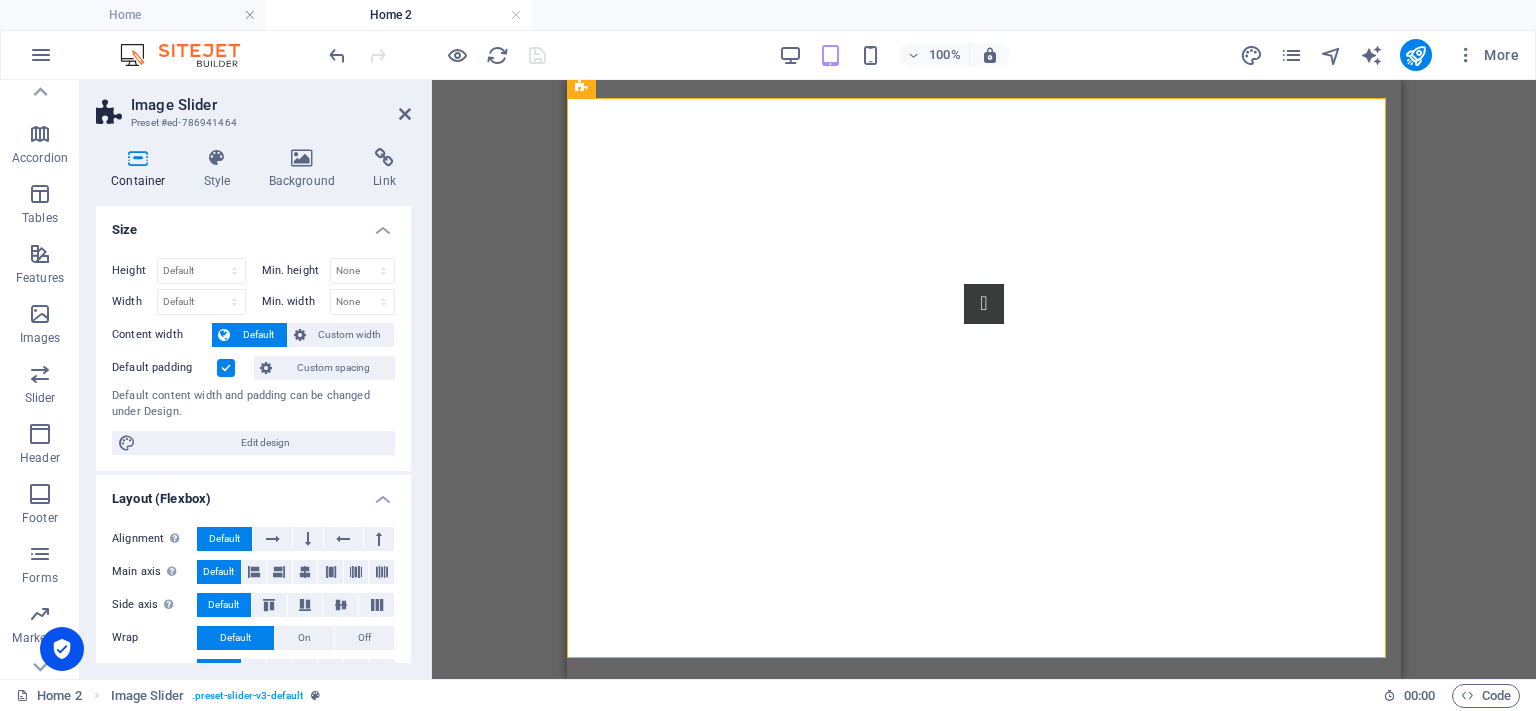 click at bounding box center (138, 158) 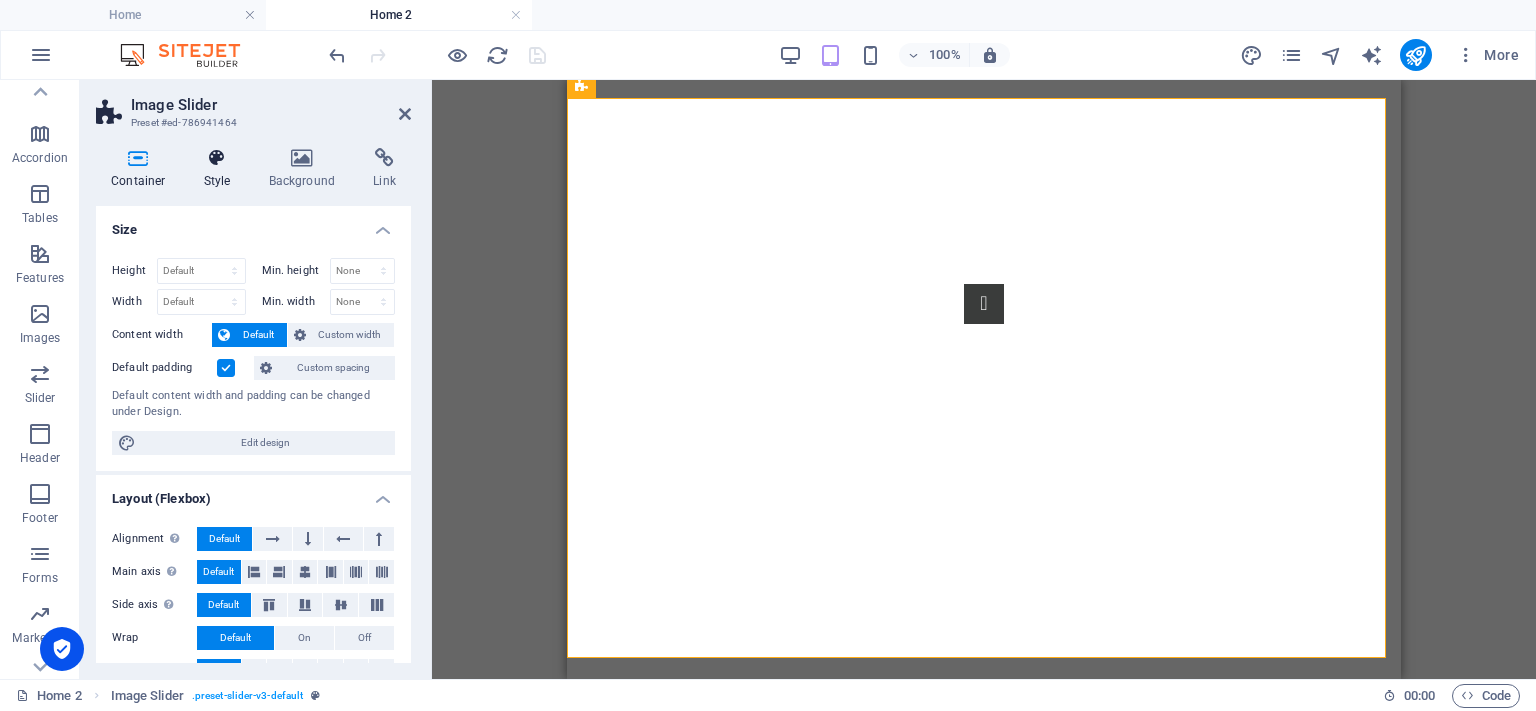 click at bounding box center [217, 158] 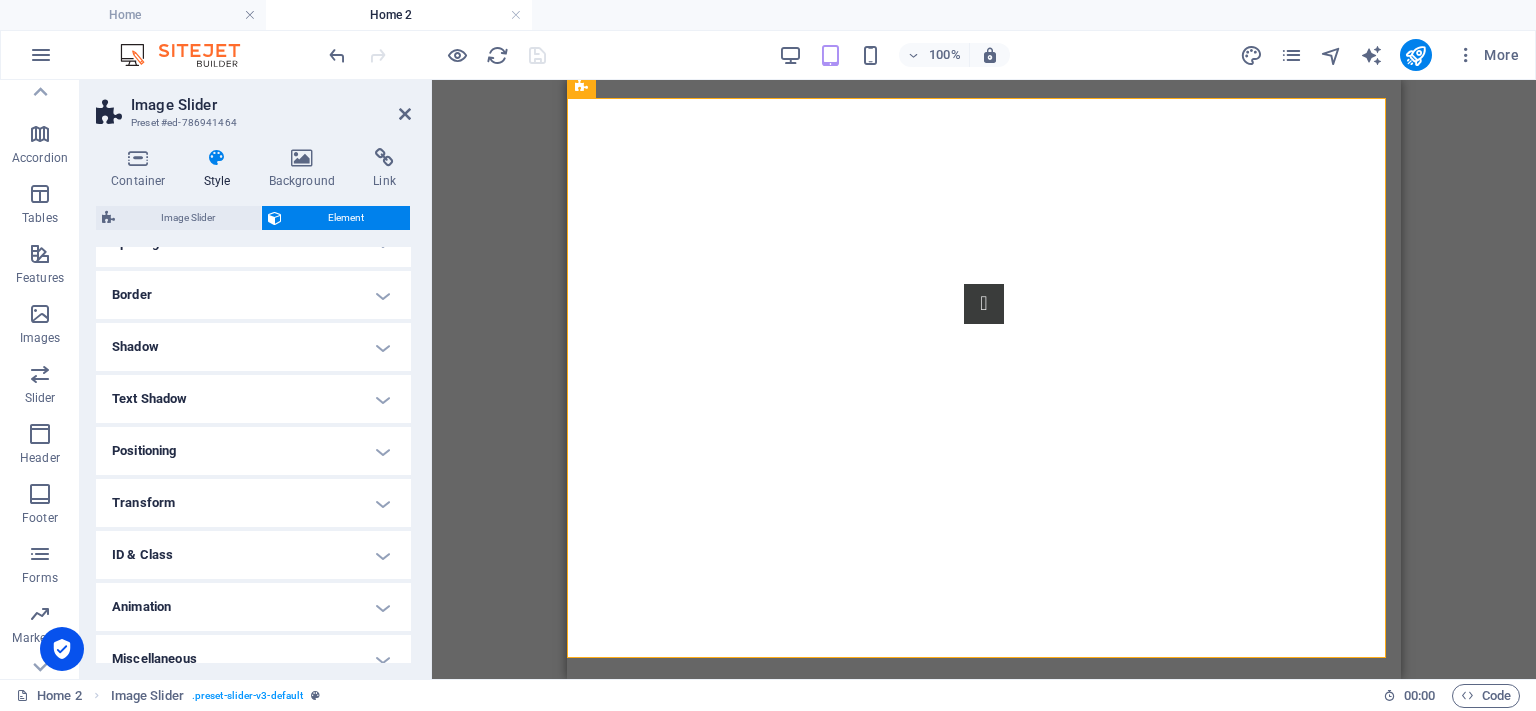 scroll, scrollTop: 218, scrollLeft: 0, axis: vertical 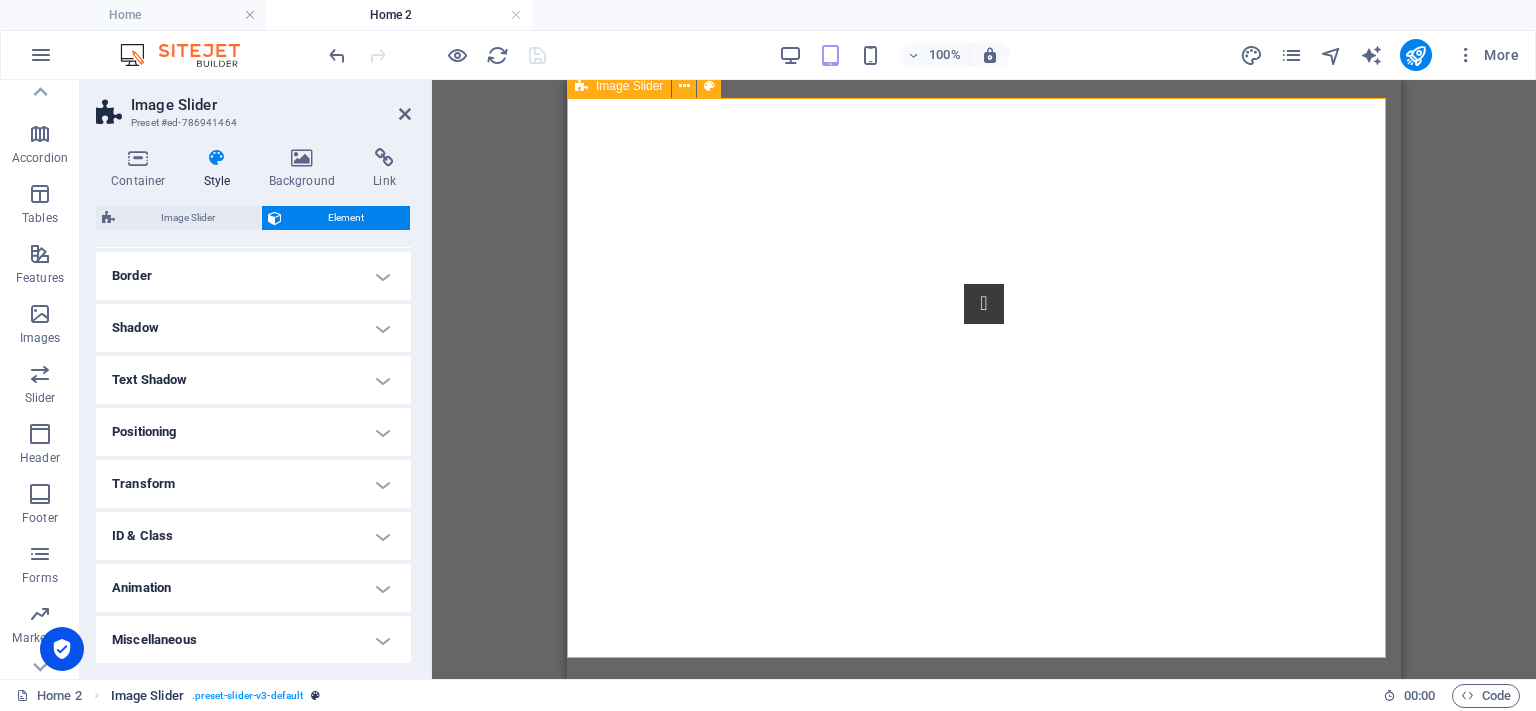 click on ". preset-slider-v3-default" at bounding box center [247, 696] 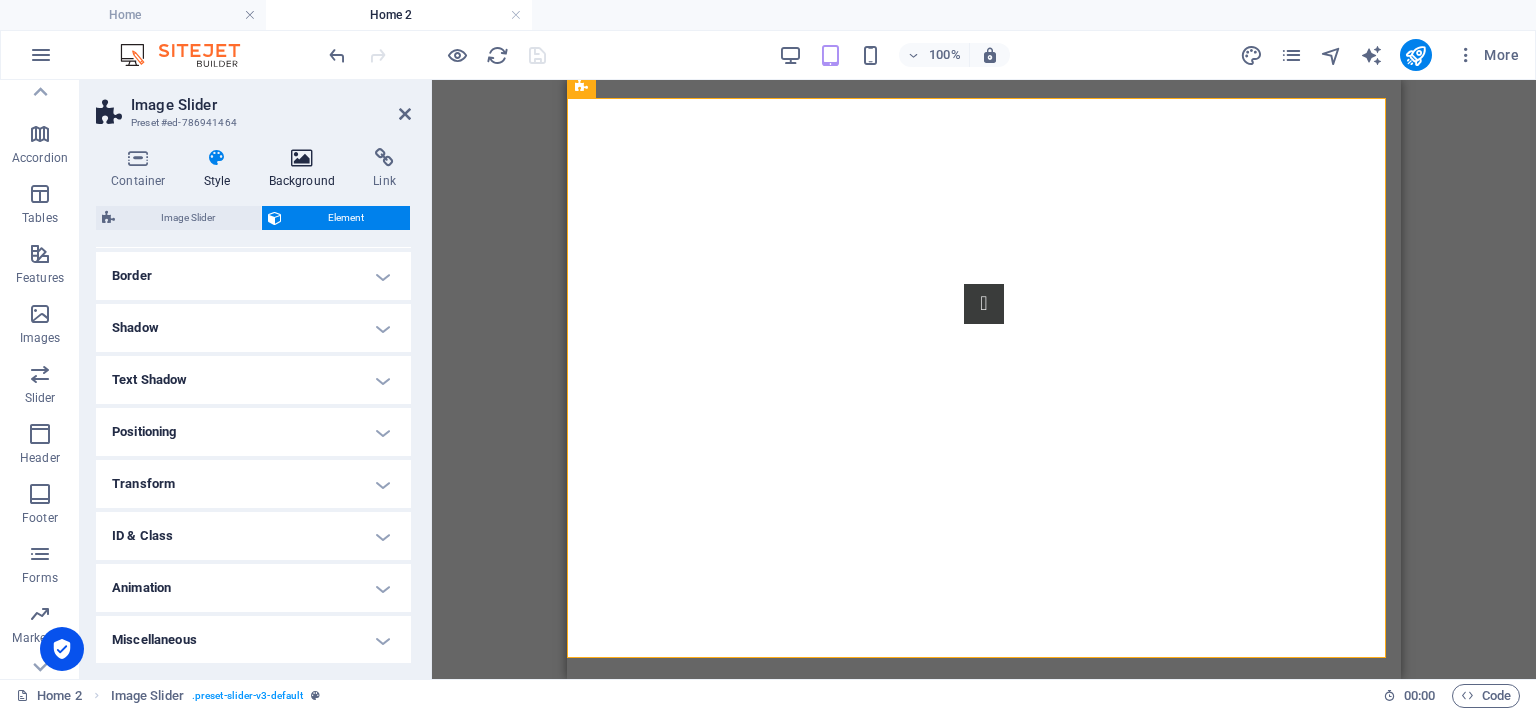 click at bounding box center (302, 158) 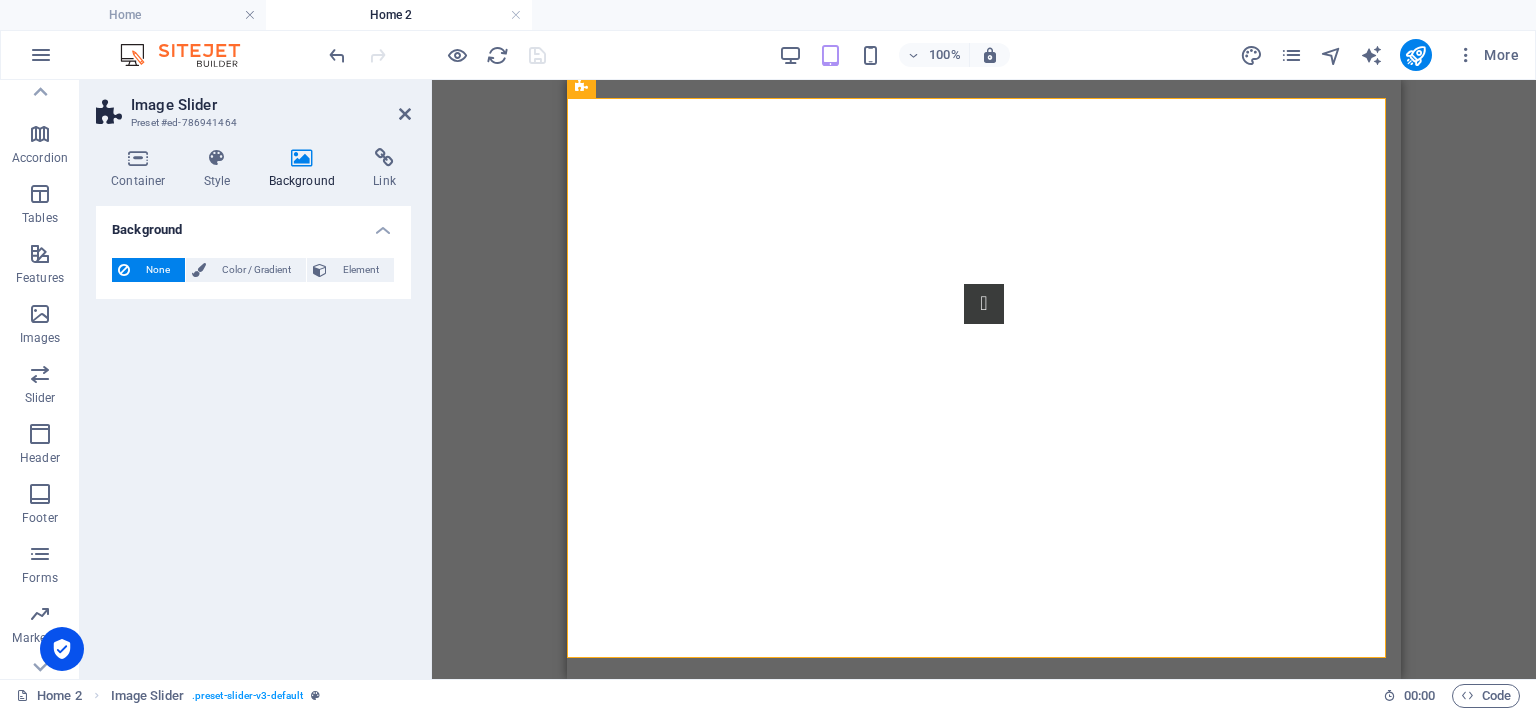 click on "Image Slider" at bounding box center (271, 105) 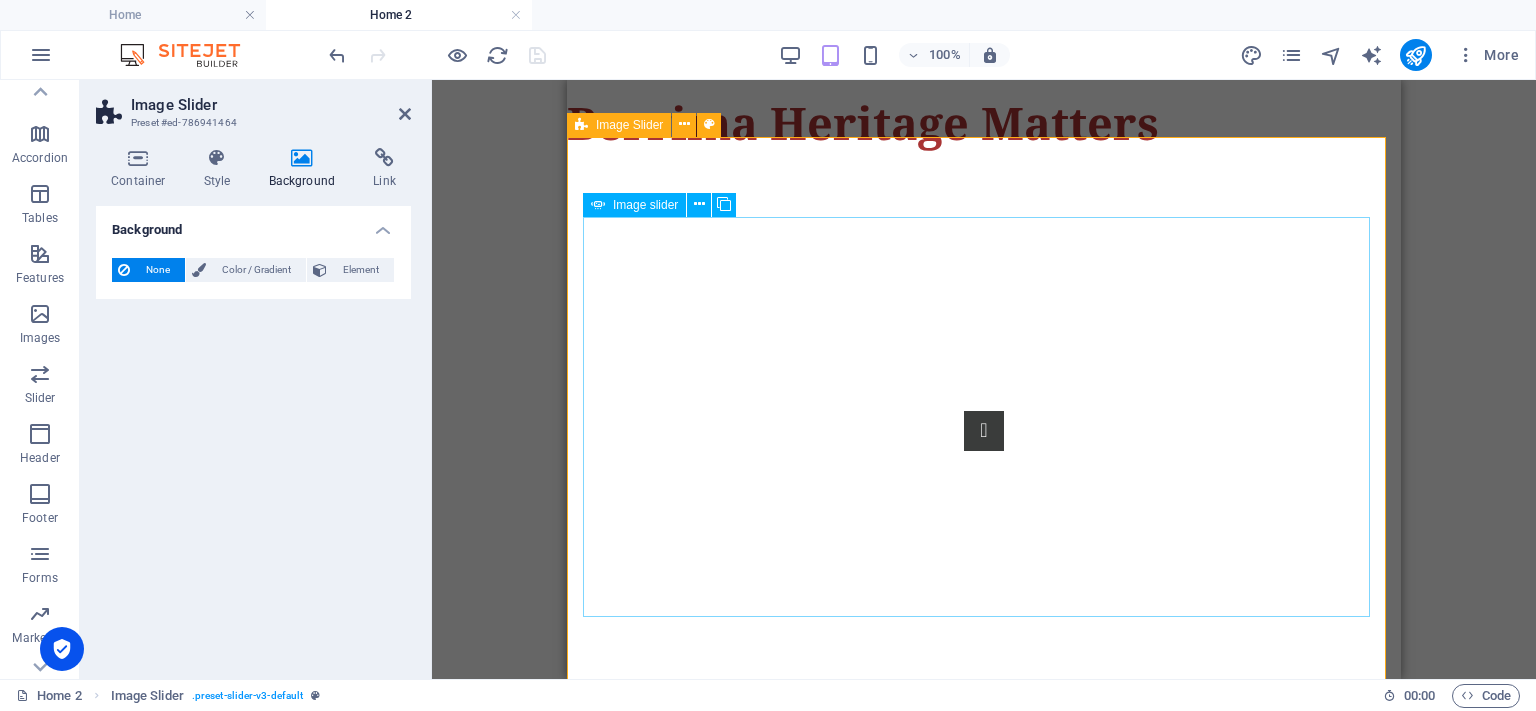 scroll, scrollTop: 23, scrollLeft: 0, axis: vertical 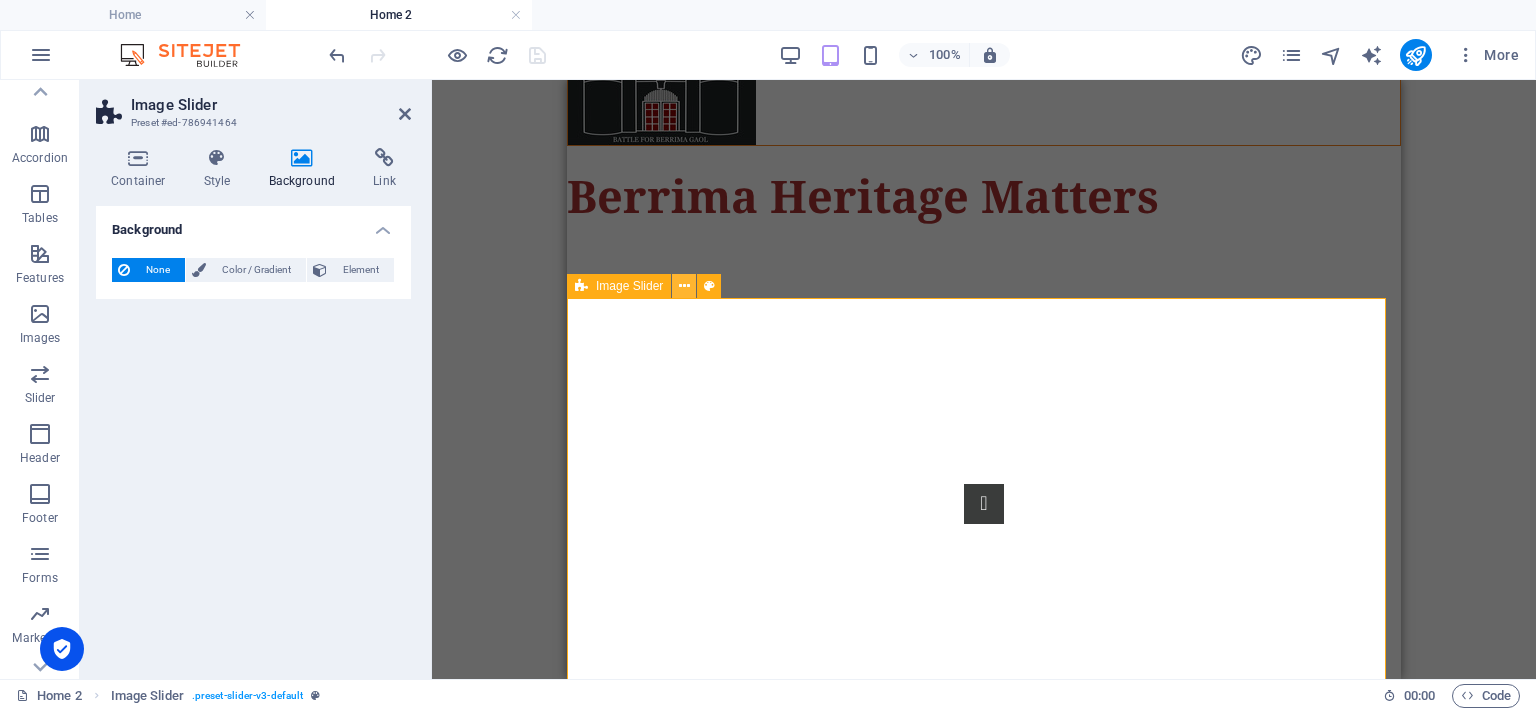 click at bounding box center [684, 286] 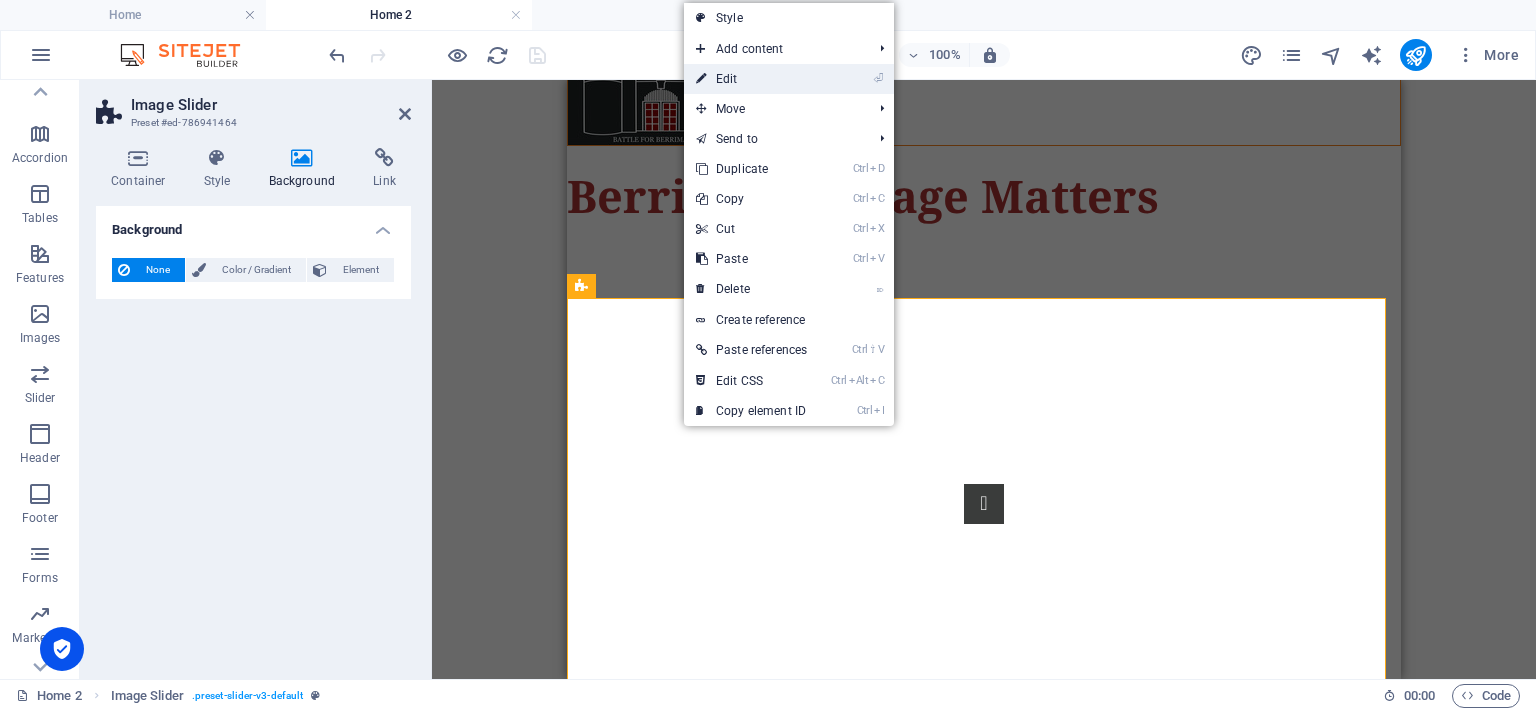 click on "⏎  Edit" at bounding box center (751, 79) 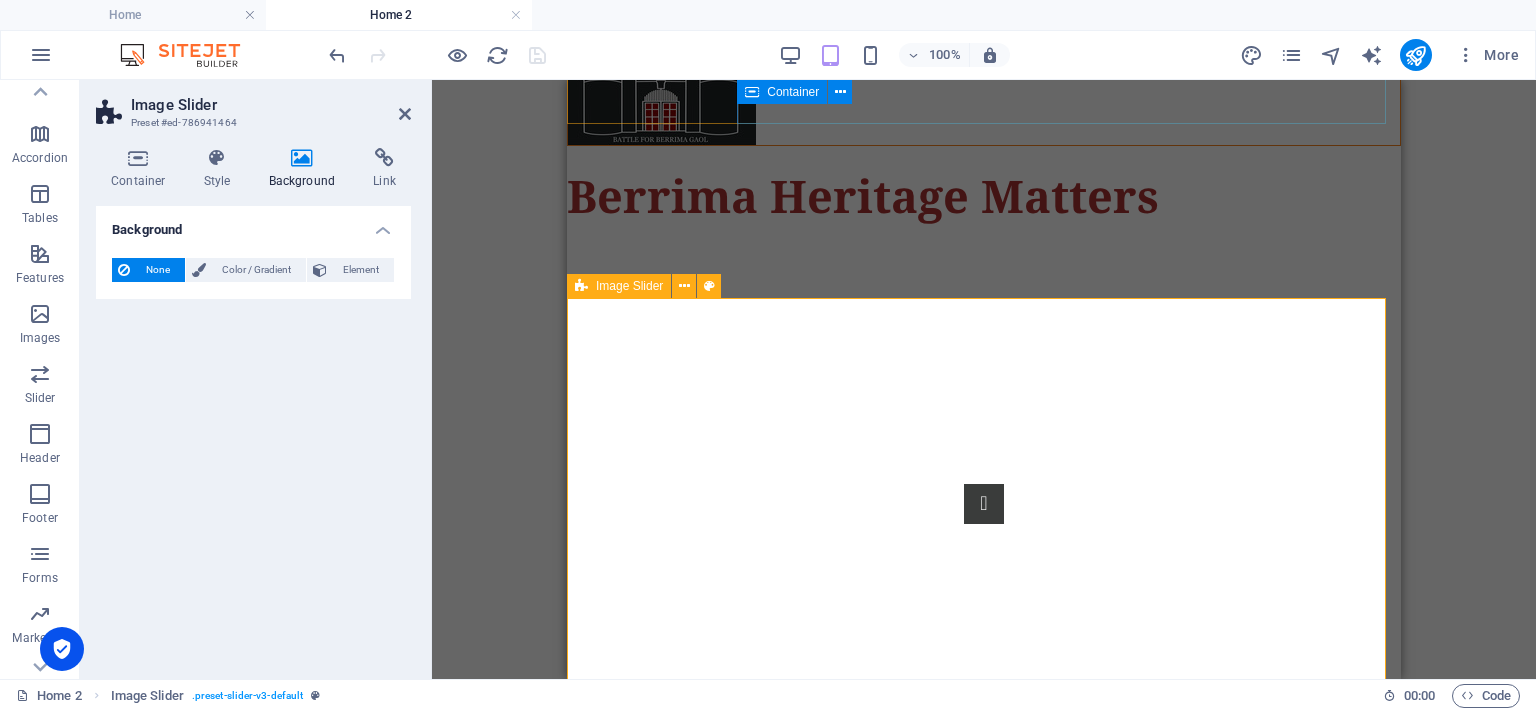 click on "1" at bounding box center (984, 684) 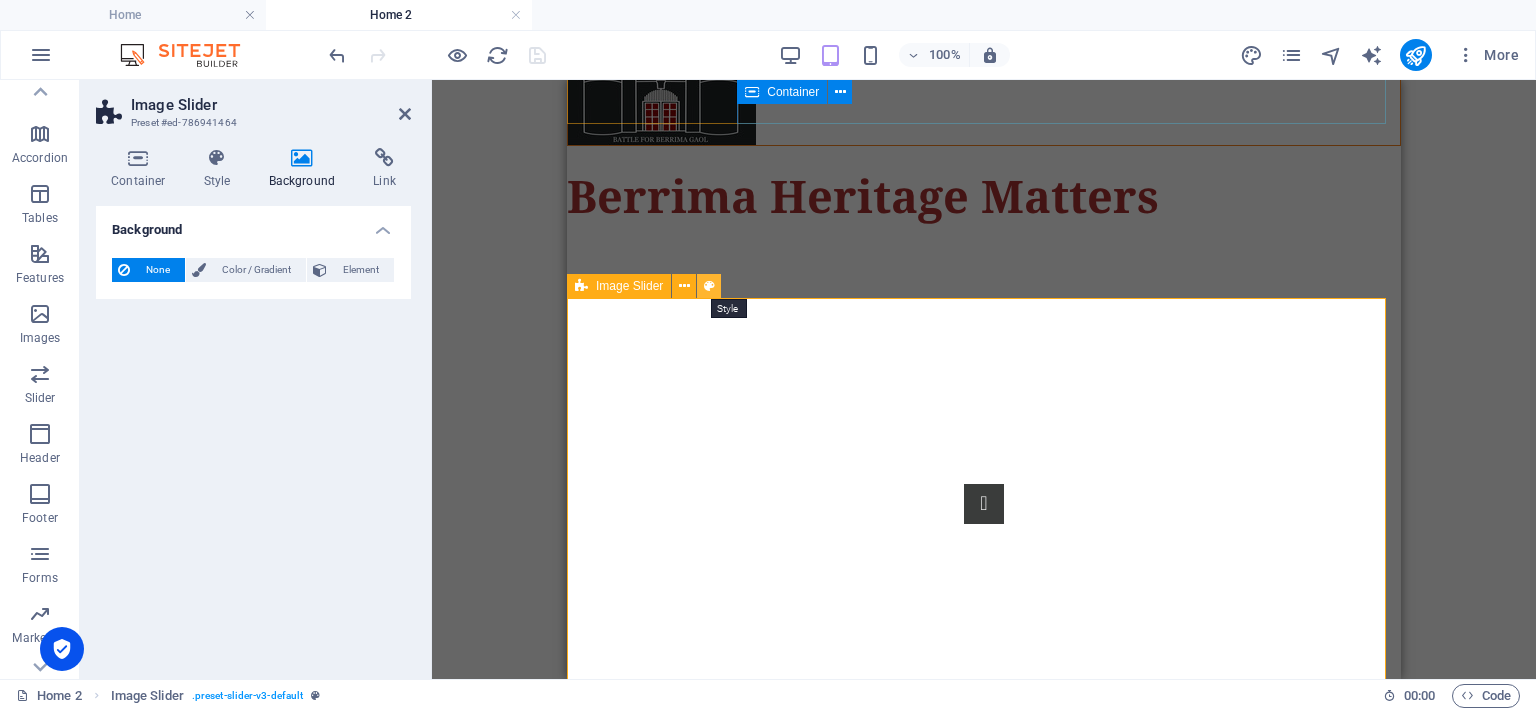 click at bounding box center (709, 286) 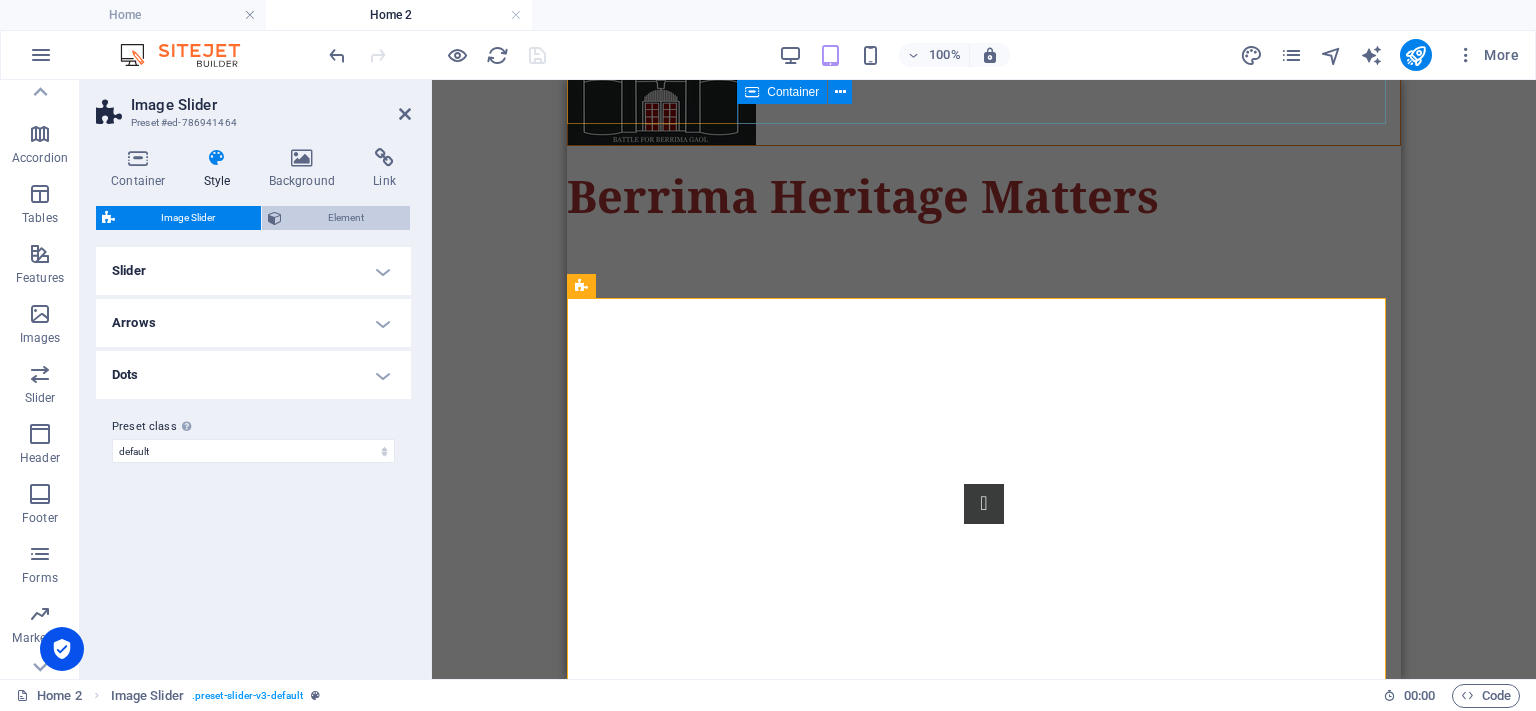 click on "Element" at bounding box center [346, 218] 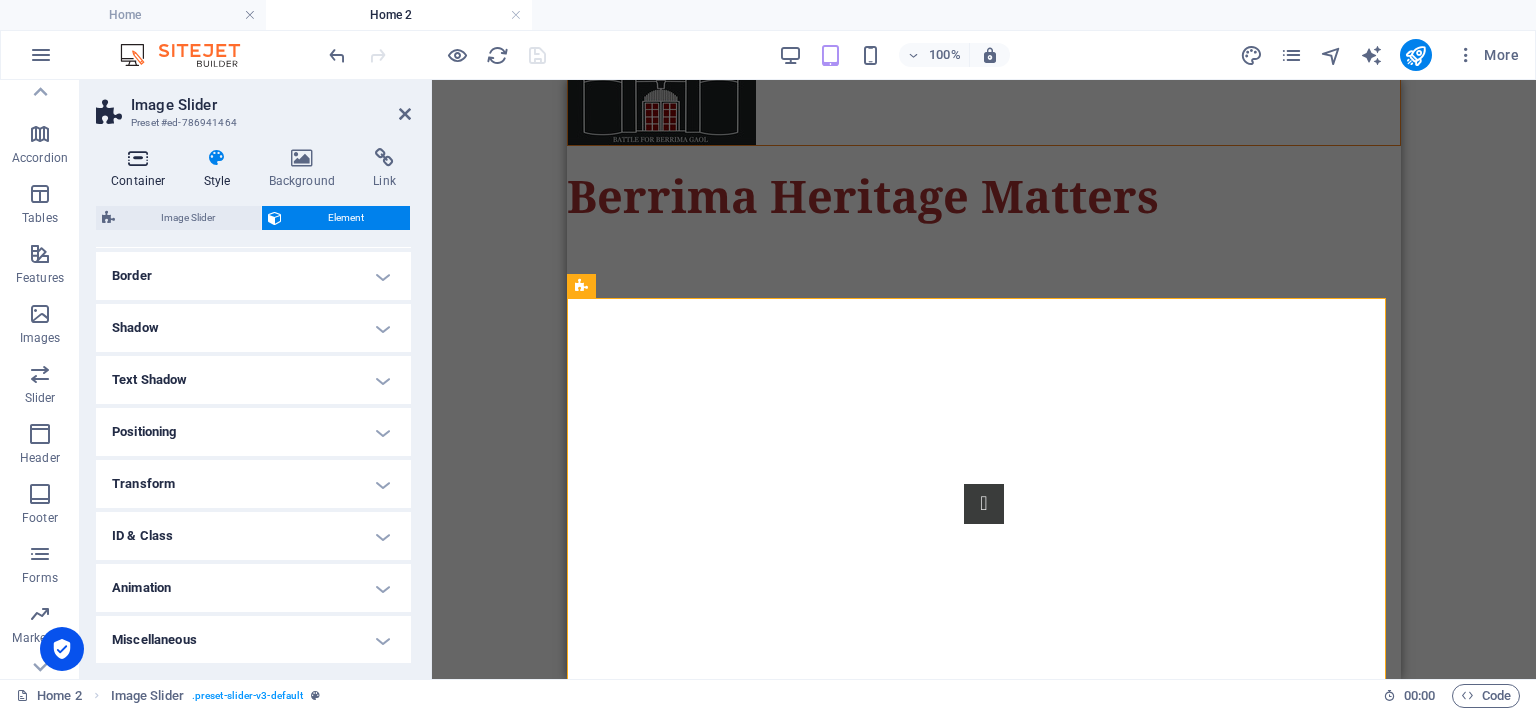 click at bounding box center [138, 158] 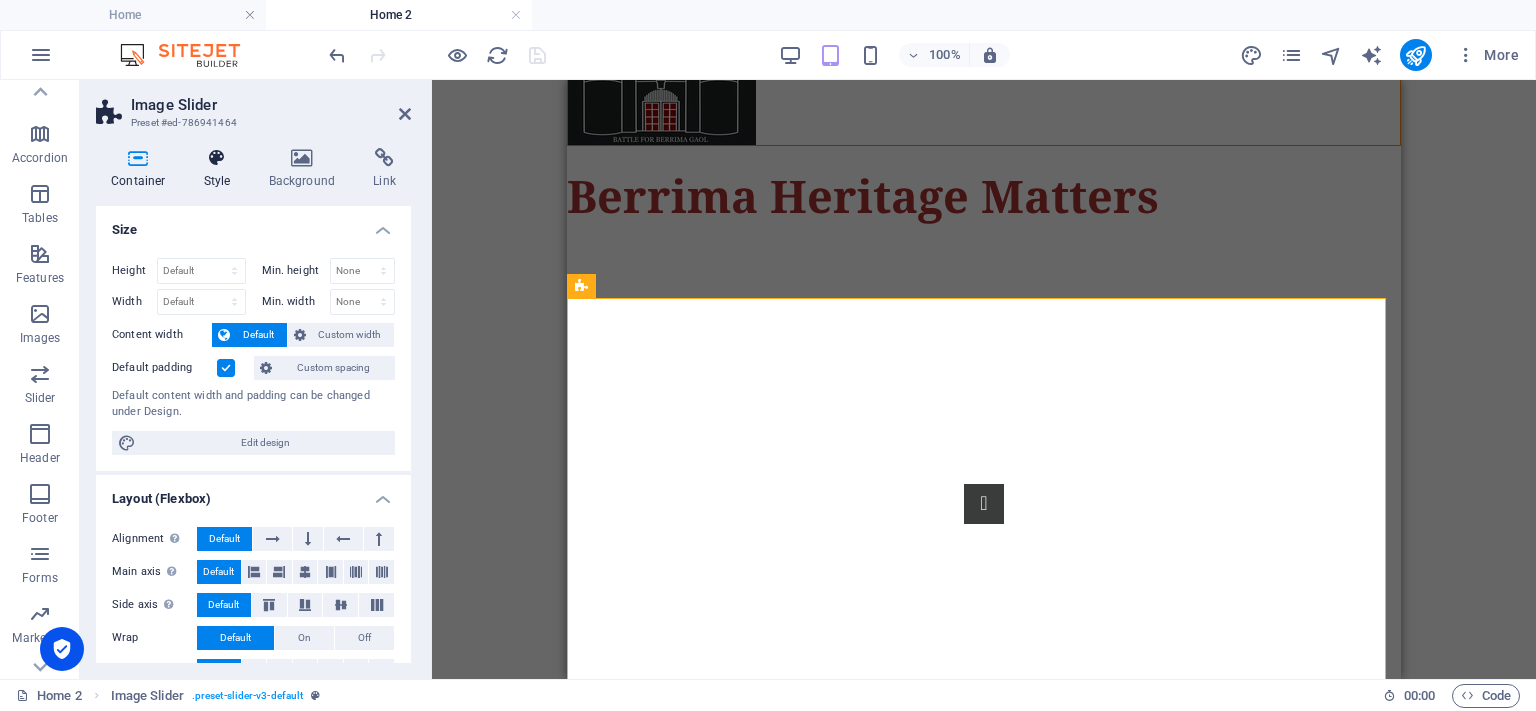click on "Style" at bounding box center (221, 169) 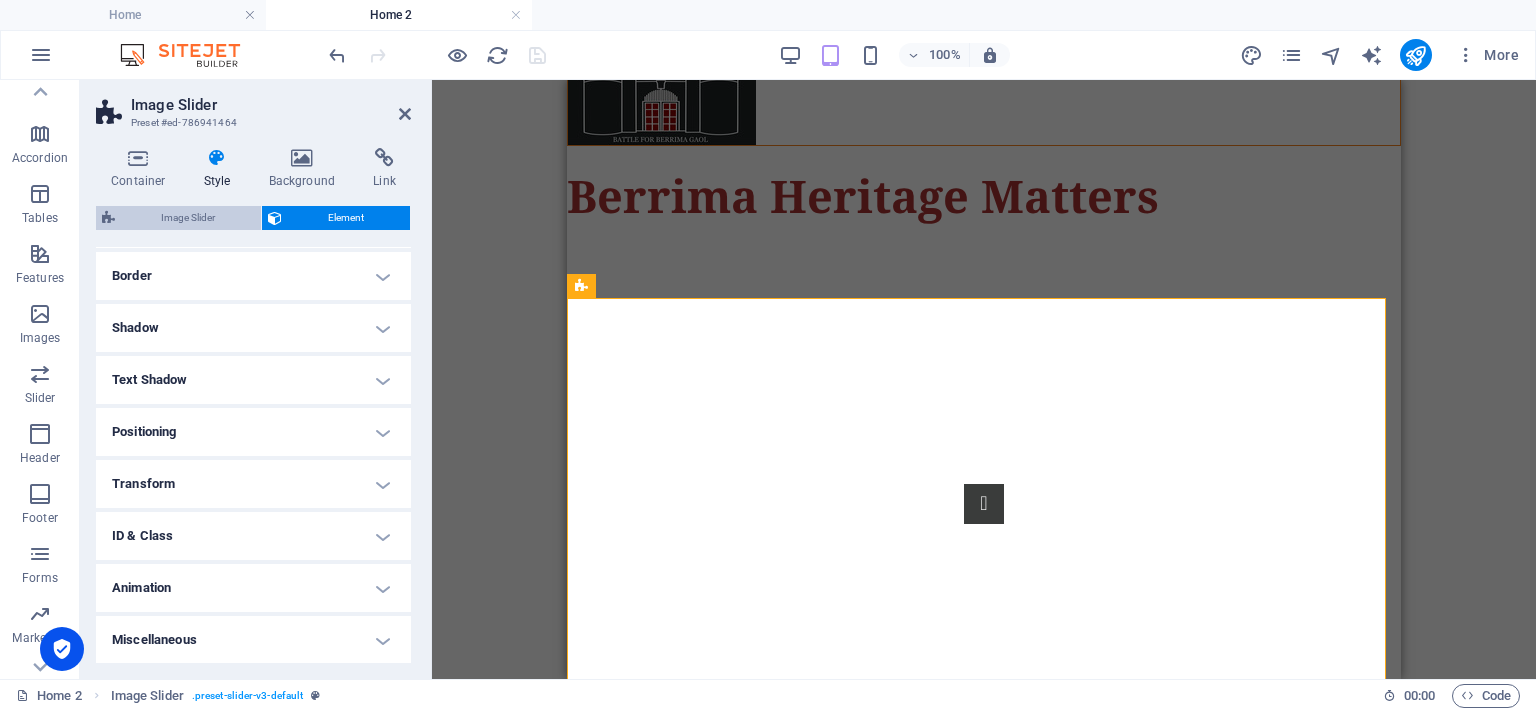 click on "Image Slider" at bounding box center [188, 218] 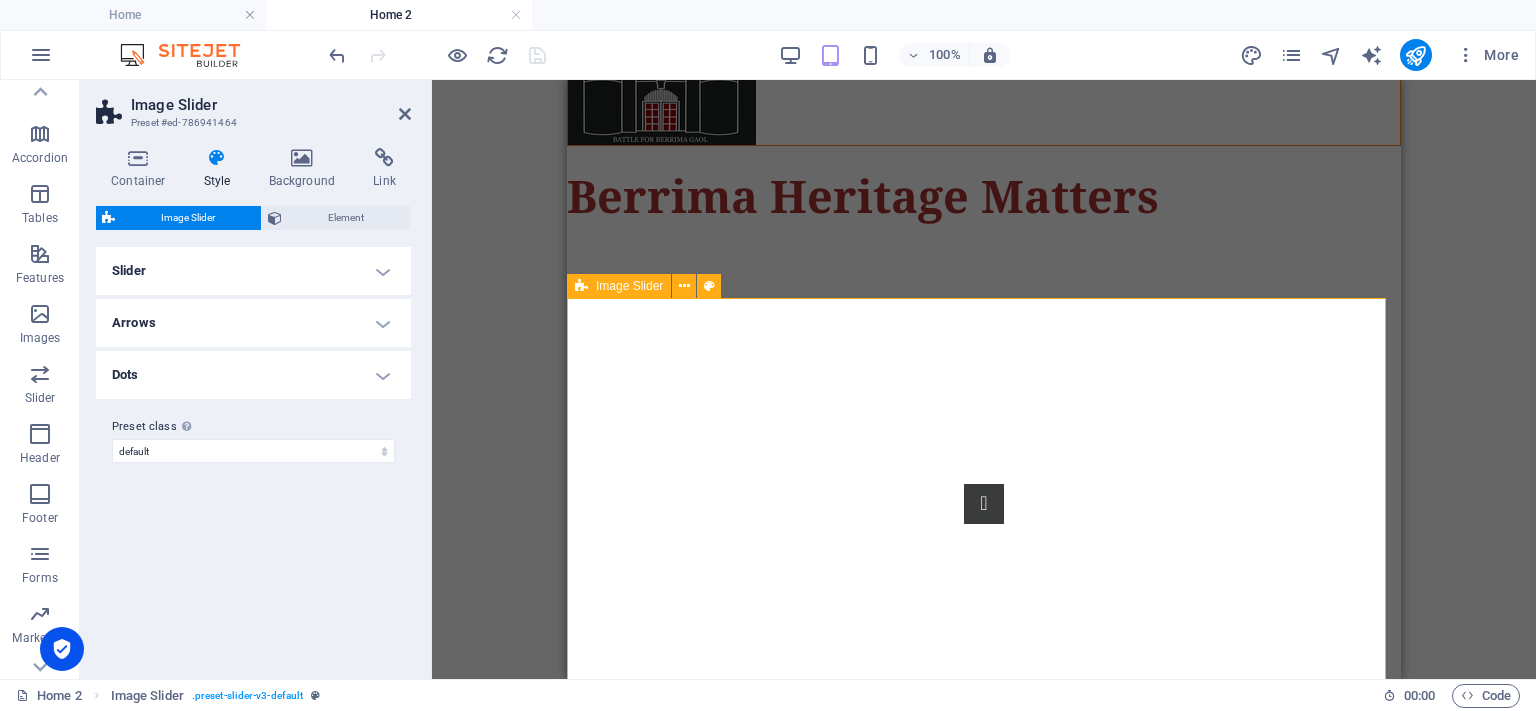 click at bounding box center (581, 286) 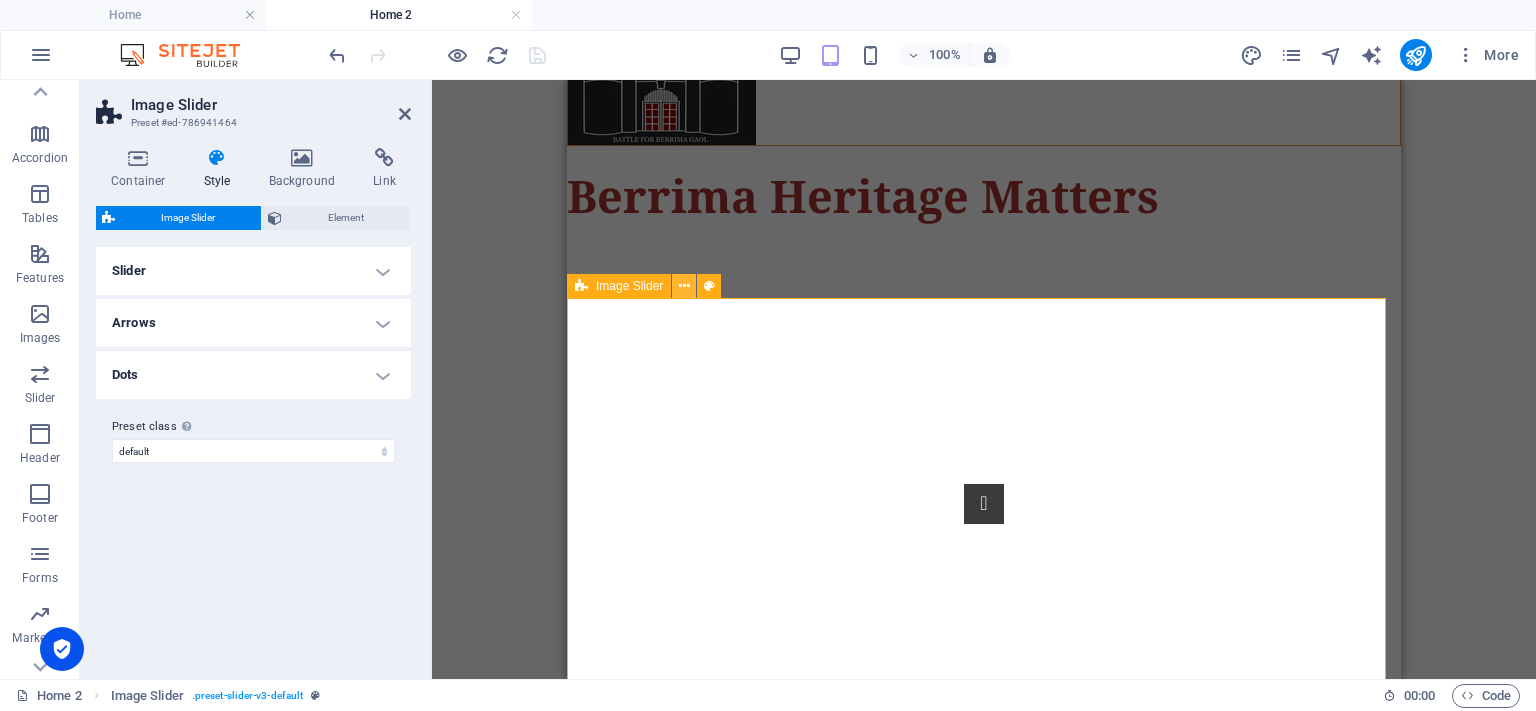 click at bounding box center [684, 286] 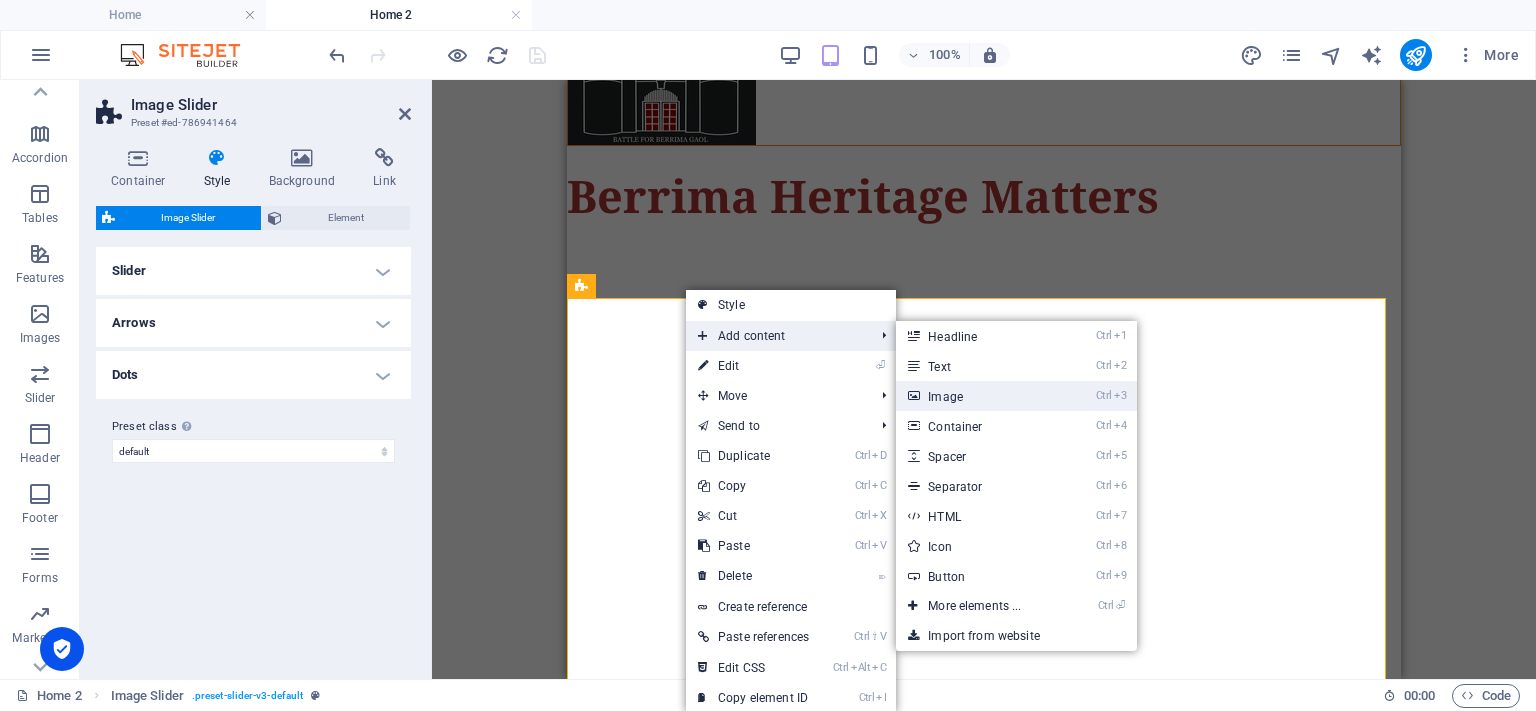 click on "Ctrl 3  Image" at bounding box center [978, 396] 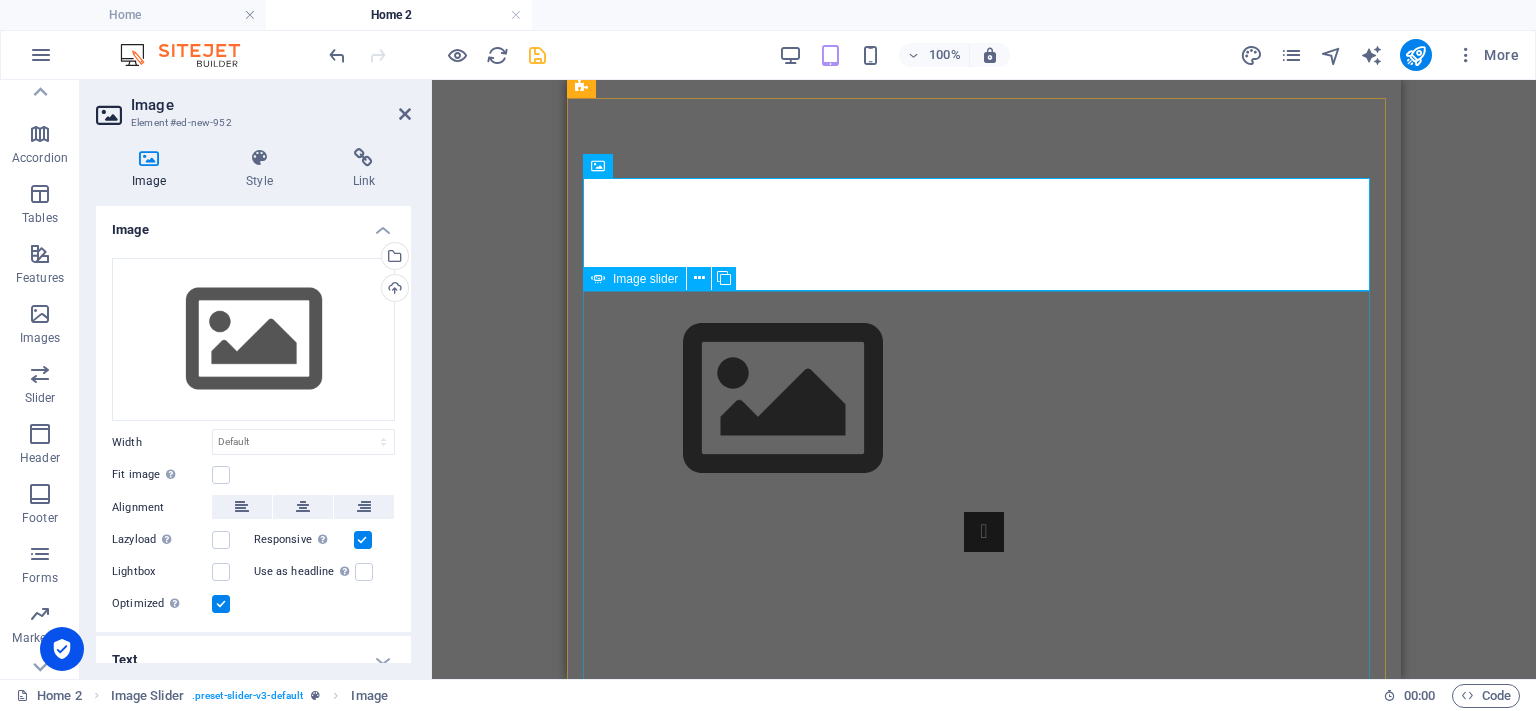 scroll, scrollTop: 223, scrollLeft: 0, axis: vertical 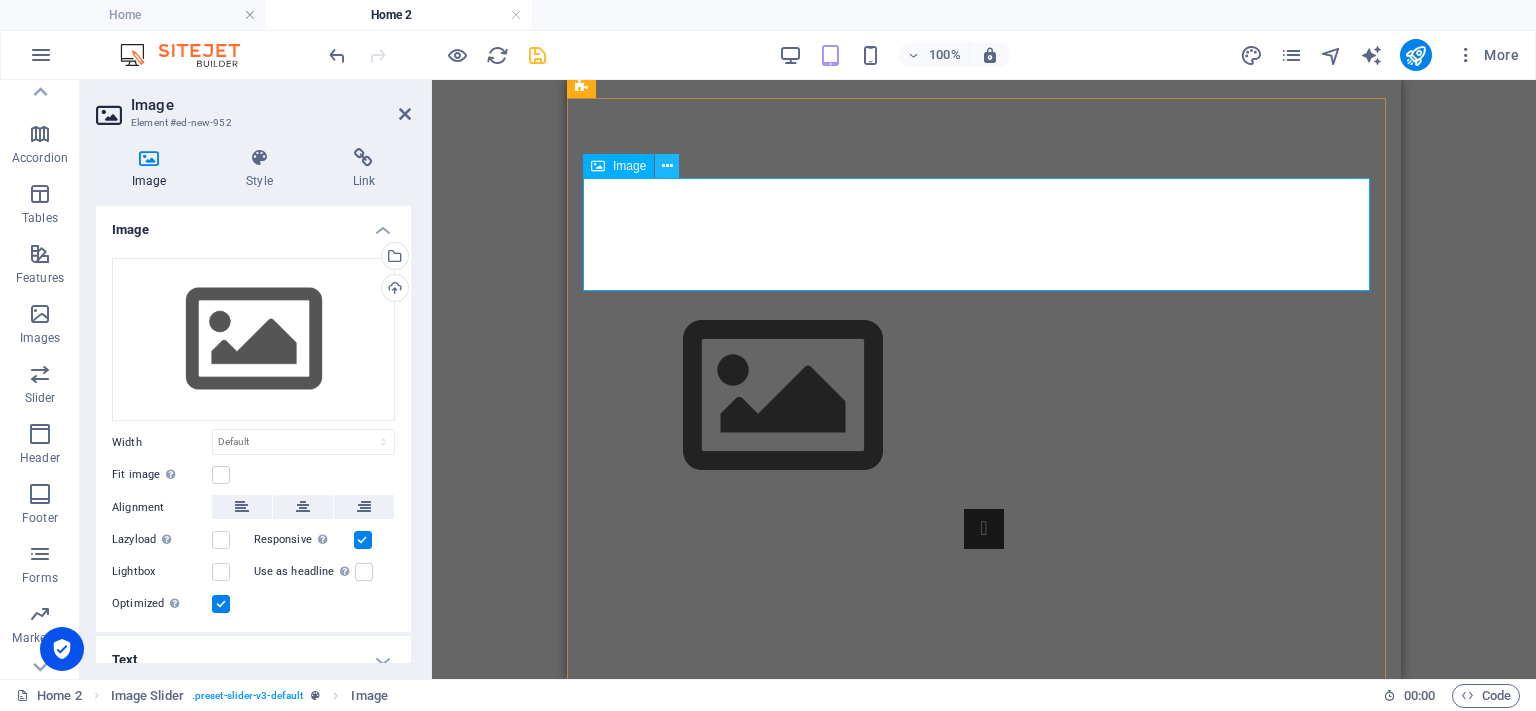 click at bounding box center (667, 166) 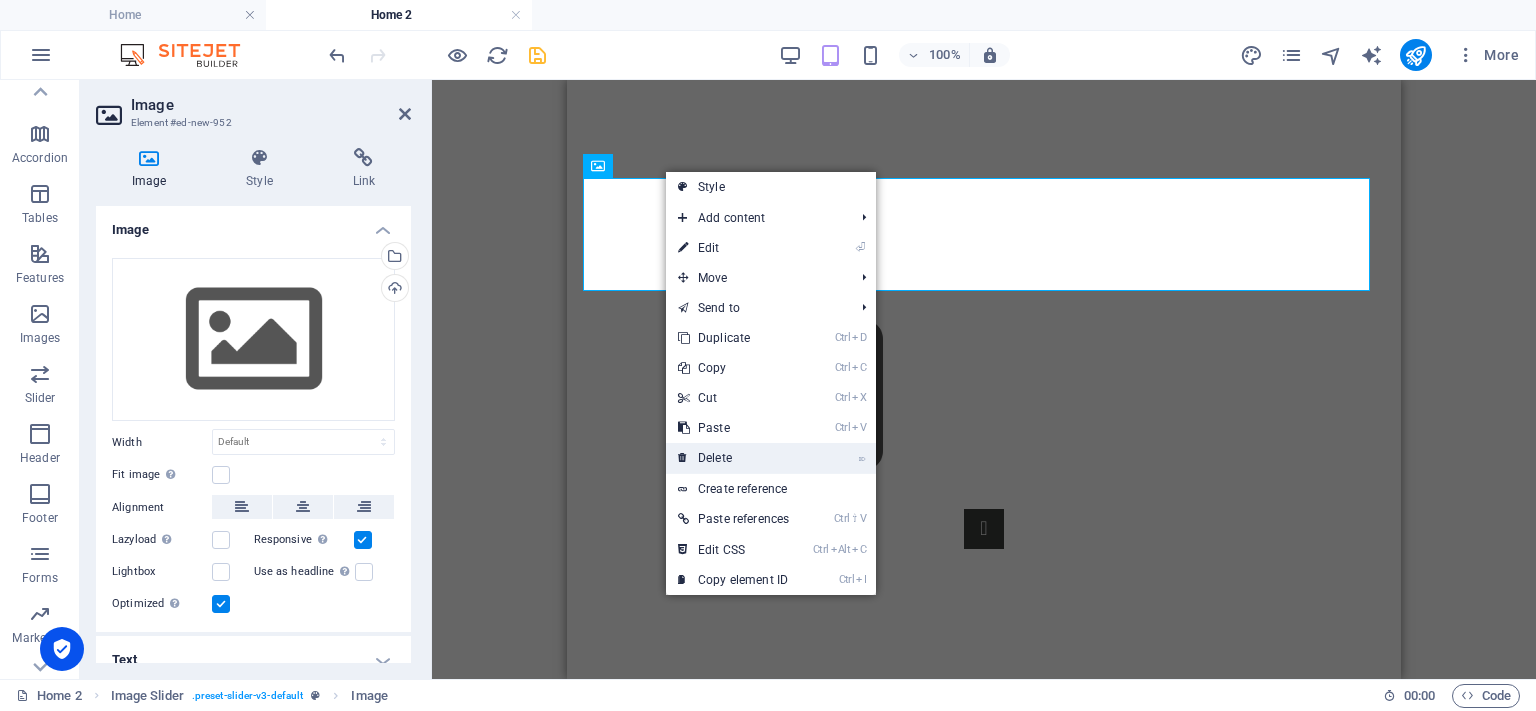 click on "⌦  Delete" at bounding box center [733, 458] 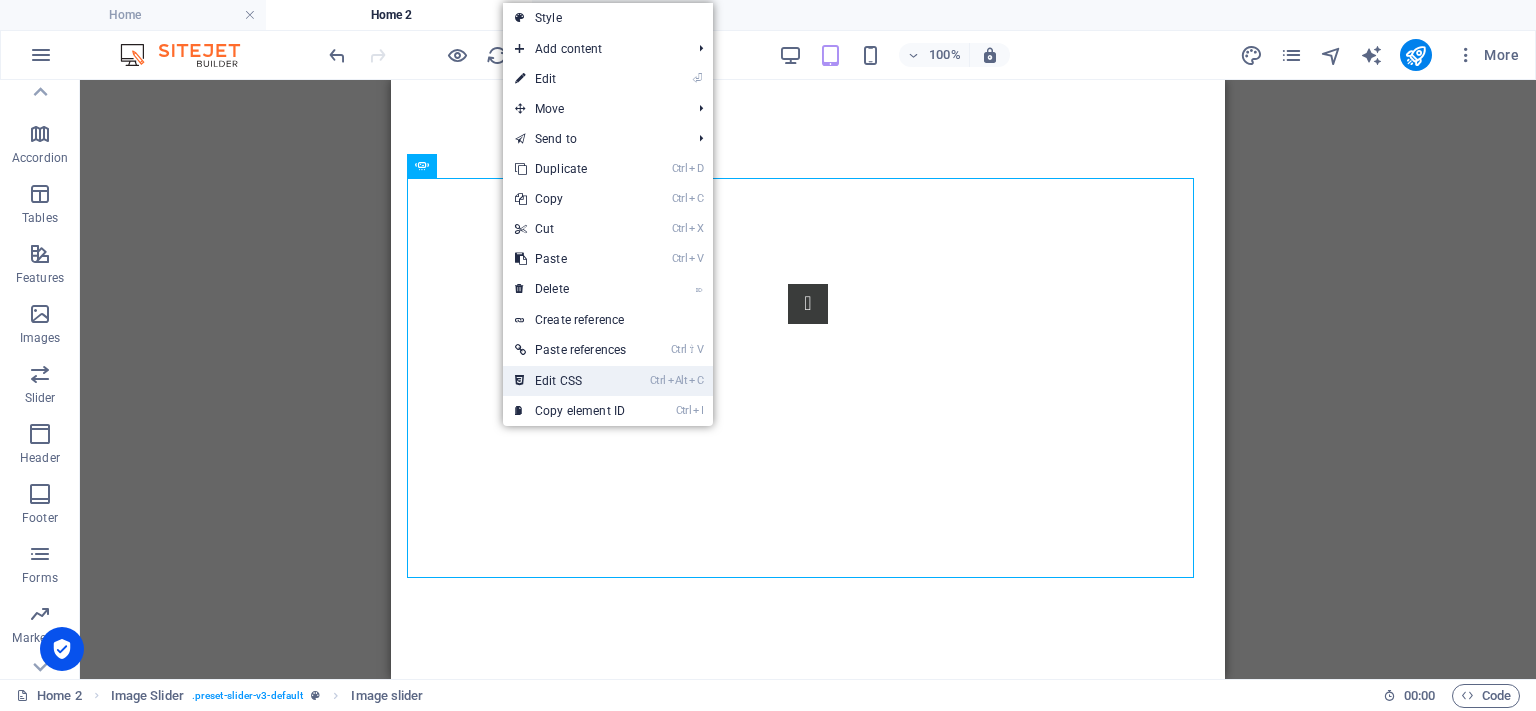 click on "Ctrl Alt C  Edit CSS" at bounding box center (570, 381) 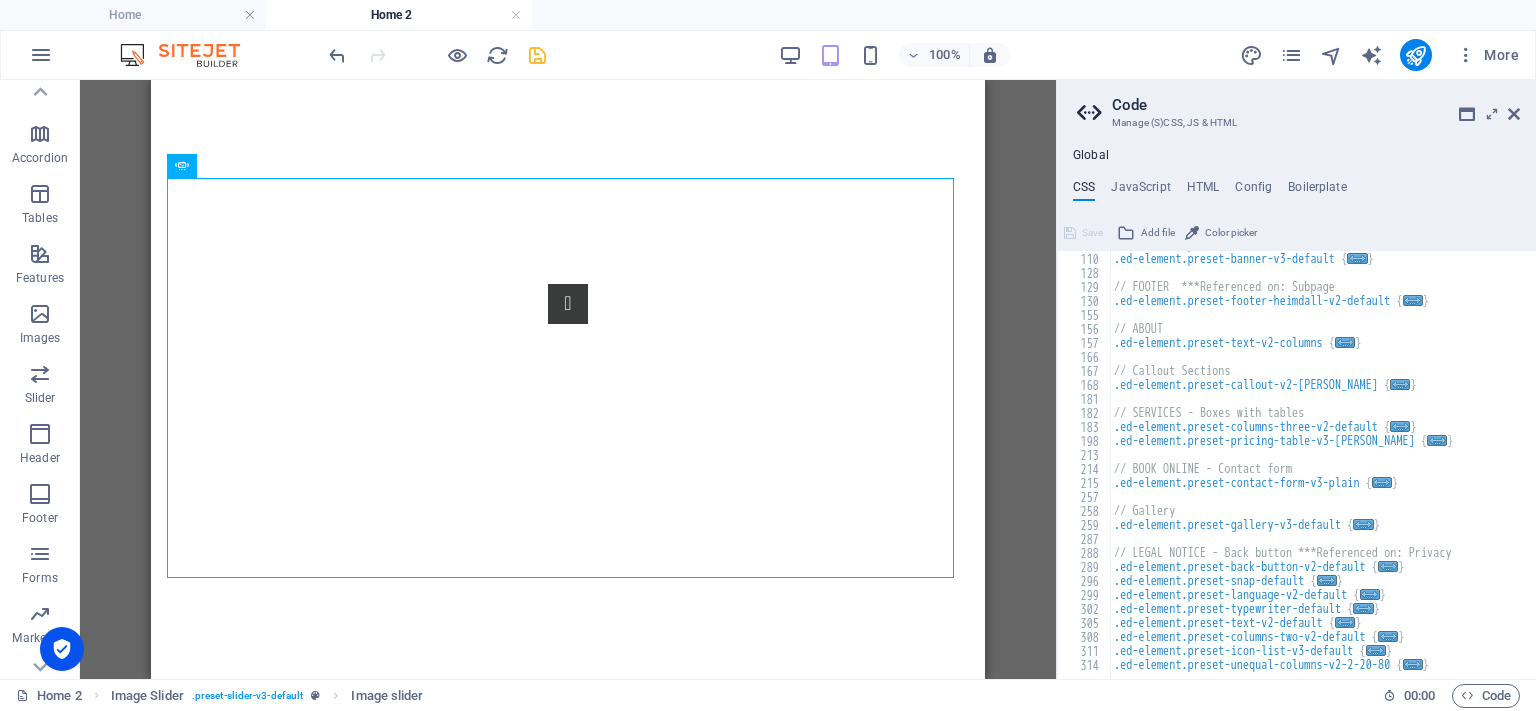 scroll, scrollTop: 0, scrollLeft: 0, axis: both 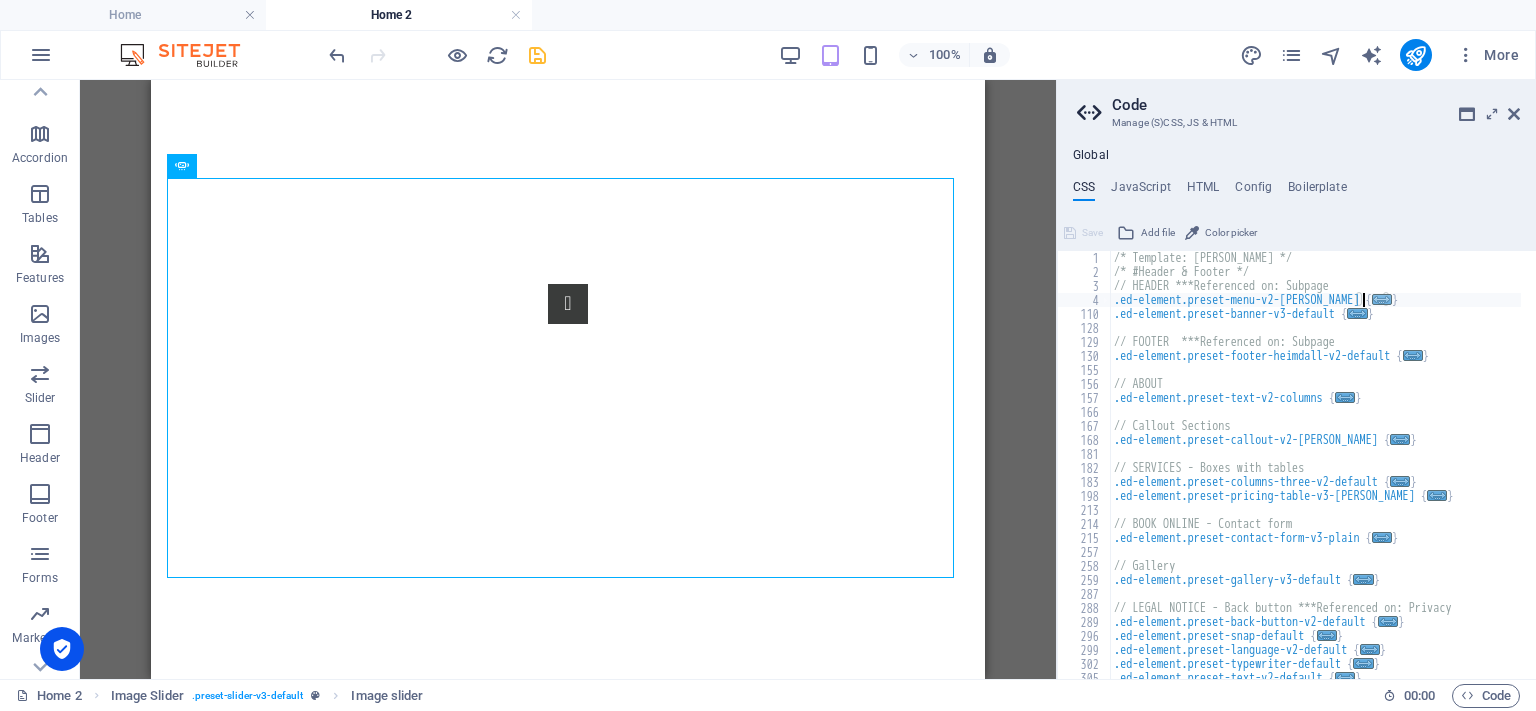 click on "..." at bounding box center (1382, 299) 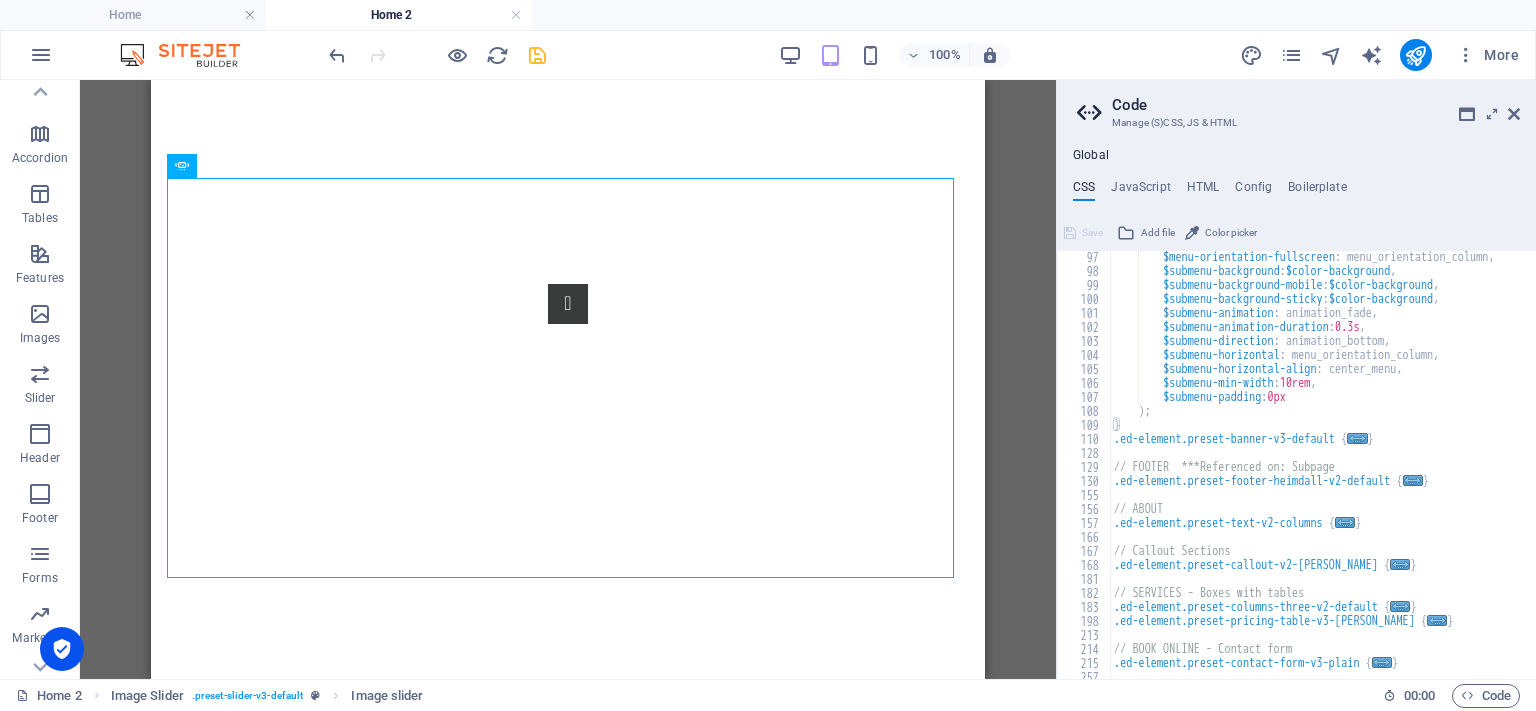 scroll, scrollTop: 1404, scrollLeft: 0, axis: vertical 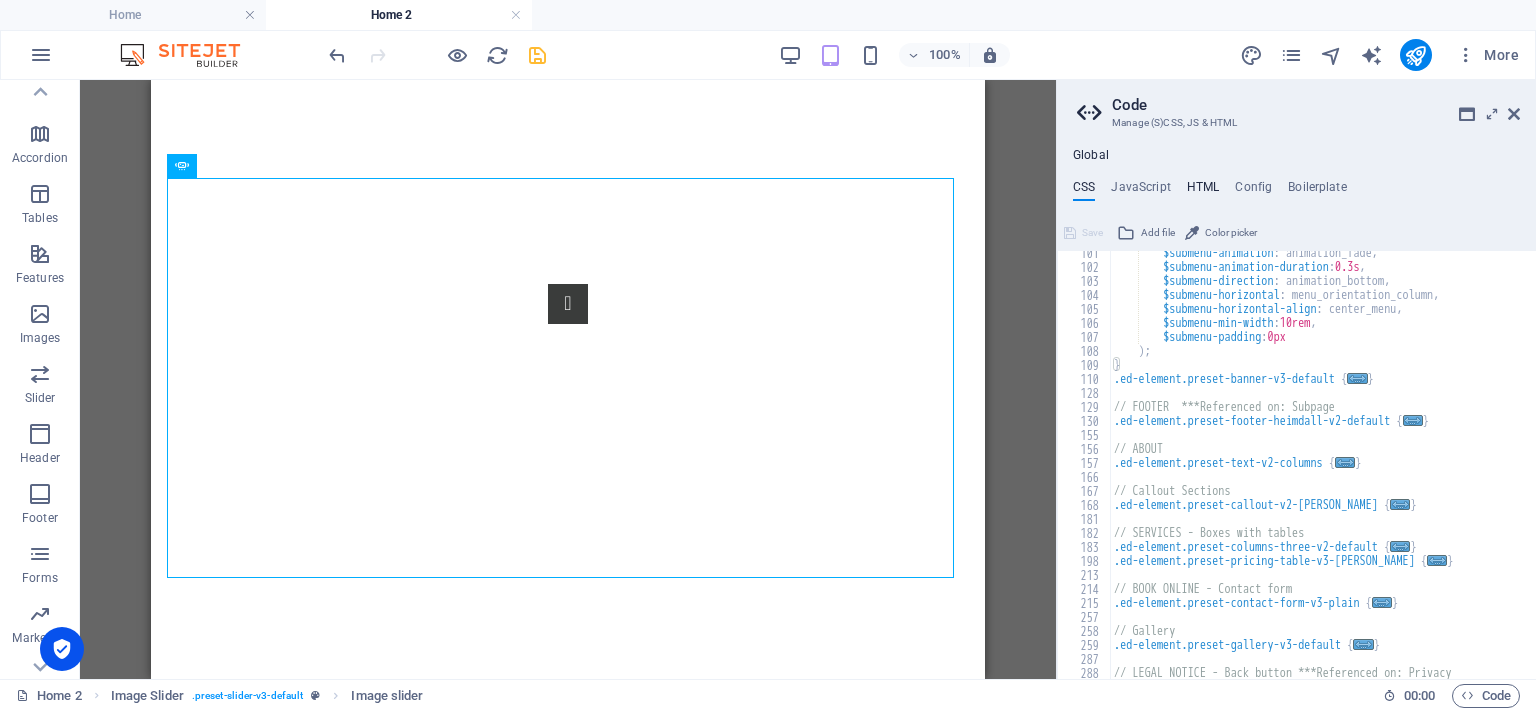 click on "HTML" at bounding box center [1203, 191] 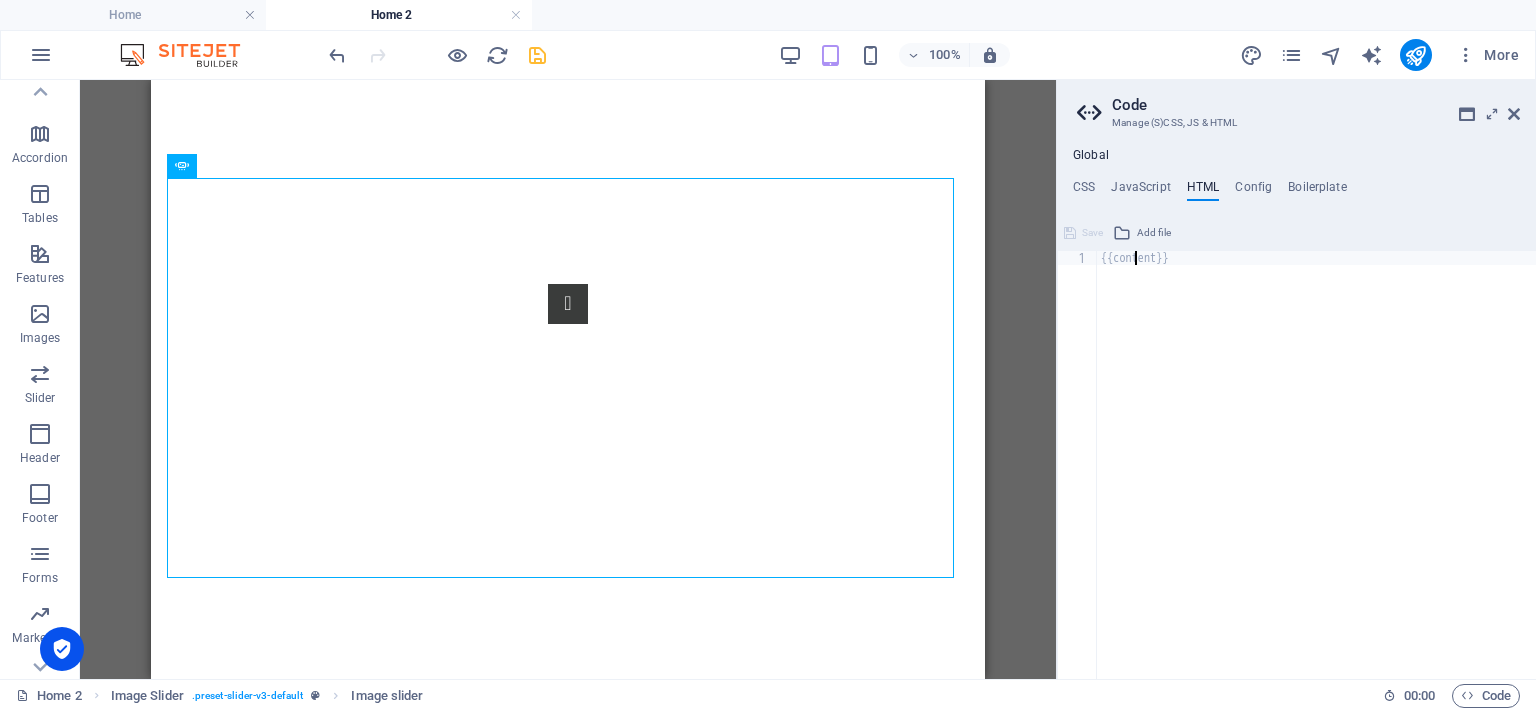 click on "{{content}}" at bounding box center (1316, 479) 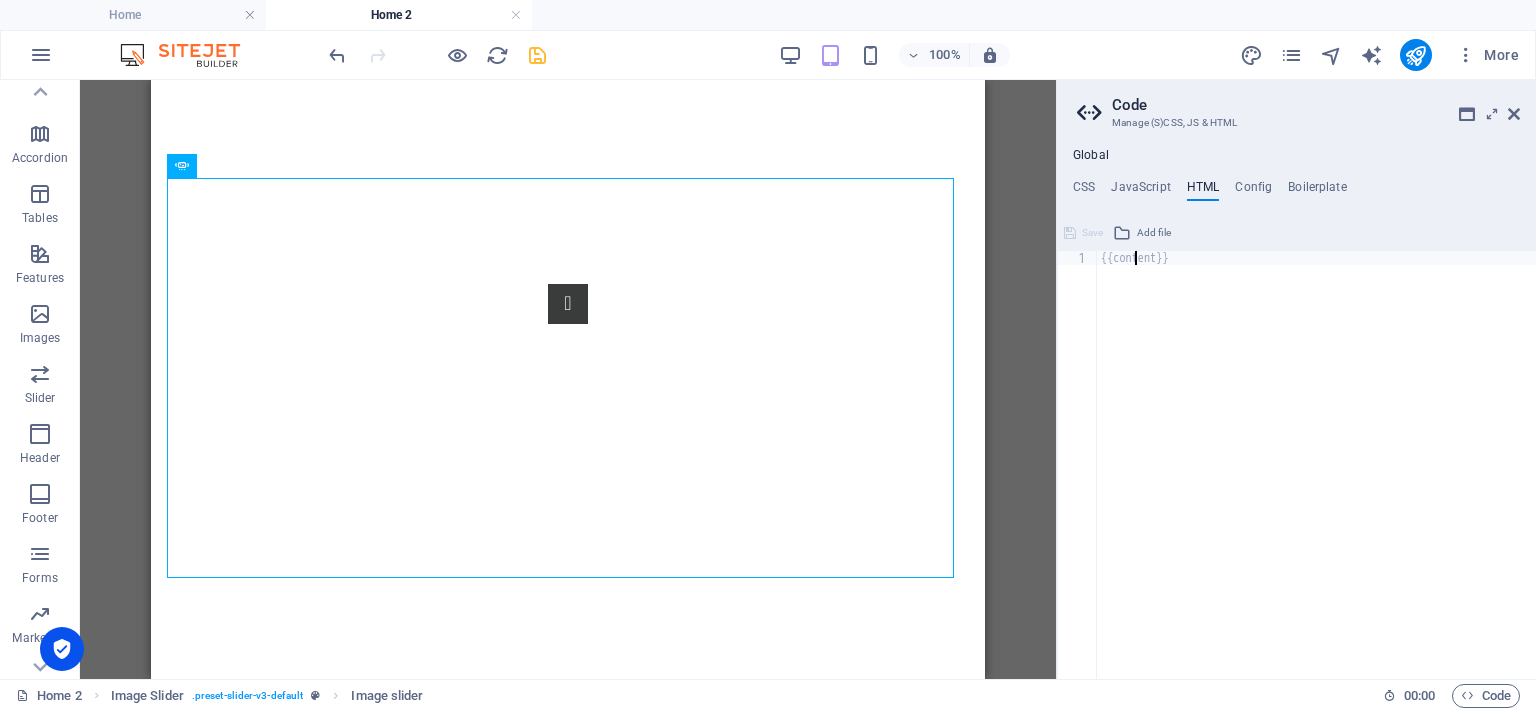 click on "{{content}}" at bounding box center [1316, 479] 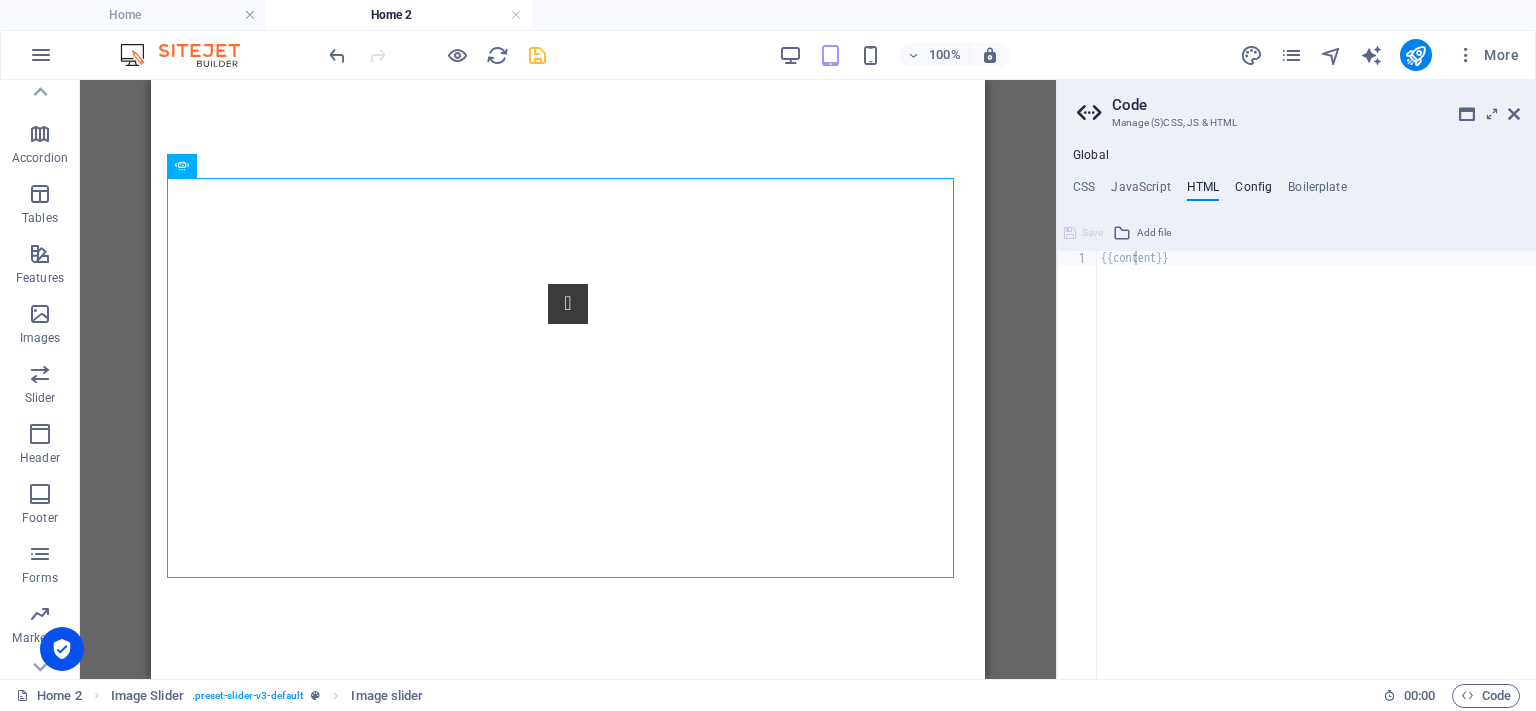 click on "Config" at bounding box center (1253, 191) 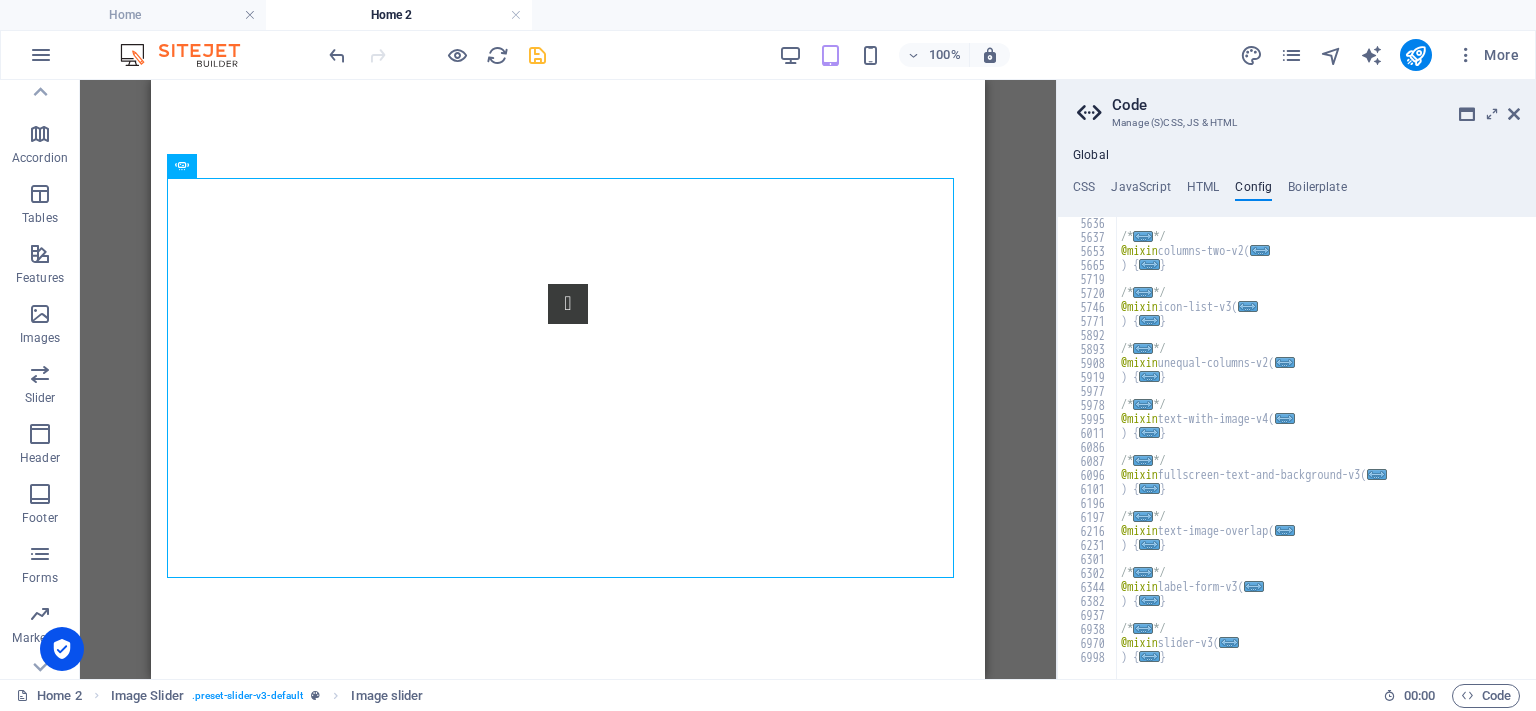 scroll, scrollTop: 1695, scrollLeft: 0, axis: vertical 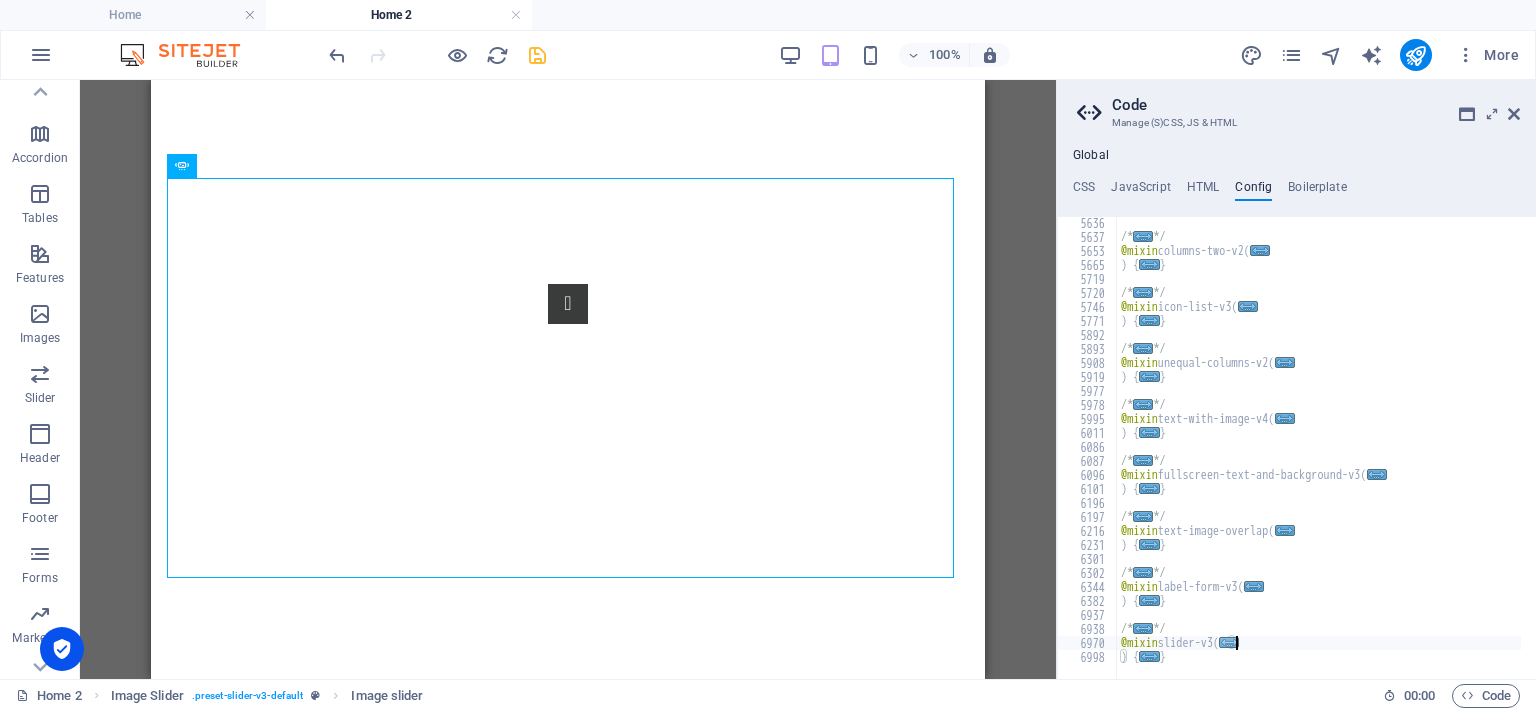 click on "..." at bounding box center (1229, 642) 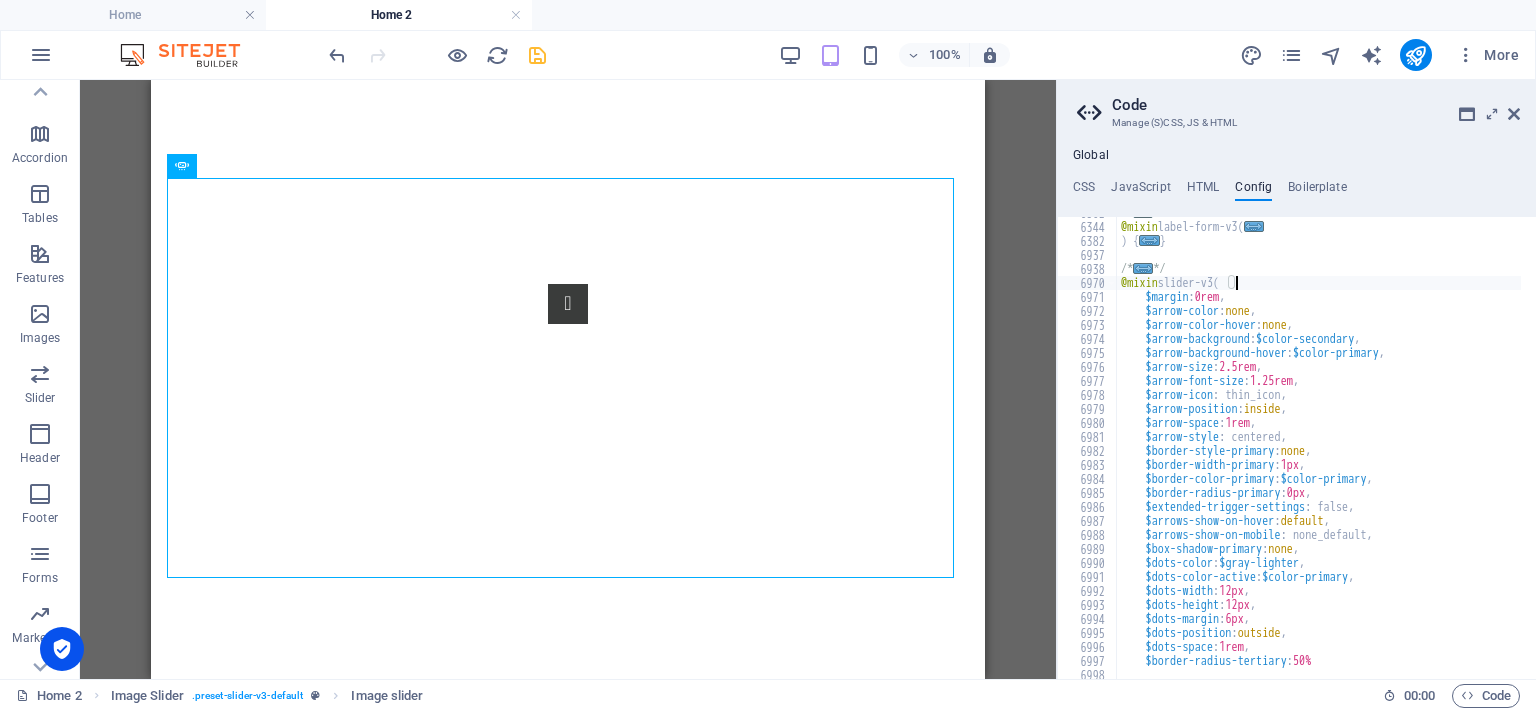 scroll, scrollTop: 2072, scrollLeft: 0, axis: vertical 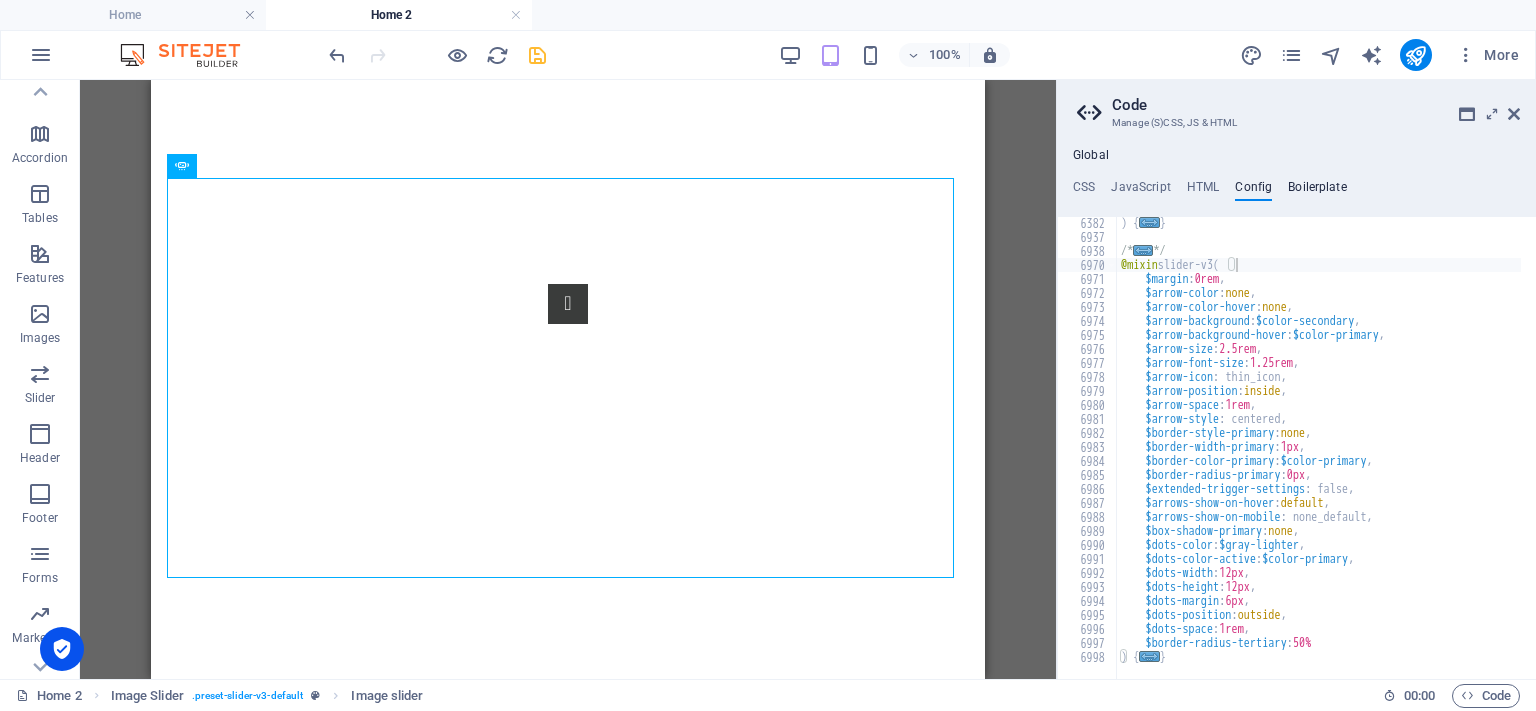 click on "Boilerplate" at bounding box center (1317, 191) 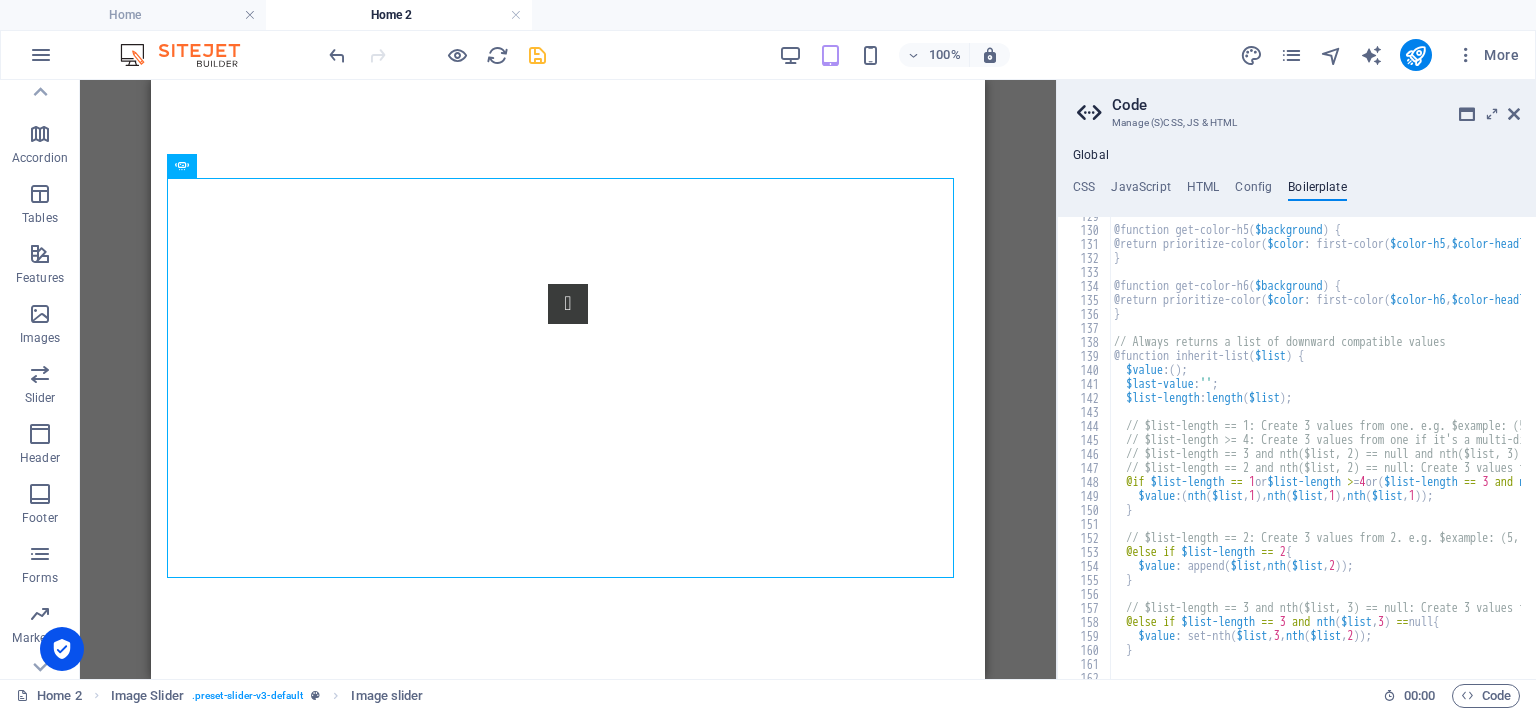 scroll, scrollTop: 1055, scrollLeft: 0, axis: vertical 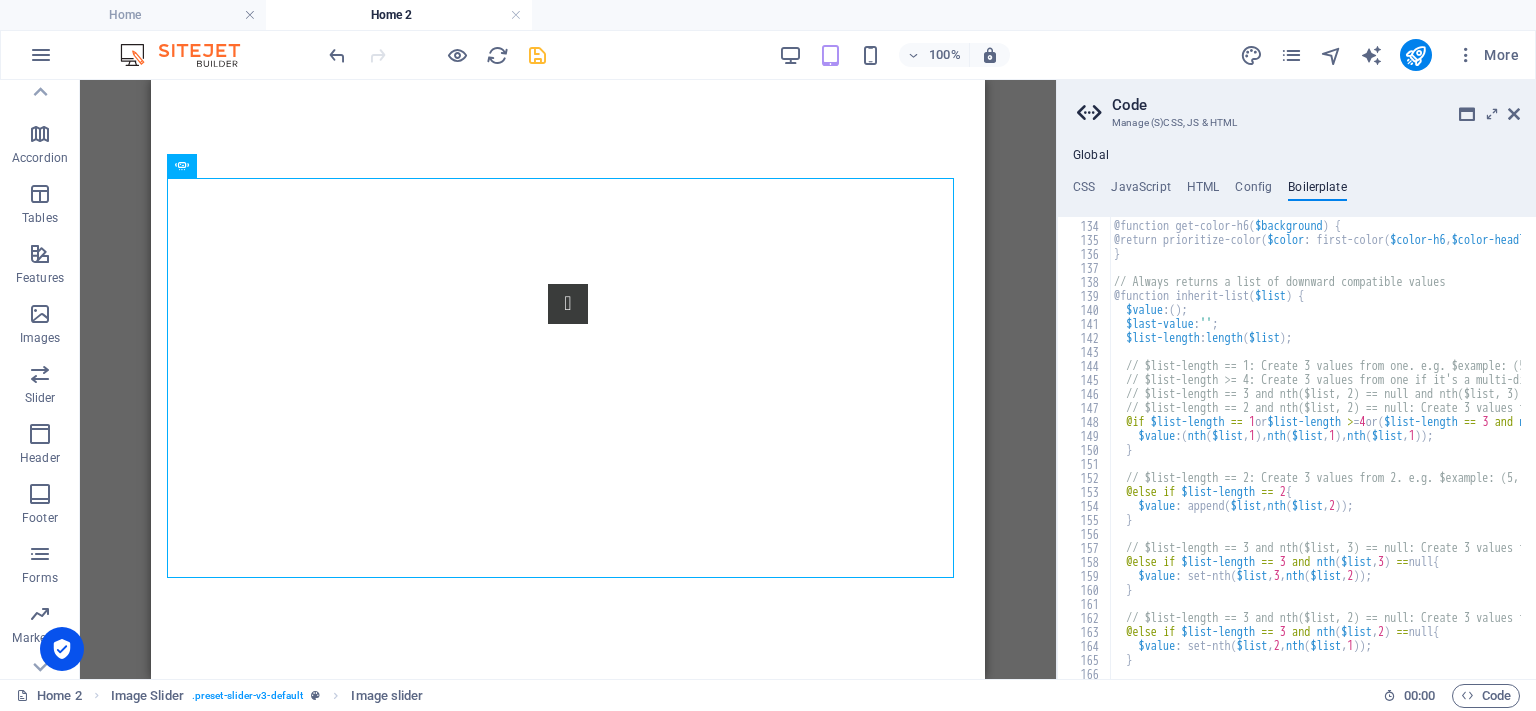 click on "@function get-color-h6 ( $background )   {   @return prioritize-color ( $color : first-color ( $color-h6 ,  $color-headlines ,  $color-primary ) ,  $background :  $background ) ; } // Always returns a list of downward compatible values @function inherit-list ( $list )   {    $value :  ( ) ;    $last-value :  '' ;    $list-length :  length ( $list ) ;    // $list-length == 1: Create 3 values from one. e.g. $example: (5);    // $list-length >= 4: Create 3 values from one if it's a multi-dimensional/shadow list. e.g. $example: (5 5 5 5) or $example: (0 0 0 0 $black);    // $list-length == 3 and nth($list, 2) == null and nth($list, 3) == null: Create 3 values from three if it contains 2 null. e.g. $example: (5, null, null);    // $list-length == 2 and nth($list, 2) == null: Create 3 values from two if contains one null $example: (5, null);    @if   $list-length   ==   1  or  $list-length   > =  4  or  ( $list-length   ==   3   and   nth ( $list ,  2 )   ==  null  and   nth ( $list ,  3 )   ==  null )  or  (   ==" at bounding box center (2003, 442) 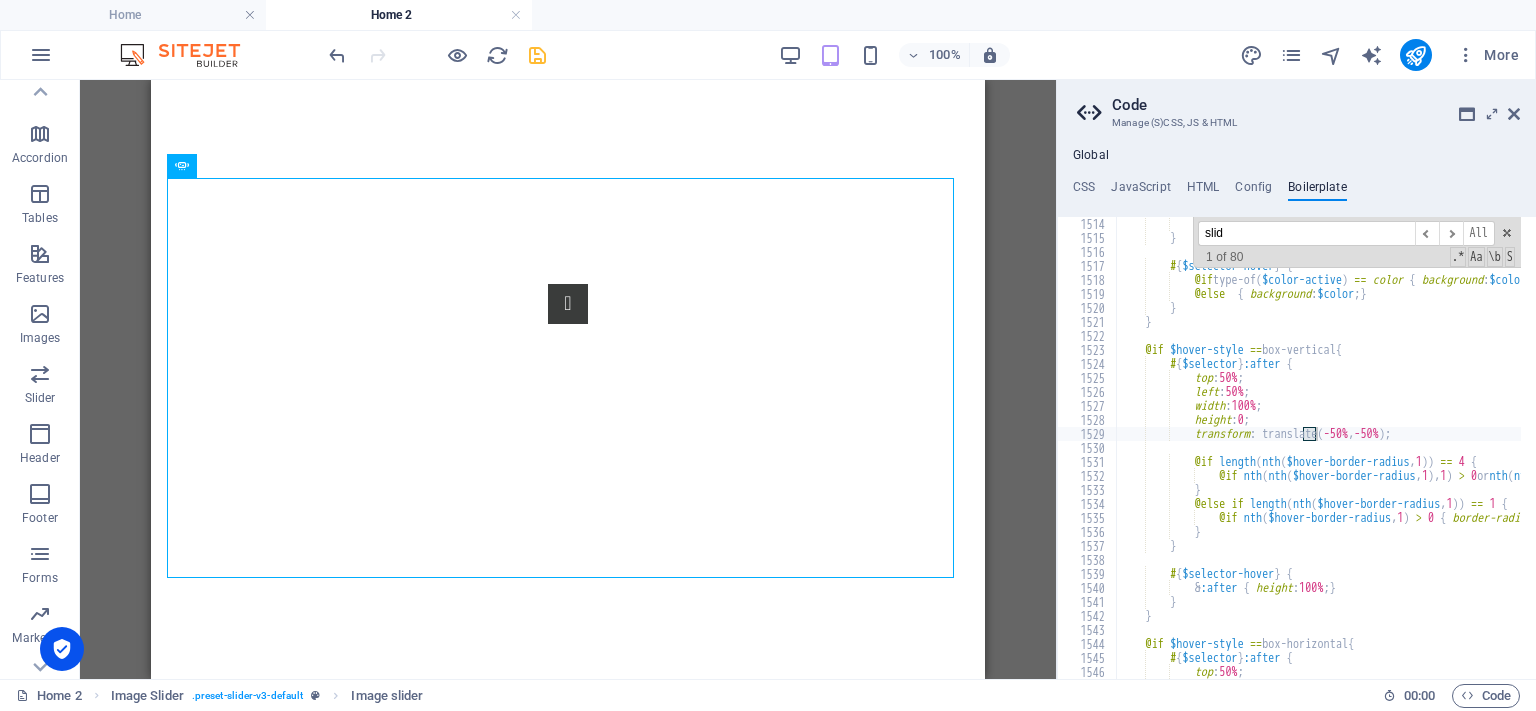 scroll, scrollTop: 21496, scrollLeft: 0, axis: vertical 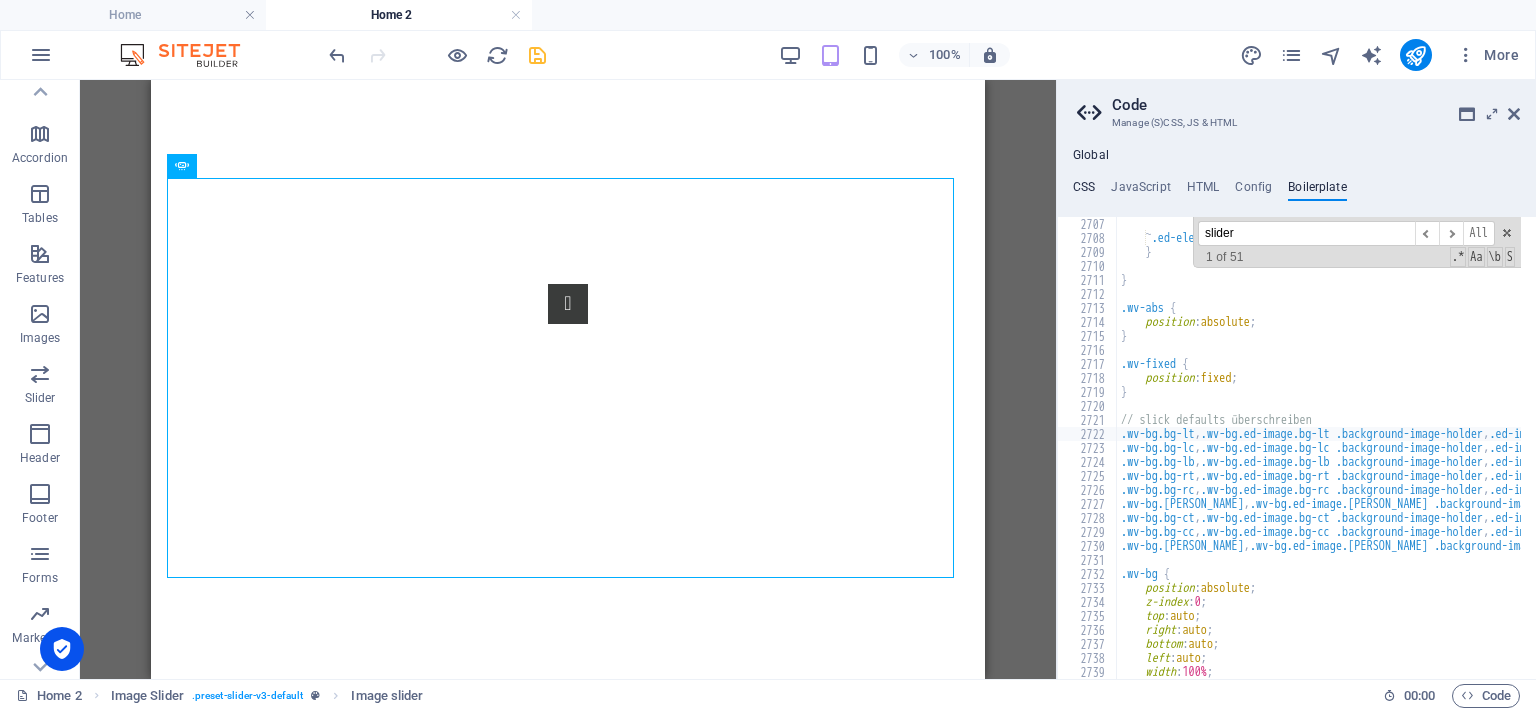 type on "slider" 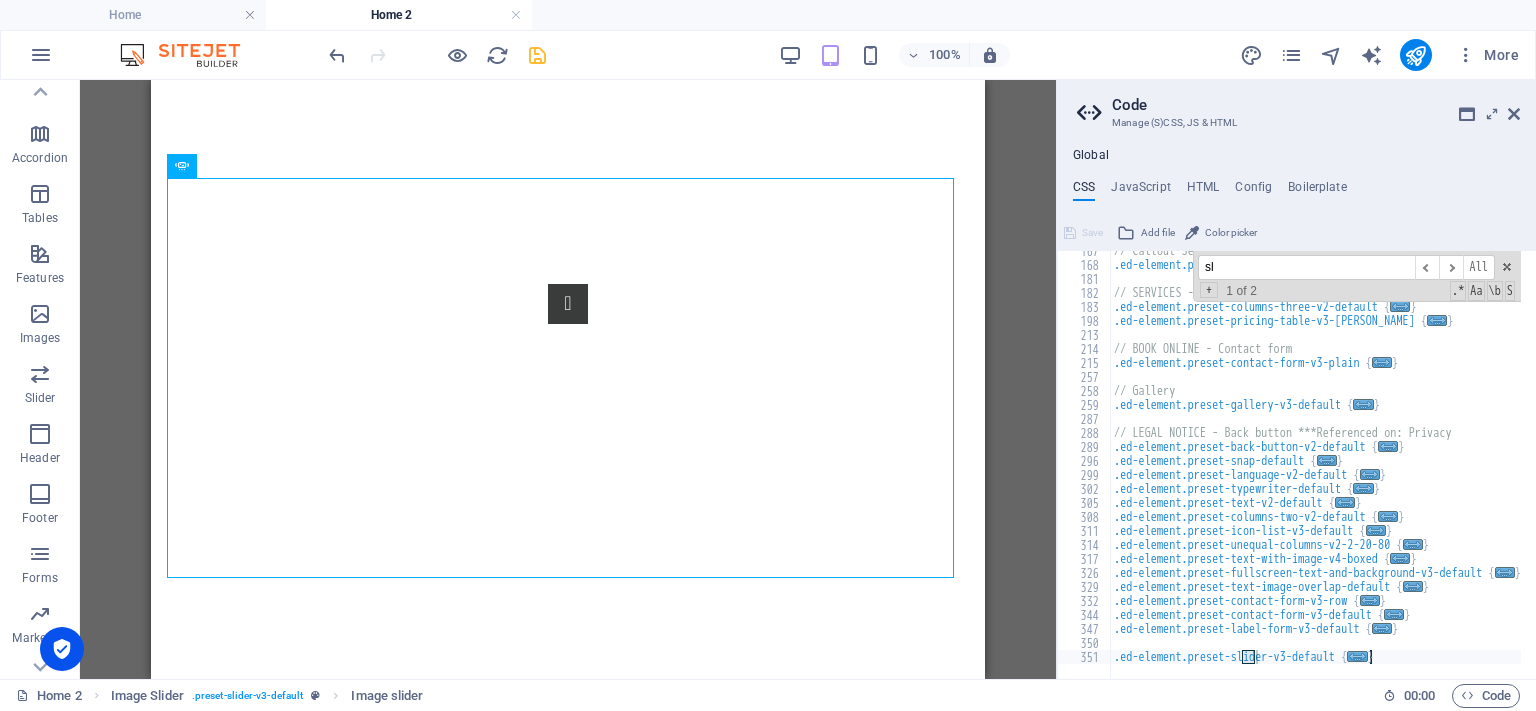 scroll, scrollTop: 1644, scrollLeft: 0, axis: vertical 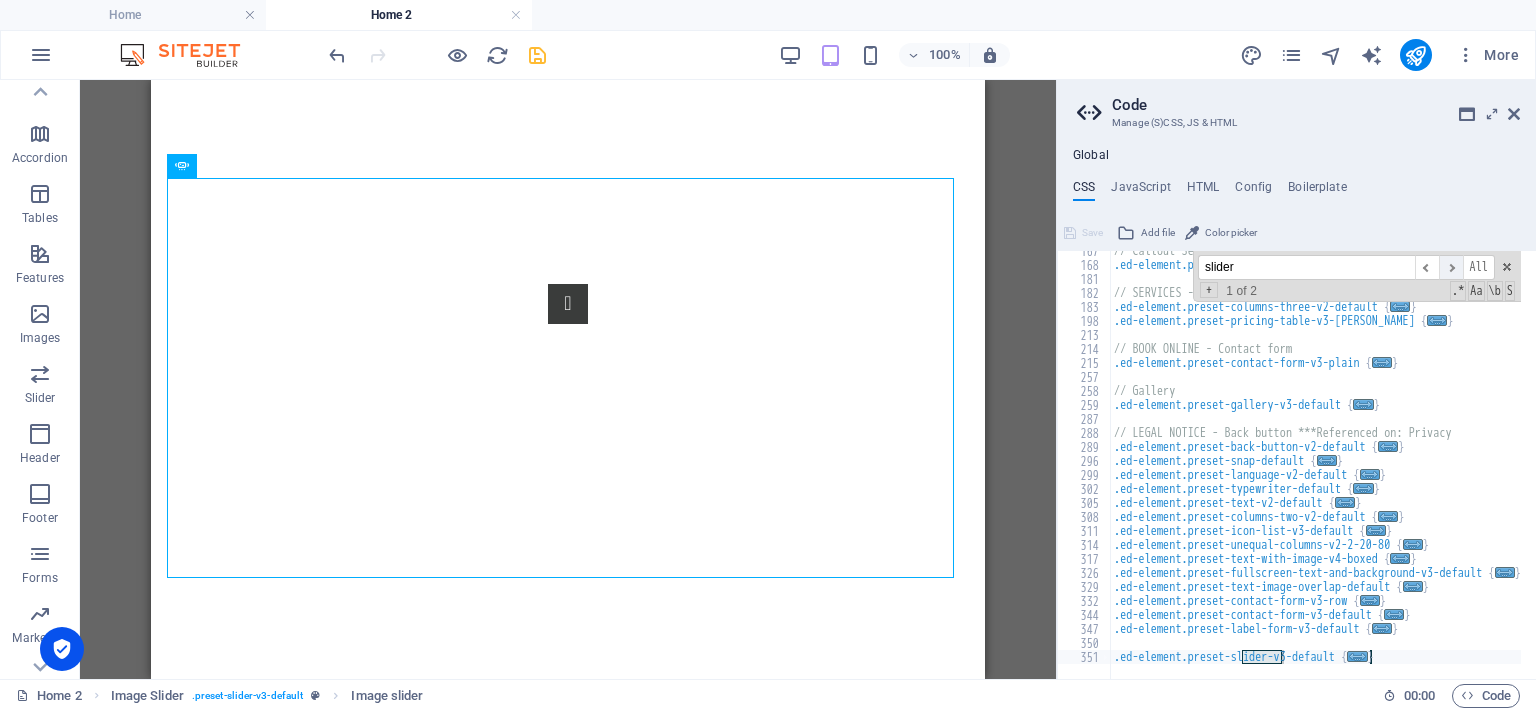 type on "slider" 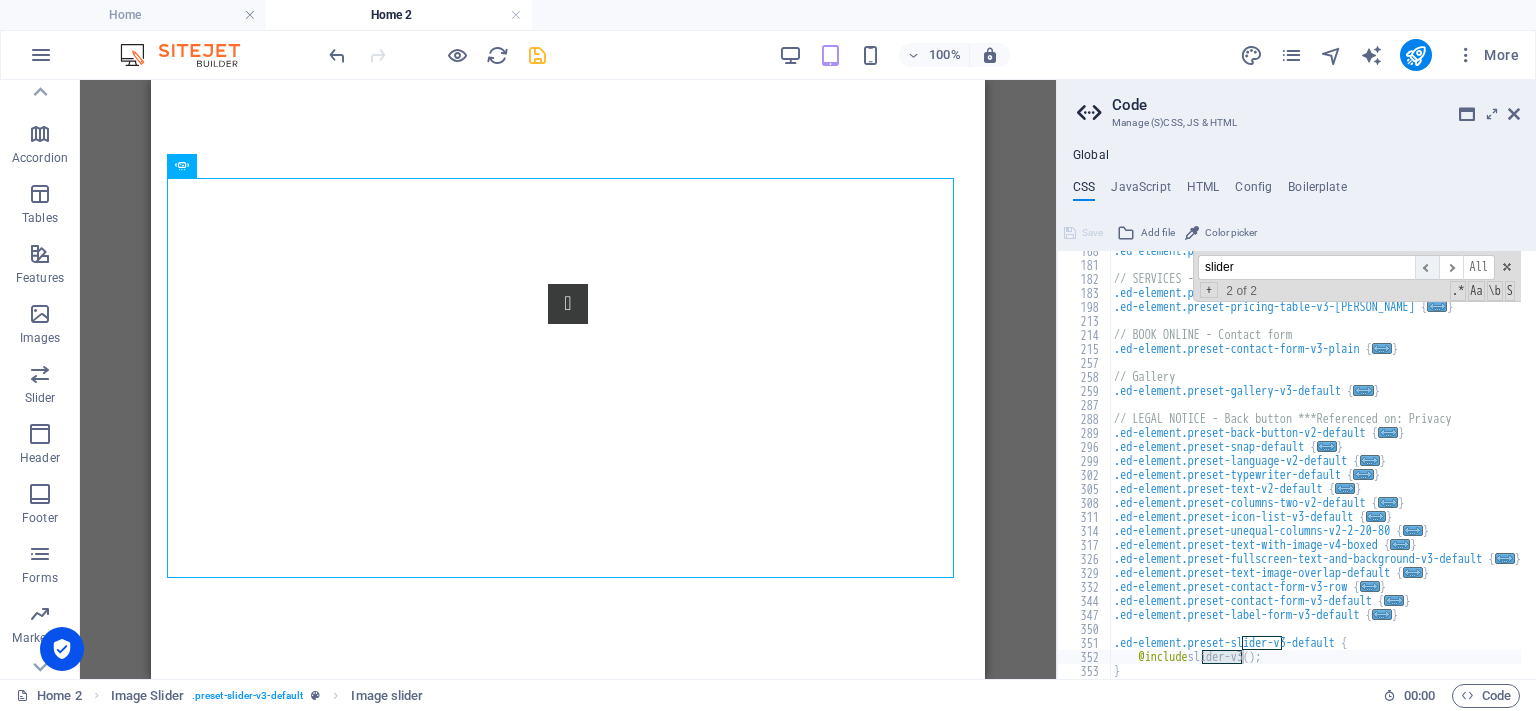 click on "​" at bounding box center [1427, 267] 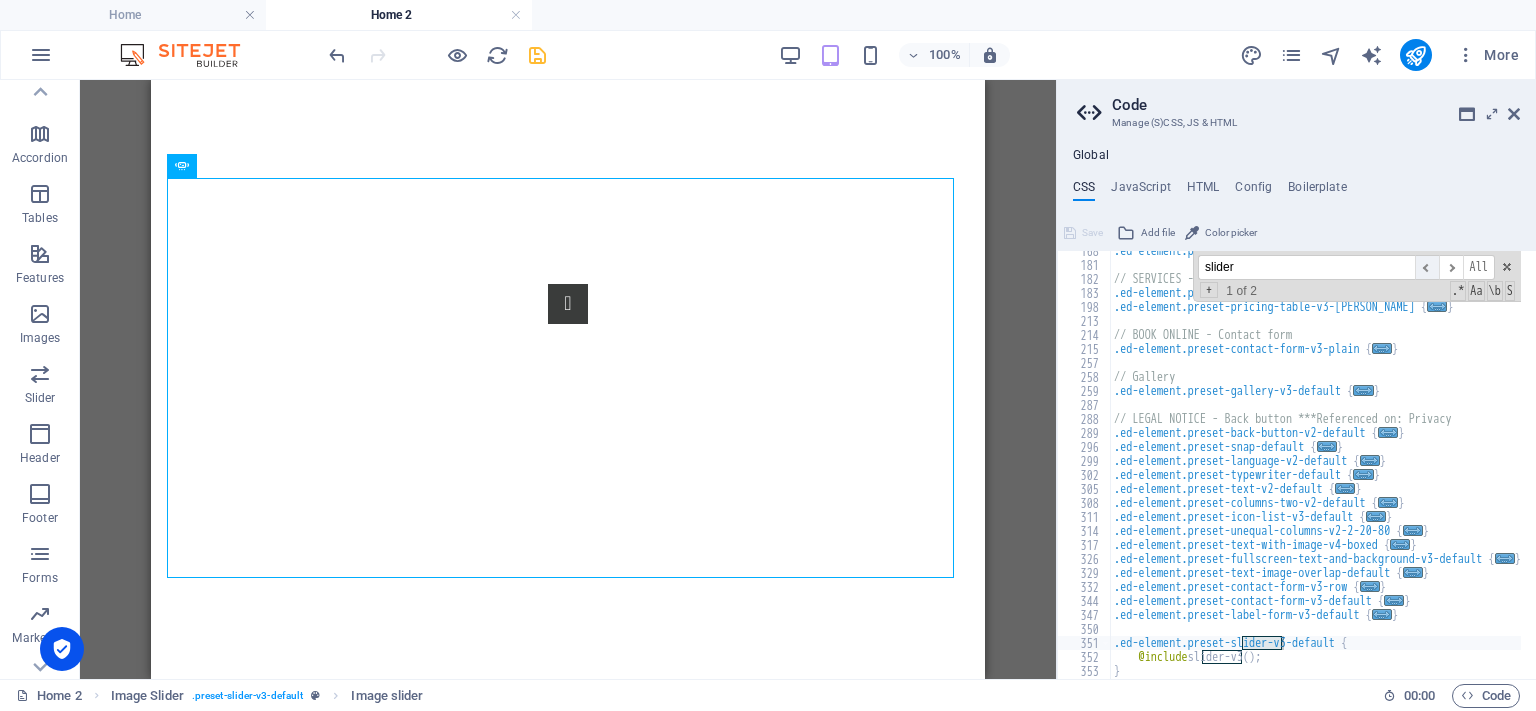 click on "​" at bounding box center (1427, 267) 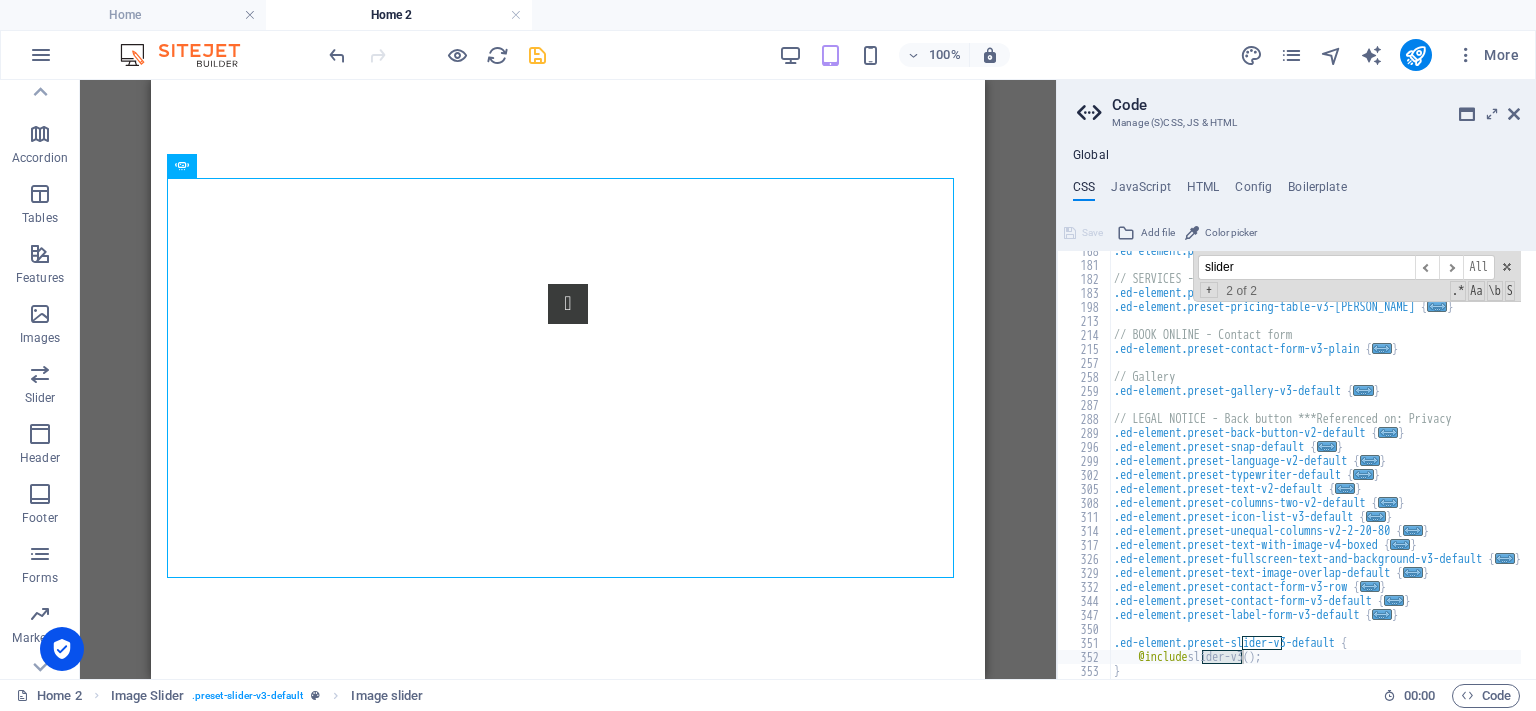 scroll, scrollTop: 1672, scrollLeft: 0, axis: vertical 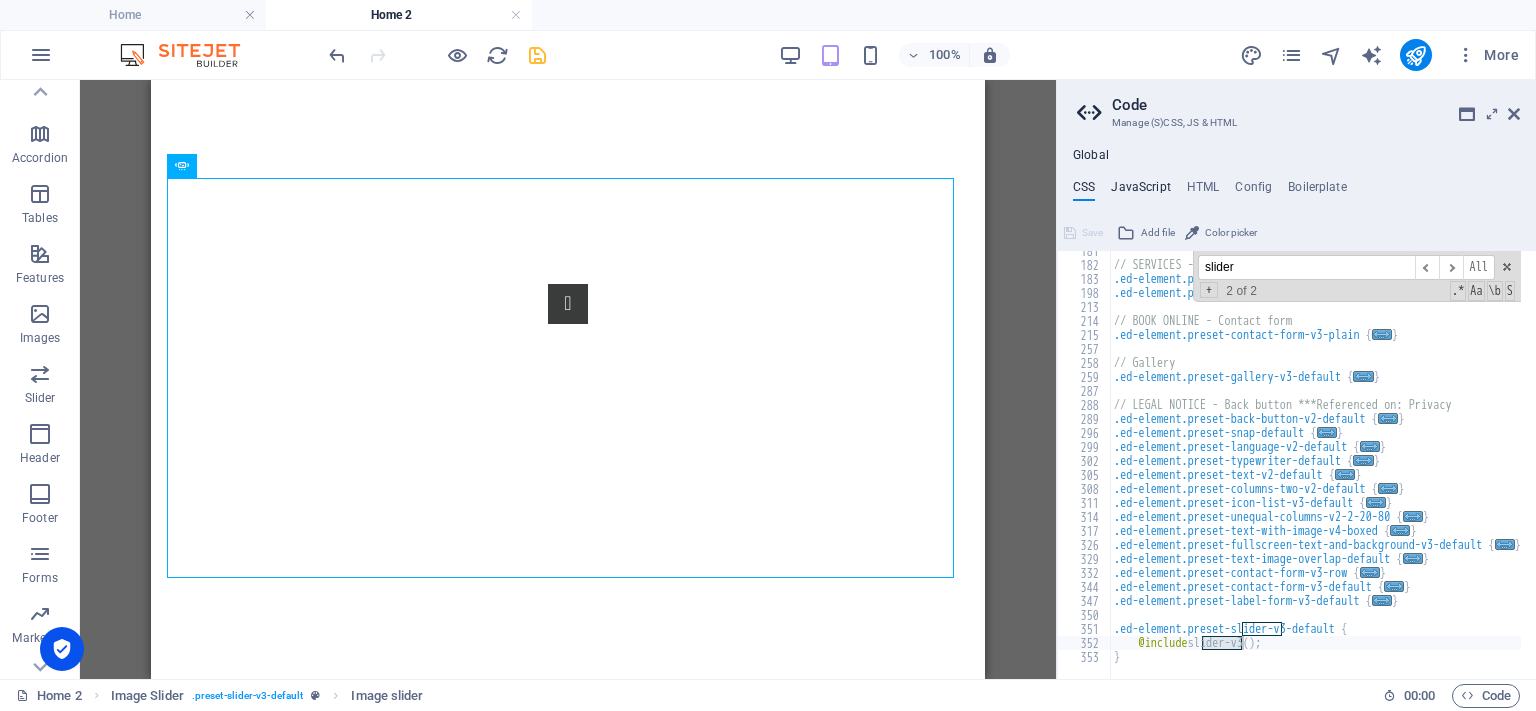 click on "JavaScript" at bounding box center [1140, 191] 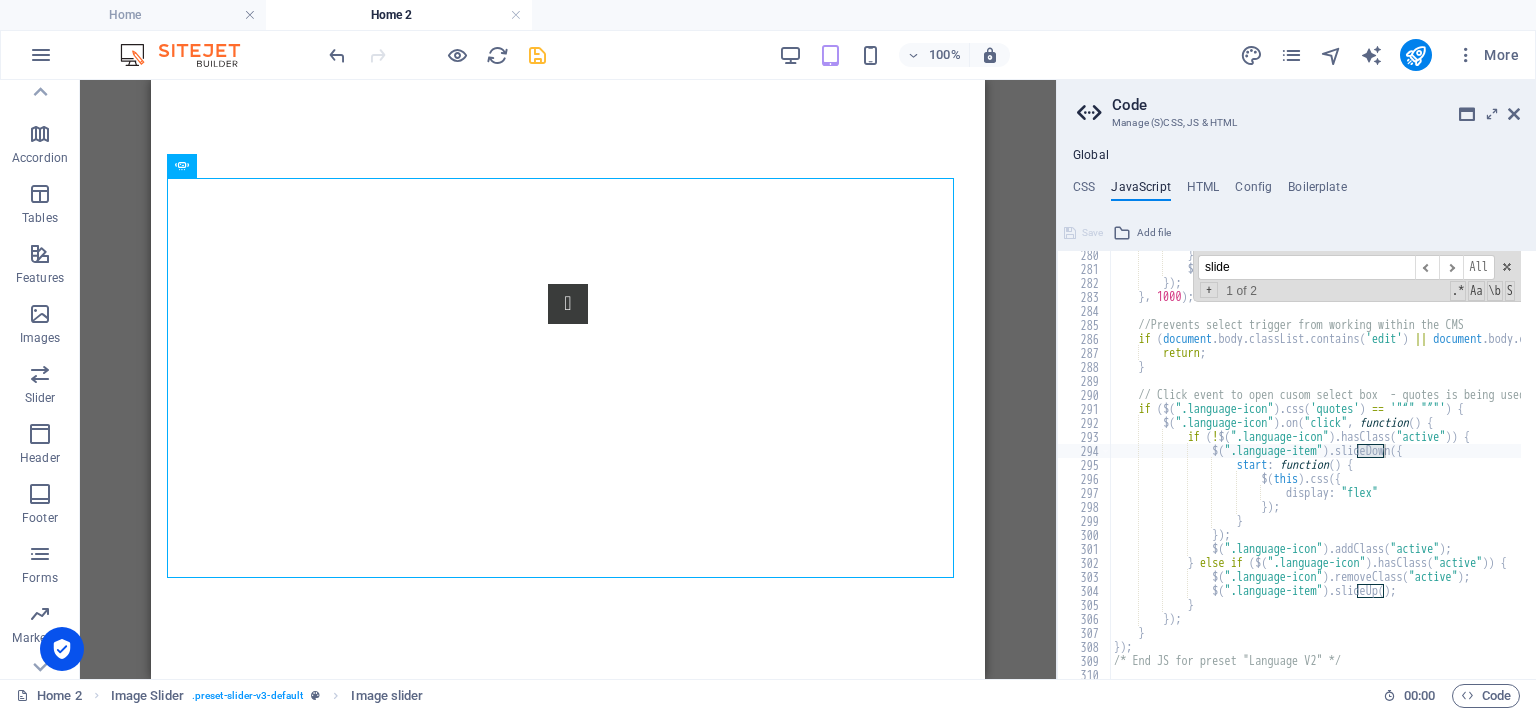 scroll, scrollTop: 3909, scrollLeft: 0, axis: vertical 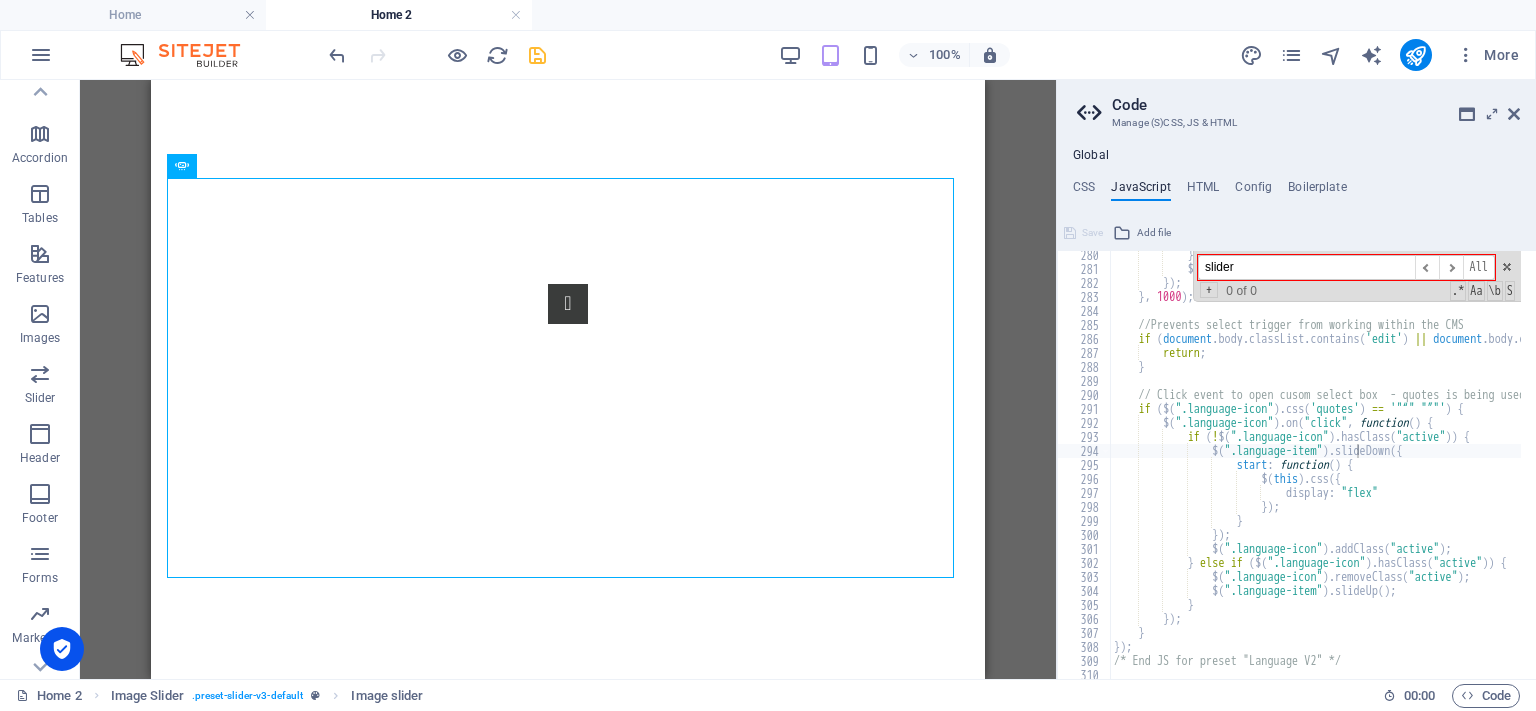 type on "slider" 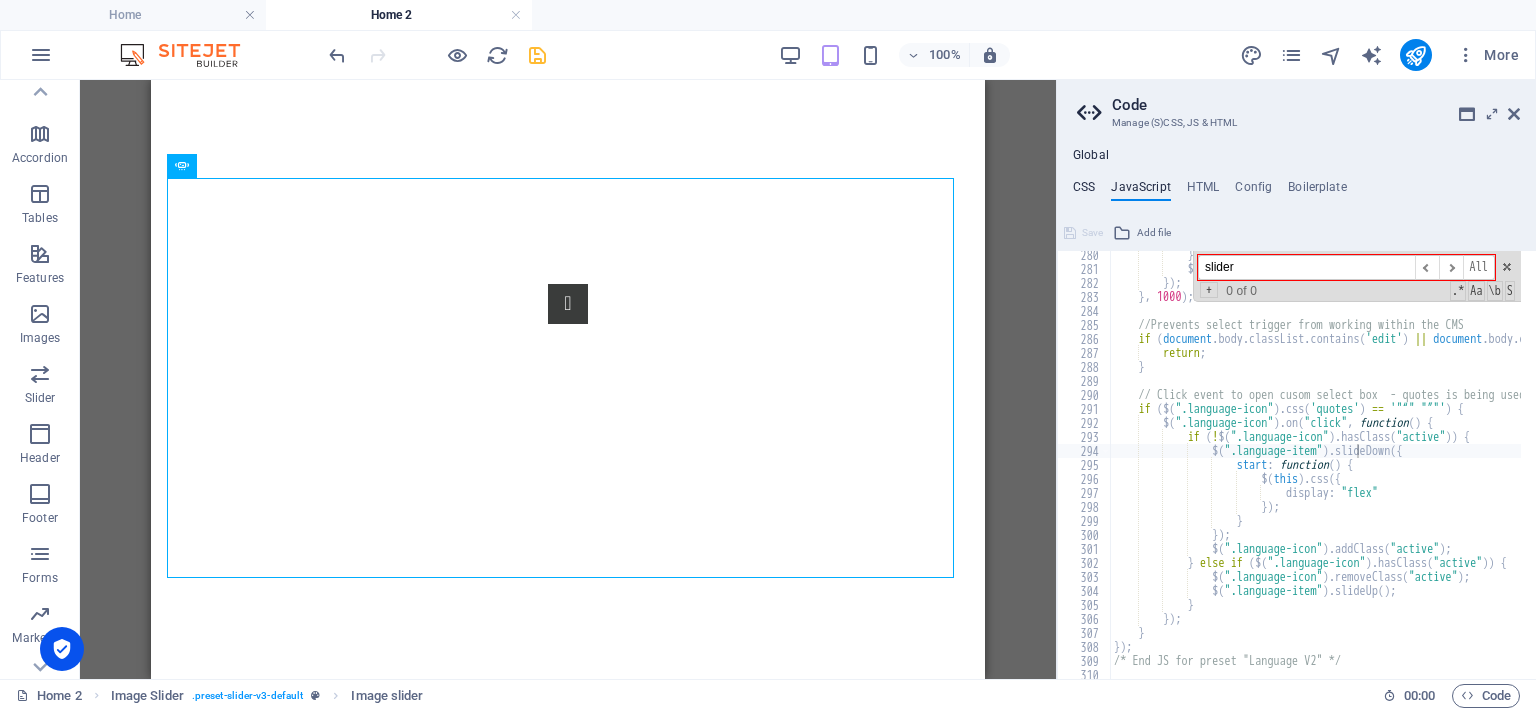 click on "CSS" at bounding box center (1084, 191) 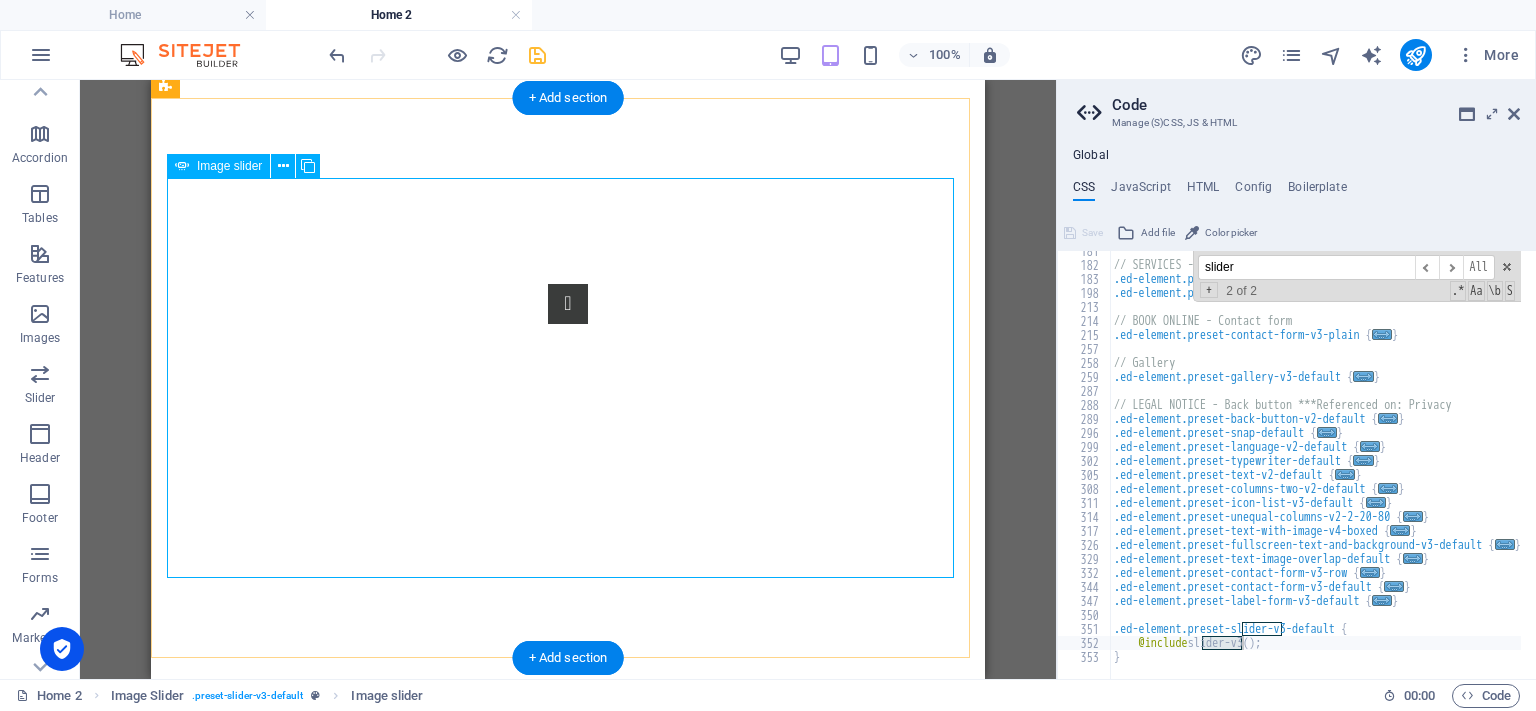 click on "1" at bounding box center (568, 484) 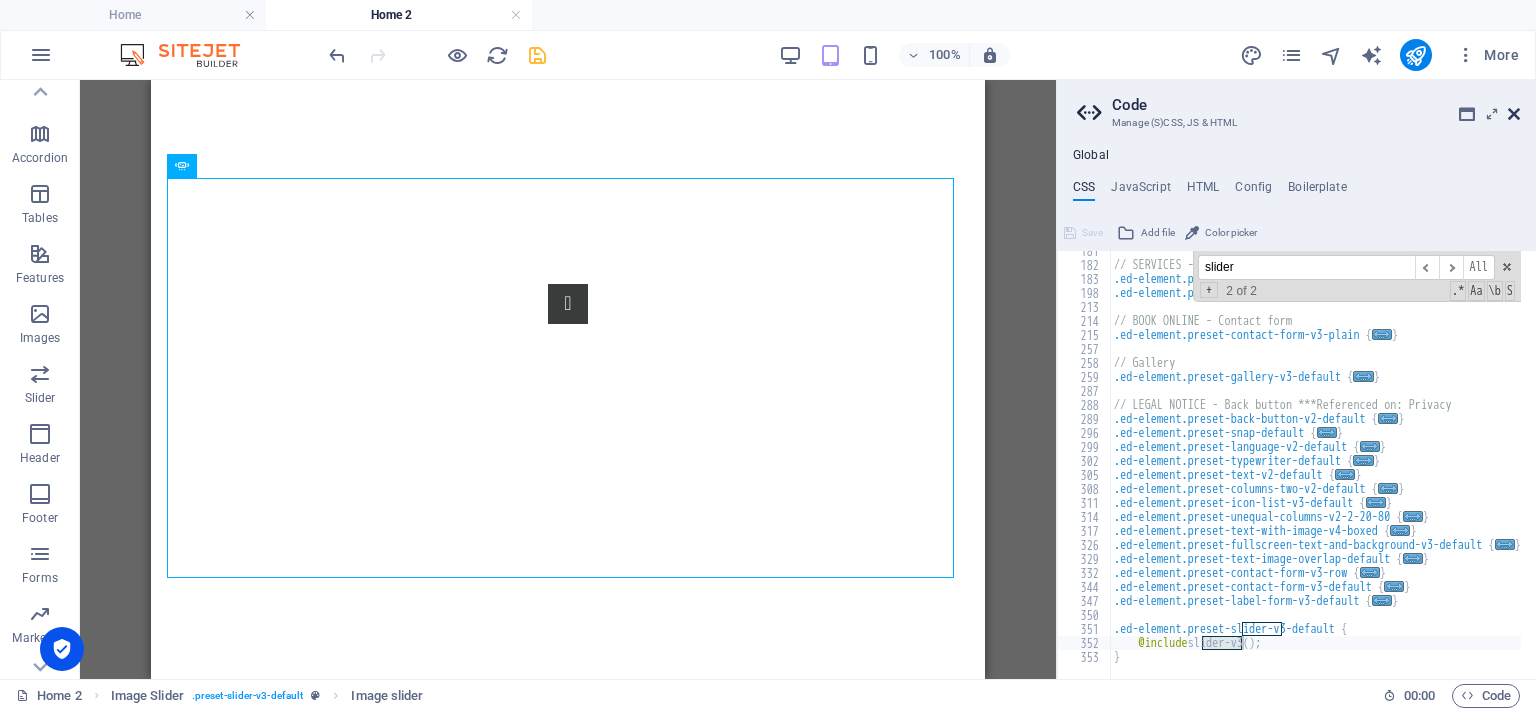 click at bounding box center (1514, 114) 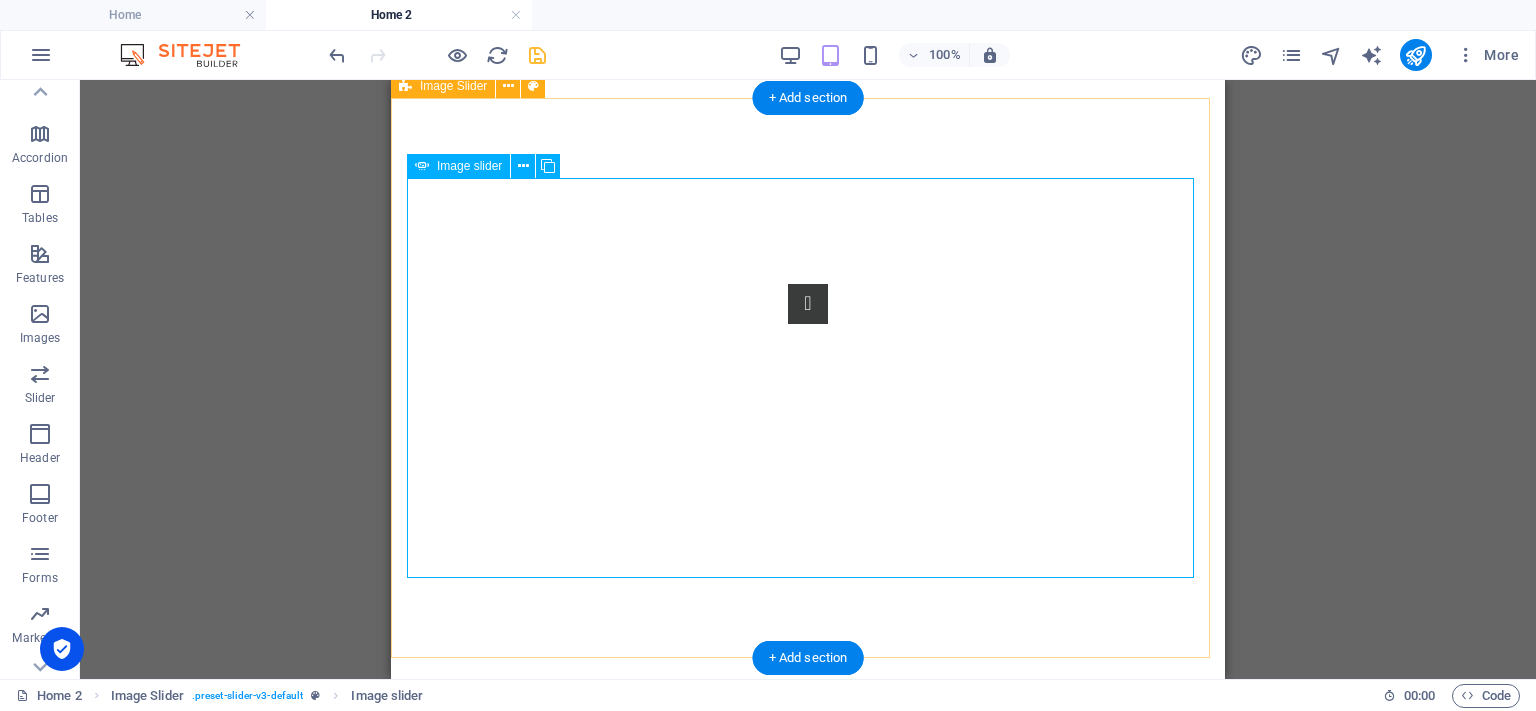 click on "1" at bounding box center (808, 484) 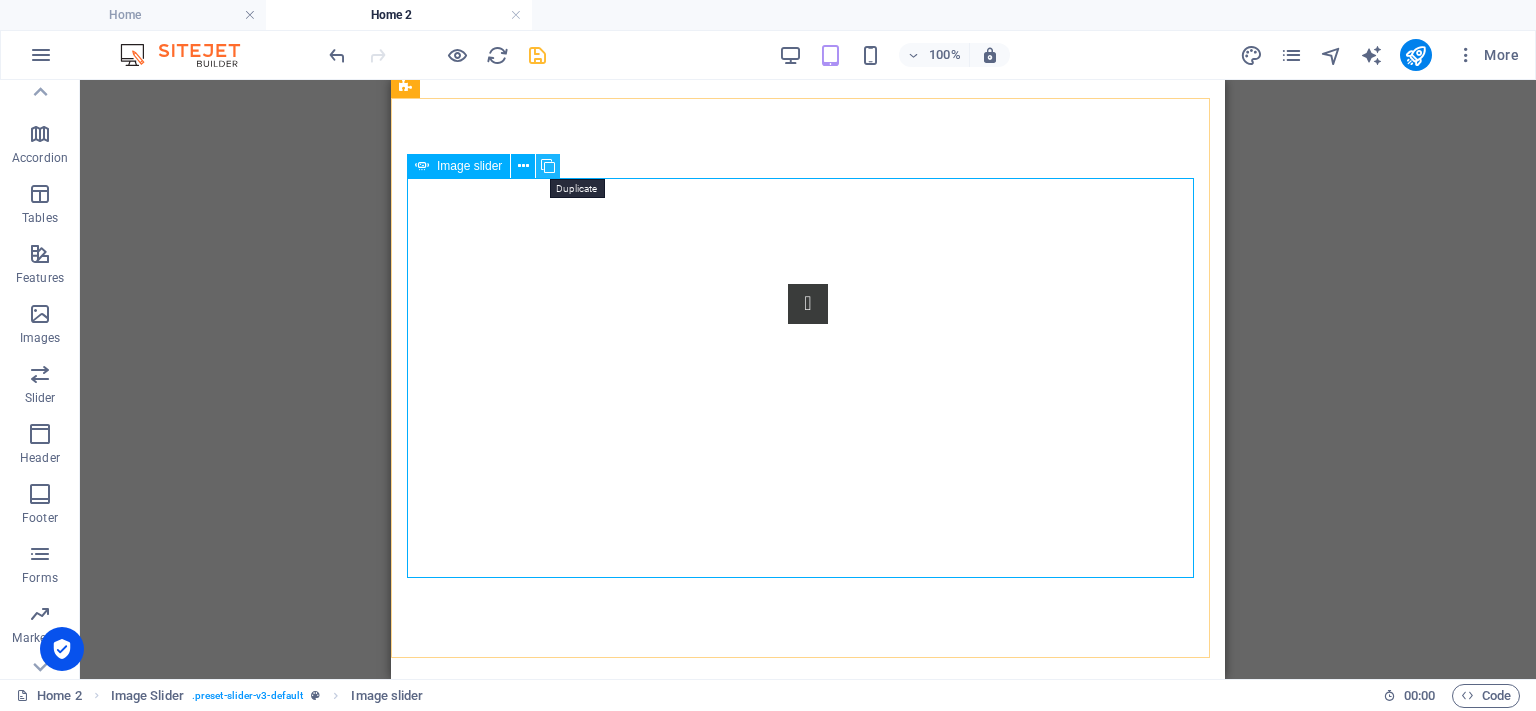 click at bounding box center (548, 166) 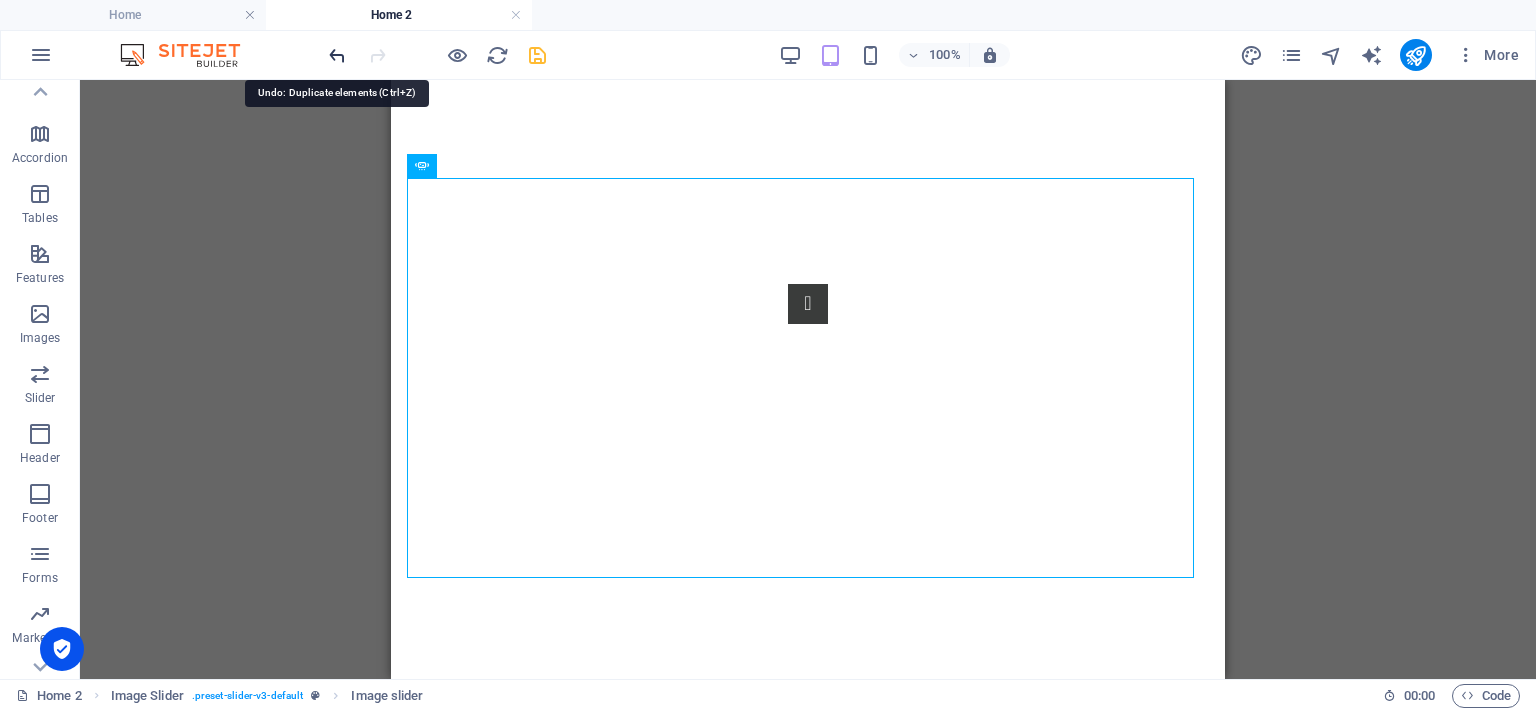 click at bounding box center (337, 55) 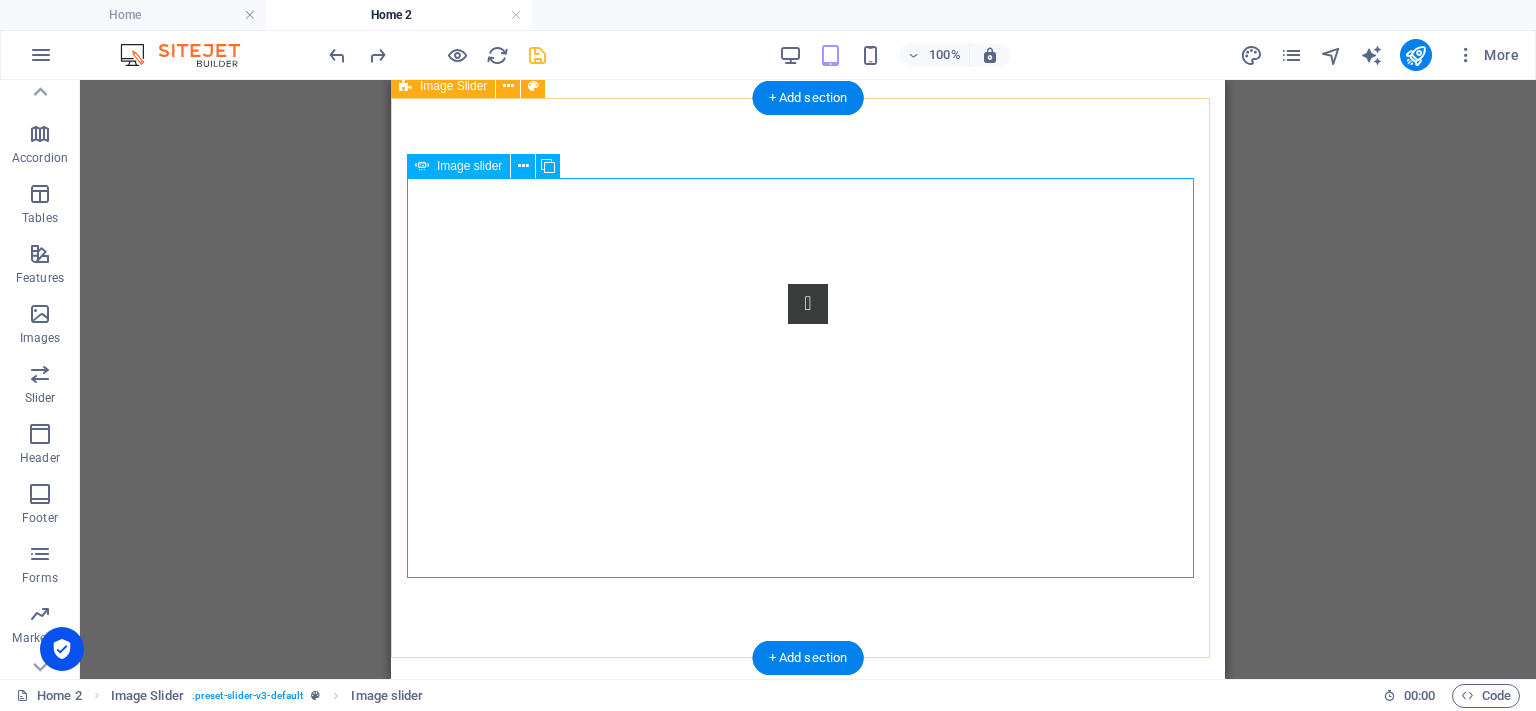 click on "1" at bounding box center [808, 484] 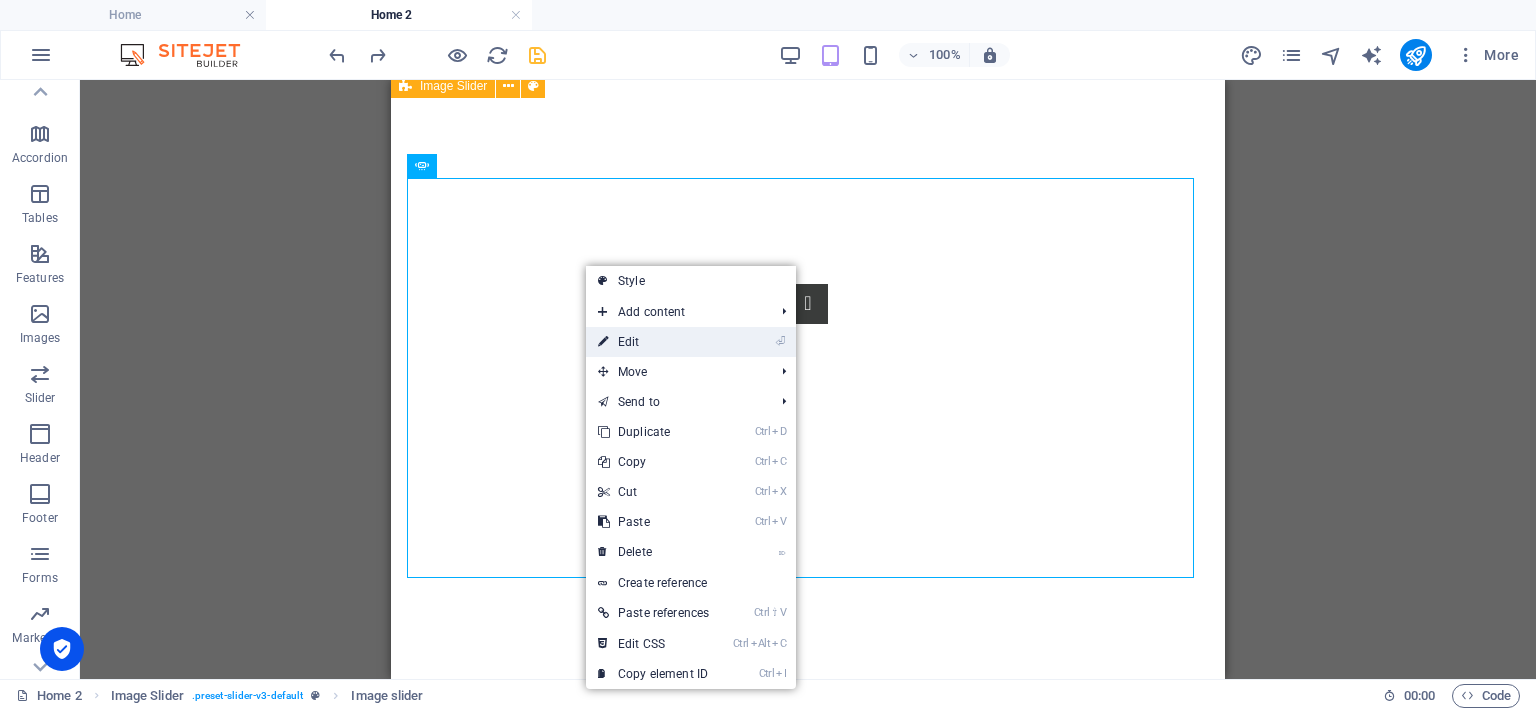 click on "⏎  Edit" at bounding box center (653, 342) 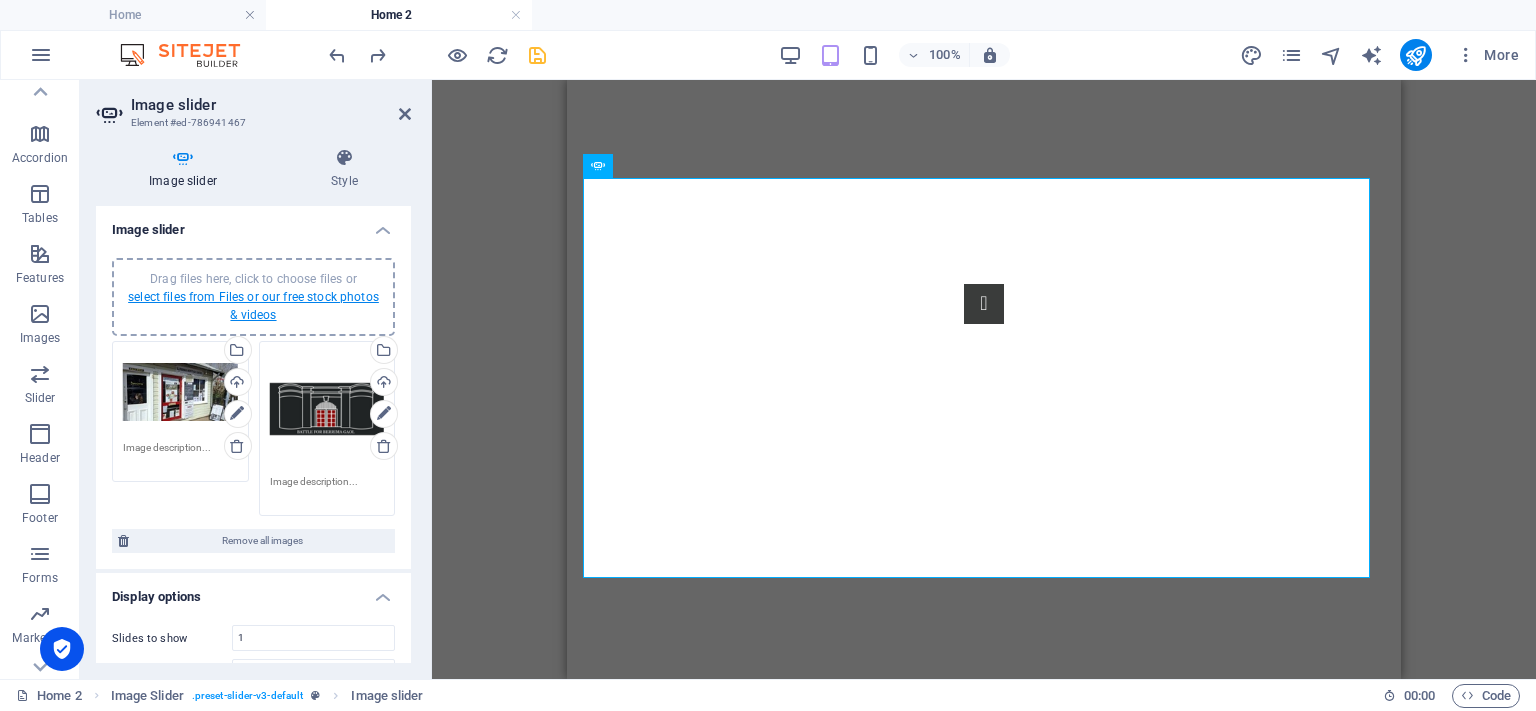 click on "select files from Files or our free stock photos & videos" at bounding box center (253, 306) 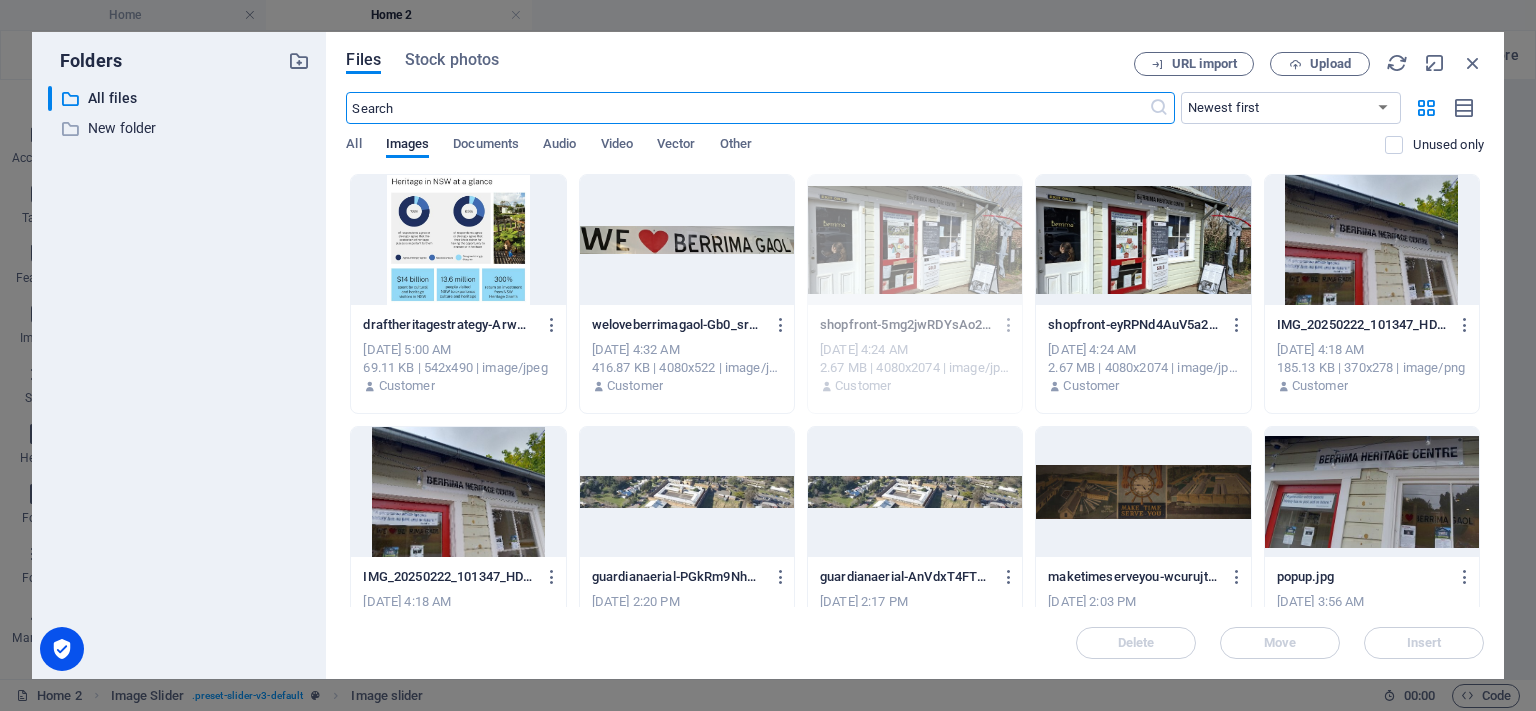 scroll, scrollTop: 290, scrollLeft: 0, axis: vertical 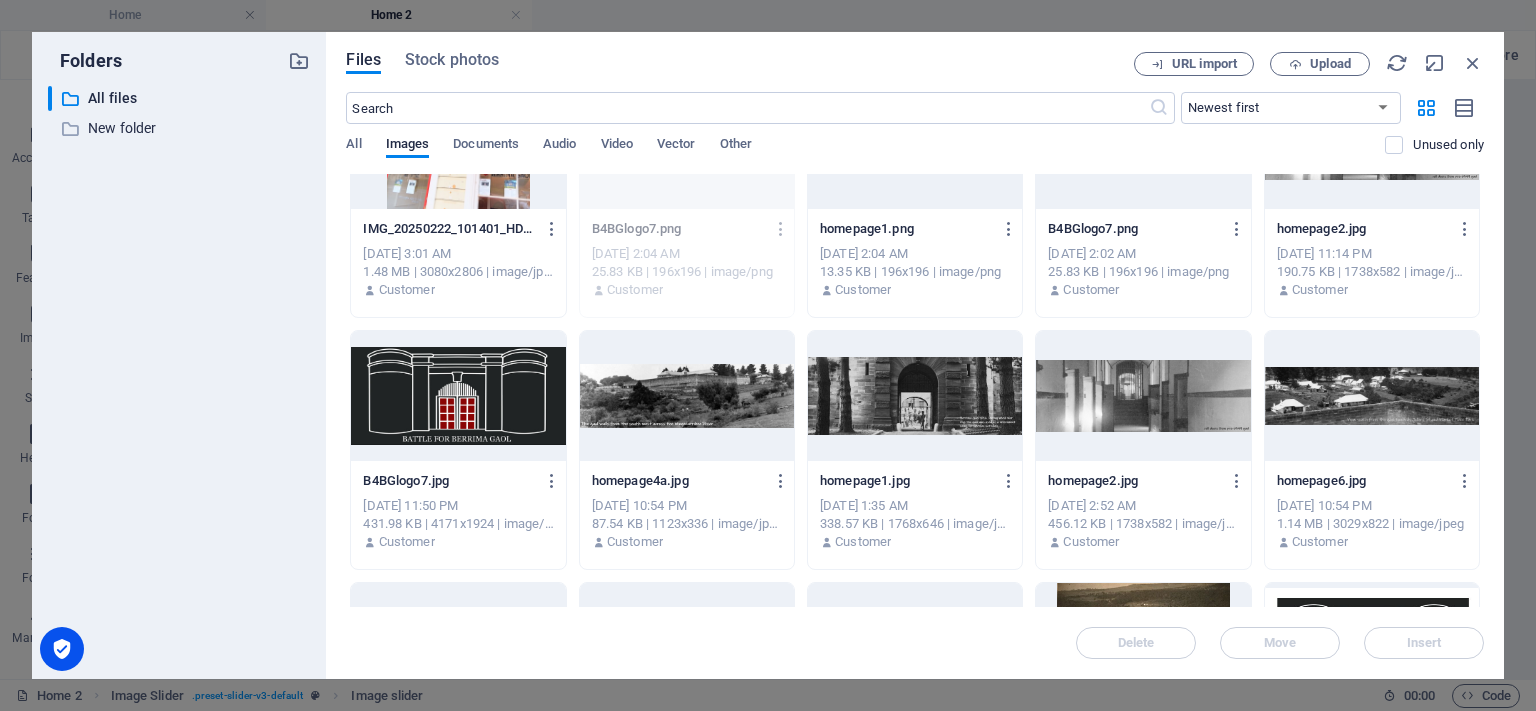 click at bounding box center [687, 396] 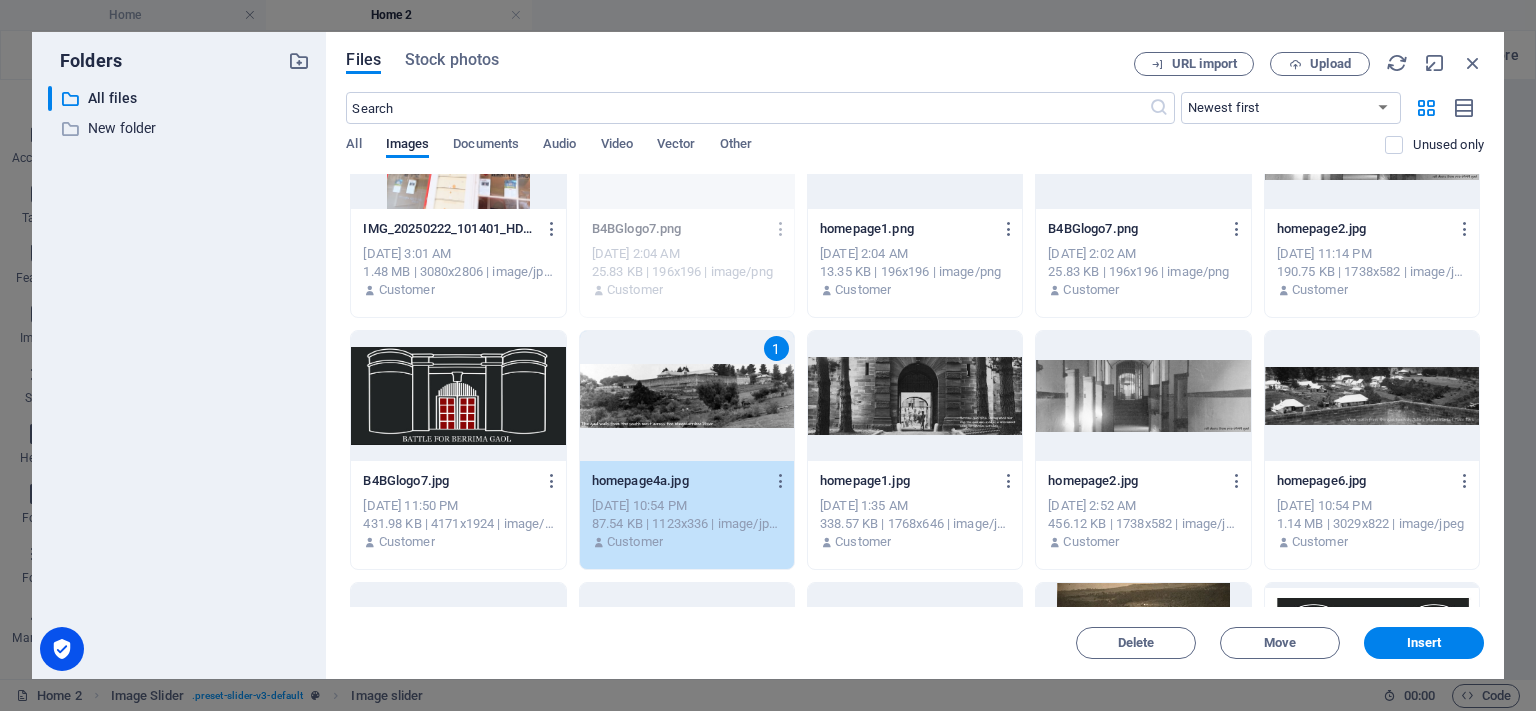 click at bounding box center (915, 396) 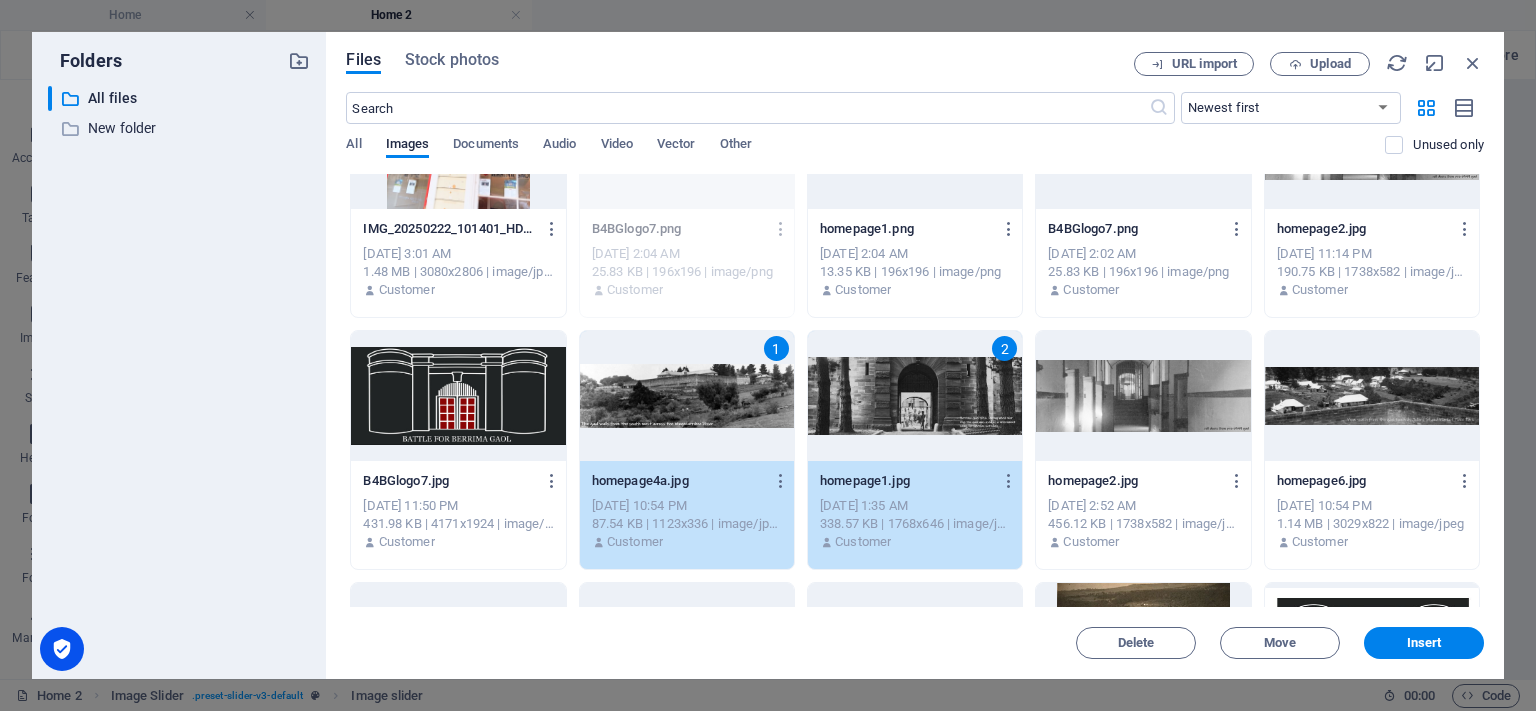 click at bounding box center (1143, 396) 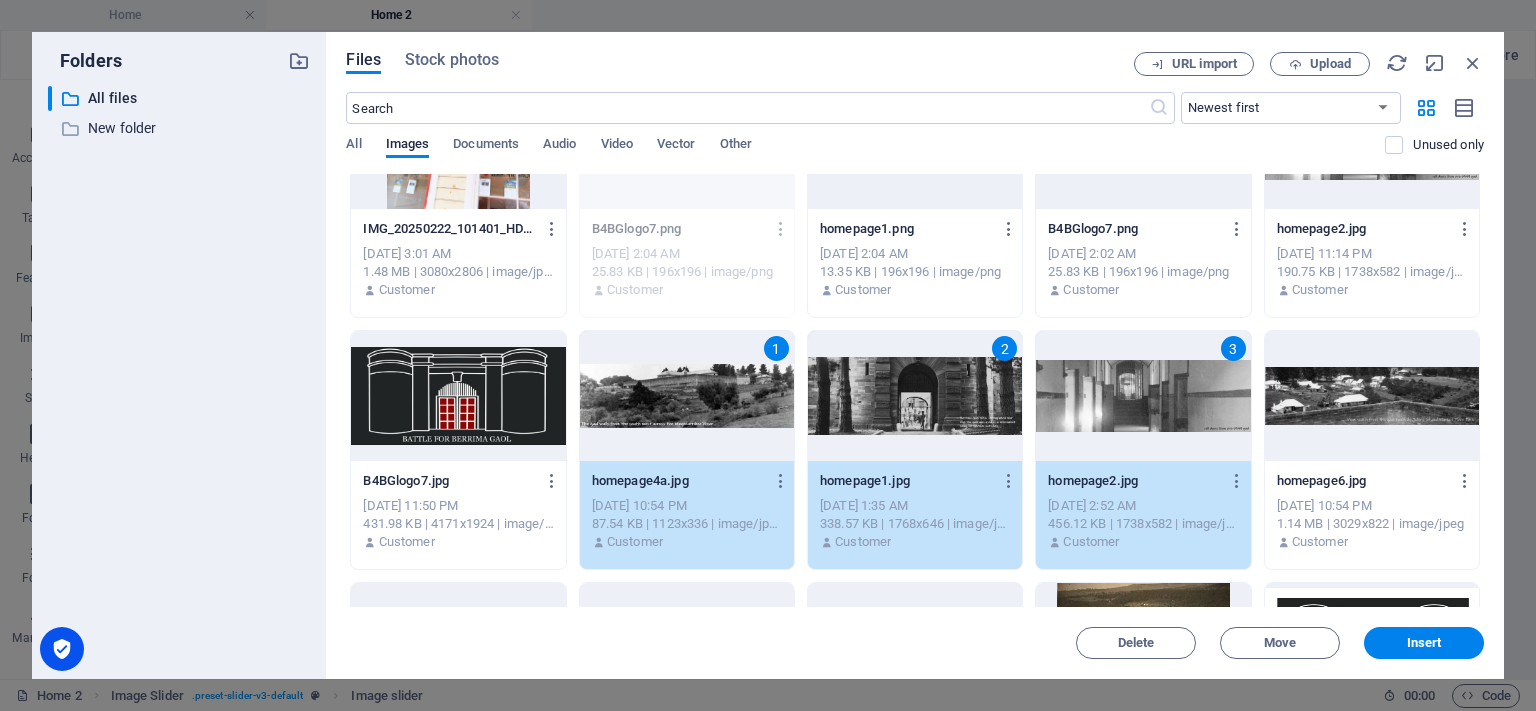 click at bounding box center (1372, 396) 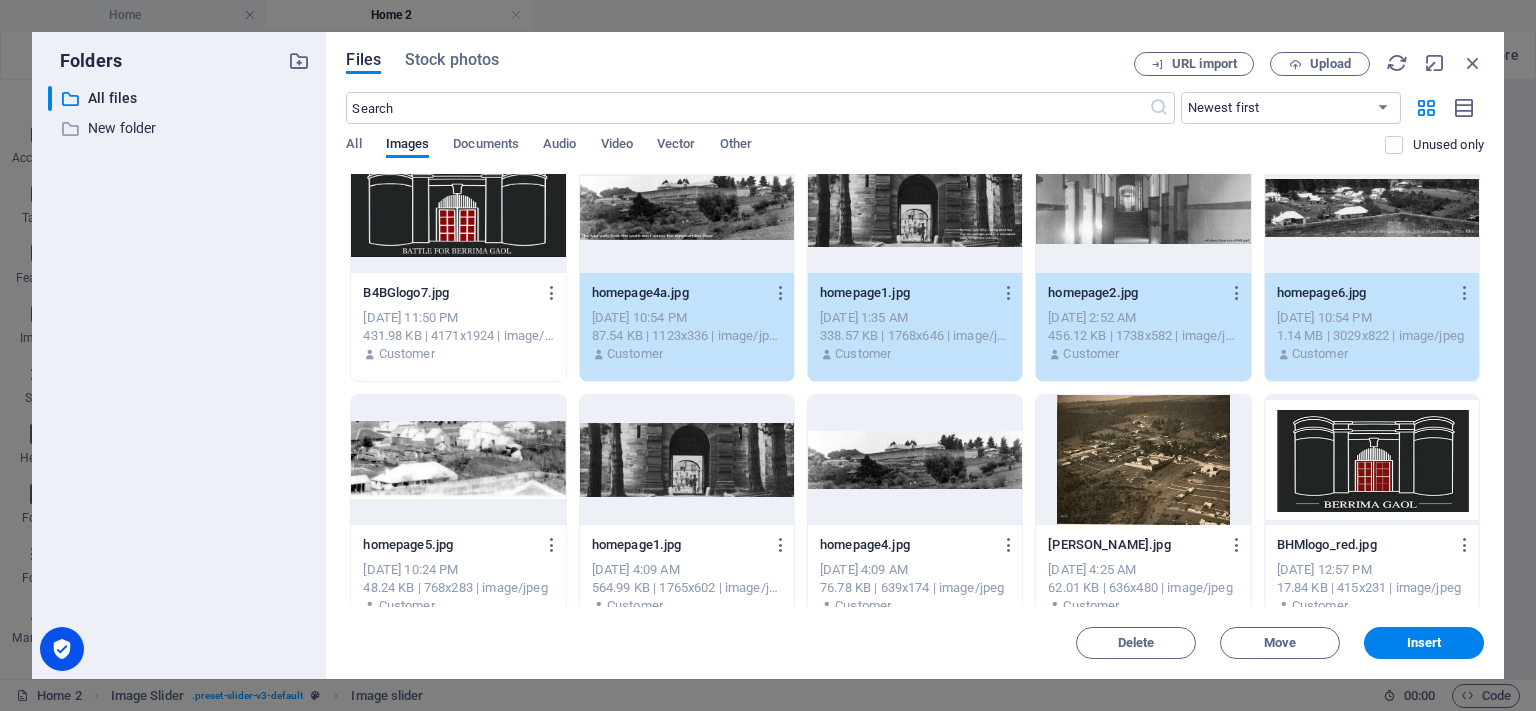 scroll, scrollTop: 793, scrollLeft: 0, axis: vertical 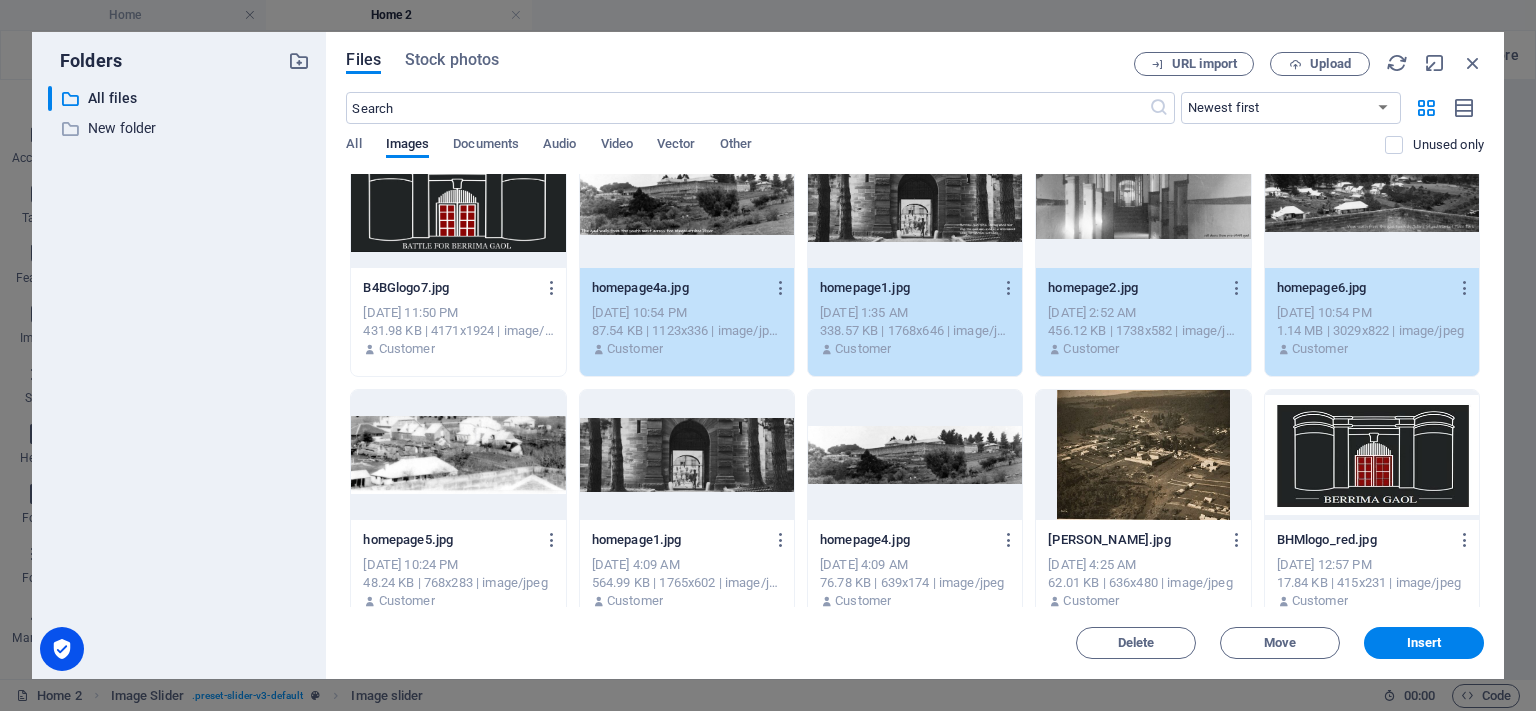 click at bounding box center (458, 455) 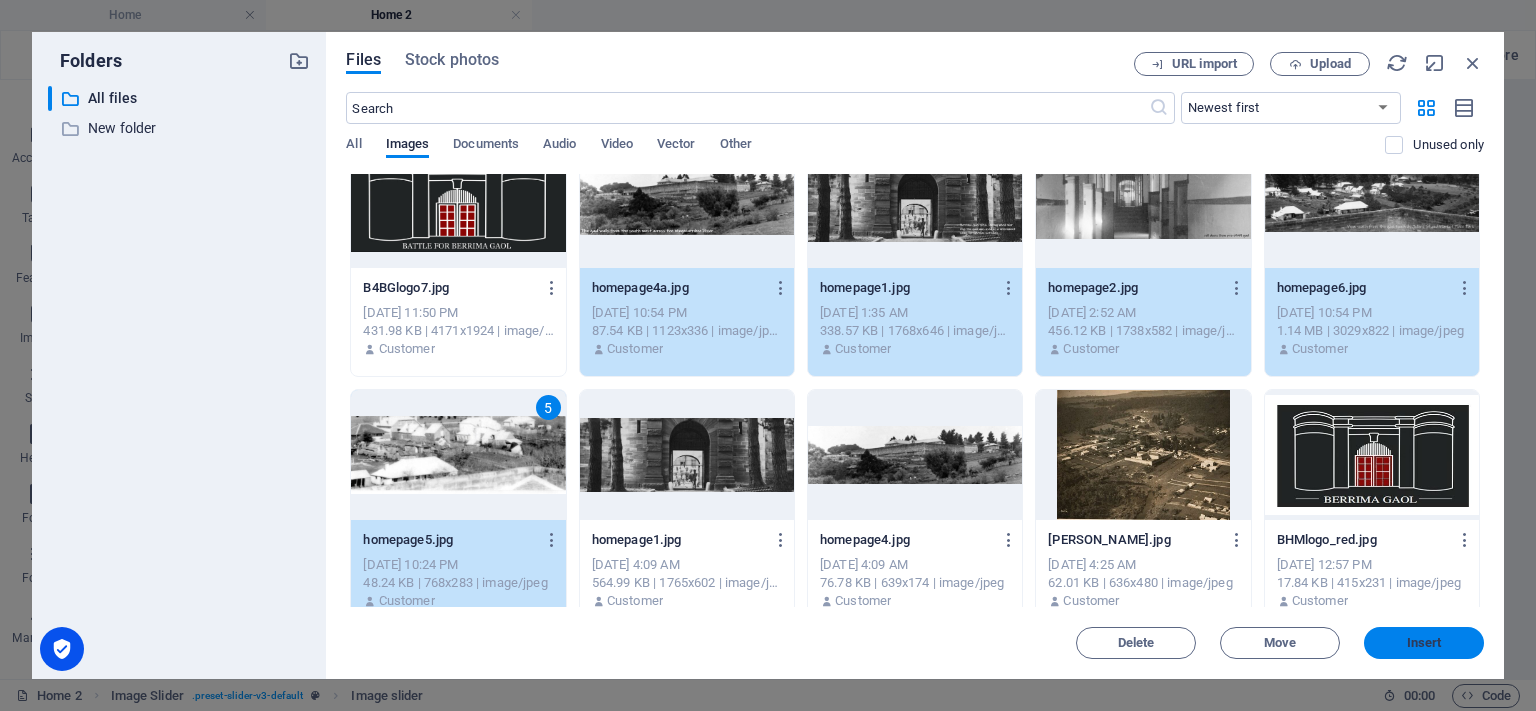 click on "Insert" at bounding box center (1424, 643) 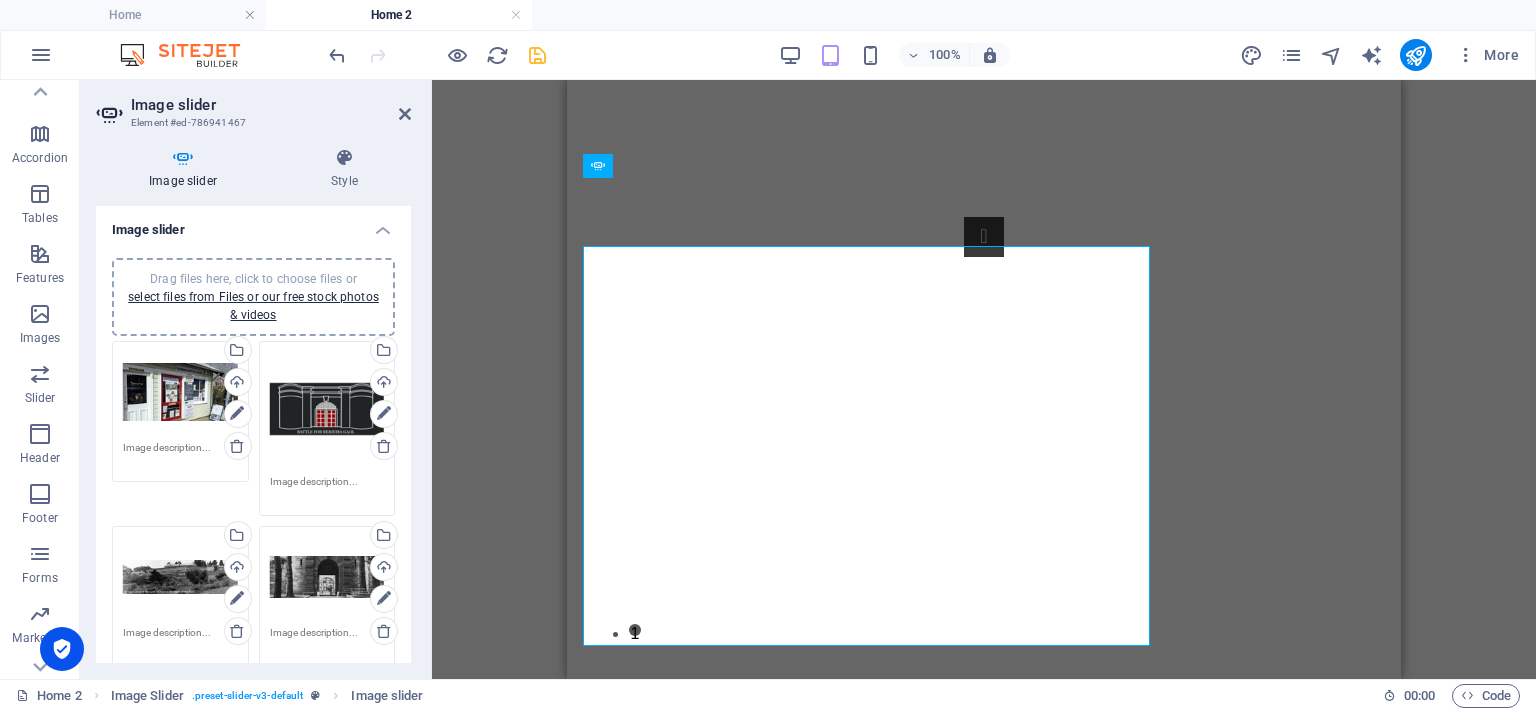 scroll, scrollTop: 223, scrollLeft: 0, axis: vertical 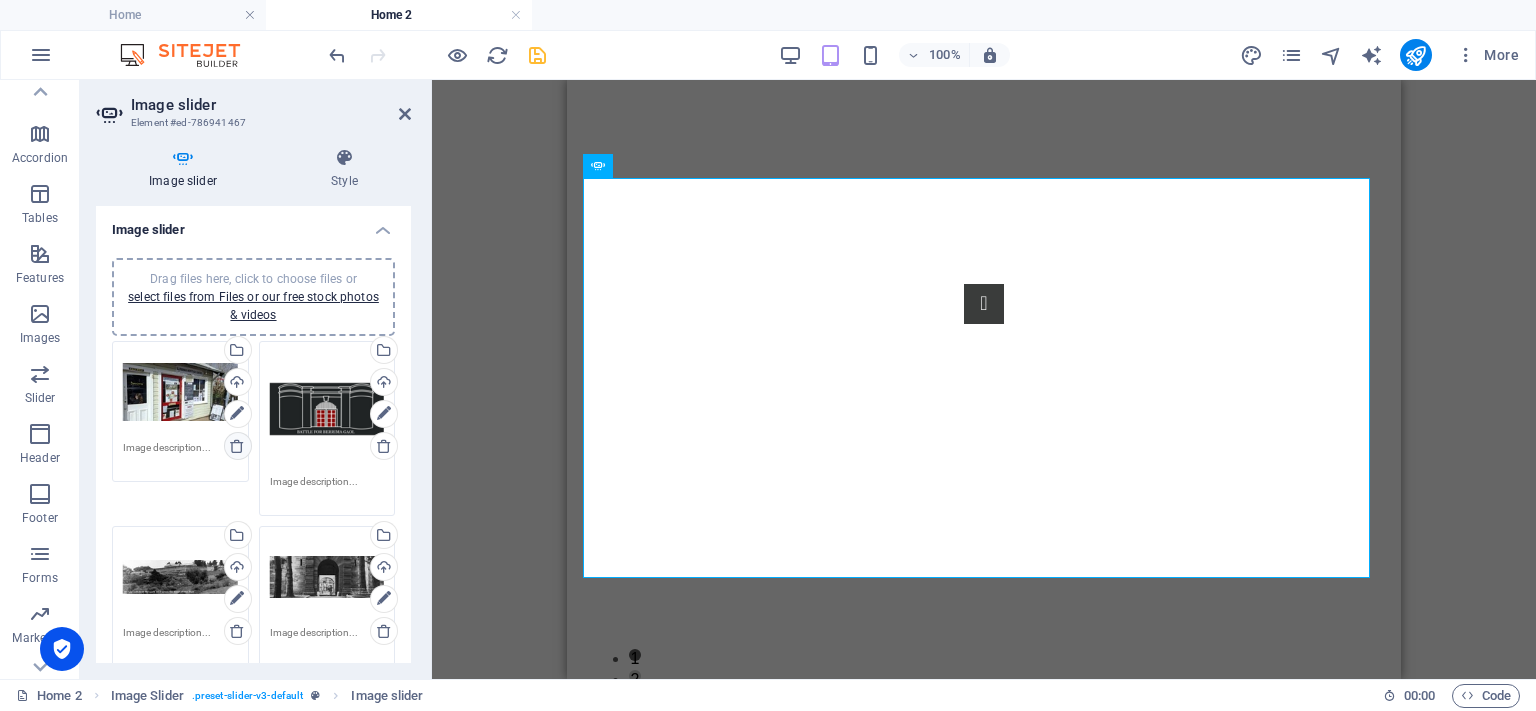 click at bounding box center (237, 446) 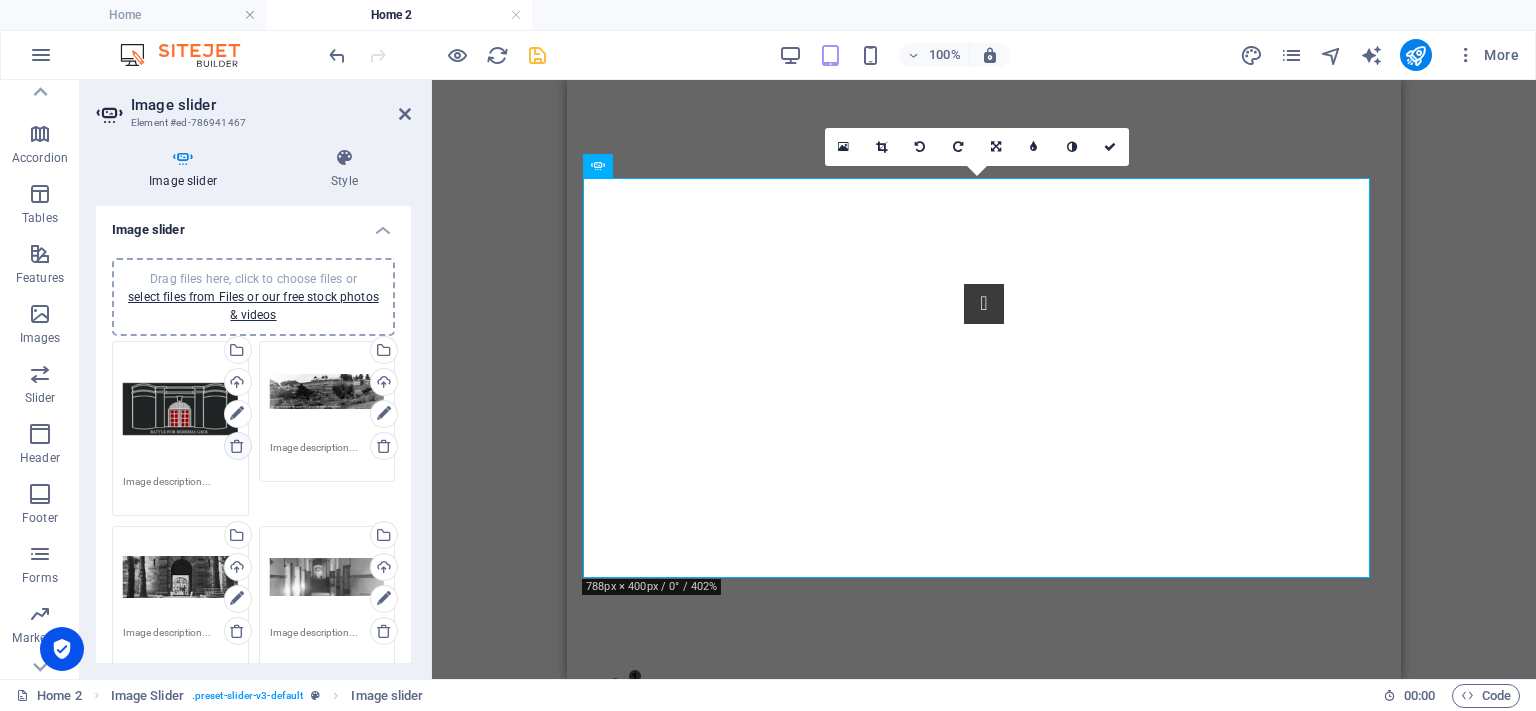 click at bounding box center [237, 446] 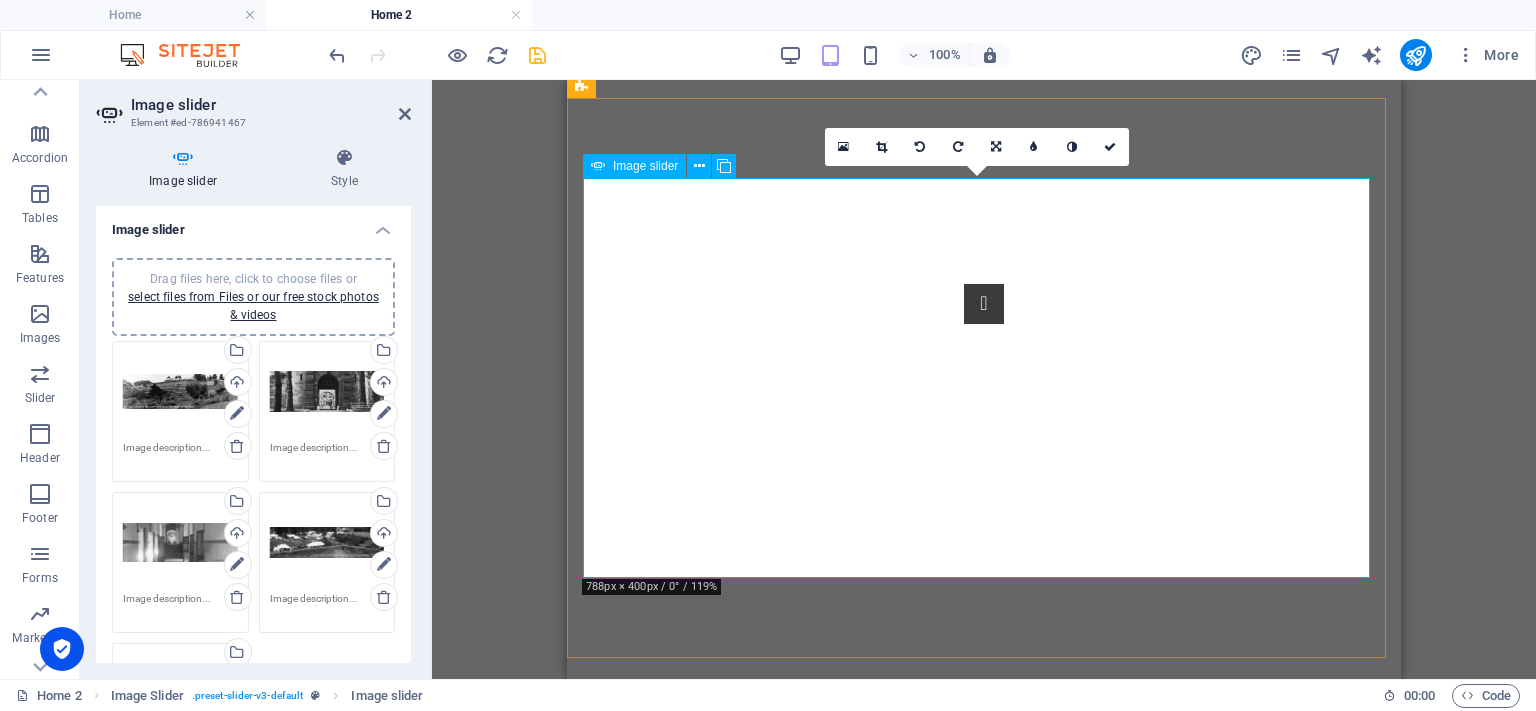 click at bounding box center [984, 3729] 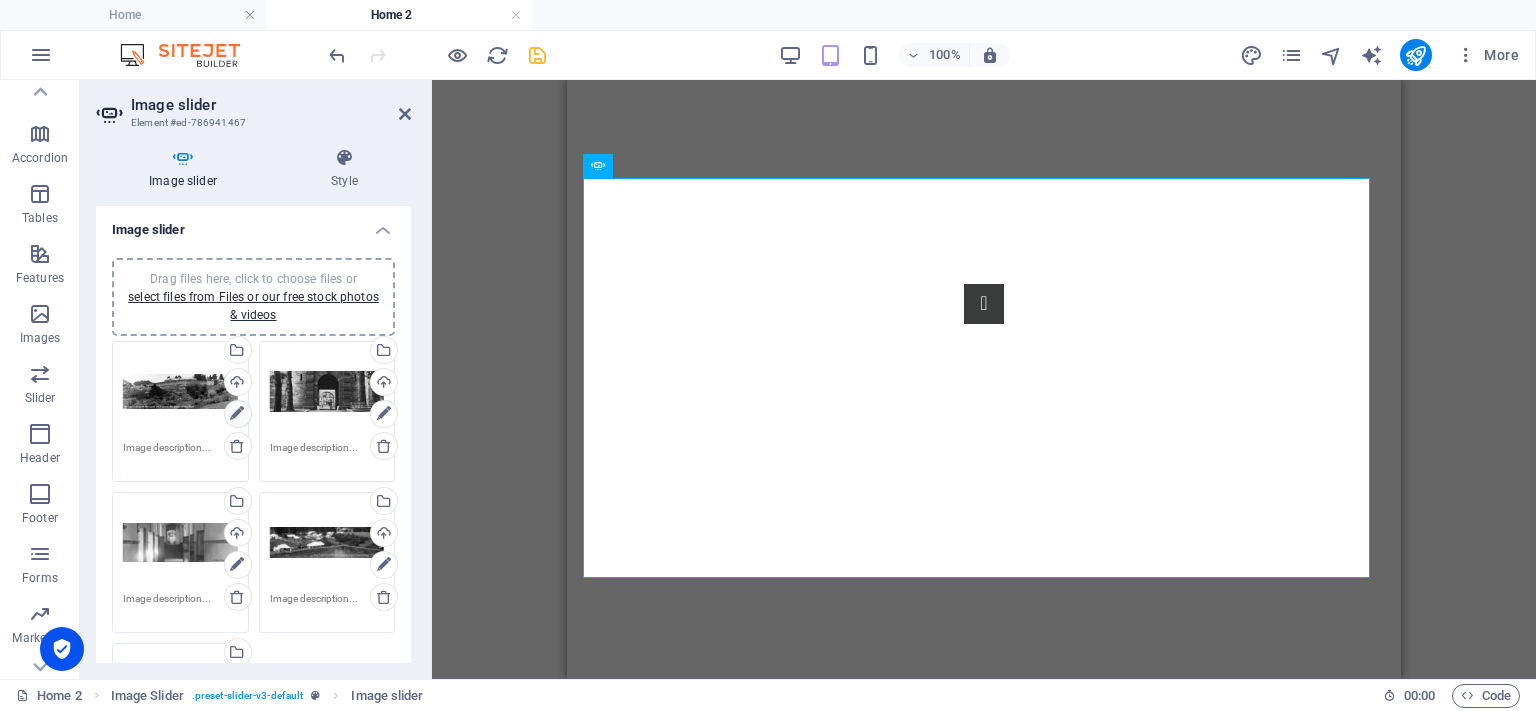 click at bounding box center (237, 414) 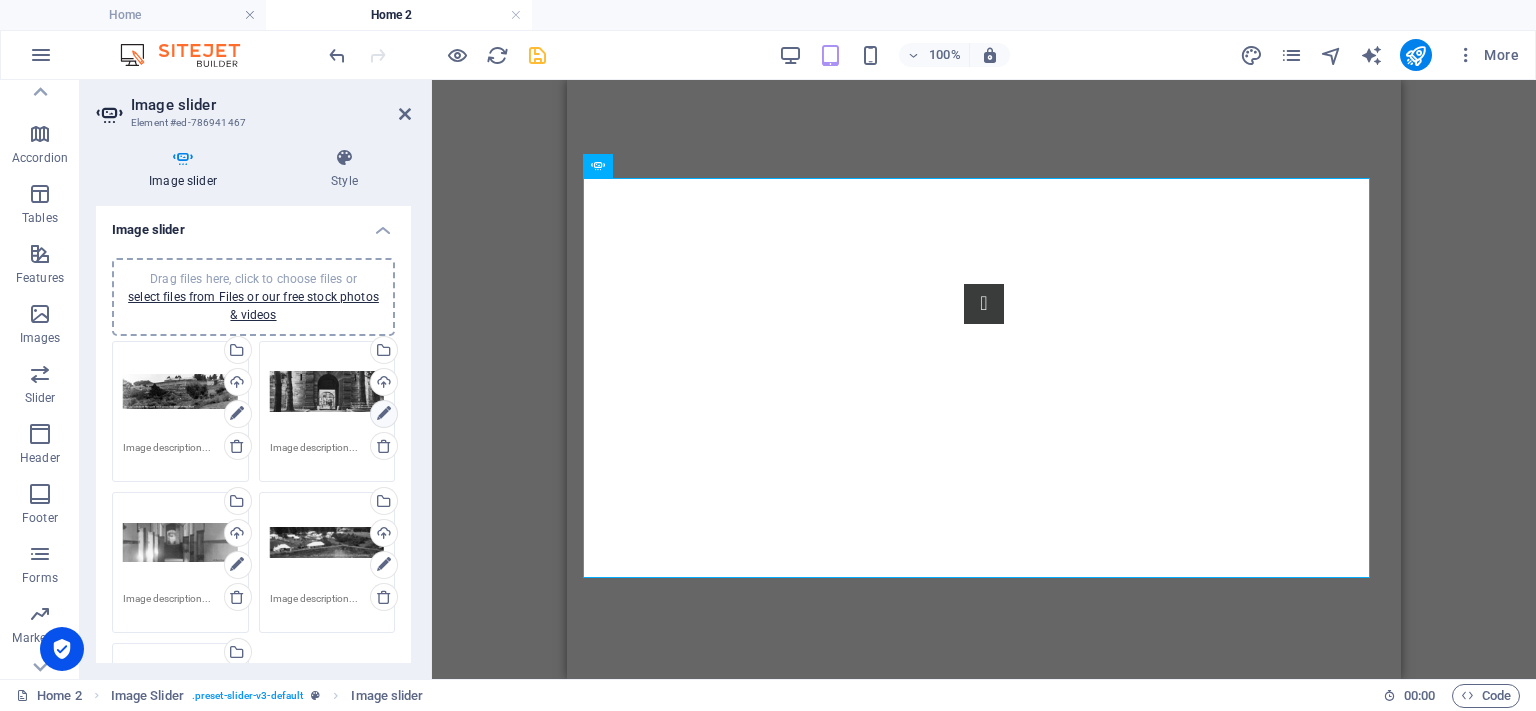 click at bounding box center (384, 414) 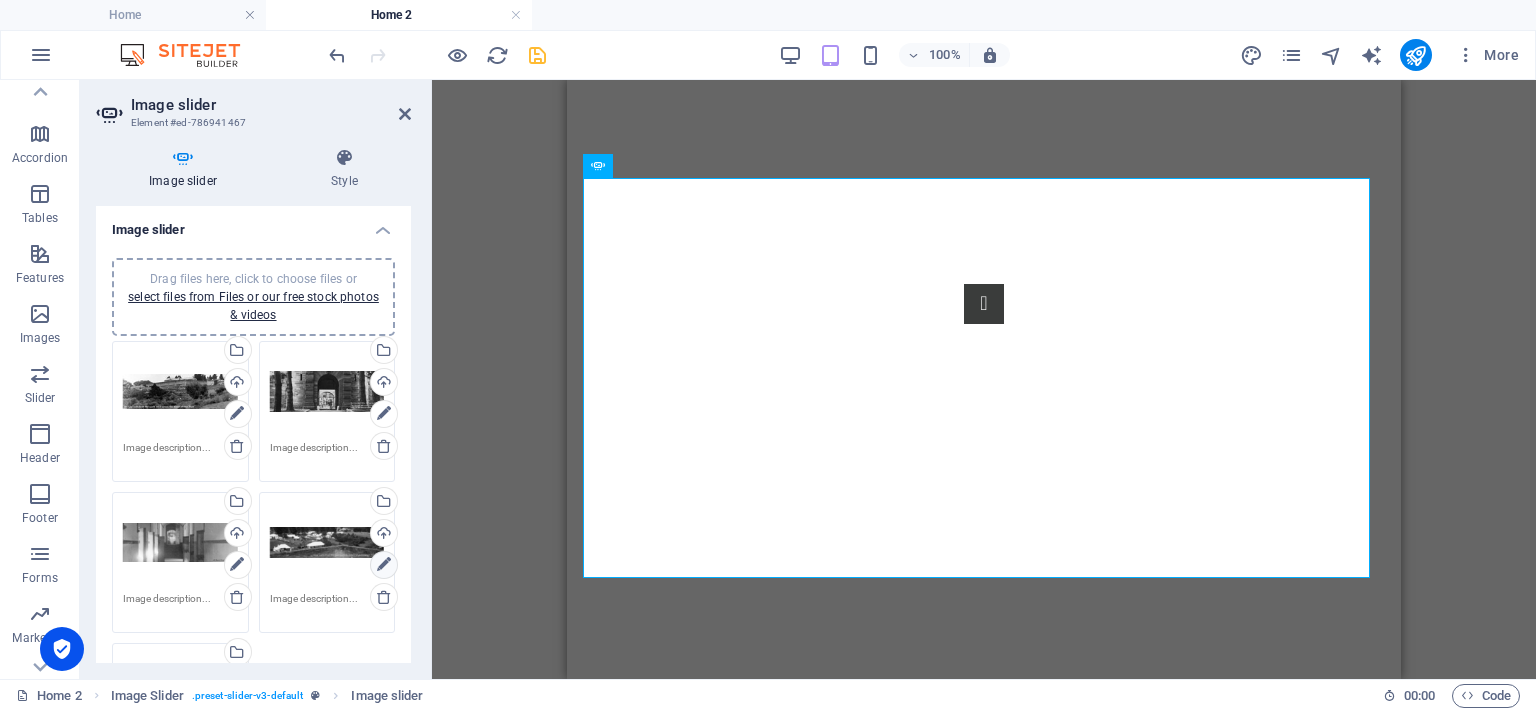 click at bounding box center (384, 565) 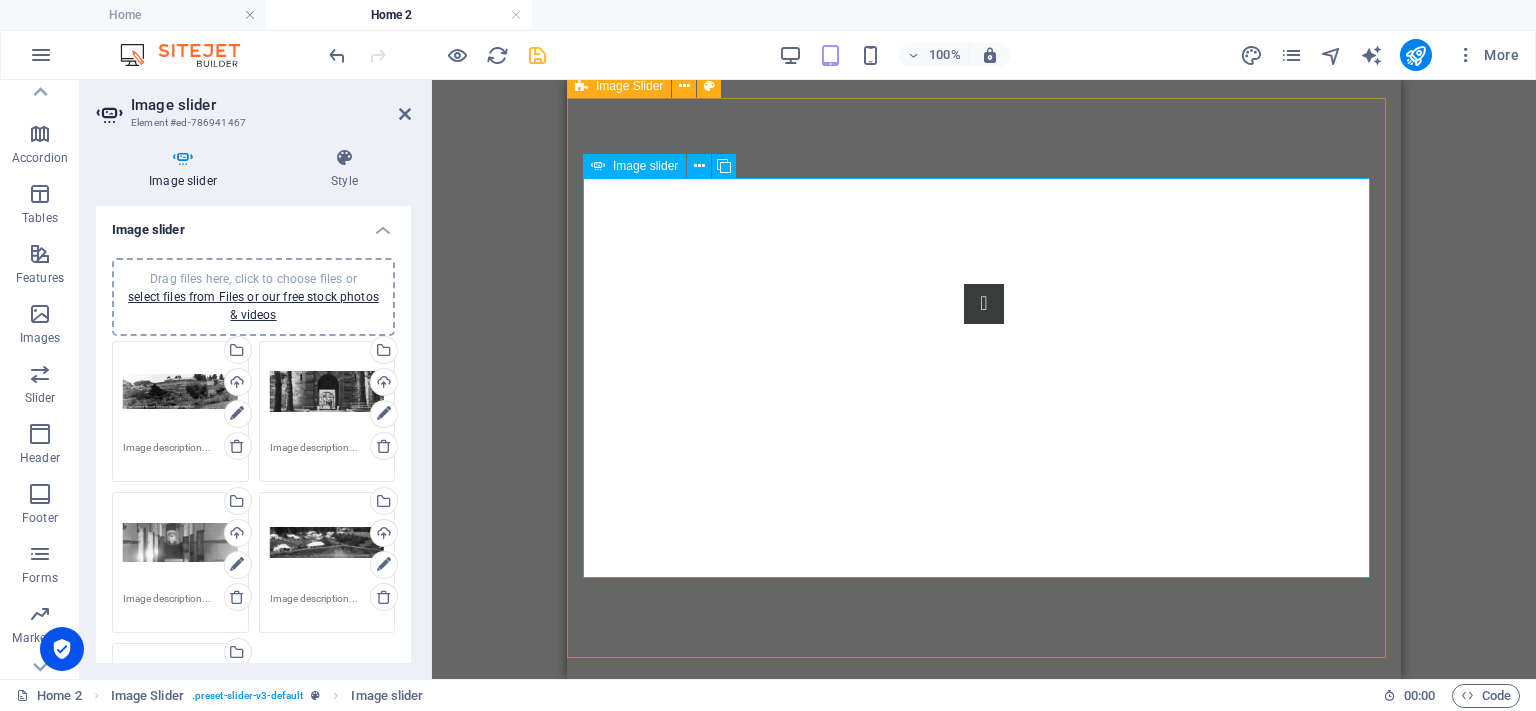 click on "1" at bounding box center [635, 697] 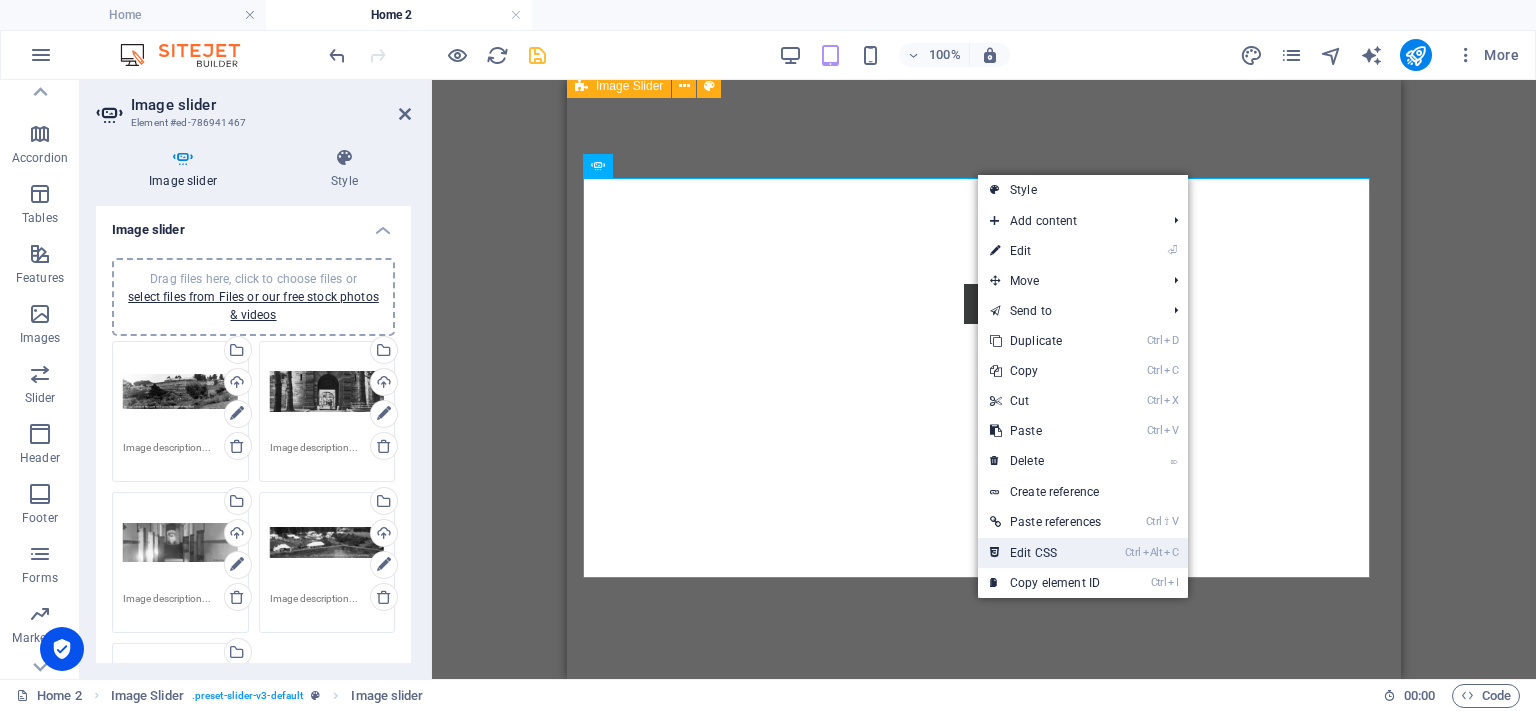 click on "Ctrl Alt C  Edit CSS" at bounding box center [1045, 553] 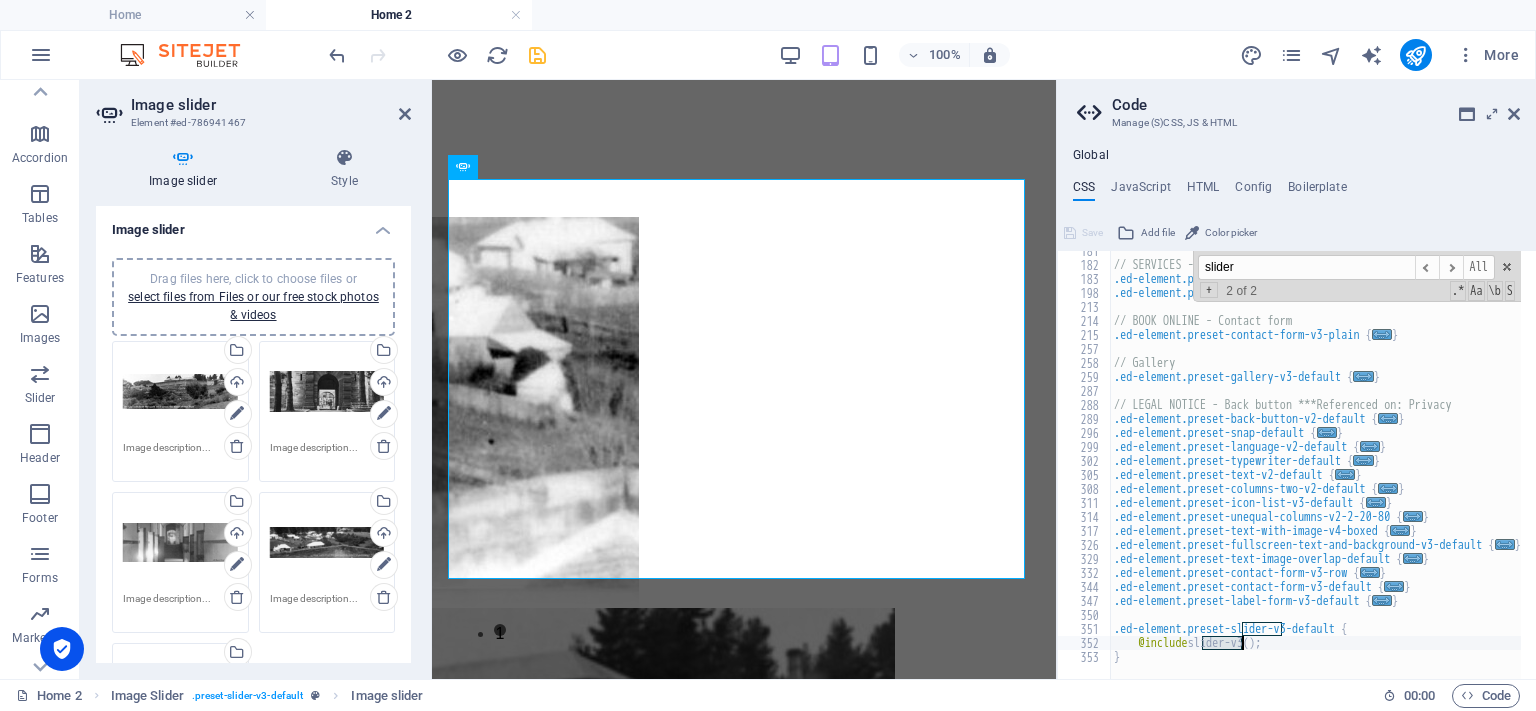 click on "// SERVICES - Boxes with tables .ed-element.preset-columns-three-v2-default   { ... } .ed-element.preset-pricing-table-v3-[PERSON_NAME]   { ... } // BOOK ONLINE - Contact form .ed-element.preset-contact-form-v3-plain   { ... } // Gallery .ed-element.preset-gallery-v3-default   { ... } // LEGAL NOTICE - Back button ***Referenced on: Privacy .ed-element.preset-back-button-v2-default   { ... } .ed-element.preset-snap-default   { ... } .ed-element.preset-language-v2-default   { ... } .ed-element.preset-typewriter-default   { ... } .ed-element.preset-text-v2-default   { ... } .ed-element.preset-columns-two-v2-default   { ... } .ed-element.preset-icon-list-v3-default   { ... } .ed-element.preset-unequal-columns-v2-2-20-80   { ... } .ed-element.preset-text-with-image-v4-boxed   { ... } .ed-element.preset-fullscreen-text-and-background-v3-default   { ... } .ed-element.preset-text-image-overlap-default   { ... } .ed-element.preset-contact-form-v3-row   { ... } .ed-element.preset-contact-form-v3-default   { ... }   { ... }" at bounding box center [1315, 465] 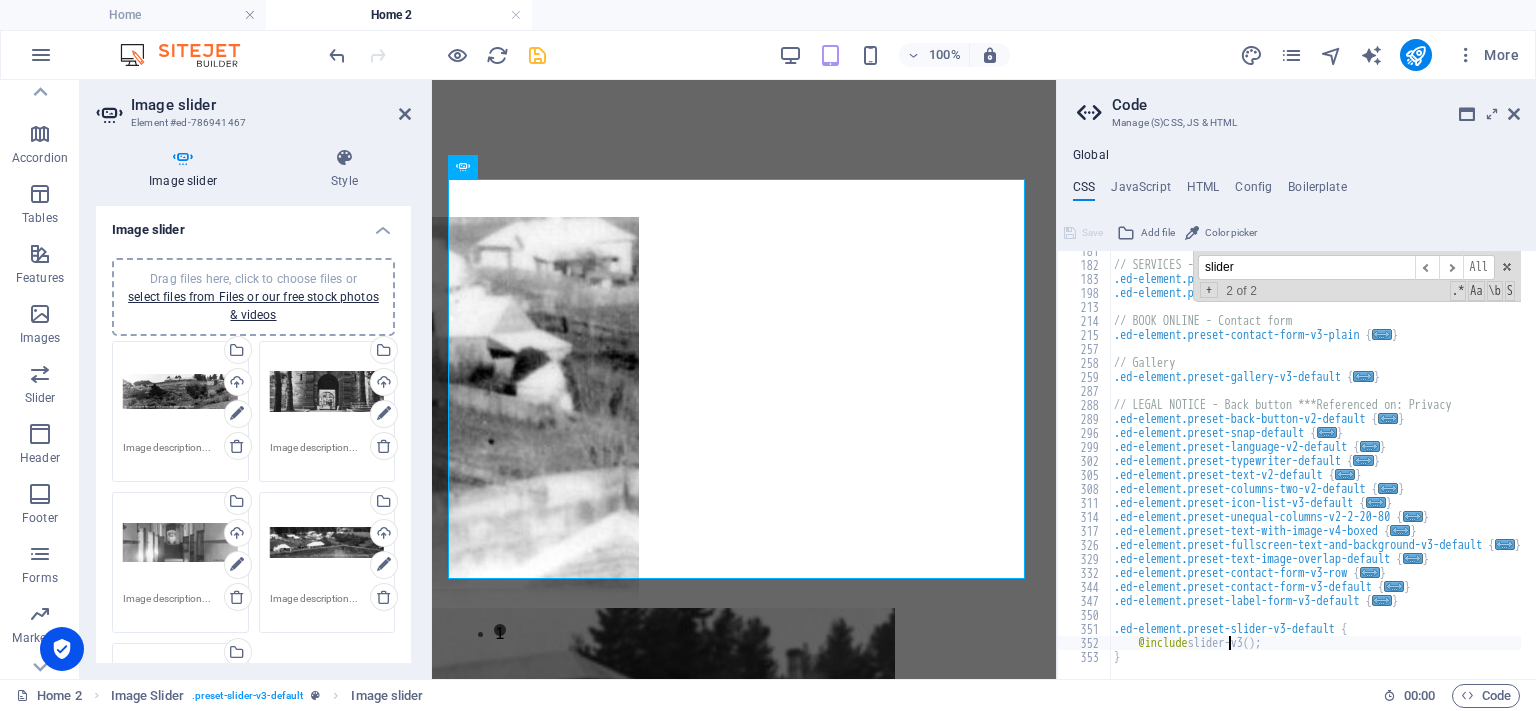 click on "// SERVICES - Boxes with tables .ed-element.preset-columns-three-v2-default   { ... } .ed-element.preset-pricing-table-v3-[PERSON_NAME]   { ... } // BOOK ONLINE - Contact form .ed-element.preset-contact-form-v3-plain   { ... } // Gallery .ed-element.preset-gallery-v3-default   { ... } // LEGAL NOTICE - Back button ***Referenced on: Privacy .ed-element.preset-back-button-v2-default   { ... } .ed-element.preset-snap-default   { ... } .ed-element.preset-language-v2-default   { ... } .ed-element.preset-typewriter-default   { ... } .ed-element.preset-text-v2-default   { ... } .ed-element.preset-columns-two-v2-default   { ... } .ed-element.preset-icon-list-v3-default   { ... } .ed-element.preset-unequal-columns-v2-2-20-80   { ... } .ed-element.preset-text-with-image-v4-boxed   { ... } .ed-element.preset-fullscreen-text-and-background-v3-default   { ... } .ed-element.preset-text-image-overlap-default   { ... } .ed-element.preset-contact-form-v3-row   { ... } .ed-element.preset-contact-form-v3-default   { ... }   { ... }" at bounding box center [1326, 464] 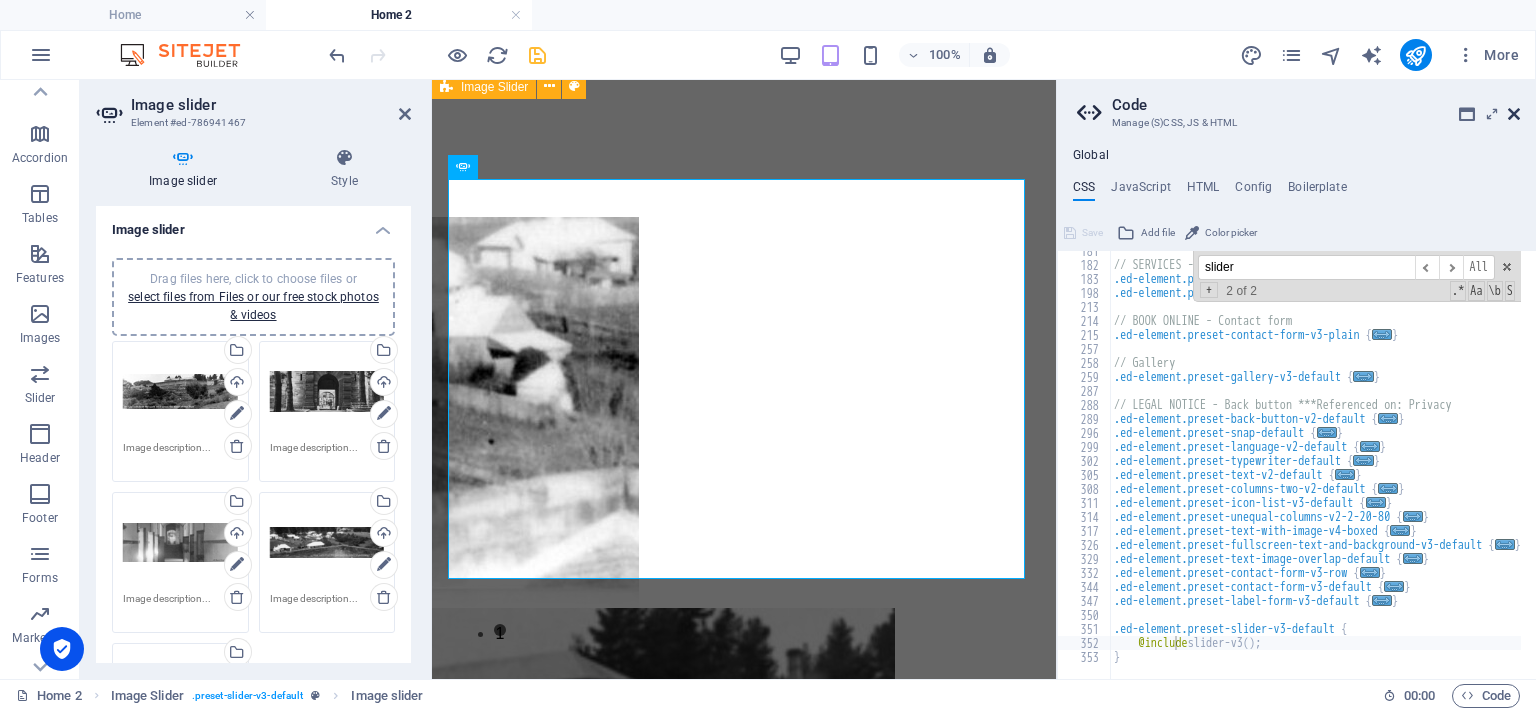 click at bounding box center [1514, 114] 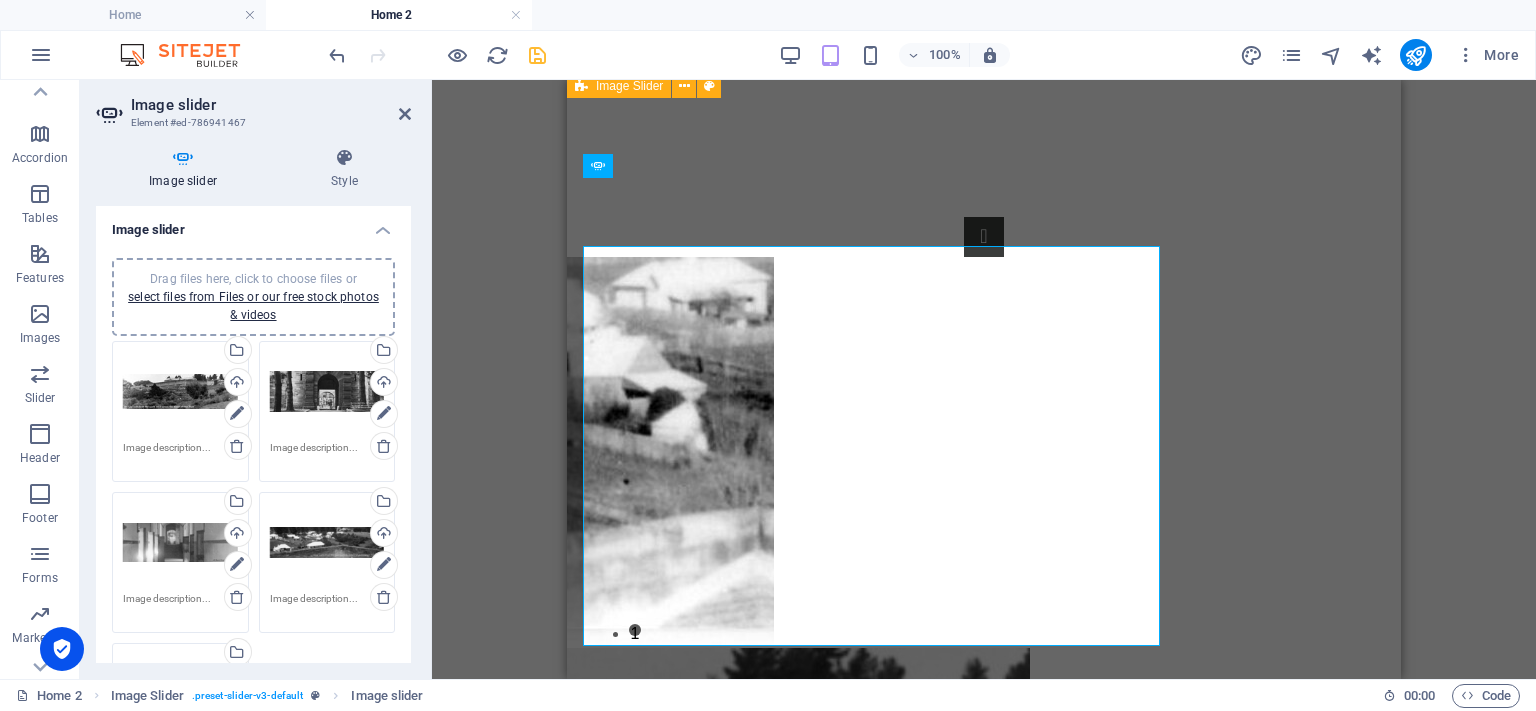 scroll, scrollTop: 223, scrollLeft: 0, axis: vertical 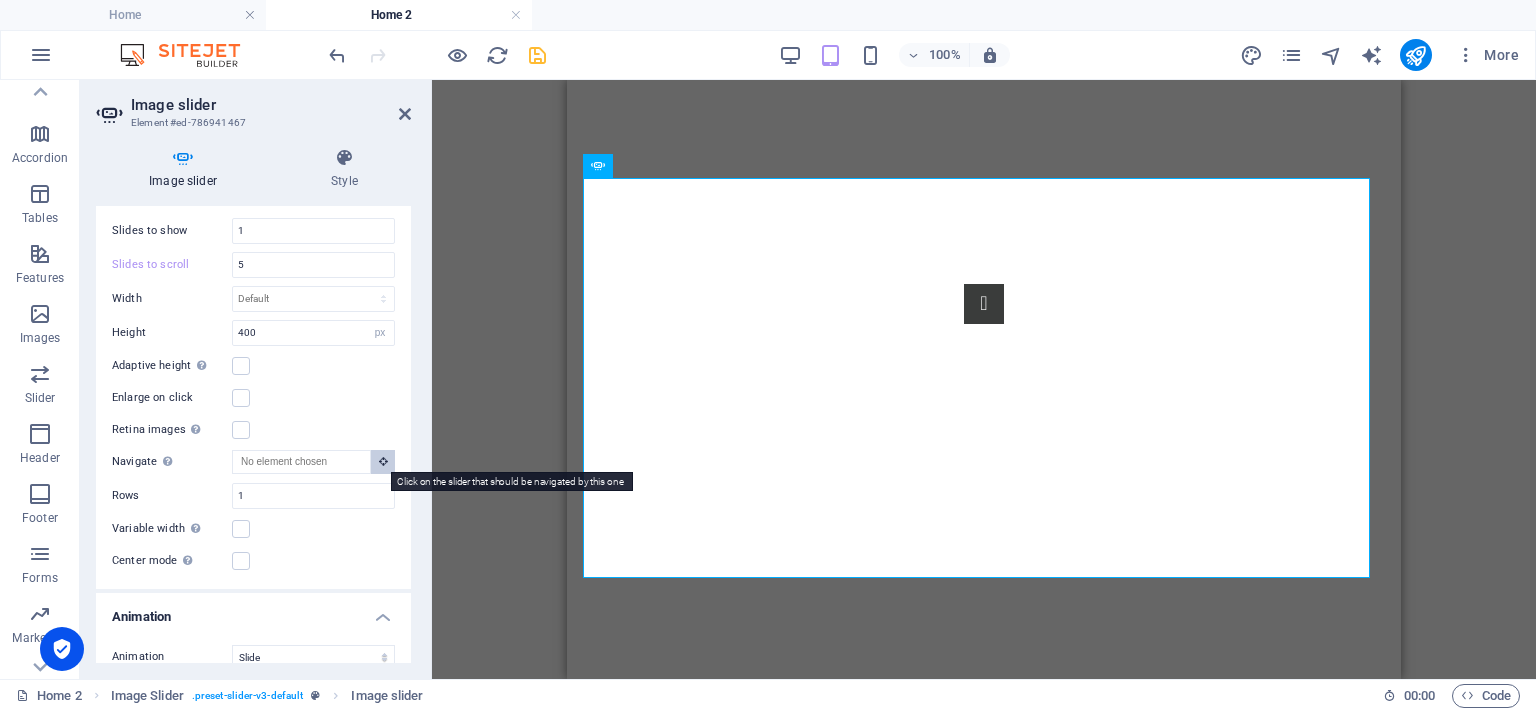 click at bounding box center (383, 461) 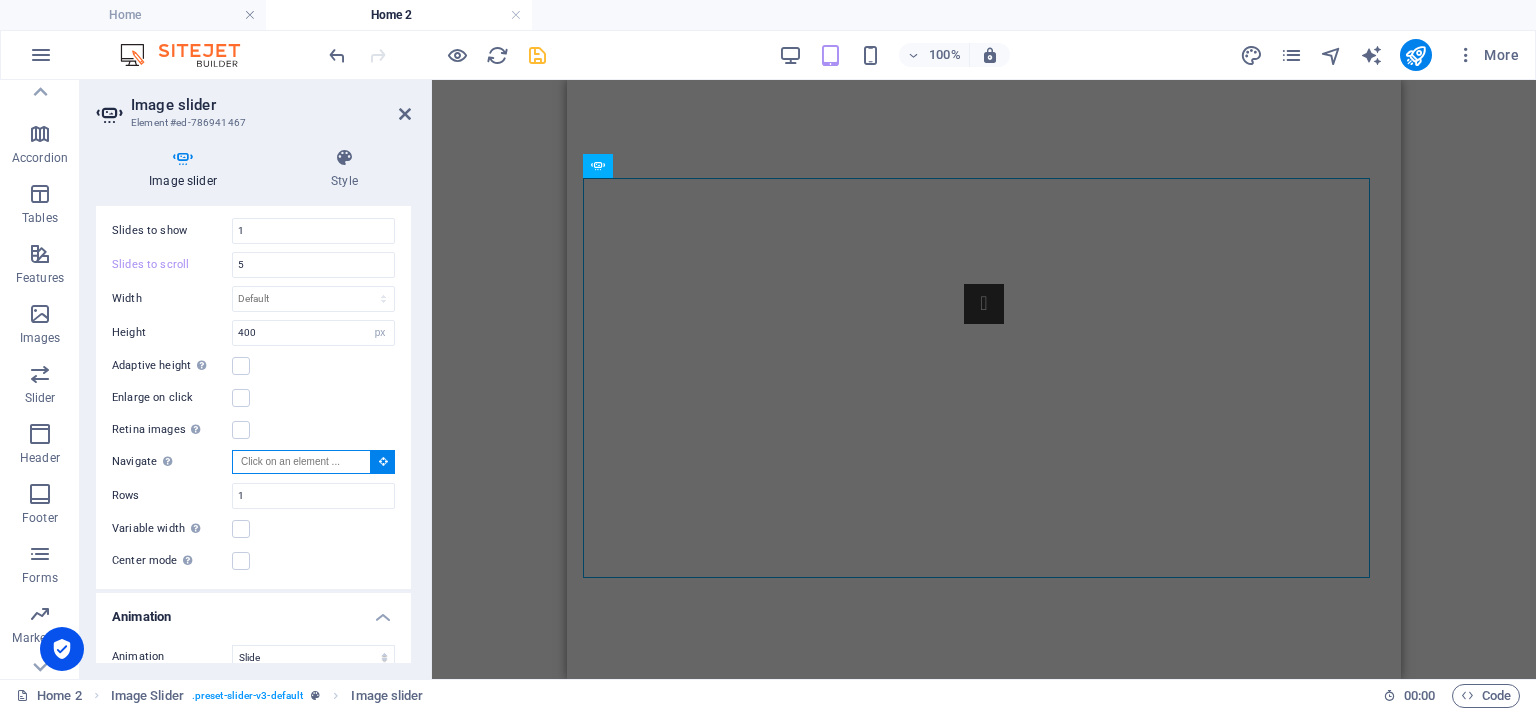 click on "Navigate Select another slider to be navigated by this one" at bounding box center (301, 462) 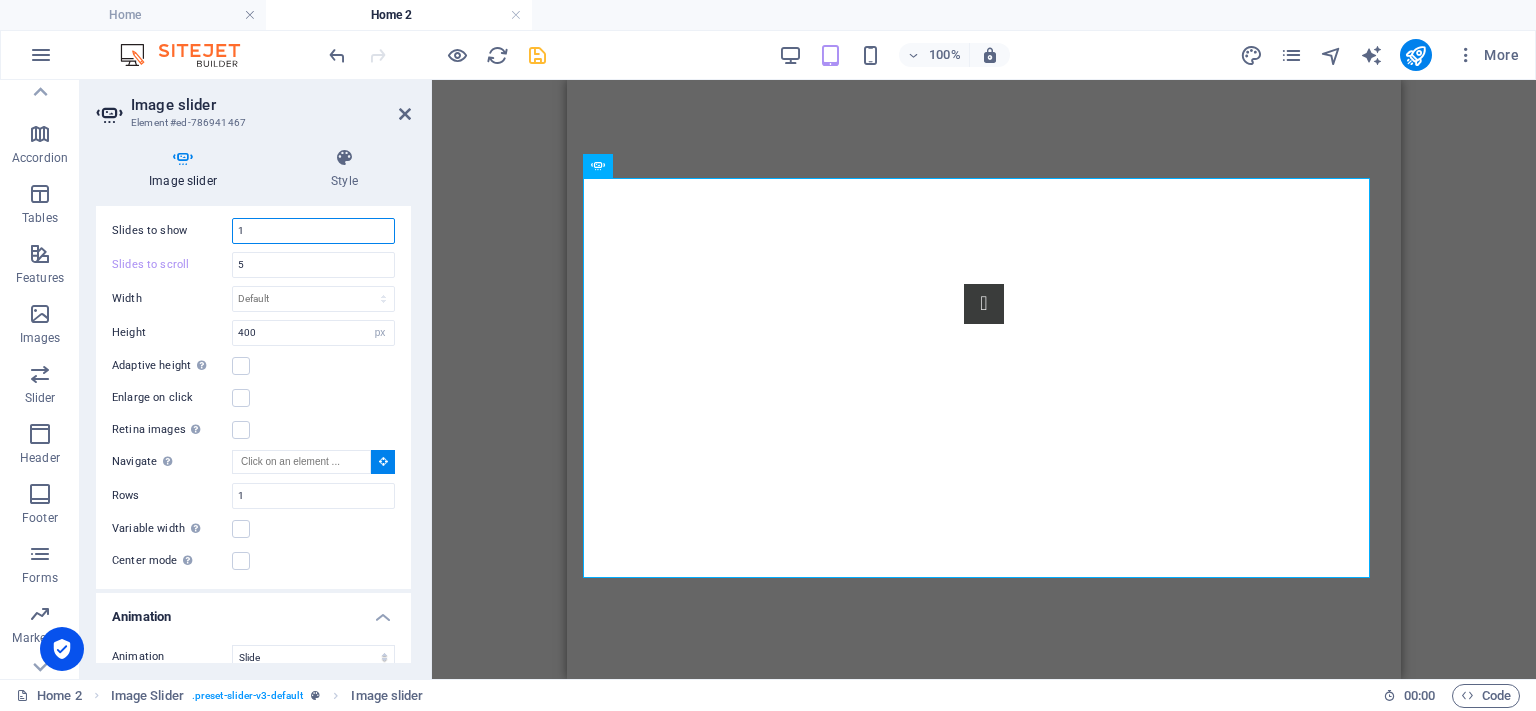 click on "1" at bounding box center [313, 231] 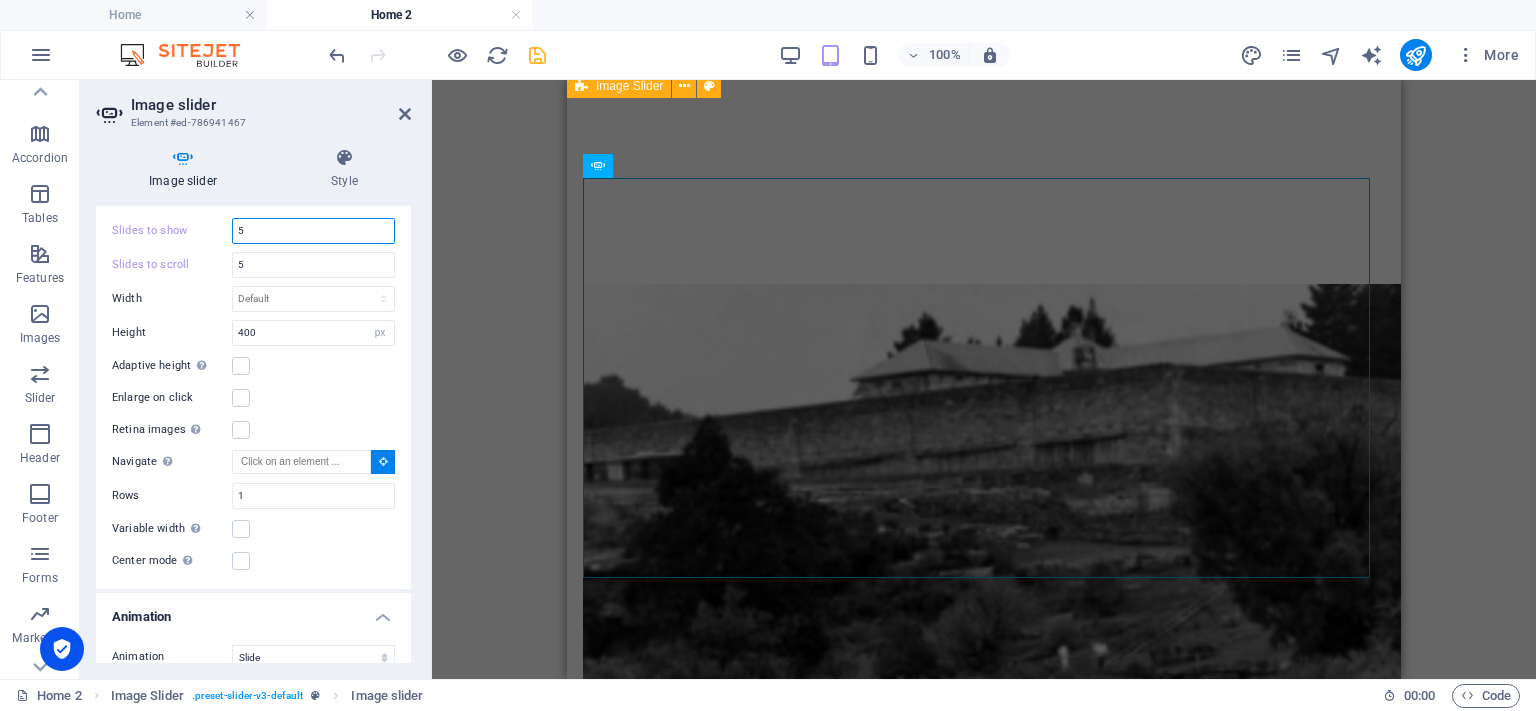 drag, startPoint x: 253, startPoint y: 238, endPoint x: 195, endPoint y: 234, distance: 58.137768 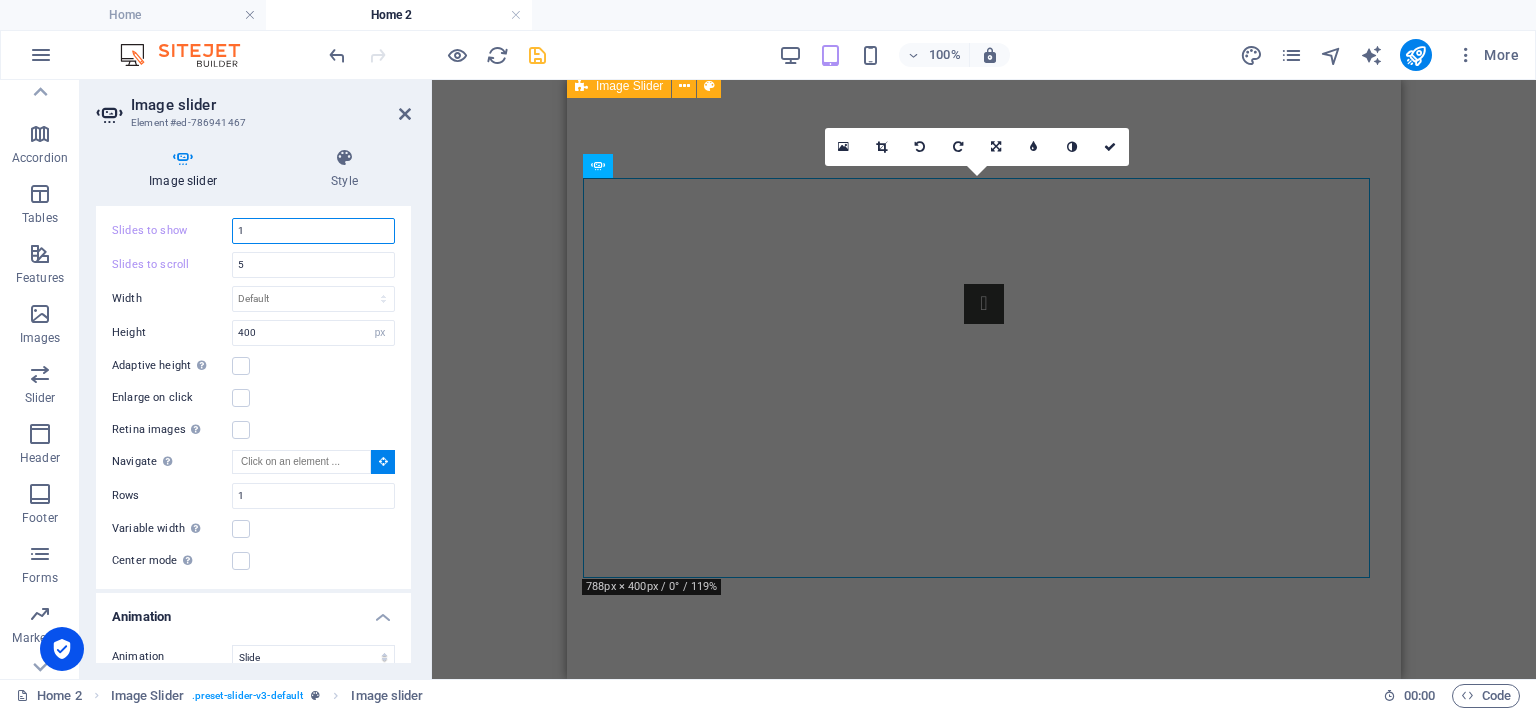 type on "1" 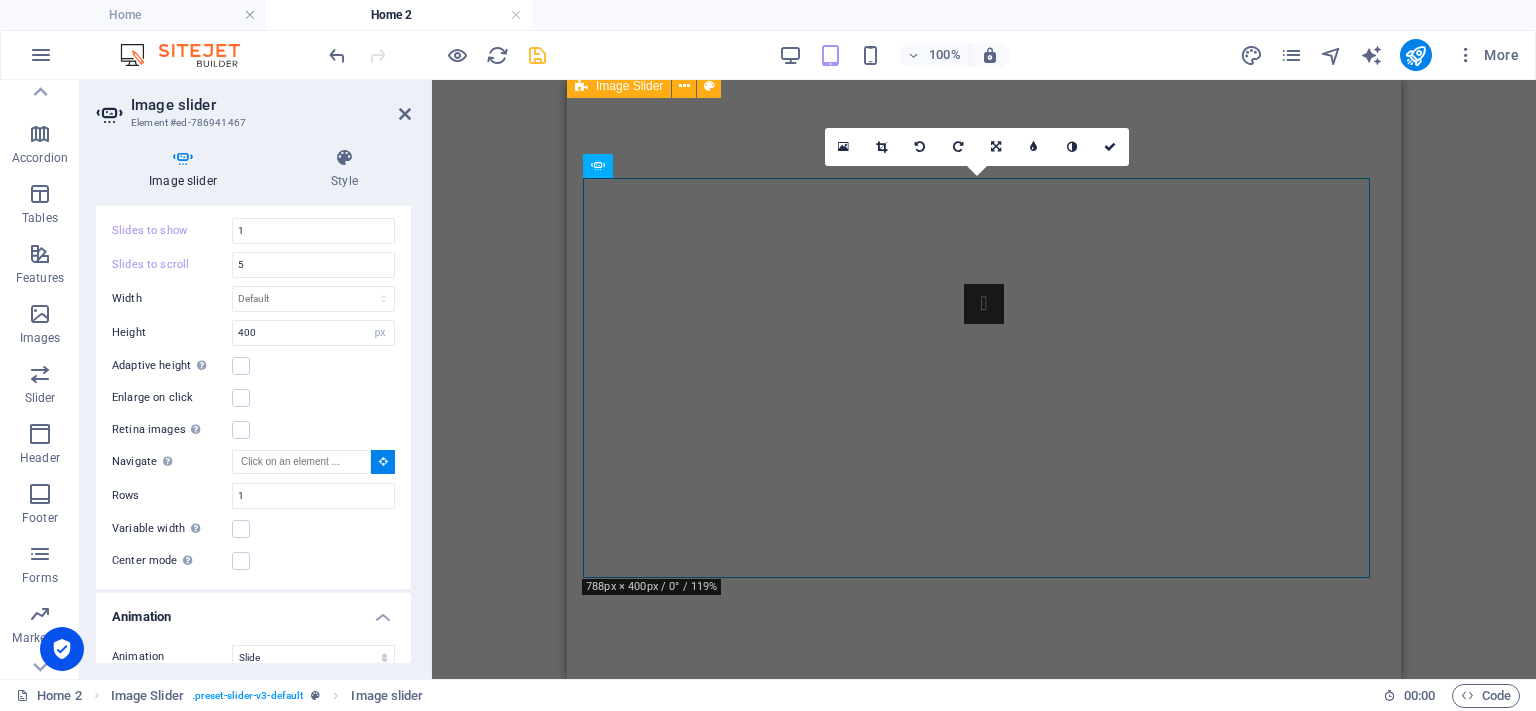 click on "Drag and drop a file to add it
H2   Wide image with text   Wide image with text   Container   Text   Placeholder   Placeholder   Container   Text   Container   Container   Spacer   Container   Container   Image Slider   Unequal Columns   Container   Unequal Columns   Container   Logo   Container   Image slider   Image slider   Image slider   Image Slider   Container   Unequal Columns   Logo   Image 180 170 160 150 140 130 120 110 100 90 80 70 60 50 40 30 20 10 0 -10 -20 -30 -40 -50 -60 -70 -80 -90 -100 -110 -120 -130 -140 -150 -160 -170 788px × 400px / 0° / 142% 16:10 16:9 4:3 1:1 1:2 0 180 170 160 150 140 130 120 110 100 90 80 70 60 50 40 30 20 10 0 -10 -20 -30 -40 -50 -60 -70 -80 -90 -100 -110 -120 -130 -140 -150 -160 -170 788px × 400px / 0° / 119% 16:10 16:9 4:3 1:1 1:2 0 180 170 160 150 140 130 120 110 100 90 80 70 60 50 40 30 20 10 0 -10 -20 -30 -40 -50 -60 -70 -80 -90 -100 -110 -120 -130 -140 -150 -160 -170 788px × 400px / 0° / 62% 16:10 16:9 4:3 1:1 1:2 0 180 170 160 150 140 0" at bounding box center (984, 379) 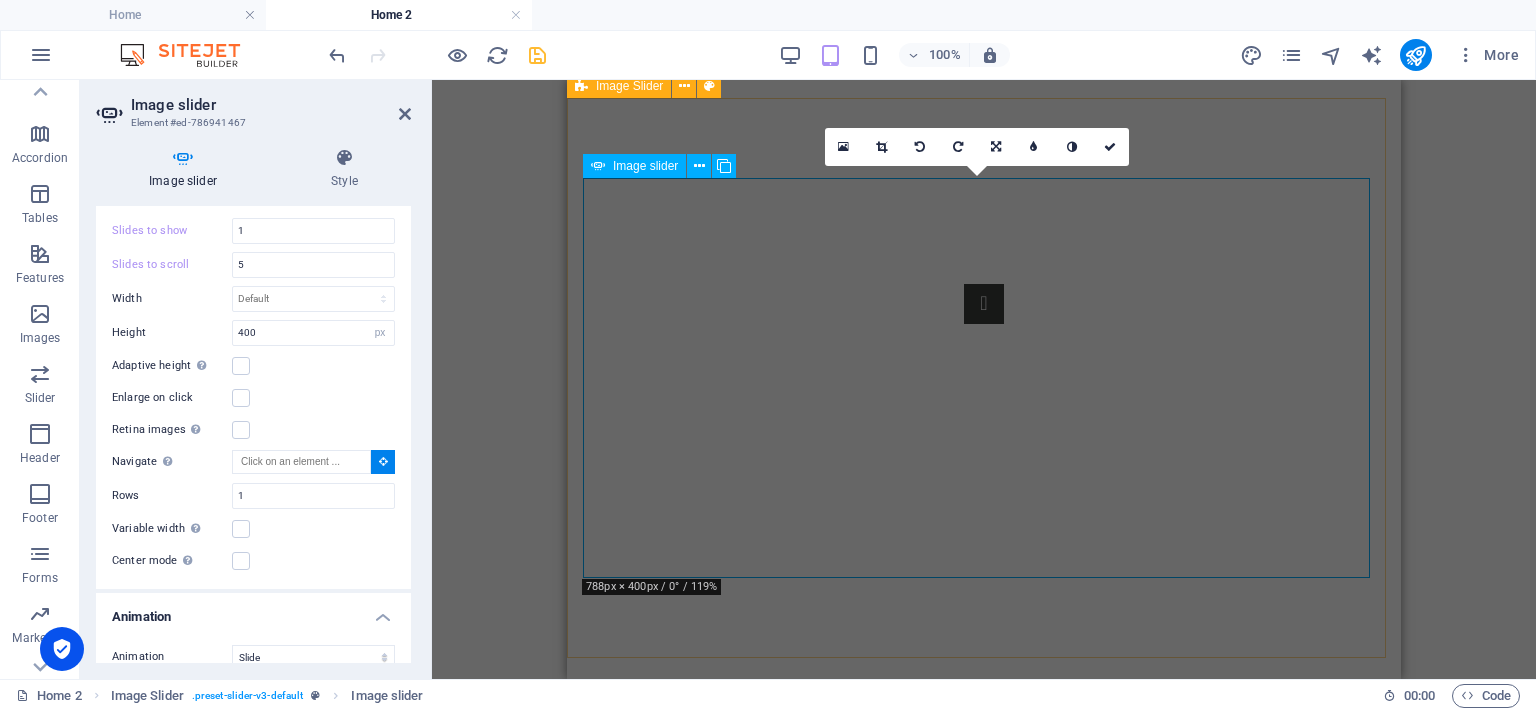 click at bounding box center (598, 166) 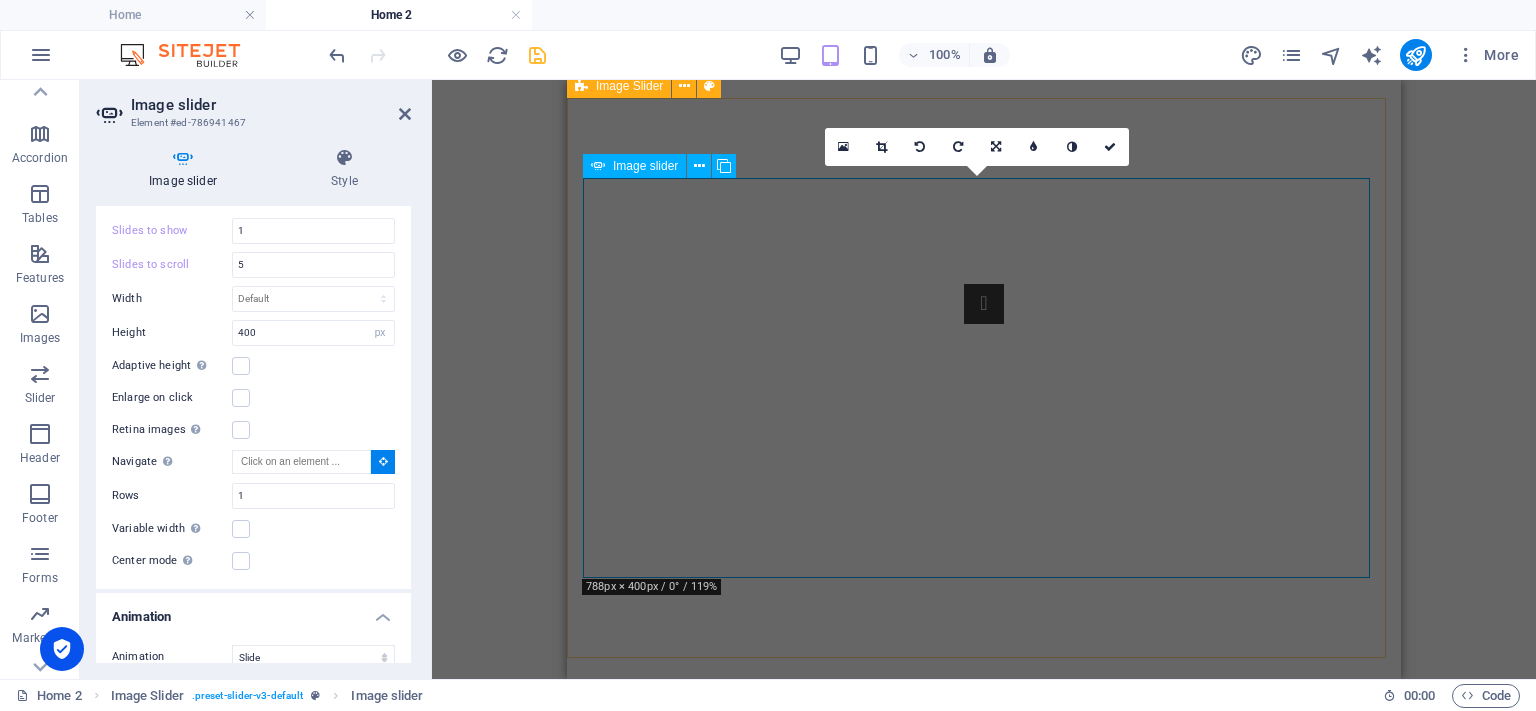 type on "#ed-786941467" 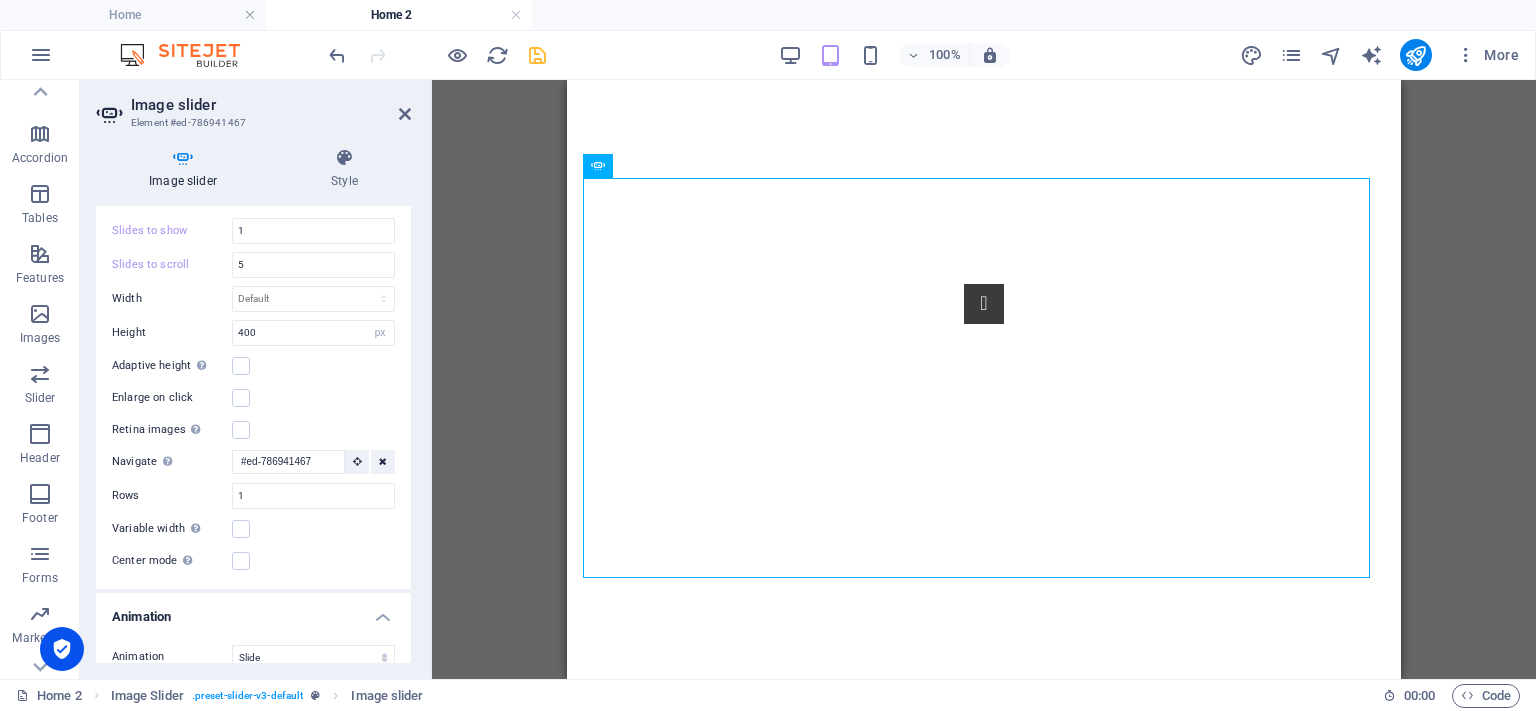 click on "Drag and drop a file to add it
H2   Wide image with text   Wide image with text   Container   Text   Placeholder   Placeholder   Container   Text   Container   Container   Spacer   Container   Container   Image Slider   Unequal Columns   Container   Unequal Columns   Container   Logo   Container   Image slider   Image slider   Image slider   Image Slider   Container   Unequal Columns   Logo   Image 180 170 160 150 140 130 120 110 100 90 80 70 60 50 40 30 20 10 0 -10 -20 -30 -40 -50 -60 -70 -80 -90 -100 -110 -120 -130 -140 -150 -160 -170 788px × 400px / 0° / 142% 16:10 16:9 4:3 1:1 1:2 0 180 170 160 150 140 130 120 110 100 90 80 70 60 50 40 30 20 10 0 -10 -20 -30 -40 -50 -60 -70 -80 -90 -100 -110 -120 -130 -140 -150 -160 -170 788px × 400px / 0° / 119% 16:10 16:9 4:3 1:1 1:2 0 180 170 160 150 140 130 120 110 100 90 80 70 60 50 40 30 20 10 0 -10 -20 -30 -40 -50 -60 -70 -80 -90 -100 -110 -120 -130 -140 -150 -160 -170 788px × 400px / 0° / 62% 16:10 16:9 4:3 1:1 1:2 0 180 170 160 150 140 0" at bounding box center [984, 379] 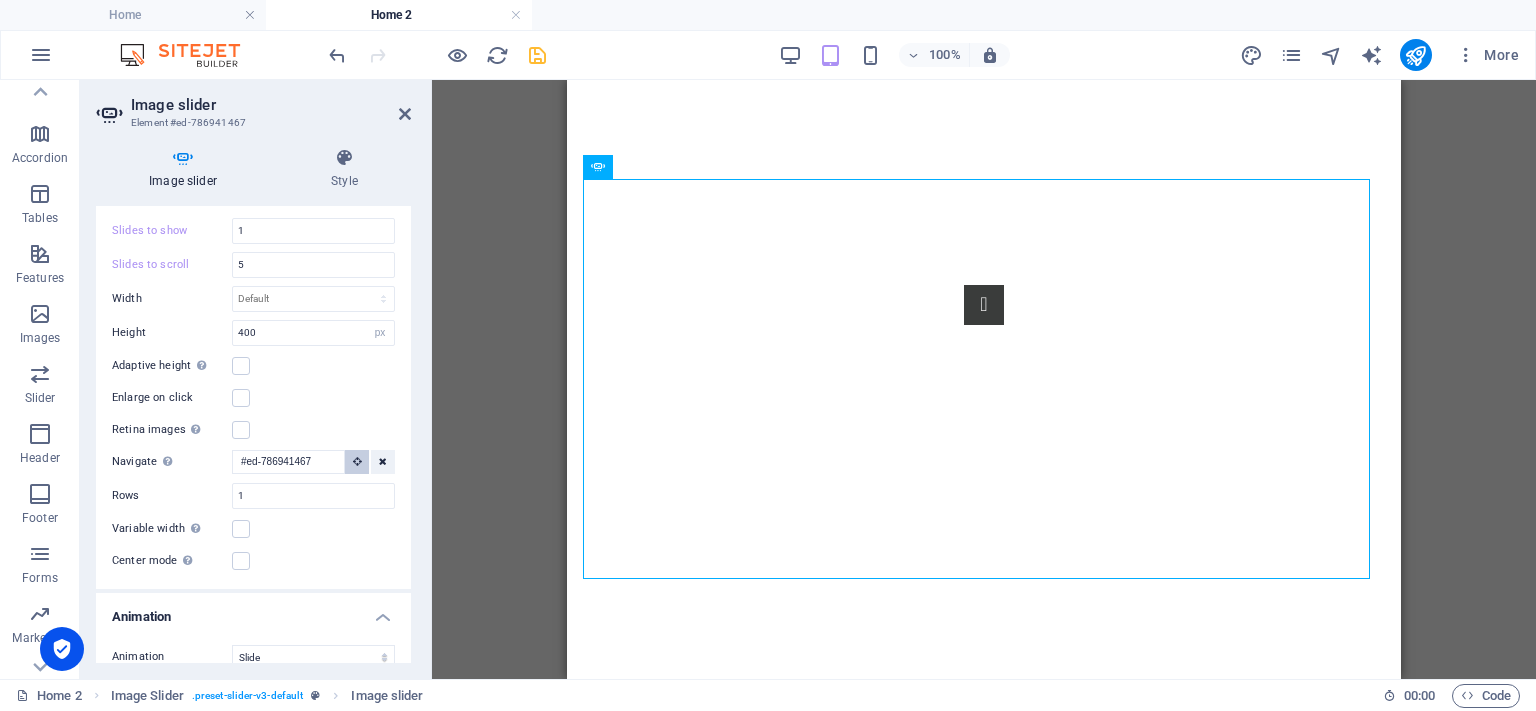 scroll, scrollTop: 223, scrollLeft: 0, axis: vertical 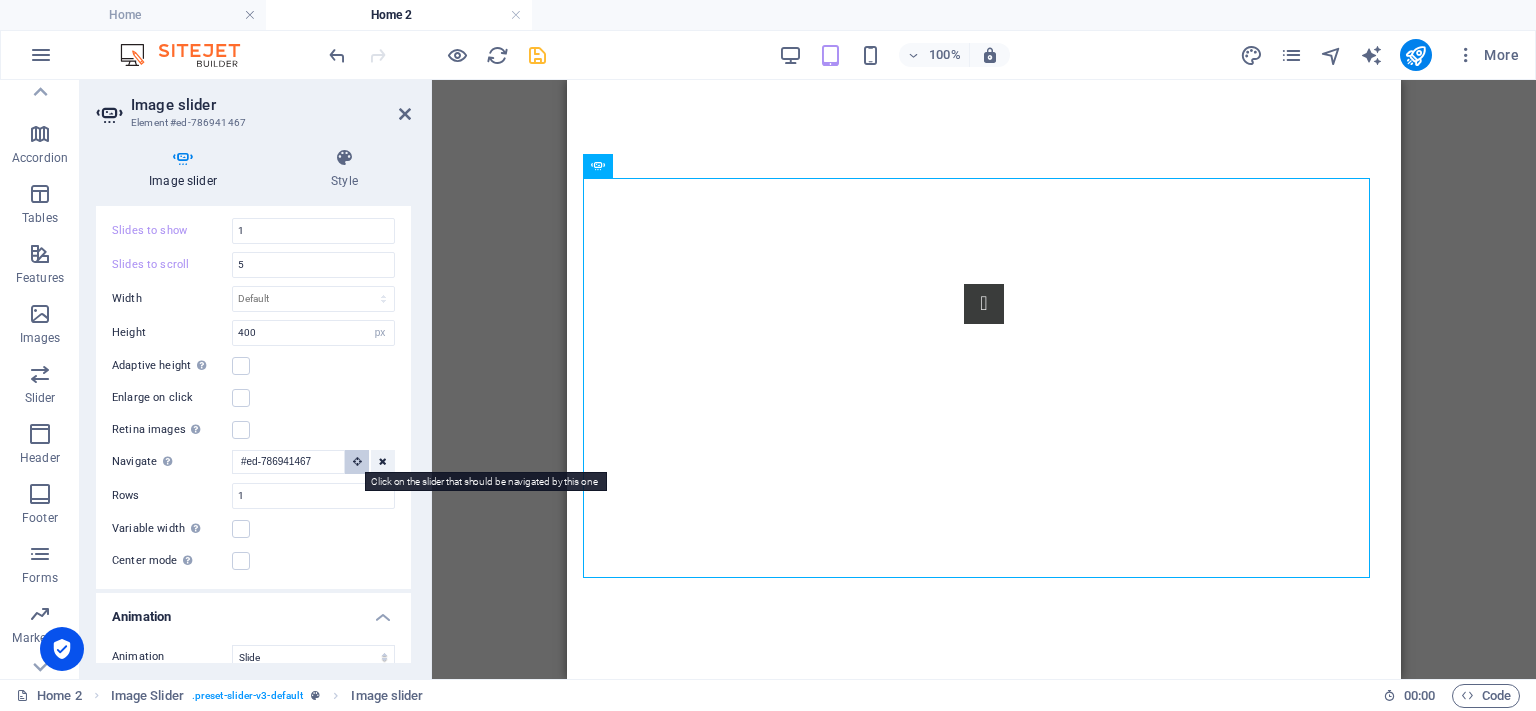 click at bounding box center (357, 461) 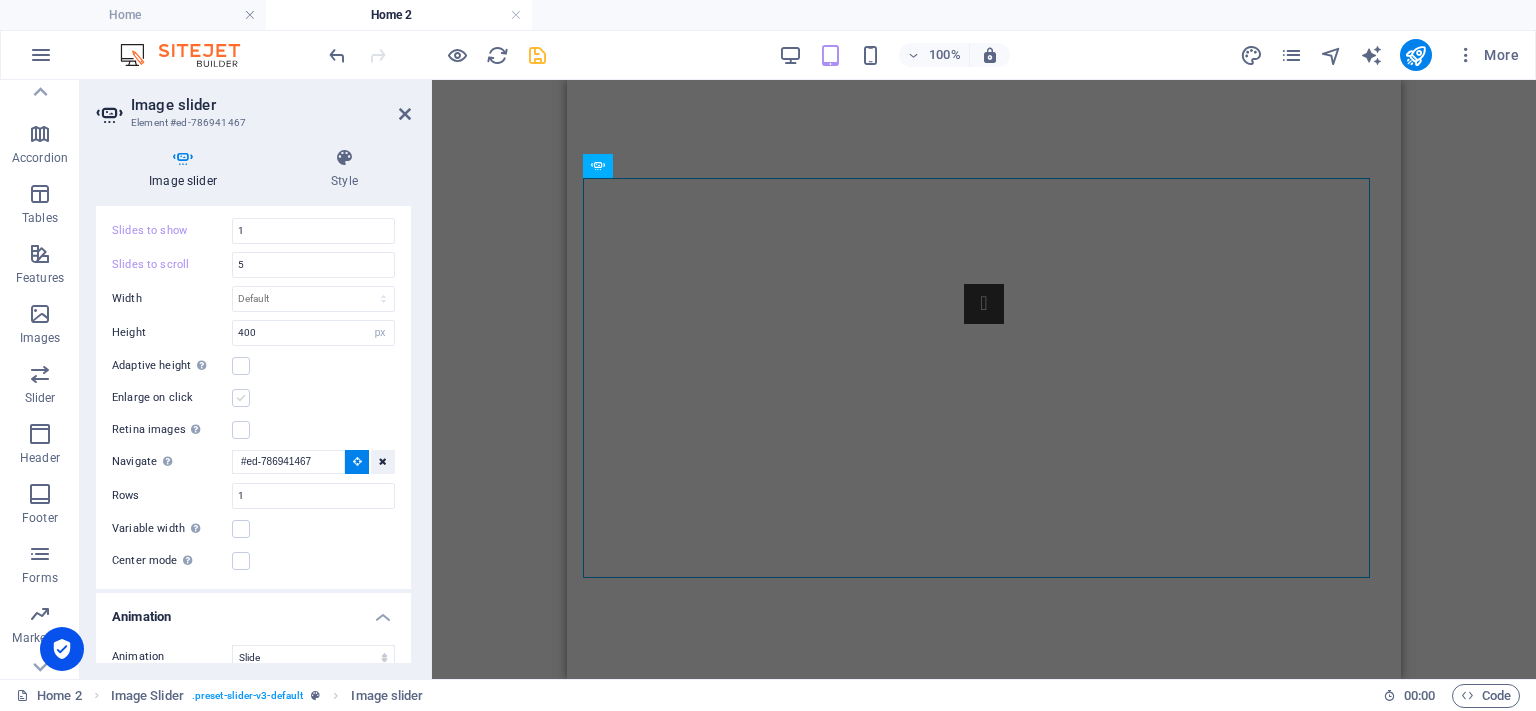 click at bounding box center [241, 398] 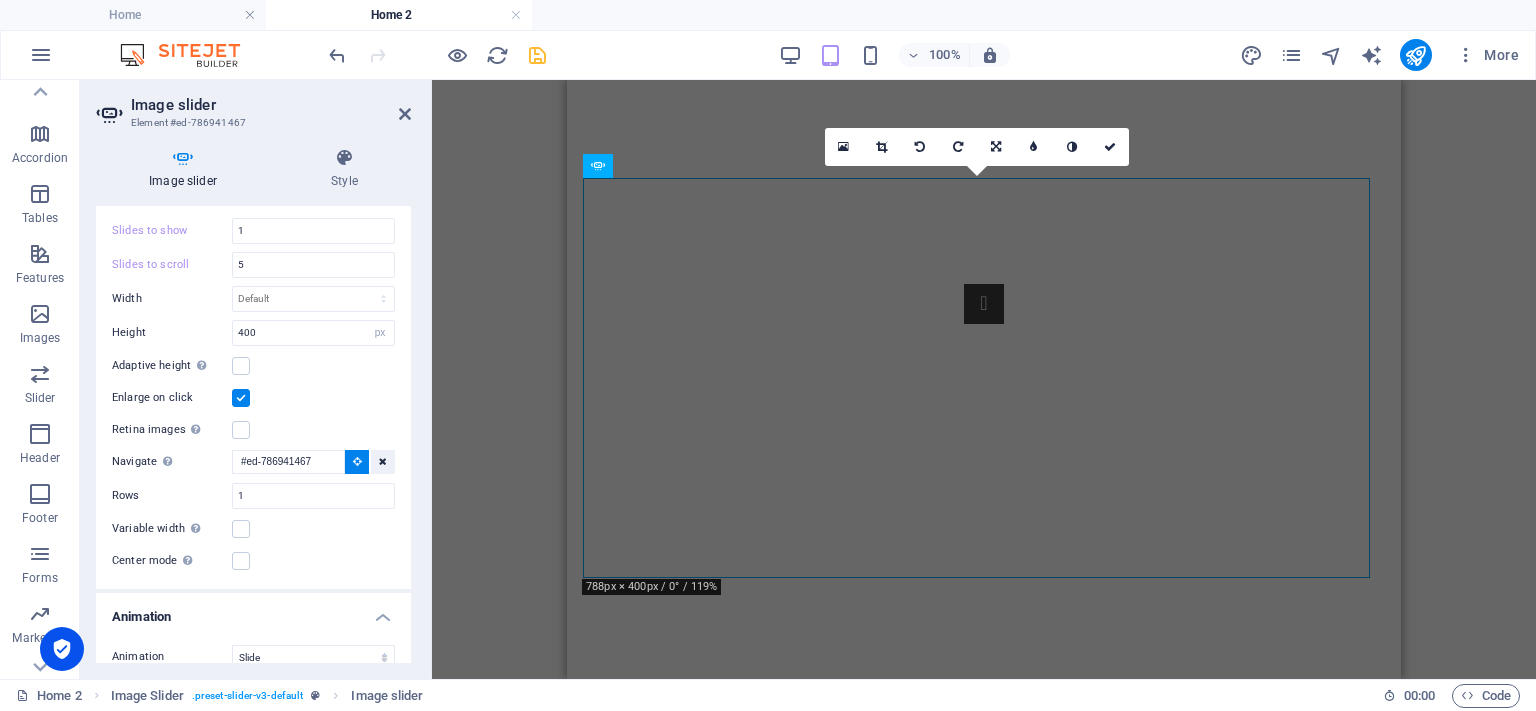 click at bounding box center (241, 398) 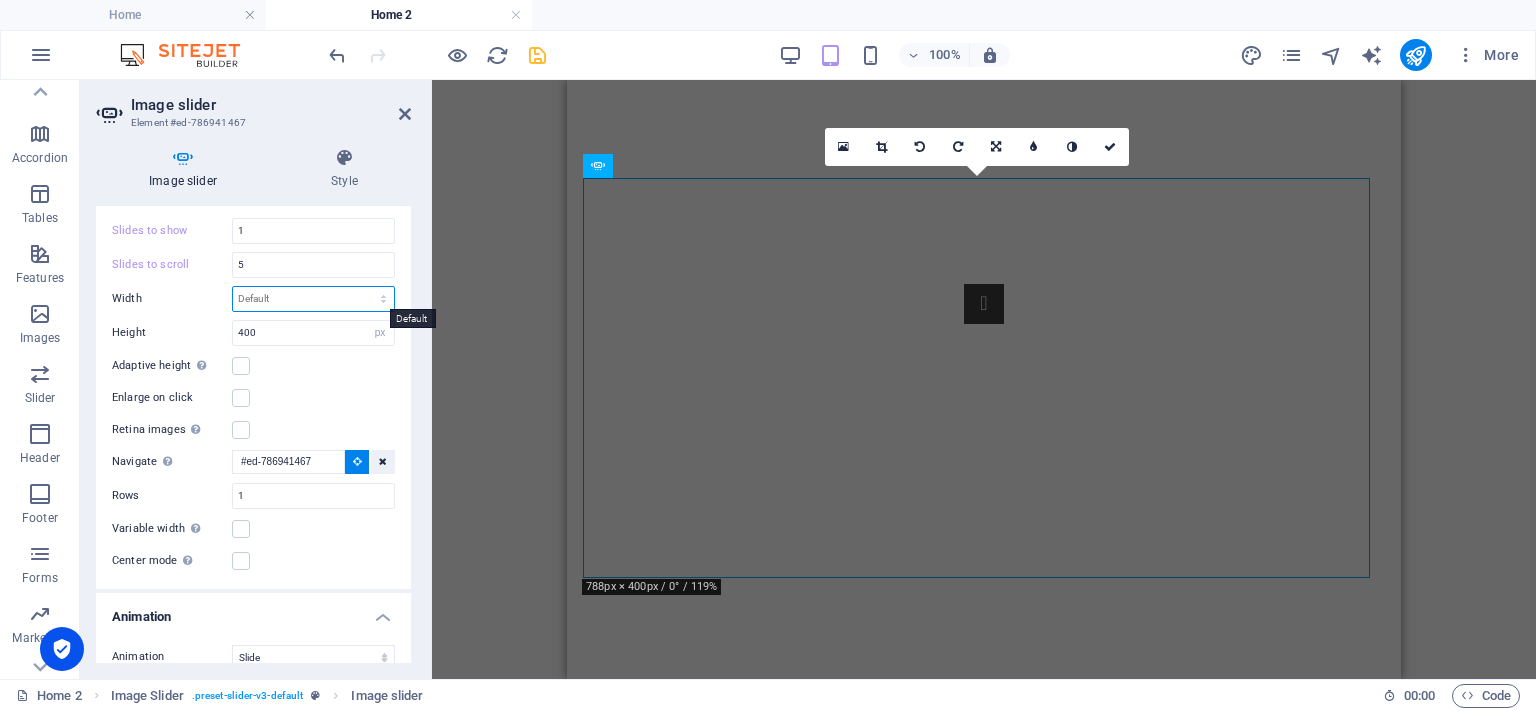 click on "Default px % rem em vw vh" at bounding box center (313, 299) 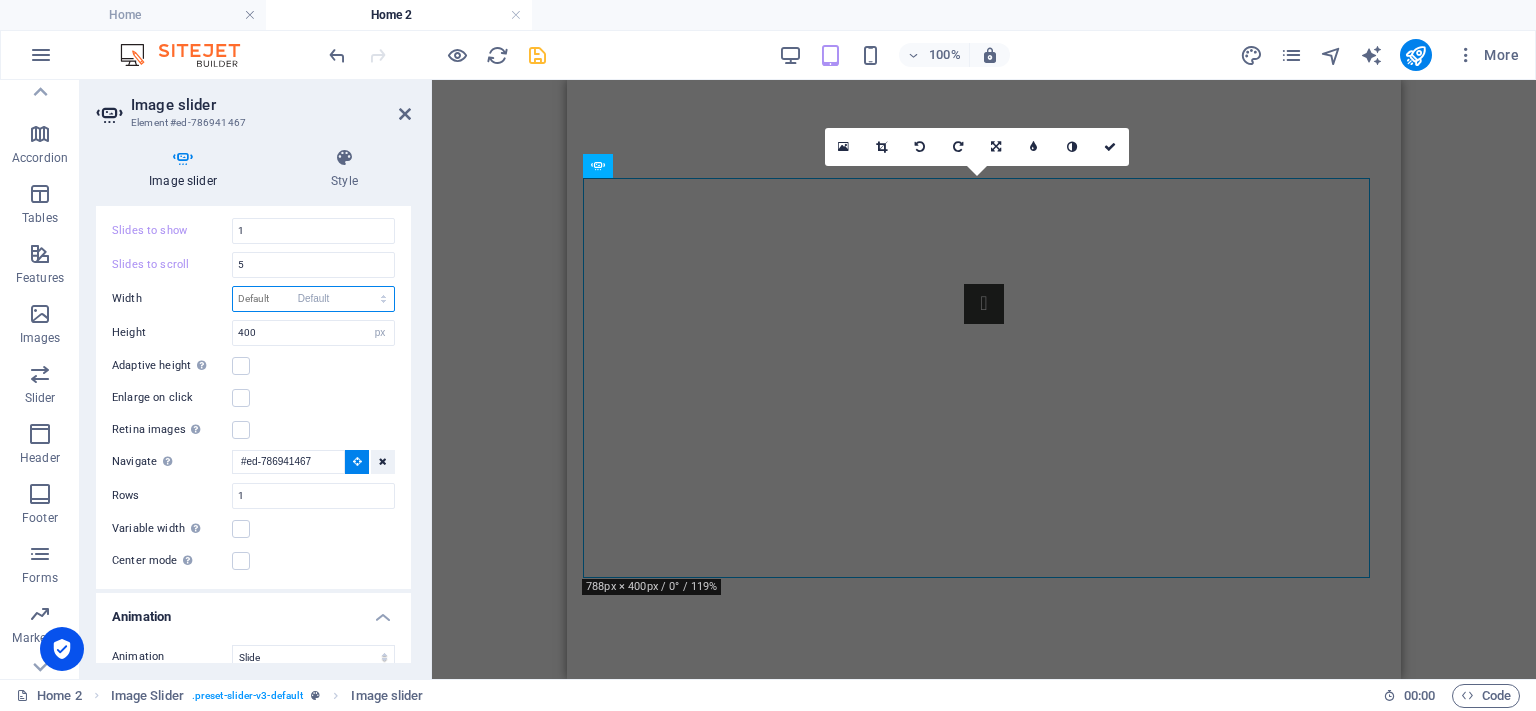 click on "Default px % rem em vw vh" at bounding box center (313, 299) 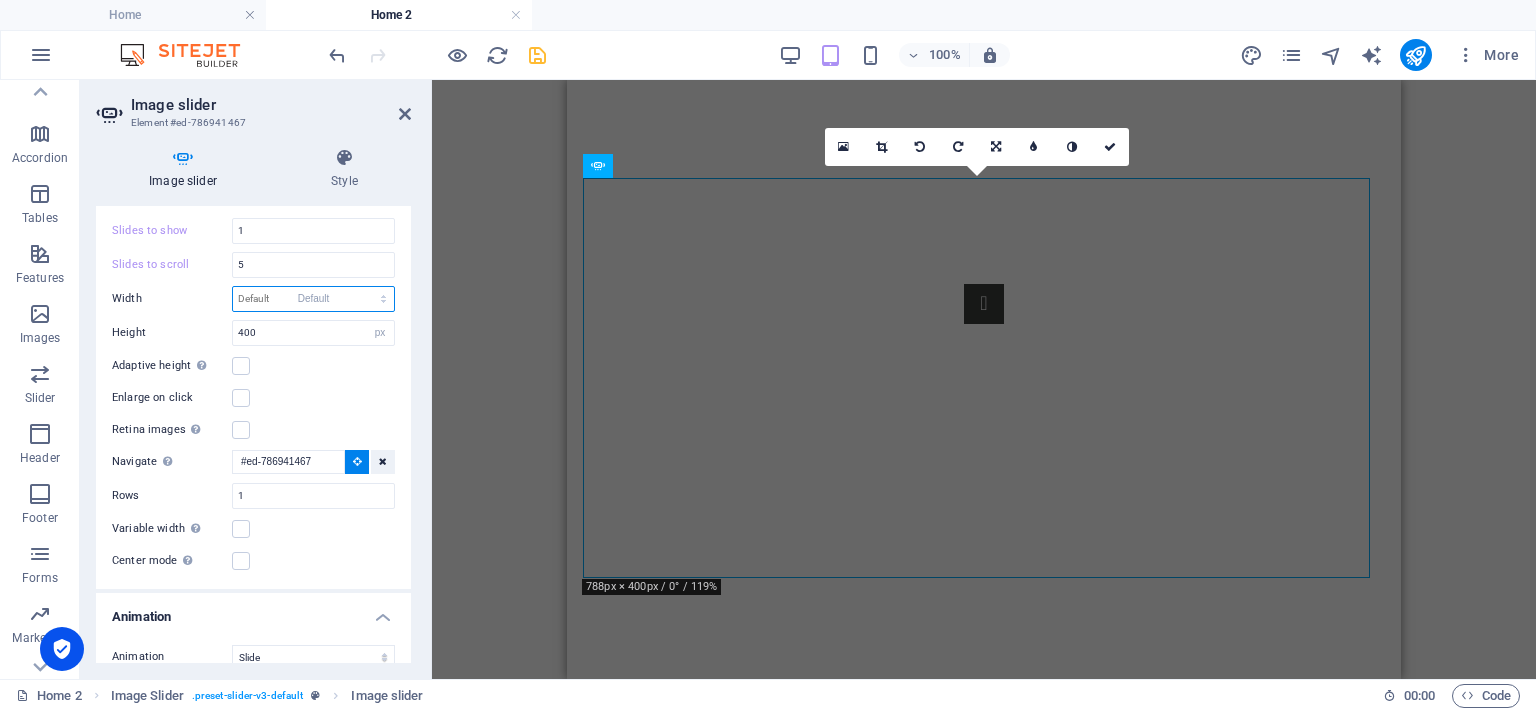 select on "DISABLED_OPTION_VALUE" 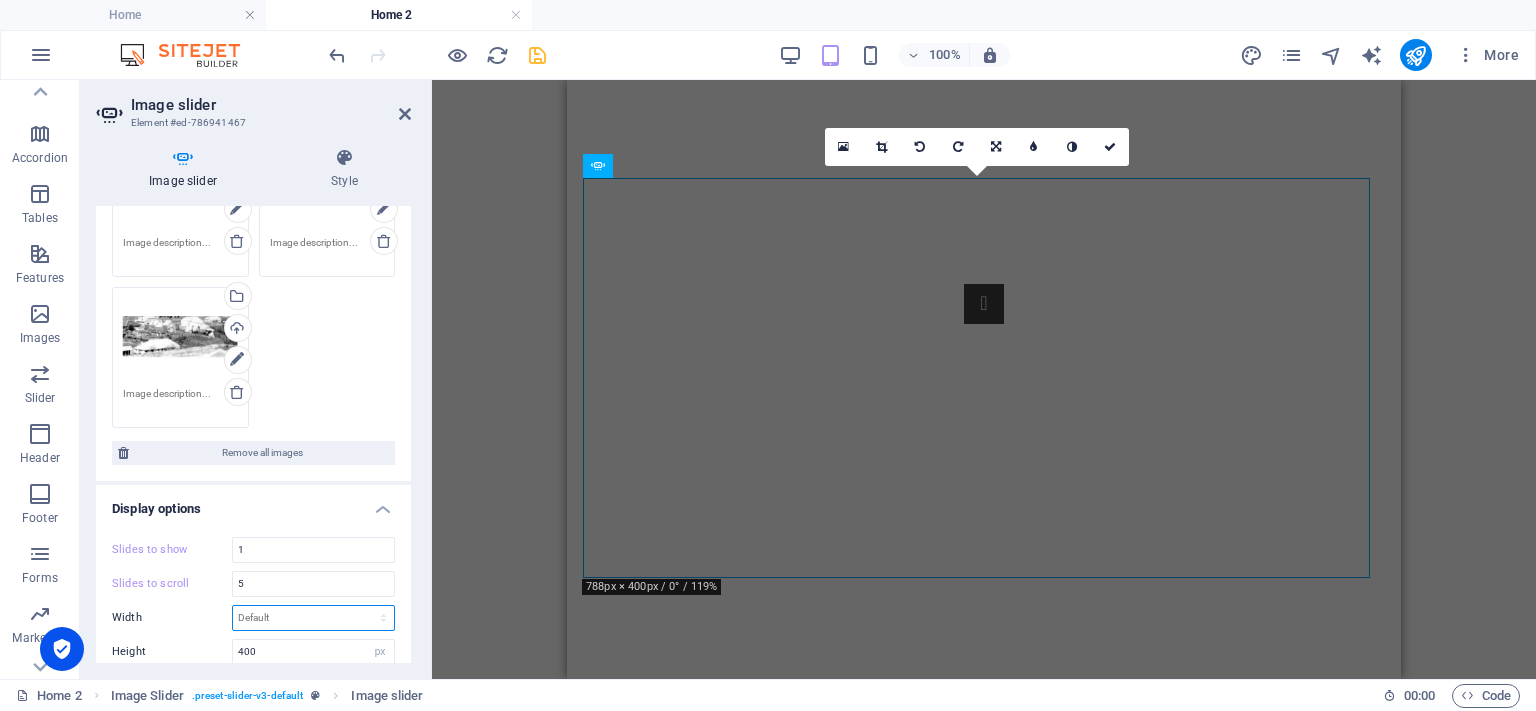 scroll, scrollTop: 351, scrollLeft: 0, axis: vertical 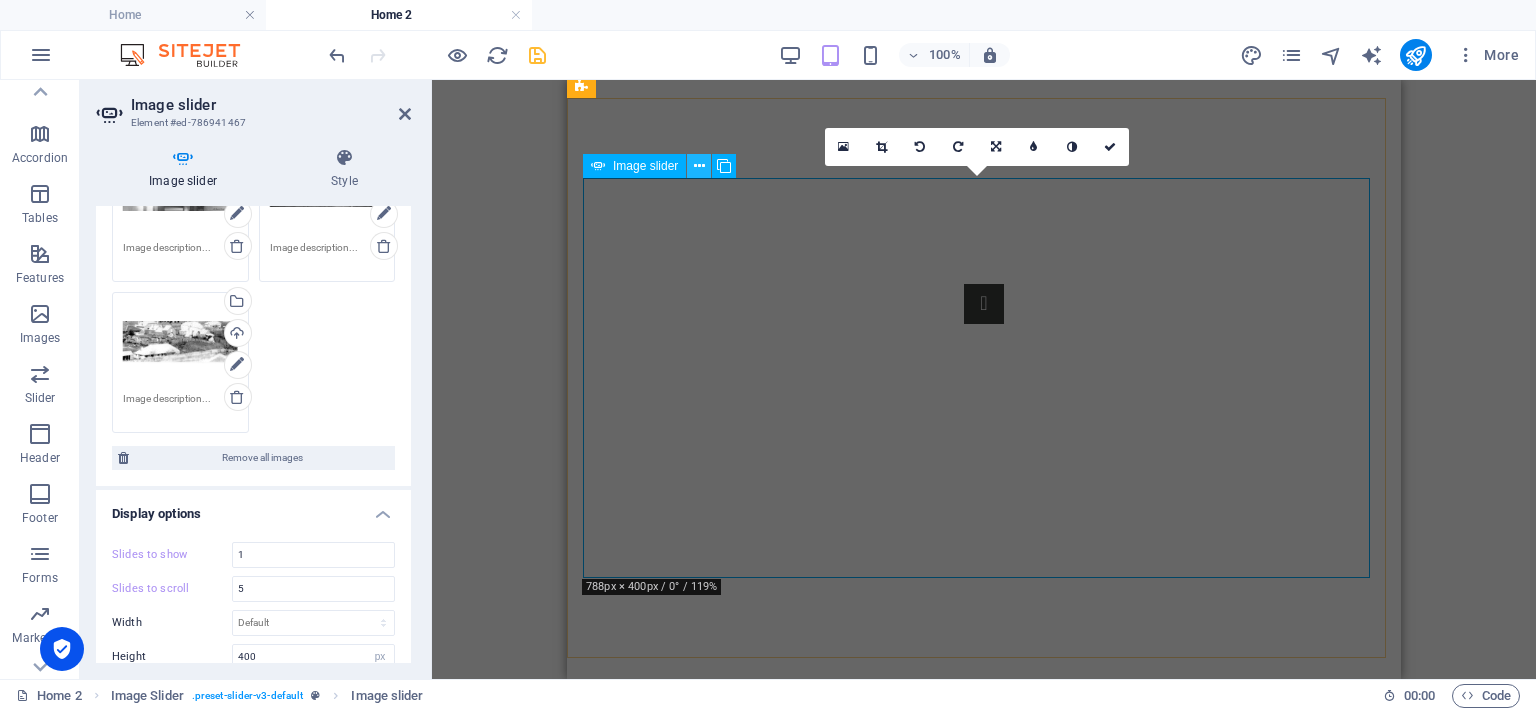 click at bounding box center [699, 166] 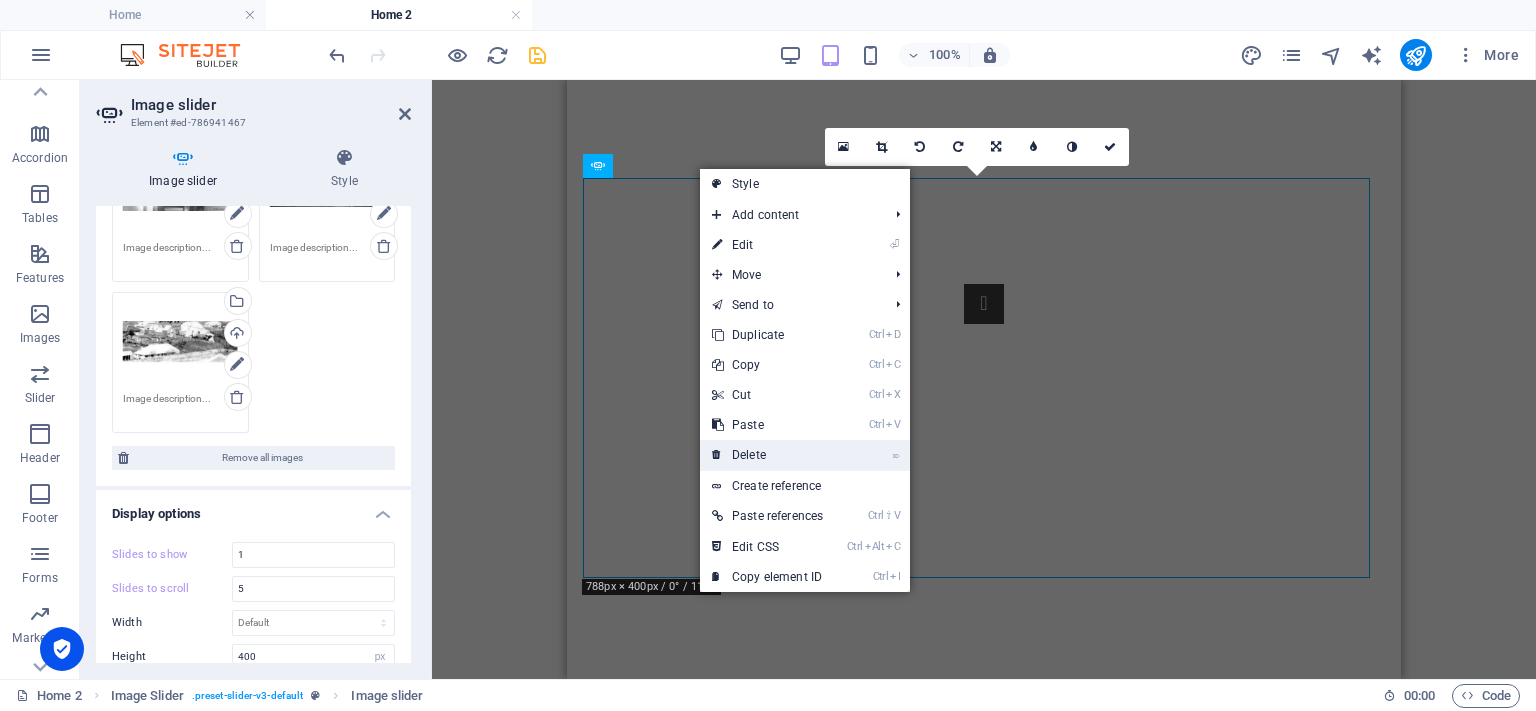 click on "⌦  Delete" at bounding box center [767, 455] 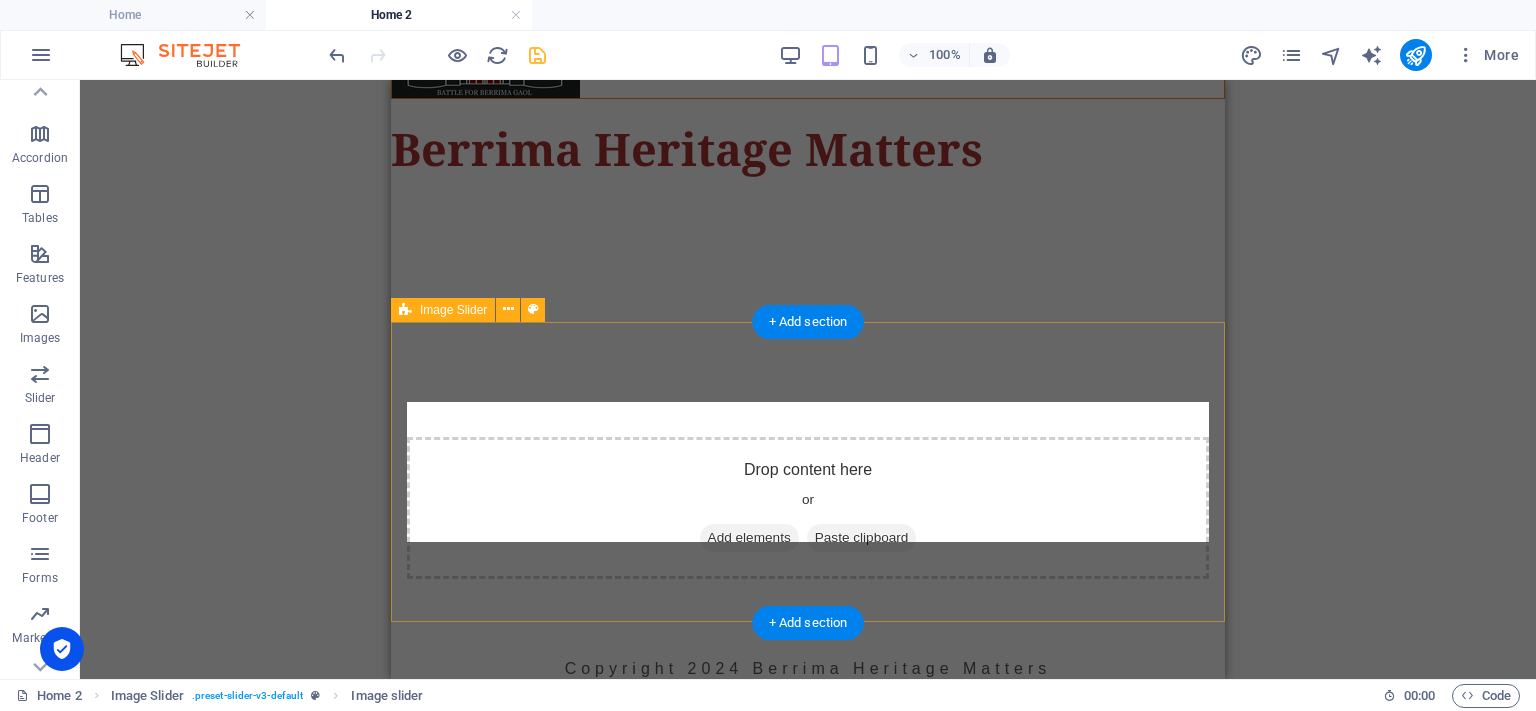 scroll, scrollTop: 0, scrollLeft: 0, axis: both 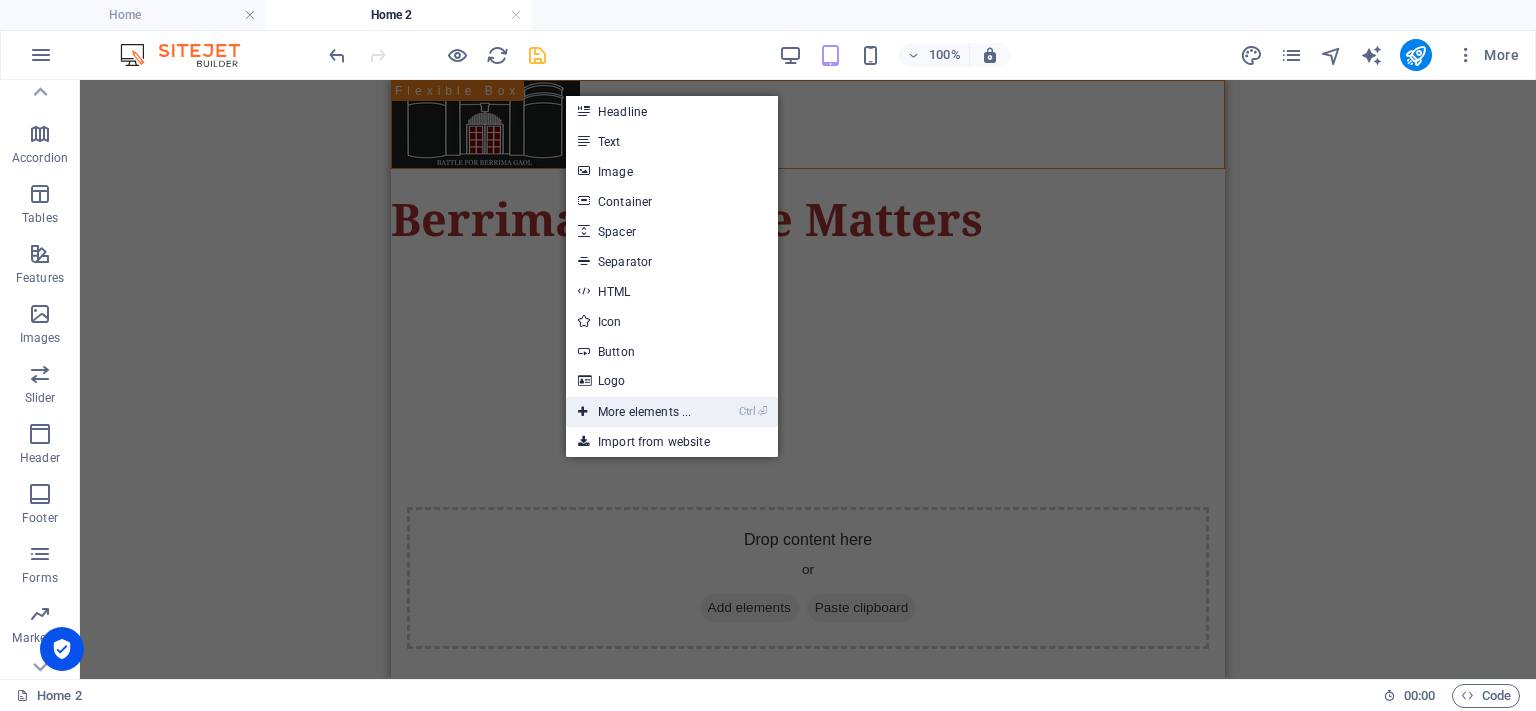 click on "Ctrl ⏎  More elements ..." at bounding box center (634, 412) 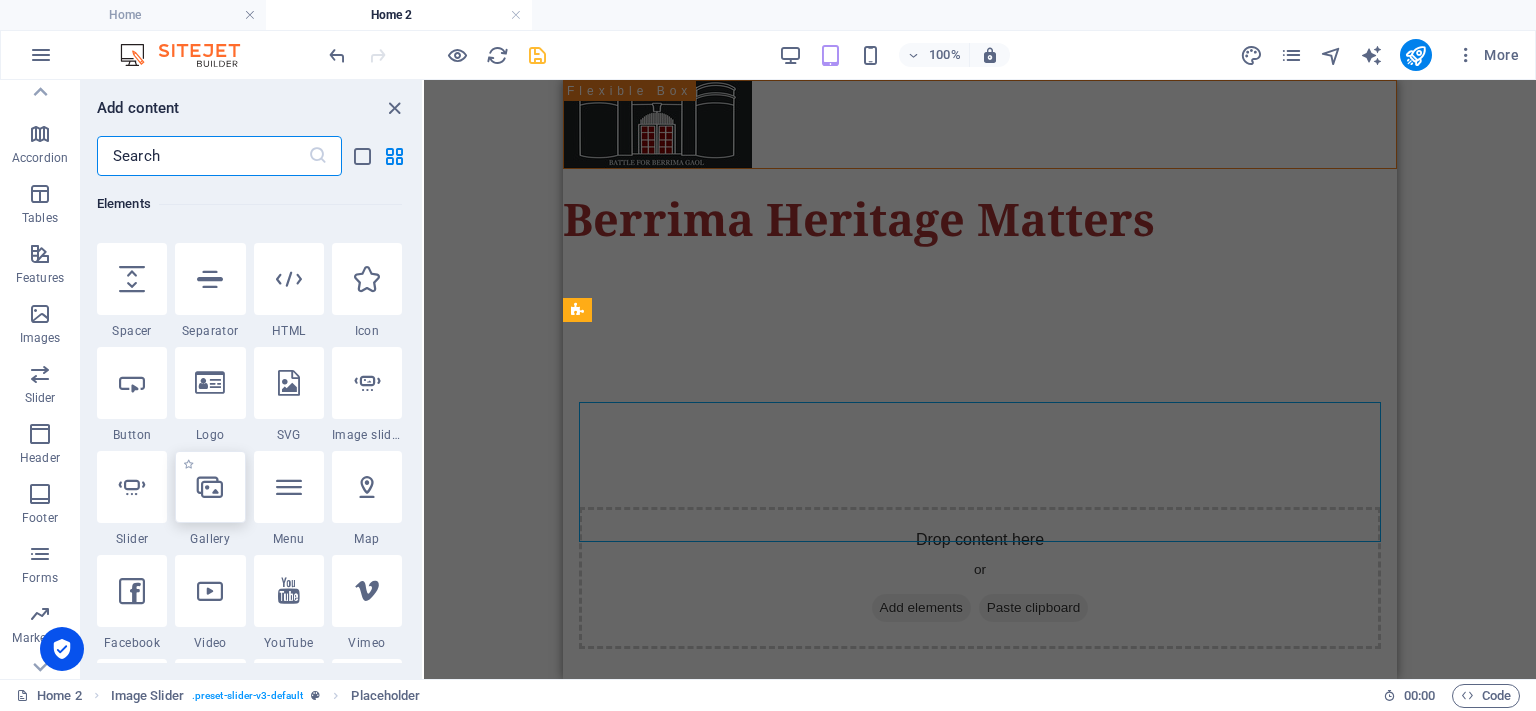 scroll, scrollTop: 312, scrollLeft: 0, axis: vertical 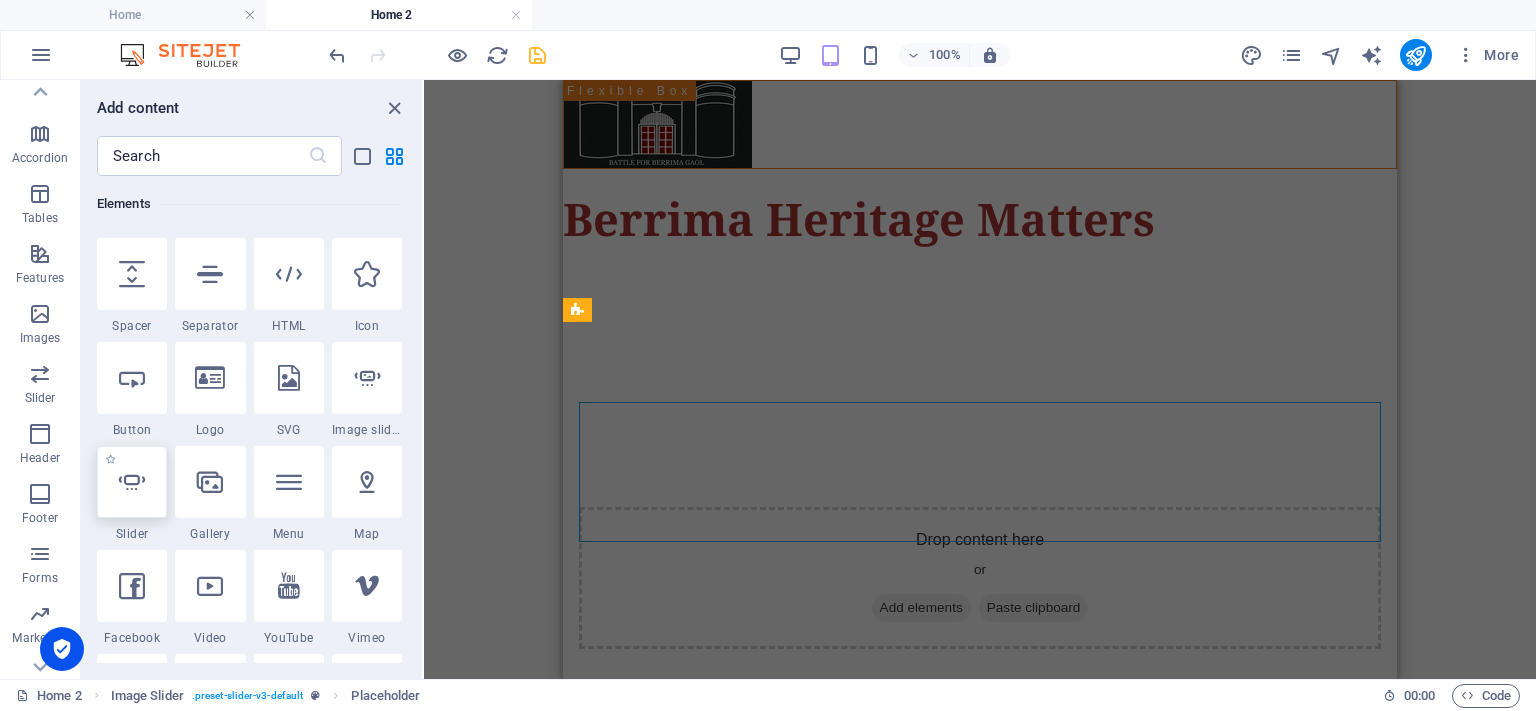 click at bounding box center (132, 482) 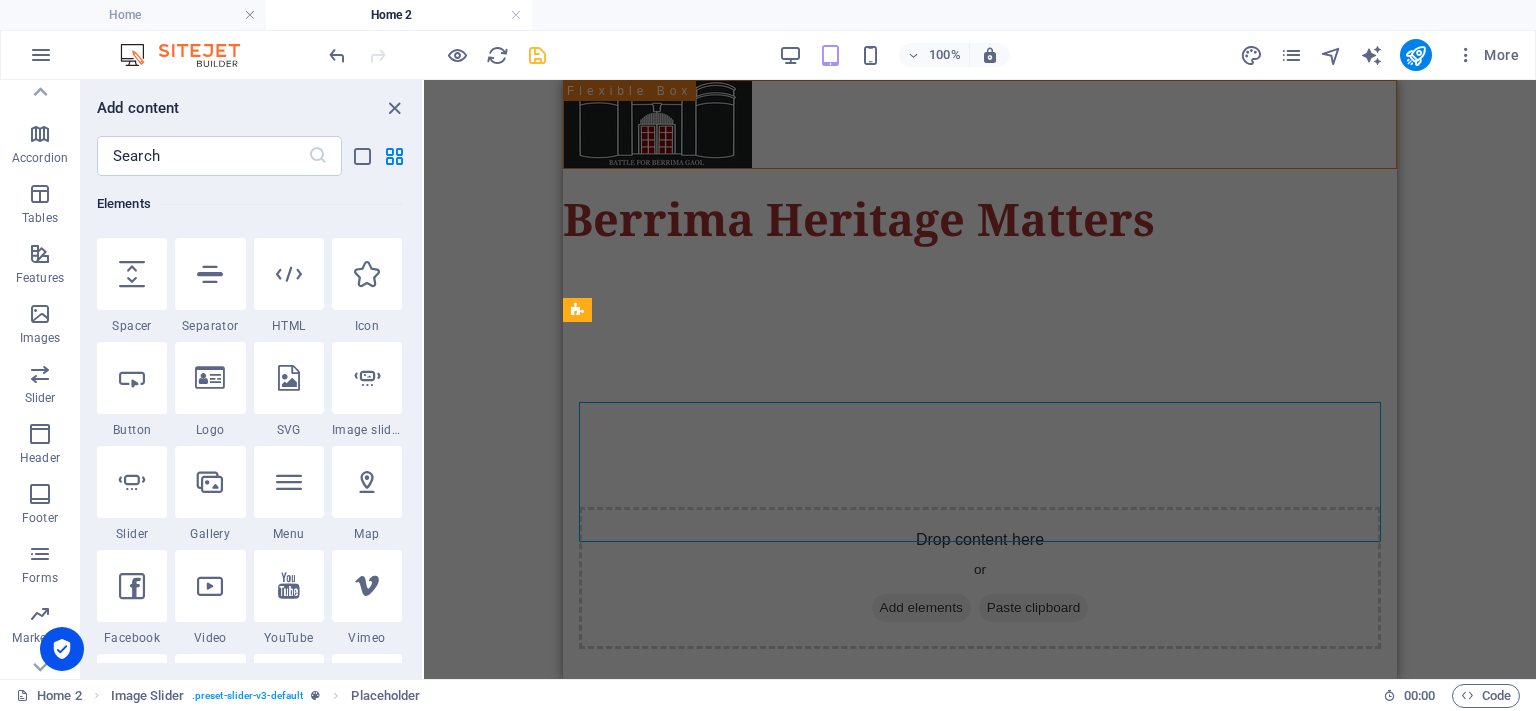 select on "ms" 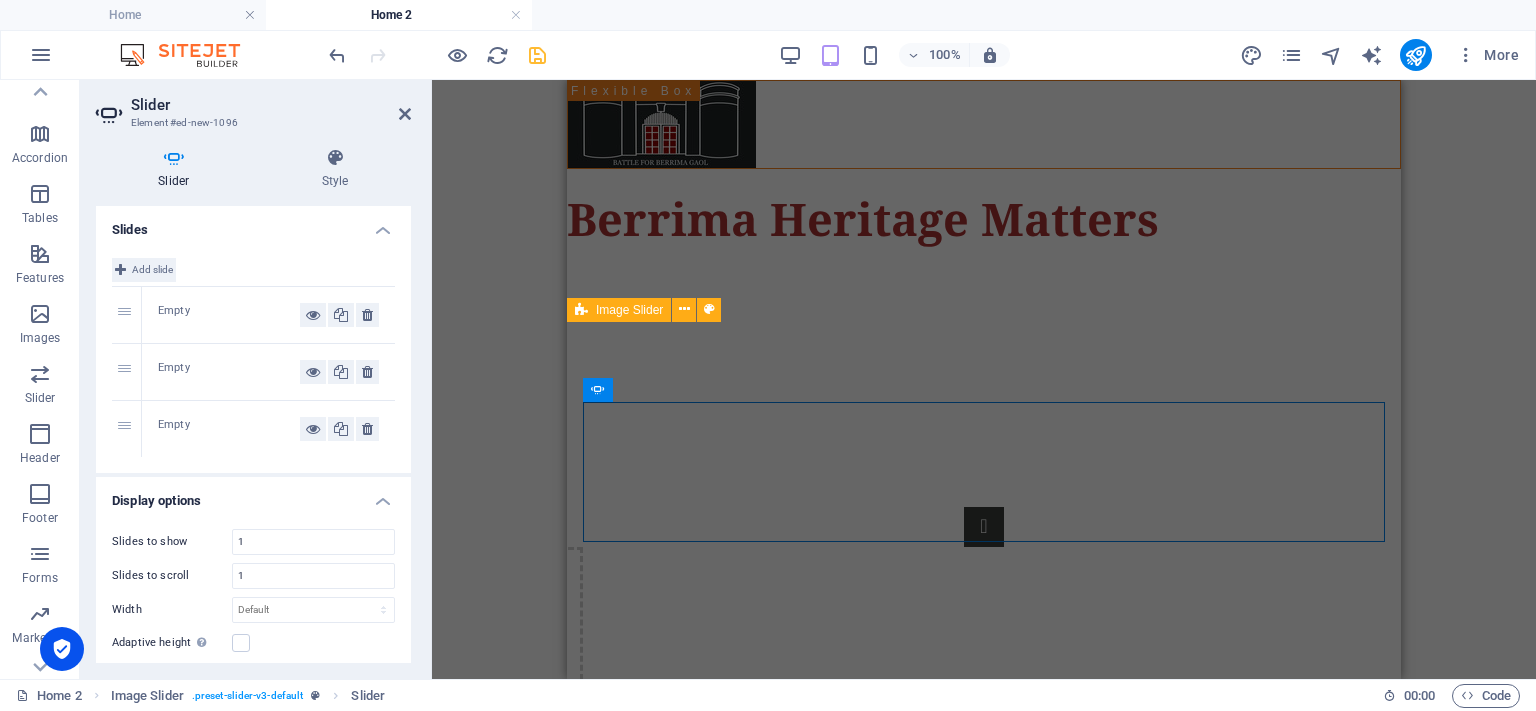 click at bounding box center [120, 270] 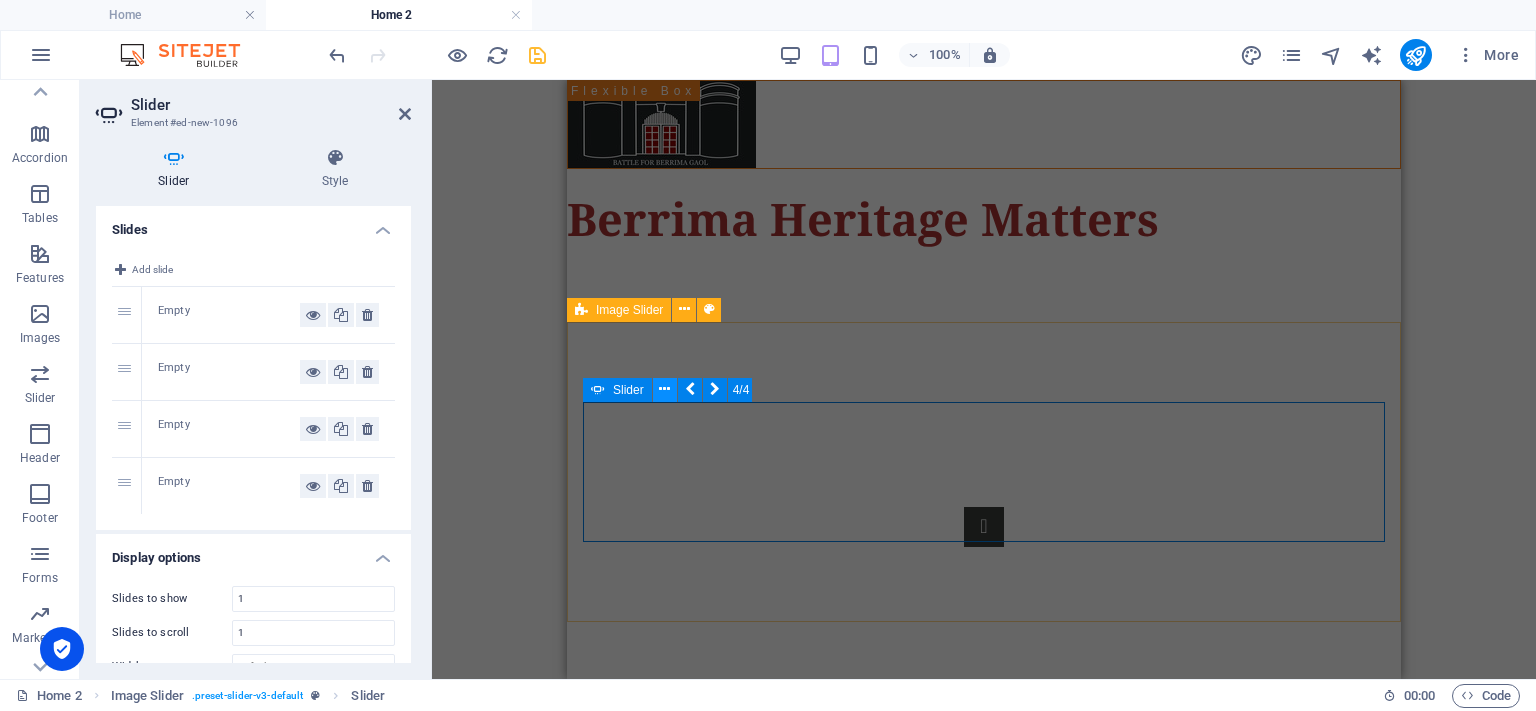 click at bounding box center [664, 389] 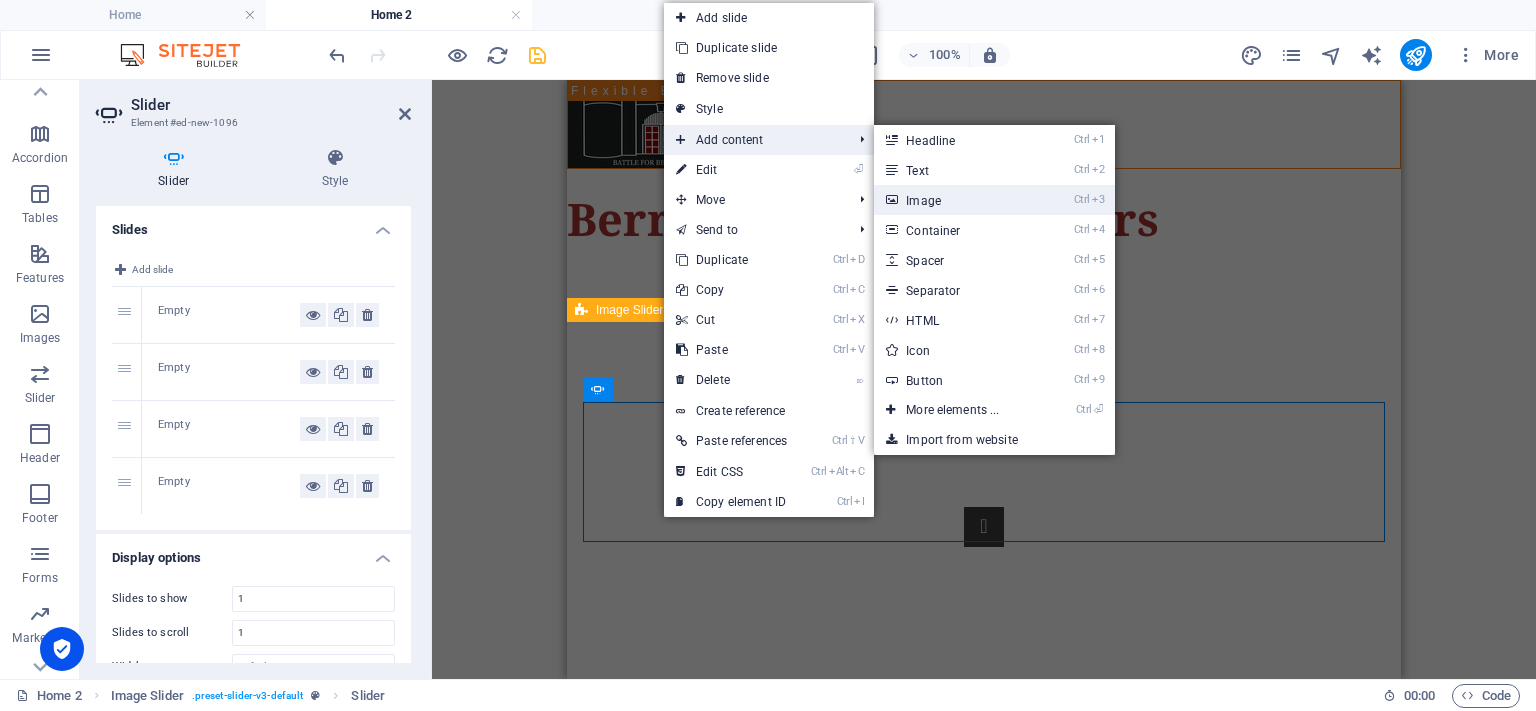 click on "Ctrl 3  Image" at bounding box center [956, 200] 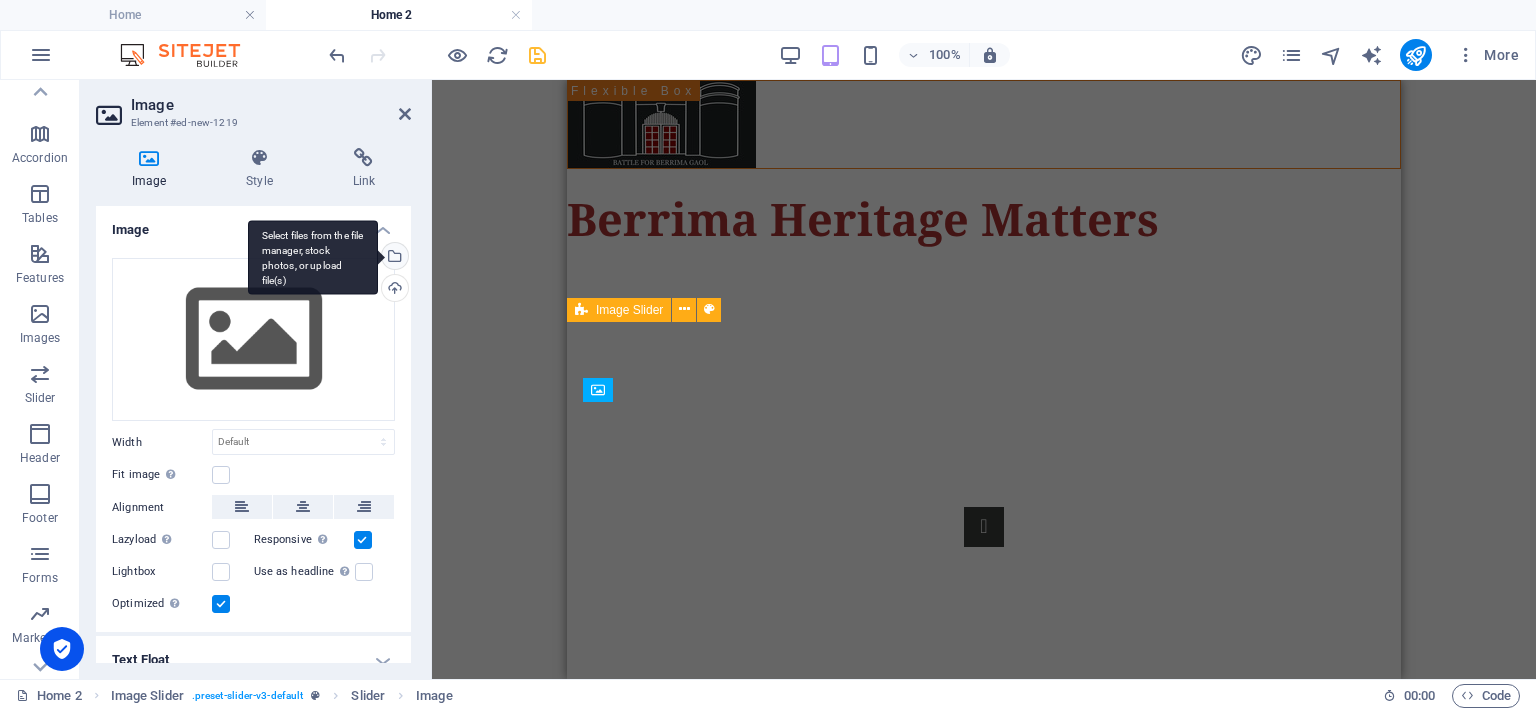 click on "Select files from the file manager, stock photos, or upload file(s)" at bounding box center [393, 258] 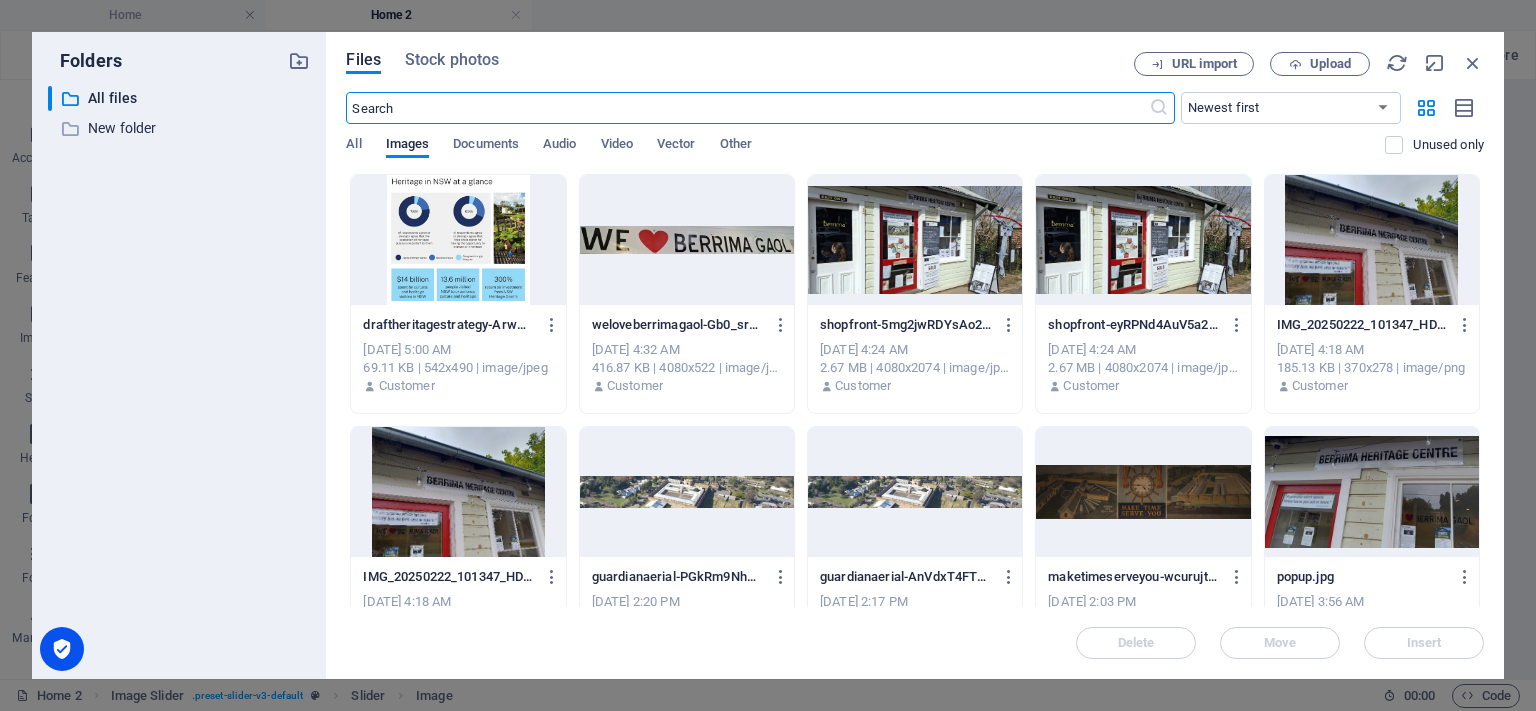 click at bounding box center [915, 240] 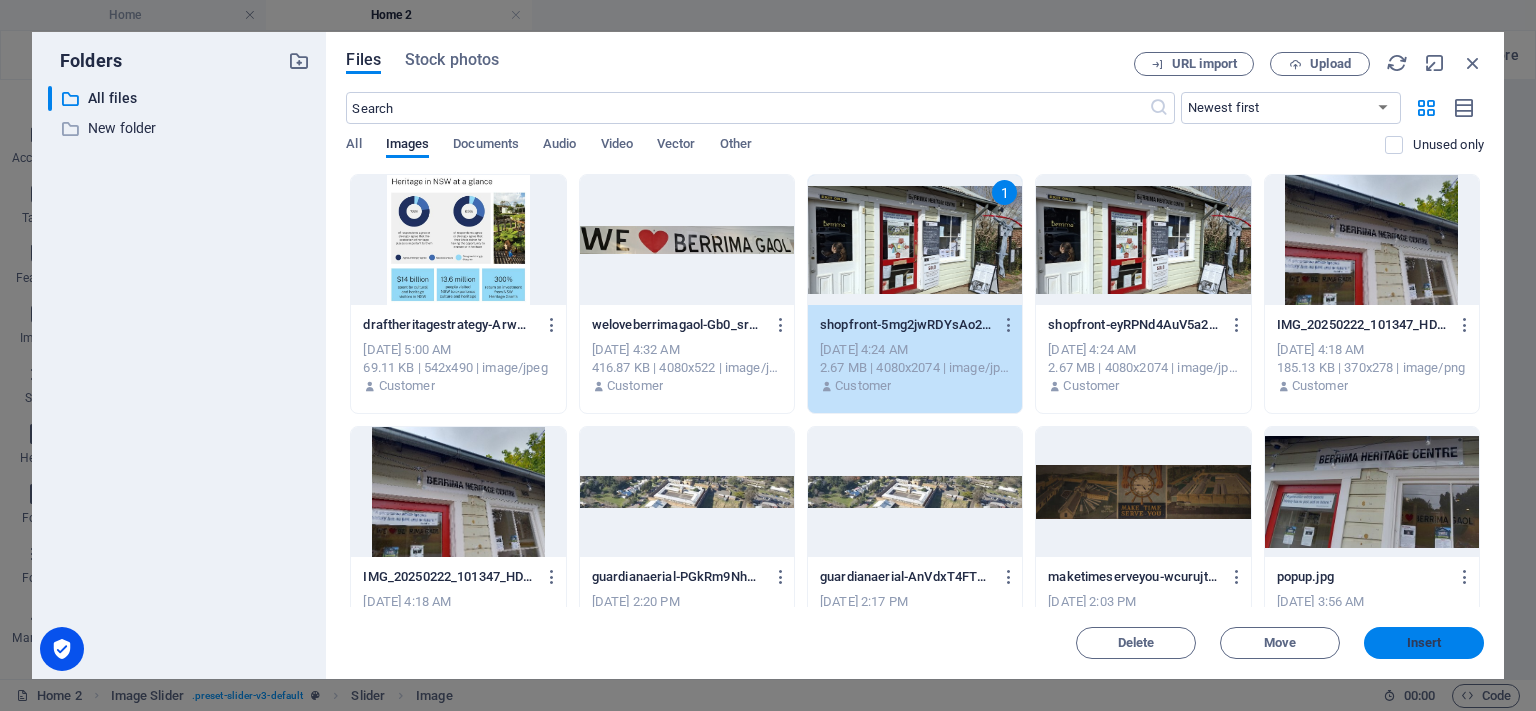click on "Insert" at bounding box center [1424, 643] 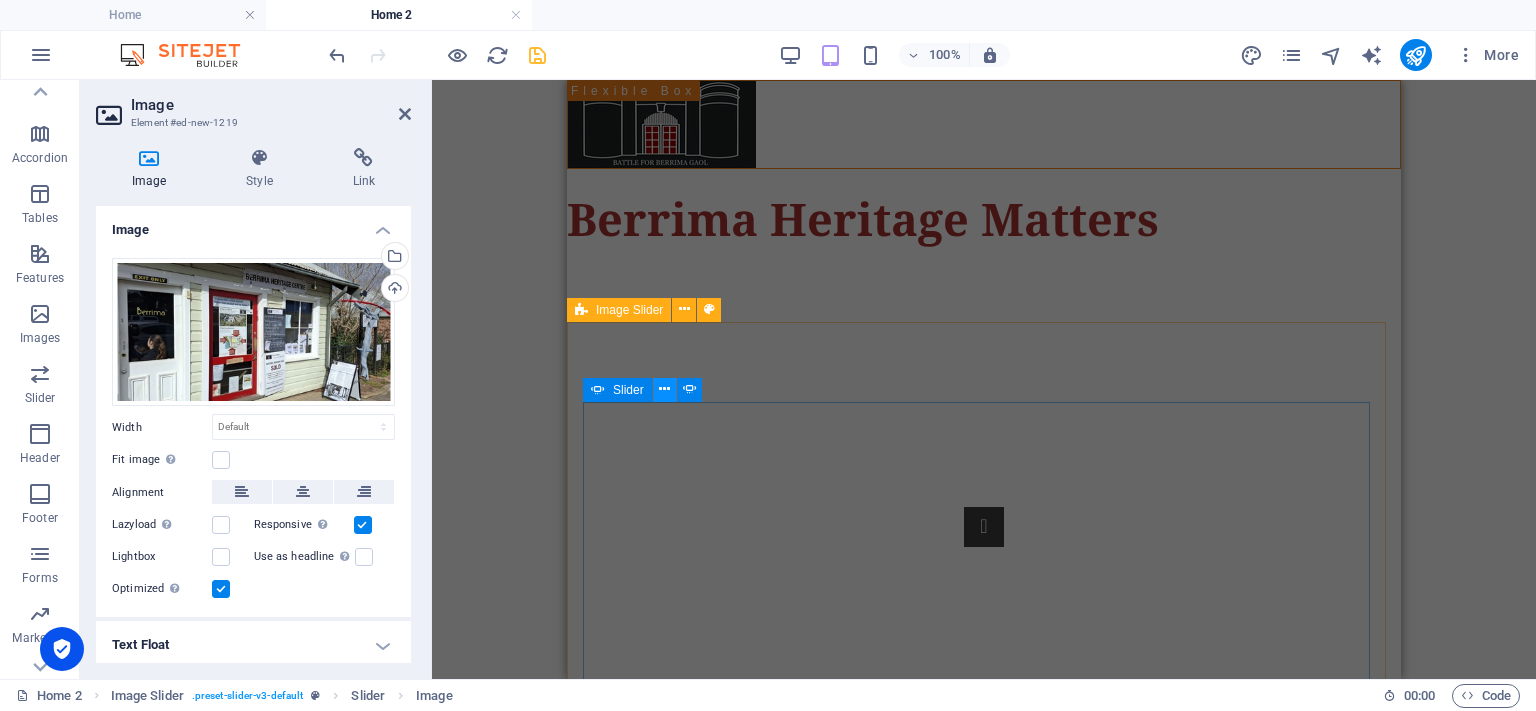 click at bounding box center [664, 389] 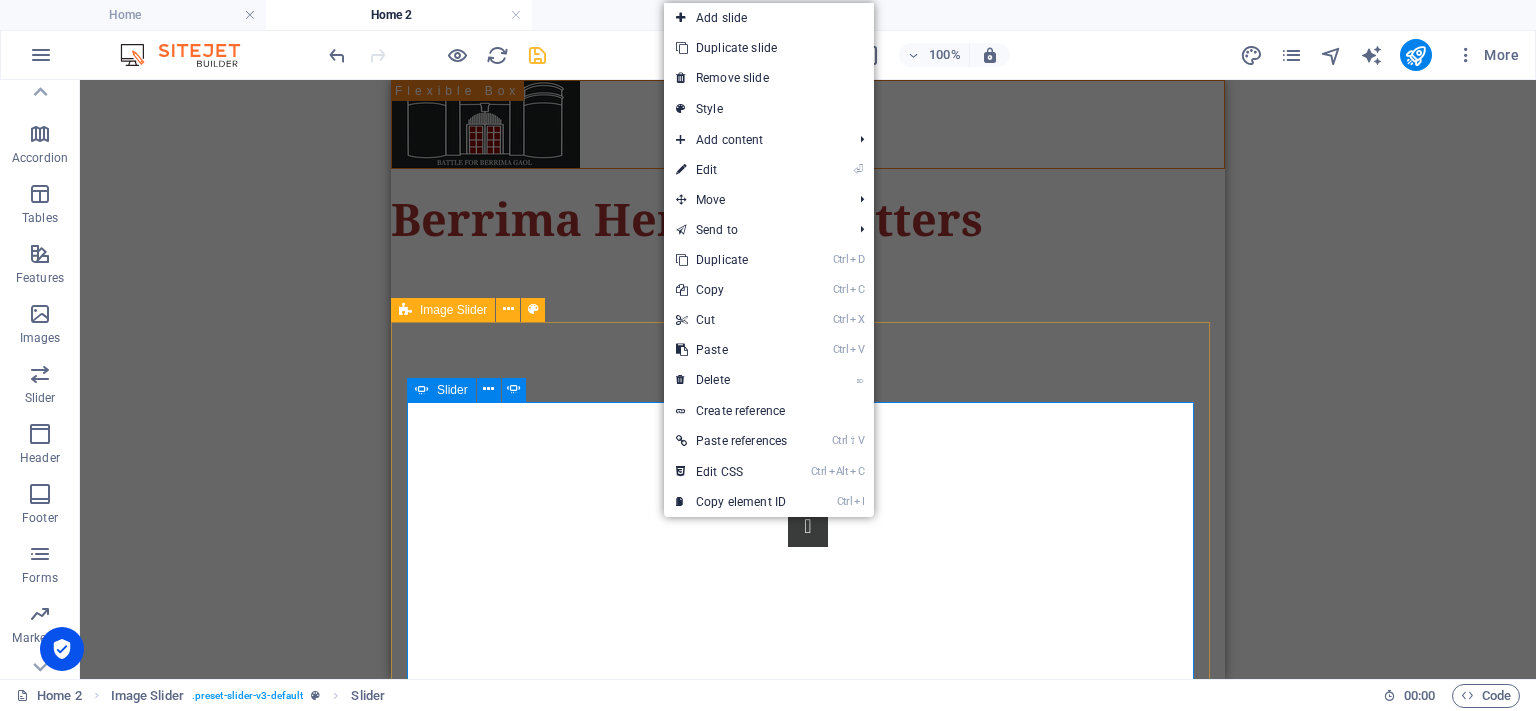 click on "Drop content here or  Add elements  Paste clipboard Drop content here or  Add elements  Paste clipboard Drop content here or  Add elements  Paste clipboard Drop content here or  Add elements  Paste clipboard" at bounding box center [808, 1255] 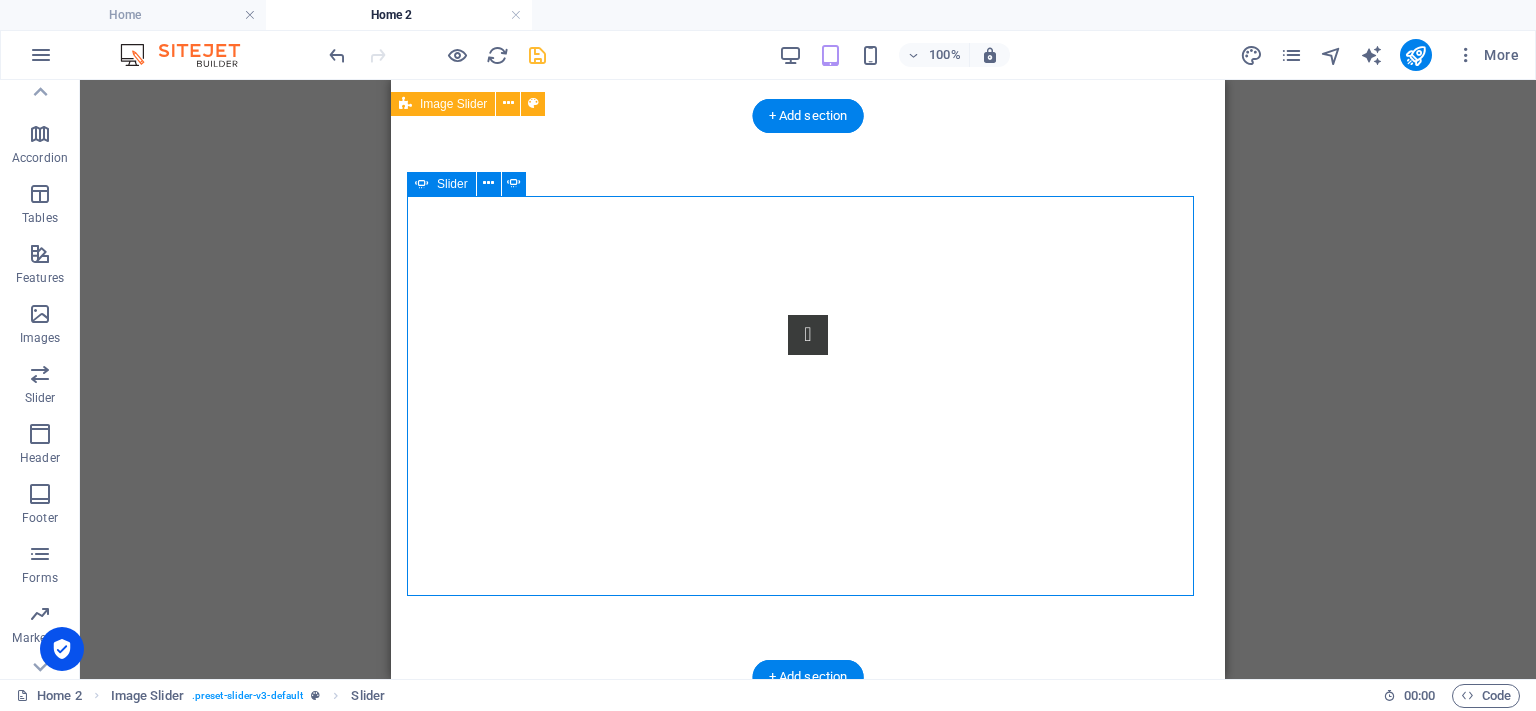 scroll, scrollTop: 224, scrollLeft: 0, axis: vertical 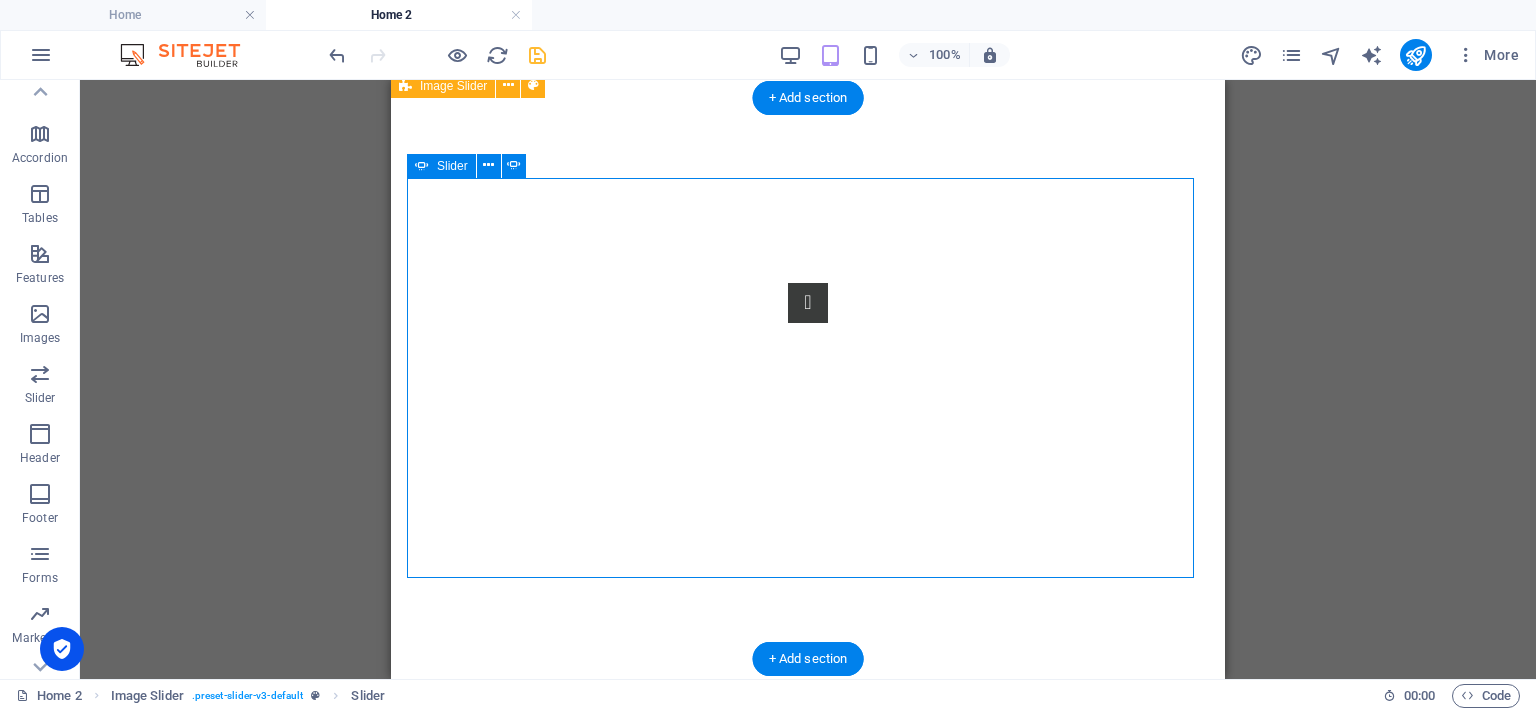 click on "Drop content here or  Add elements  Paste clipboard Drop content here or  Add elements  Paste clipboard Drop content here or  Add elements  Paste clipboard Drop content here or  Add elements  Paste clipboard" at bounding box center (808, 1031) 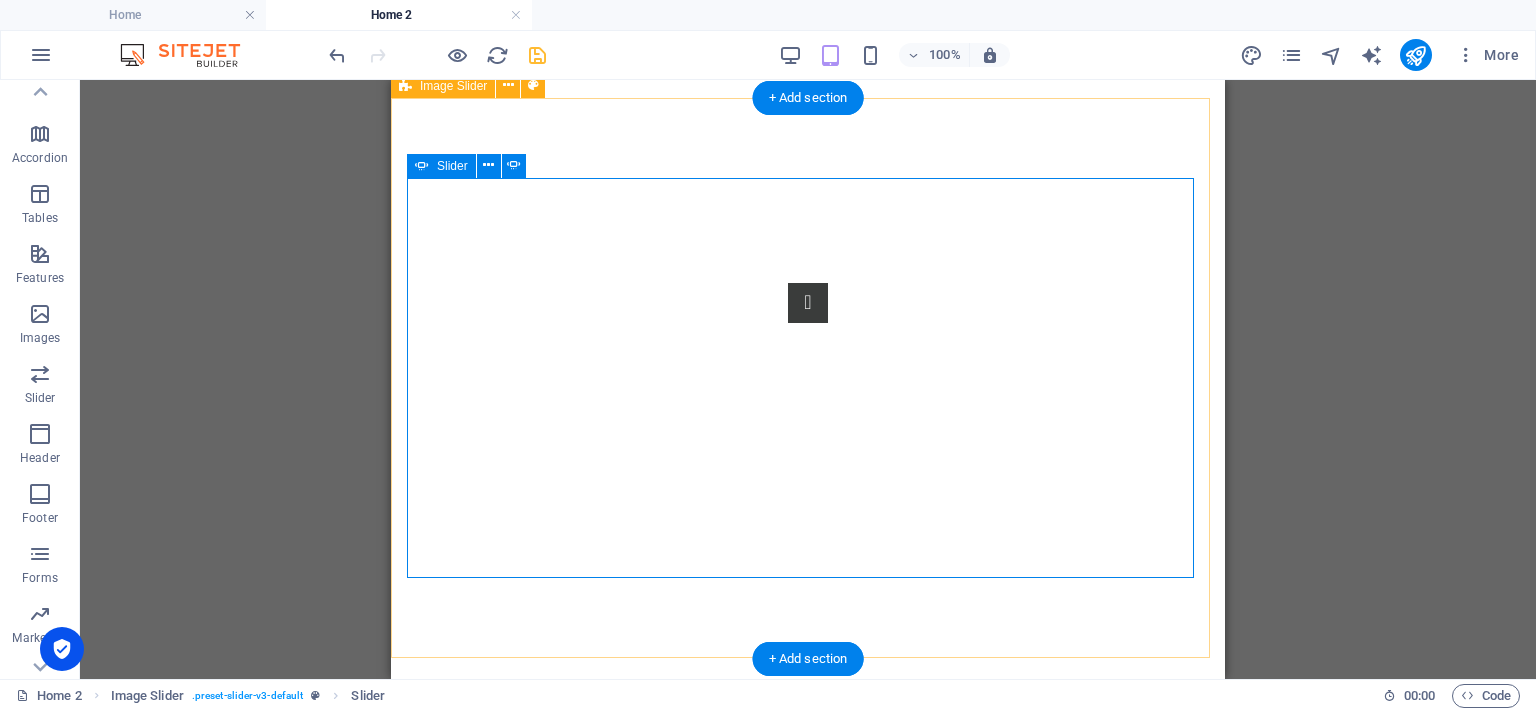 click on "Add elements" at bounding box center [-2410, 1274] 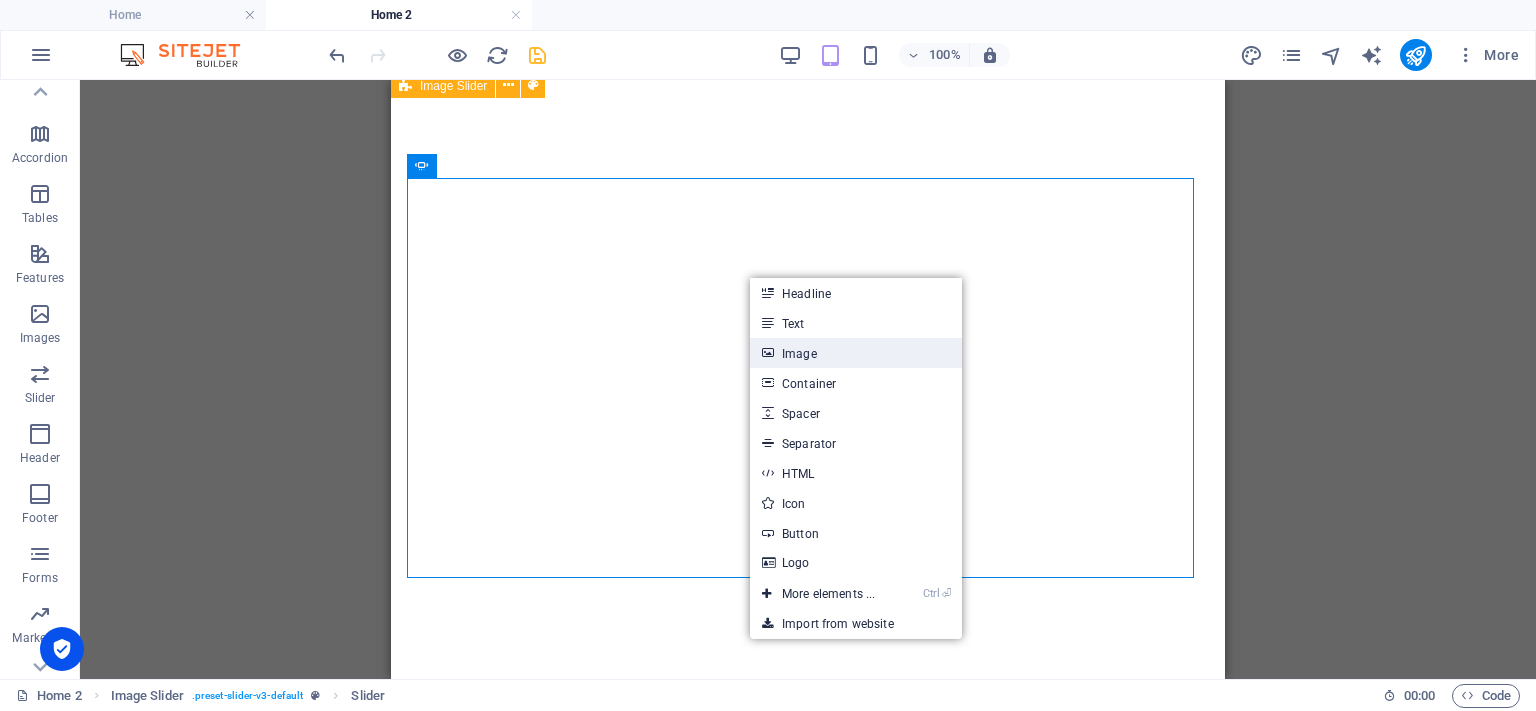 click on "Image" at bounding box center (856, 353) 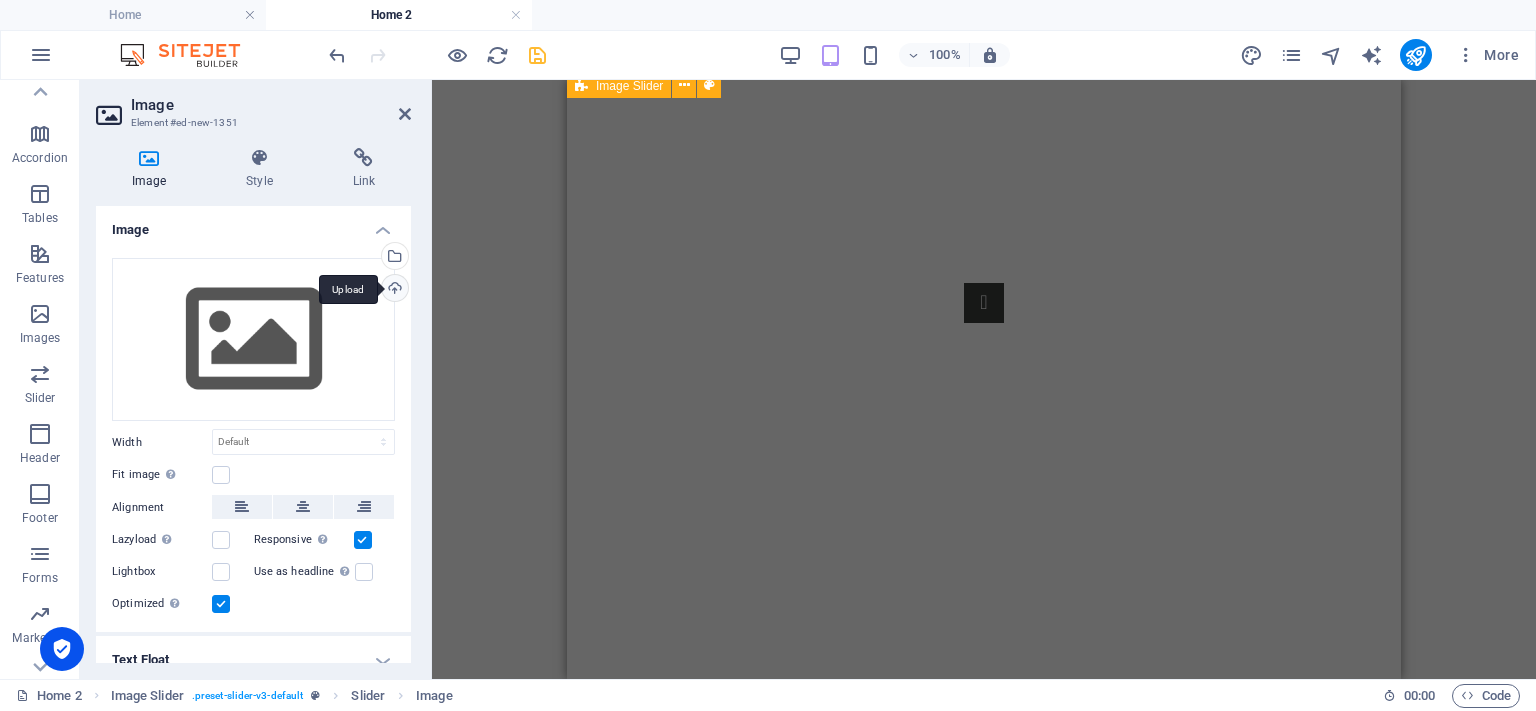 click on "Upload" at bounding box center (393, 290) 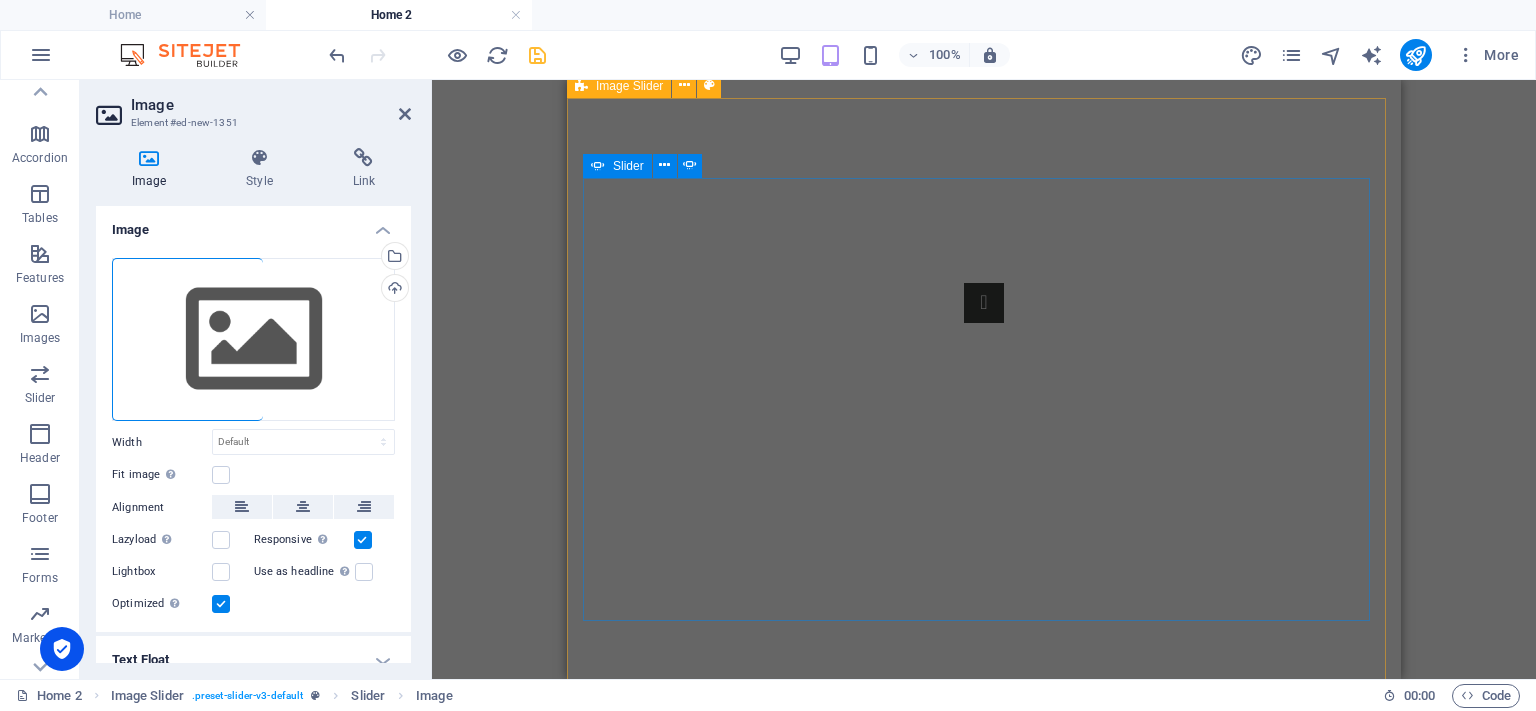 click on "Drop content here or  Add elements  Paste clipboard" at bounding box center (-599, 1144) 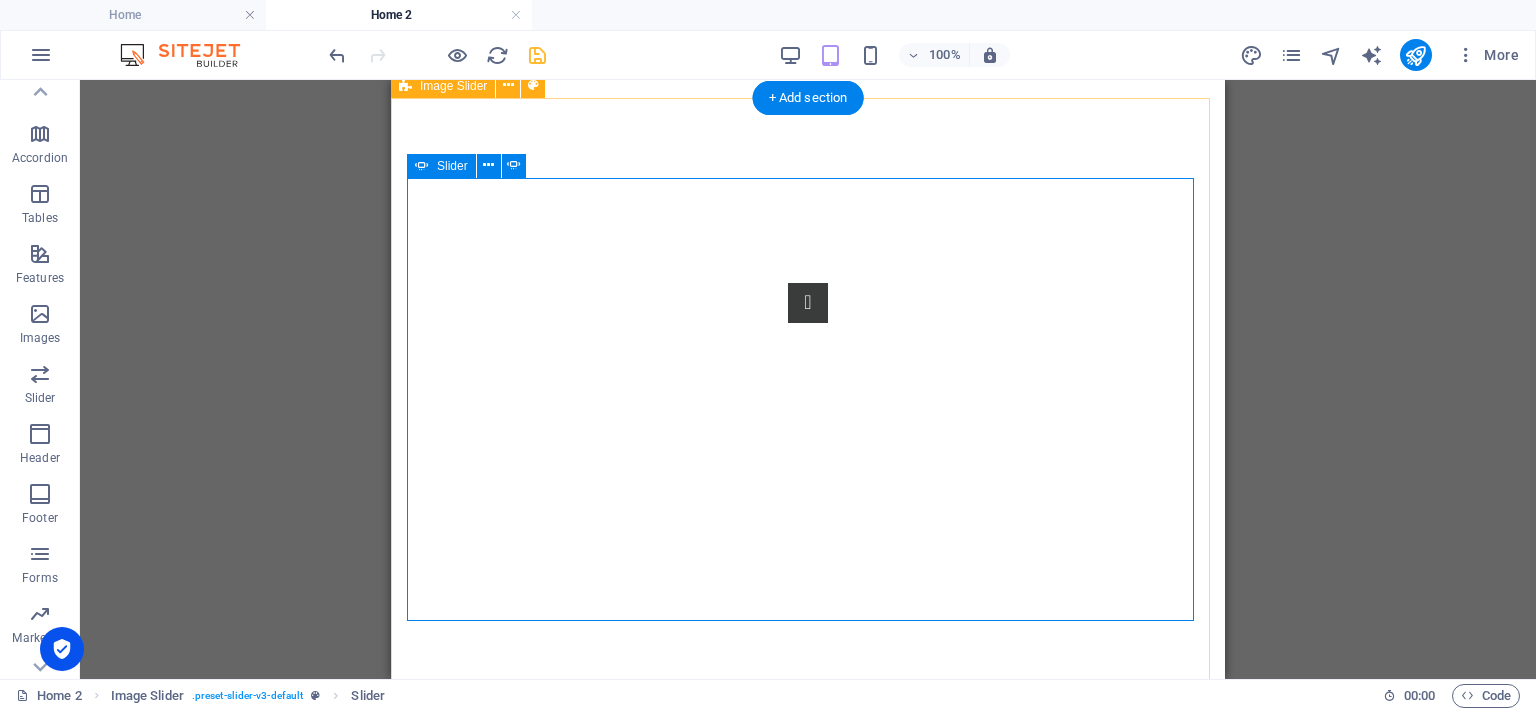 click on "Drop content here or  Add elements  Paste clipboard Drop content here or  Add elements  Paste clipboard" at bounding box center [808, 1108] 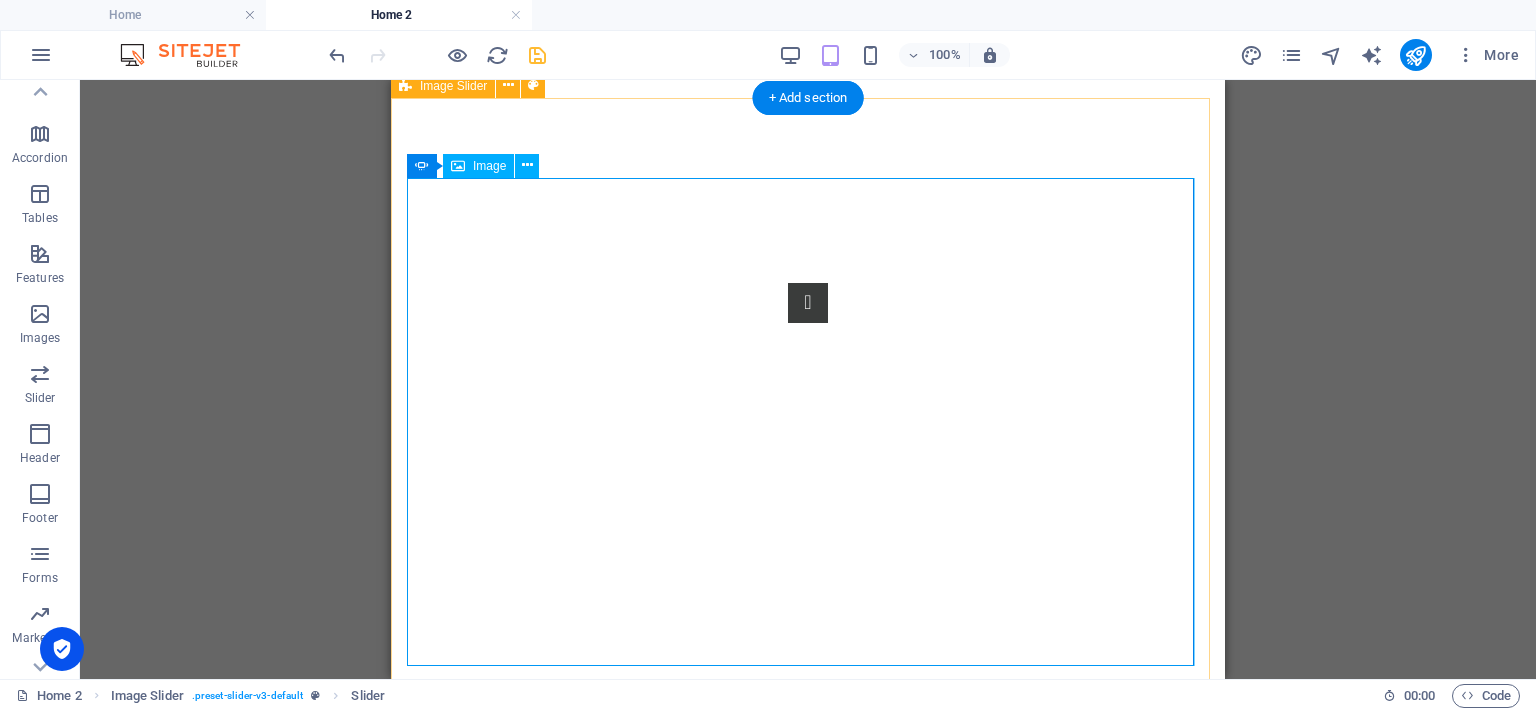 click at bounding box center (-2351, 1806) 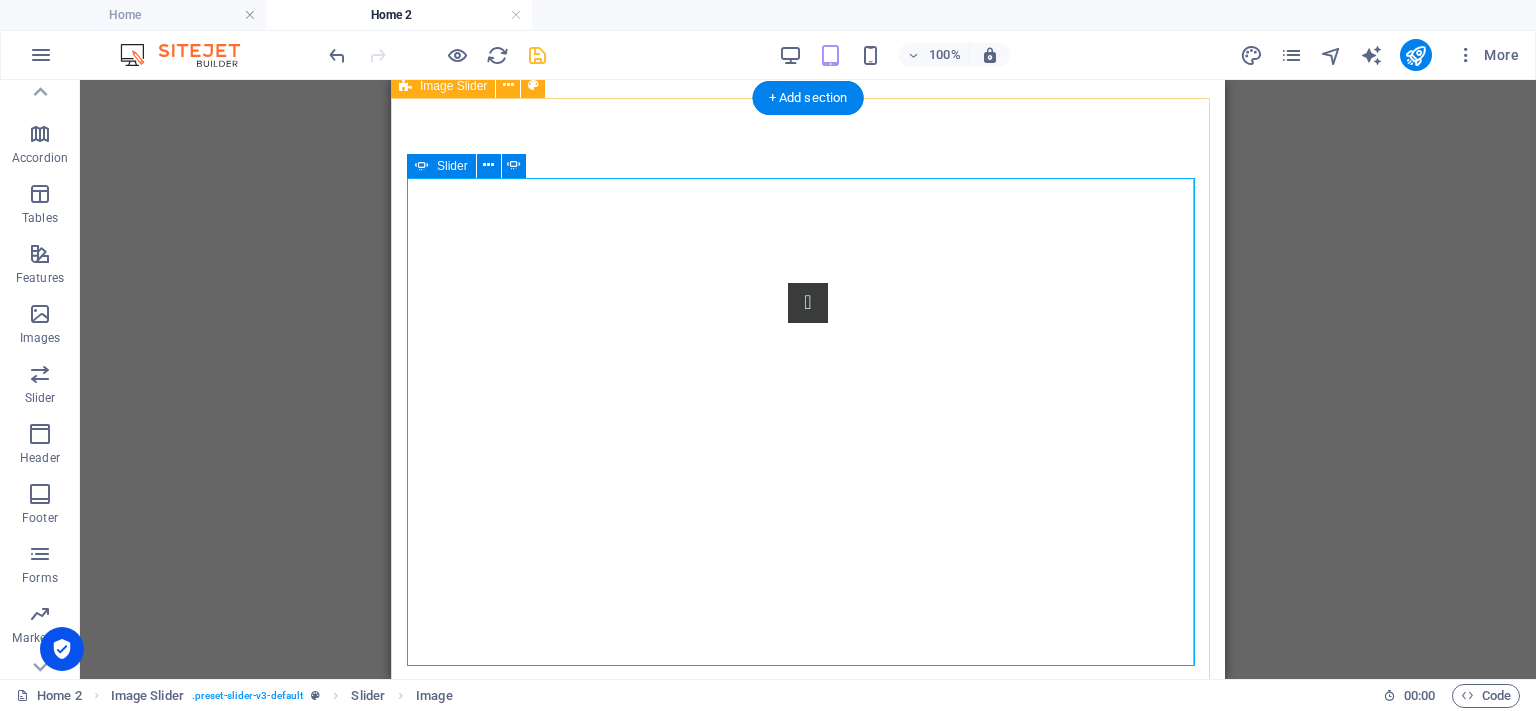 click at bounding box center (808, 2509) 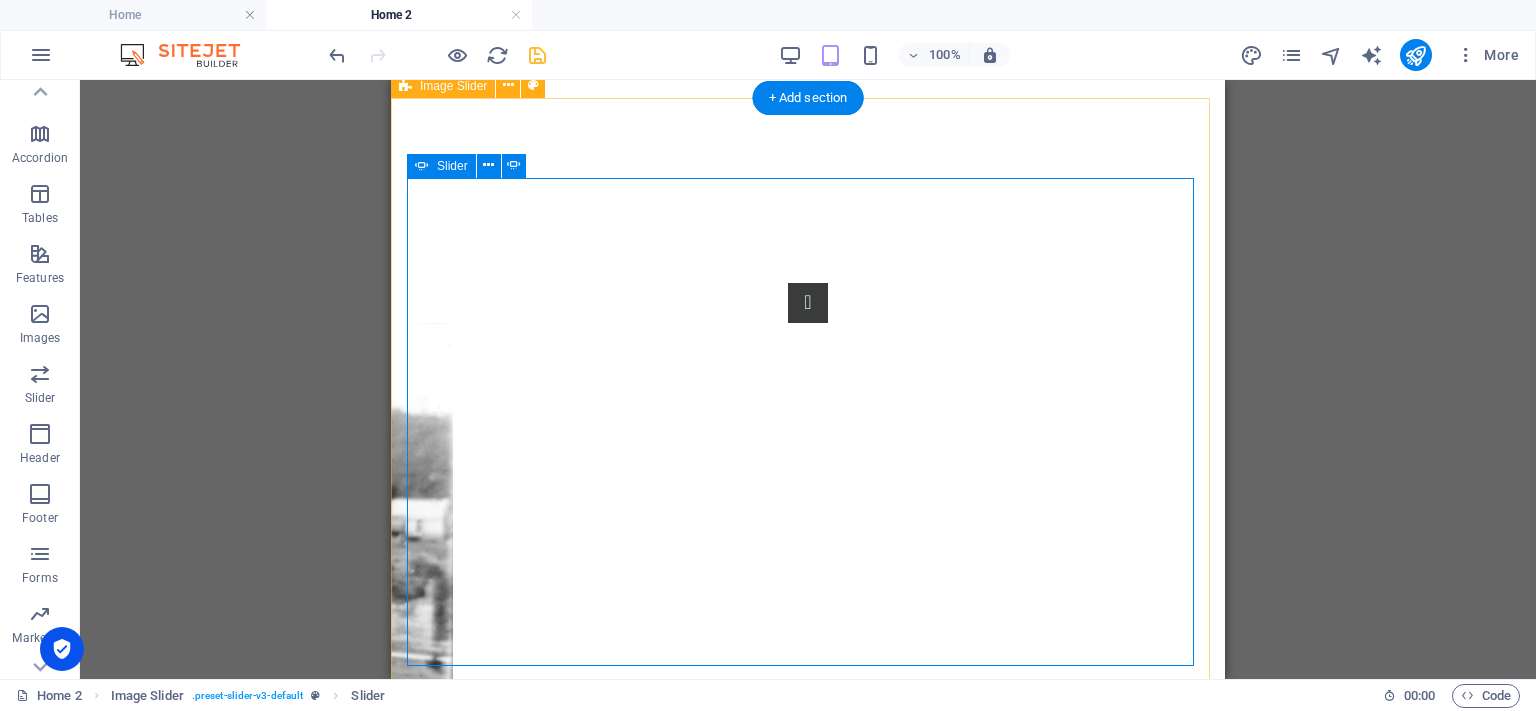 click at bounding box center (808, 2613) 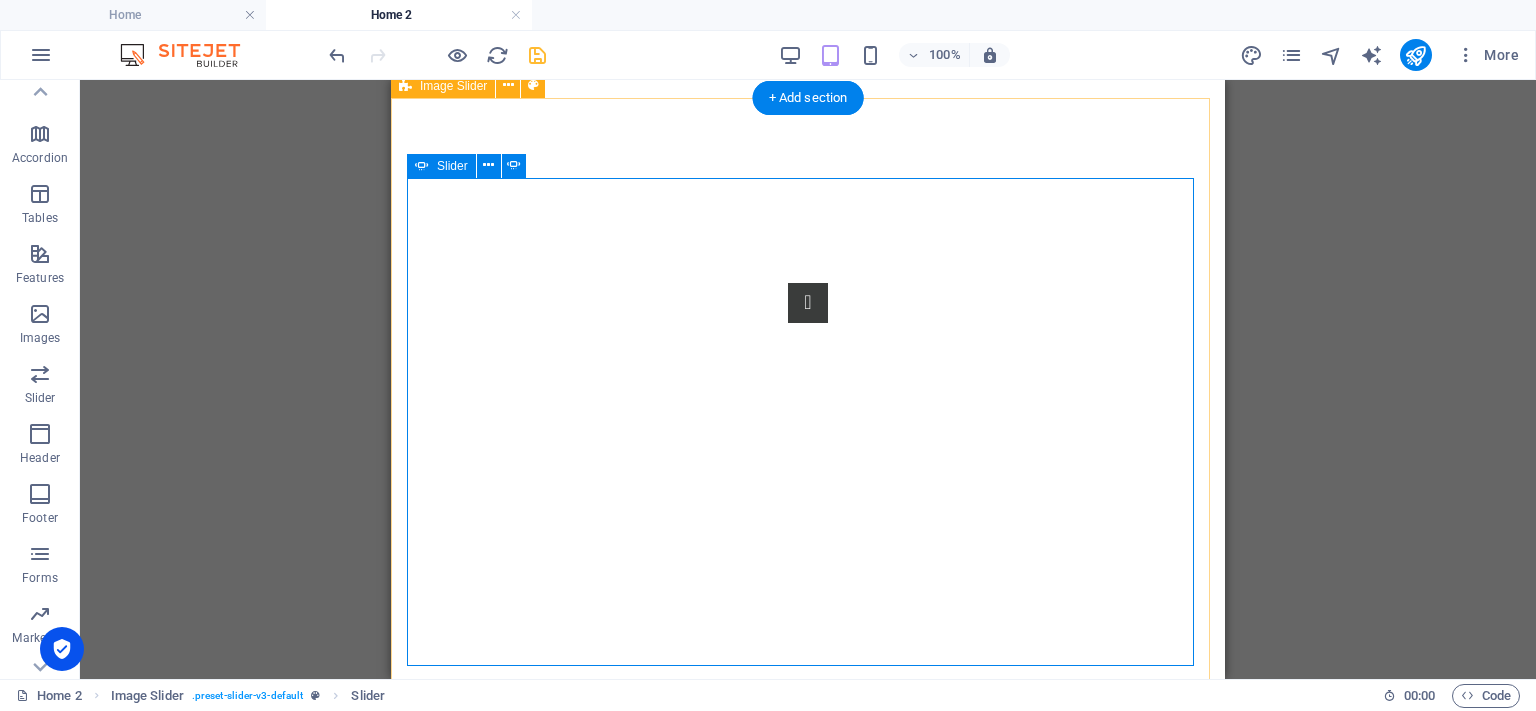 click at bounding box center [808, 2613] 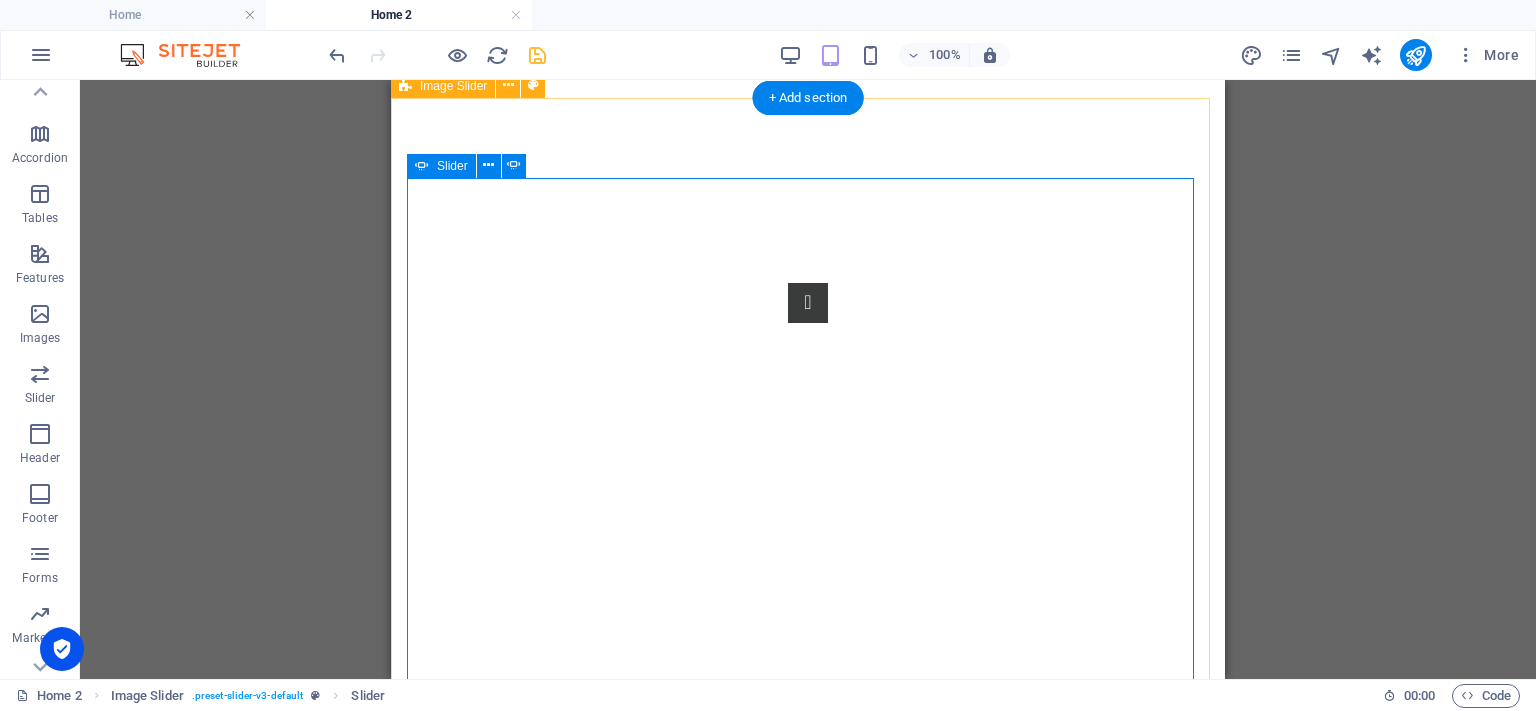 click on "Drop content here or  Add elements  Paste clipboard Drop content here or  Add elements  Paste clipboard" at bounding box center [808, 1458] 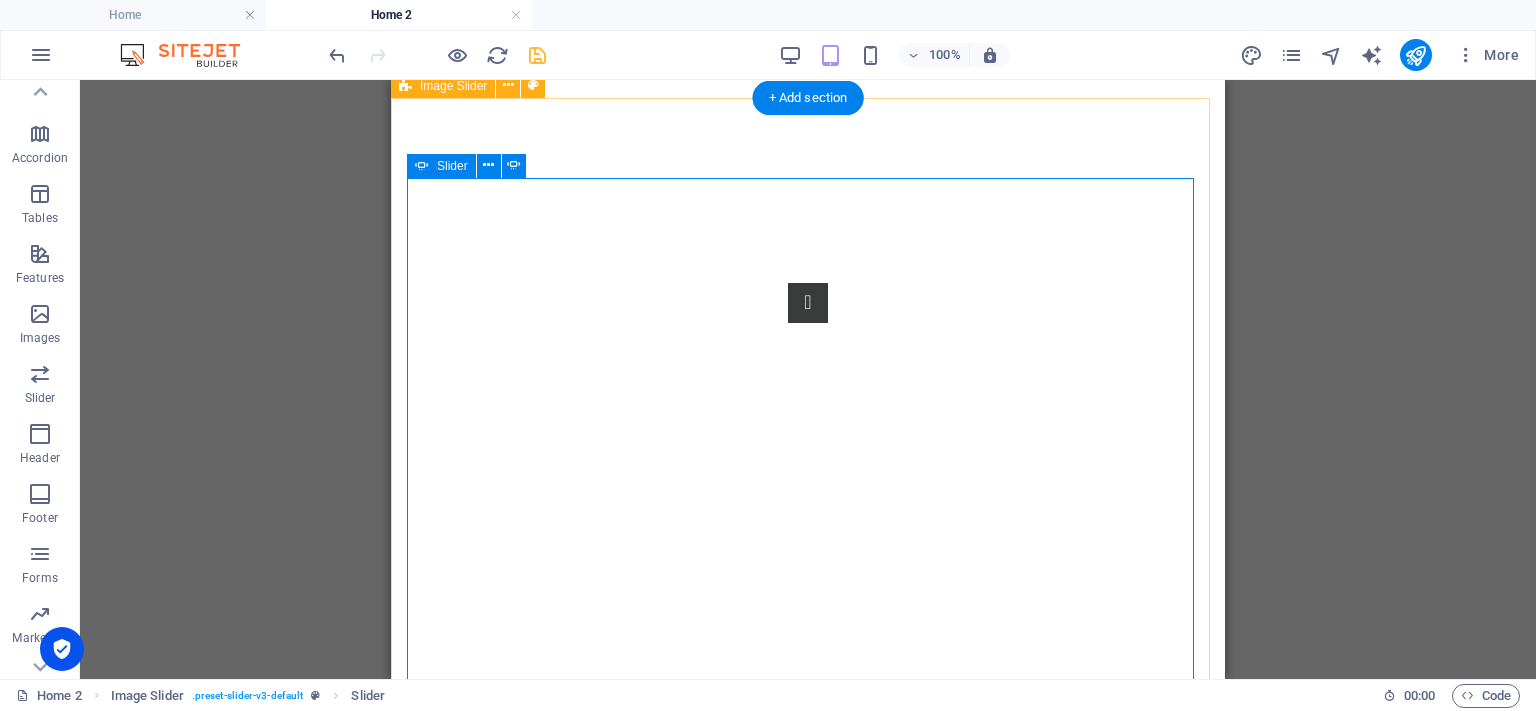 click on "Drop content here or  Add elements  Paste clipboard Drop content here or  Add elements  Paste clipboard" at bounding box center (808, 1414) 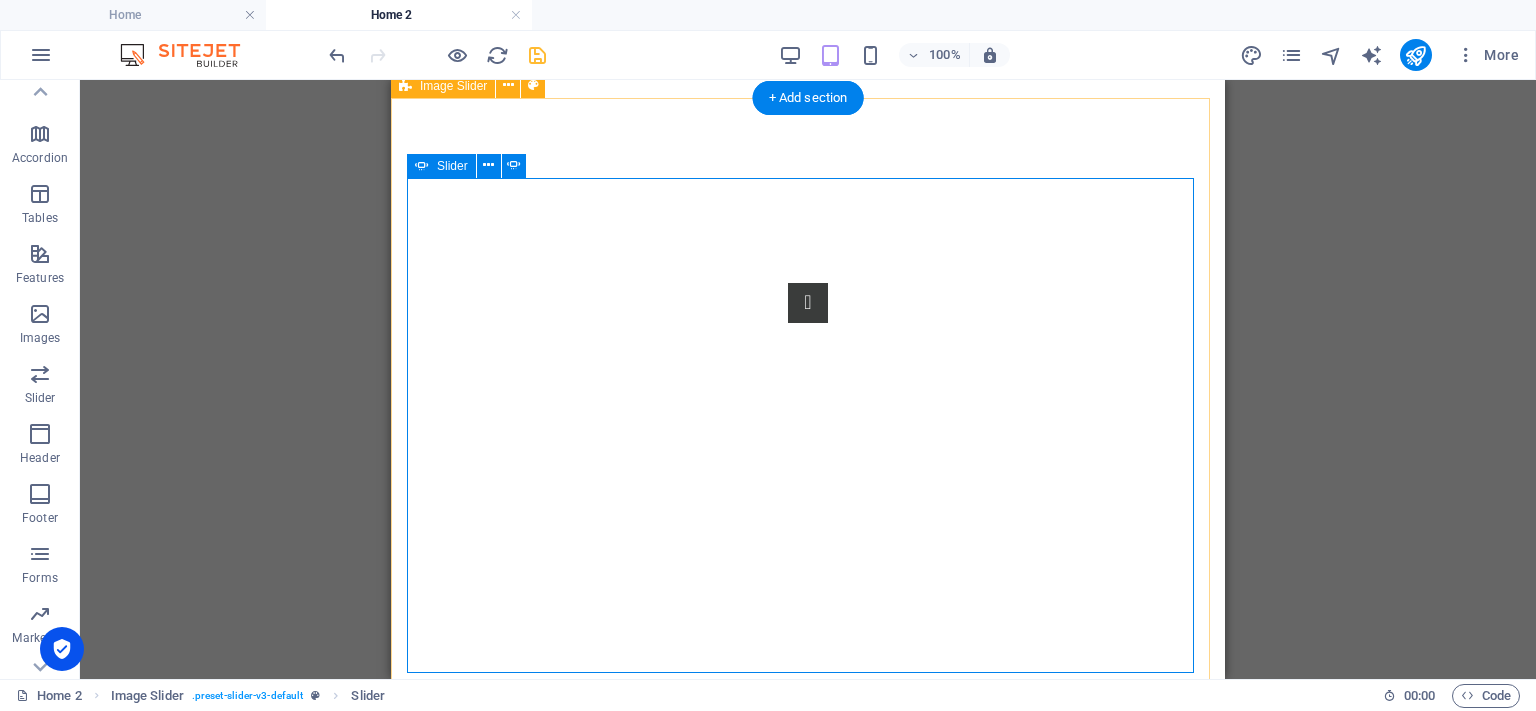 click on "Drop content here or  Add elements  Paste clipboard" at bounding box center [-775, 1343] 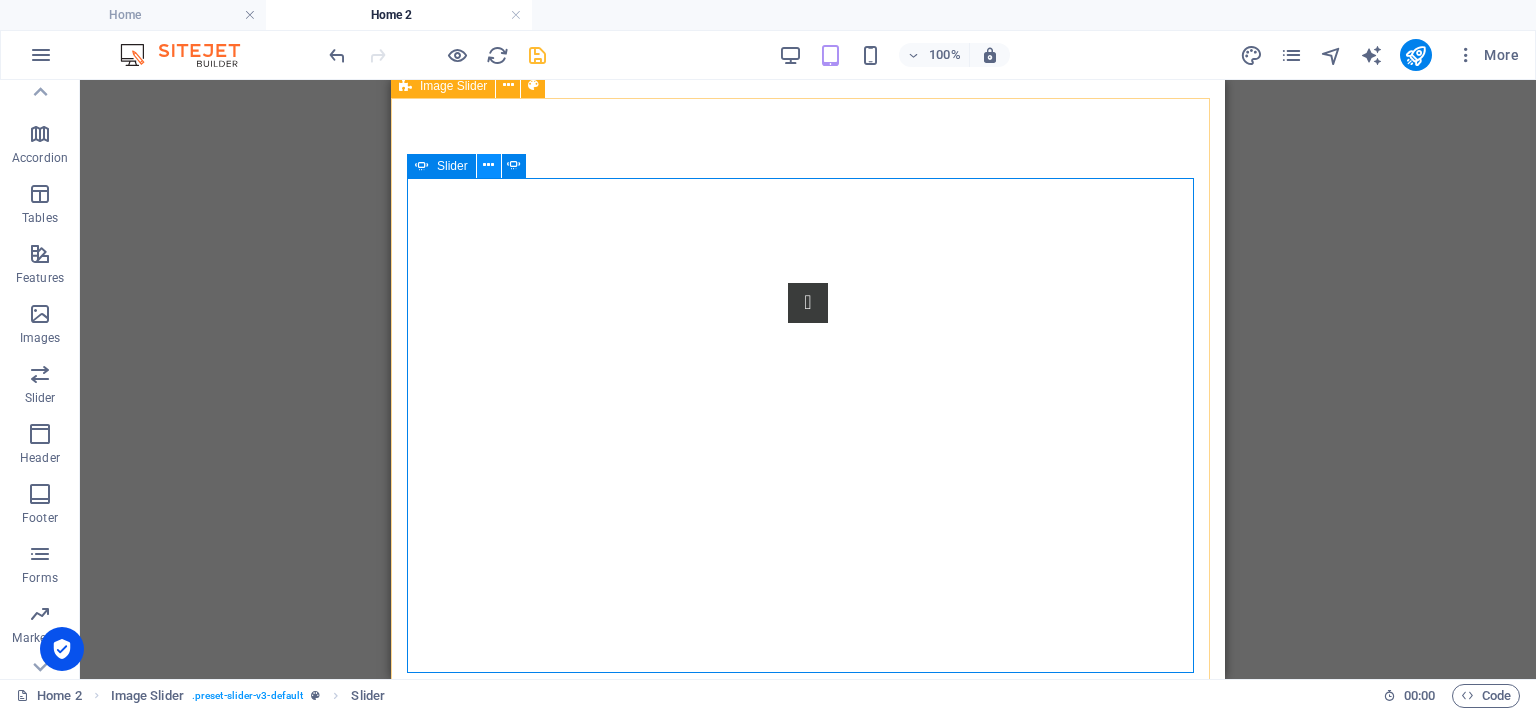 click at bounding box center [488, 165] 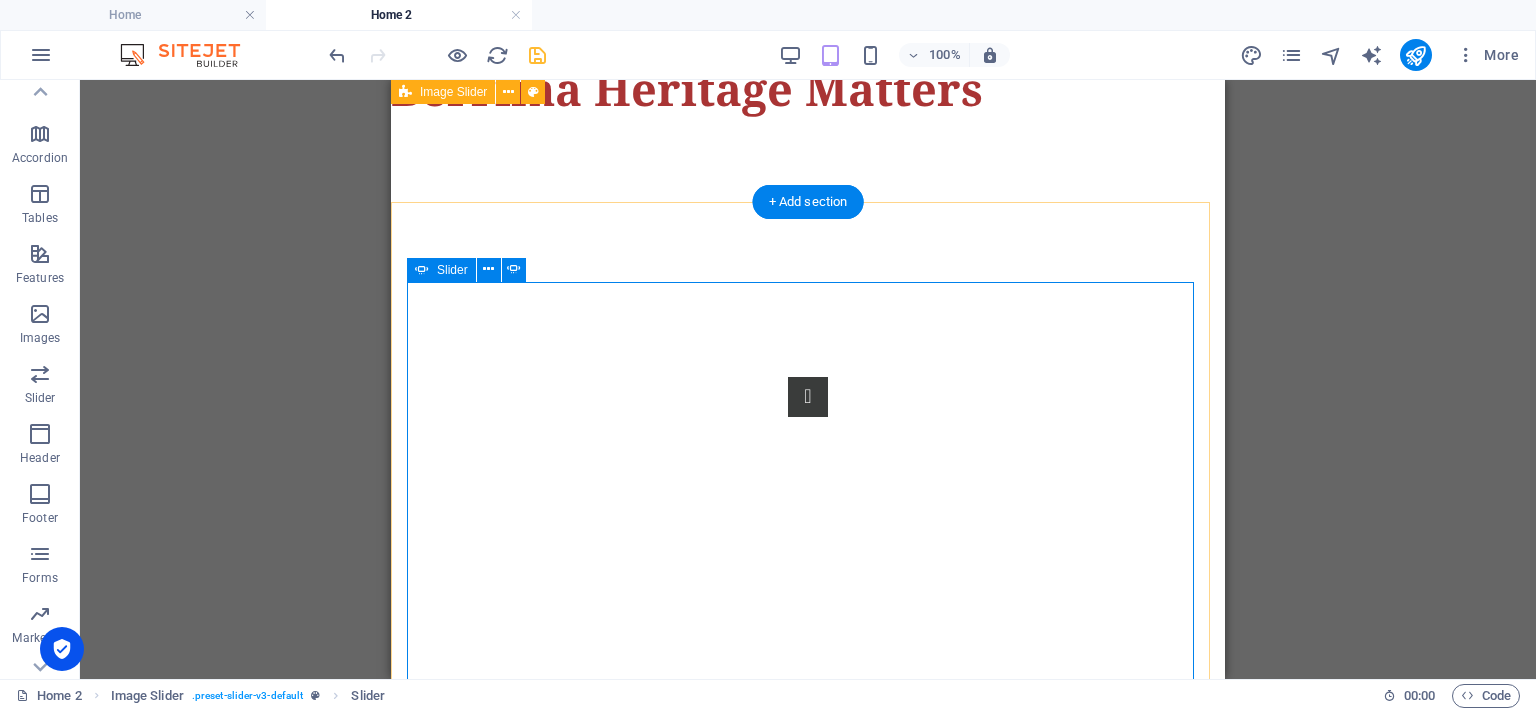 scroll, scrollTop: 118, scrollLeft: 0, axis: vertical 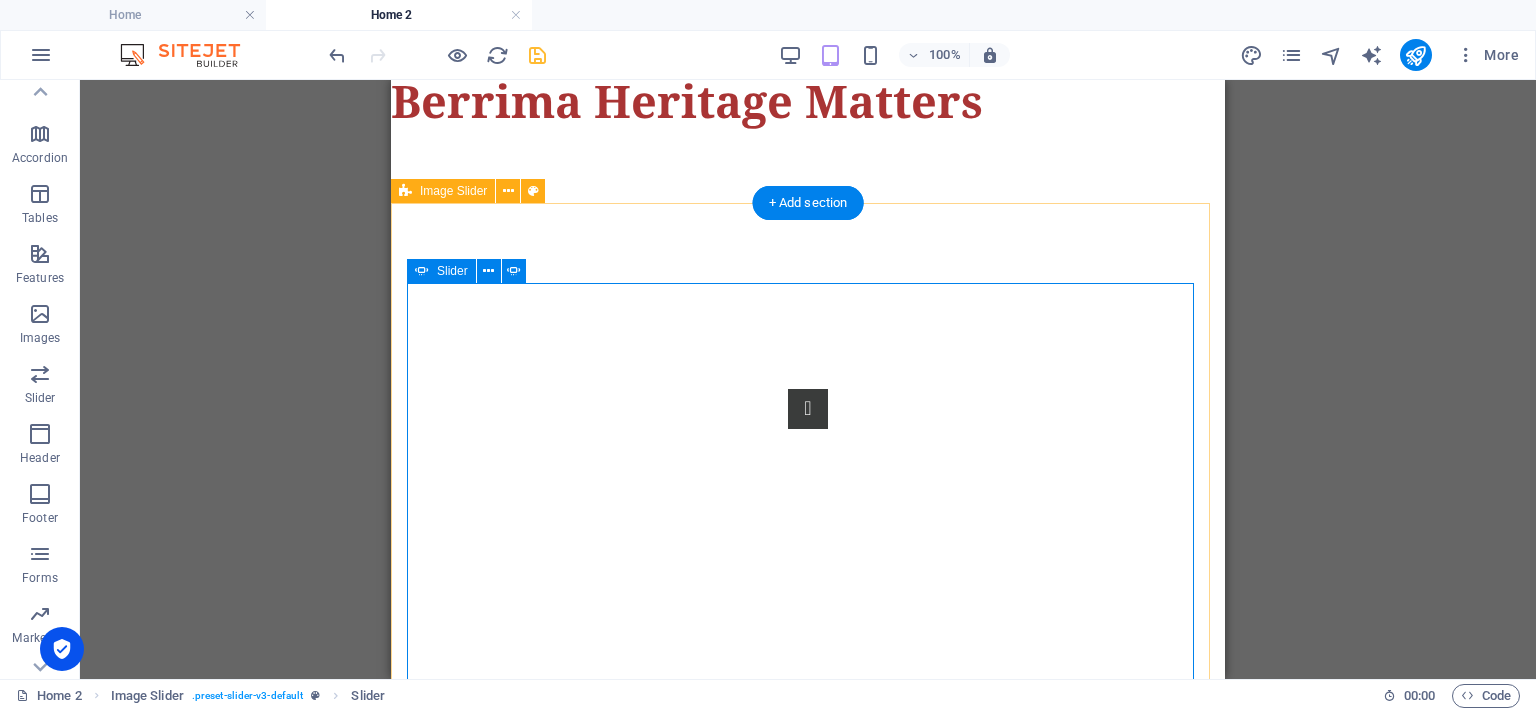 click on "Drop content here or  Add elements  Paste clipboard" at bounding box center (-775, 1449) 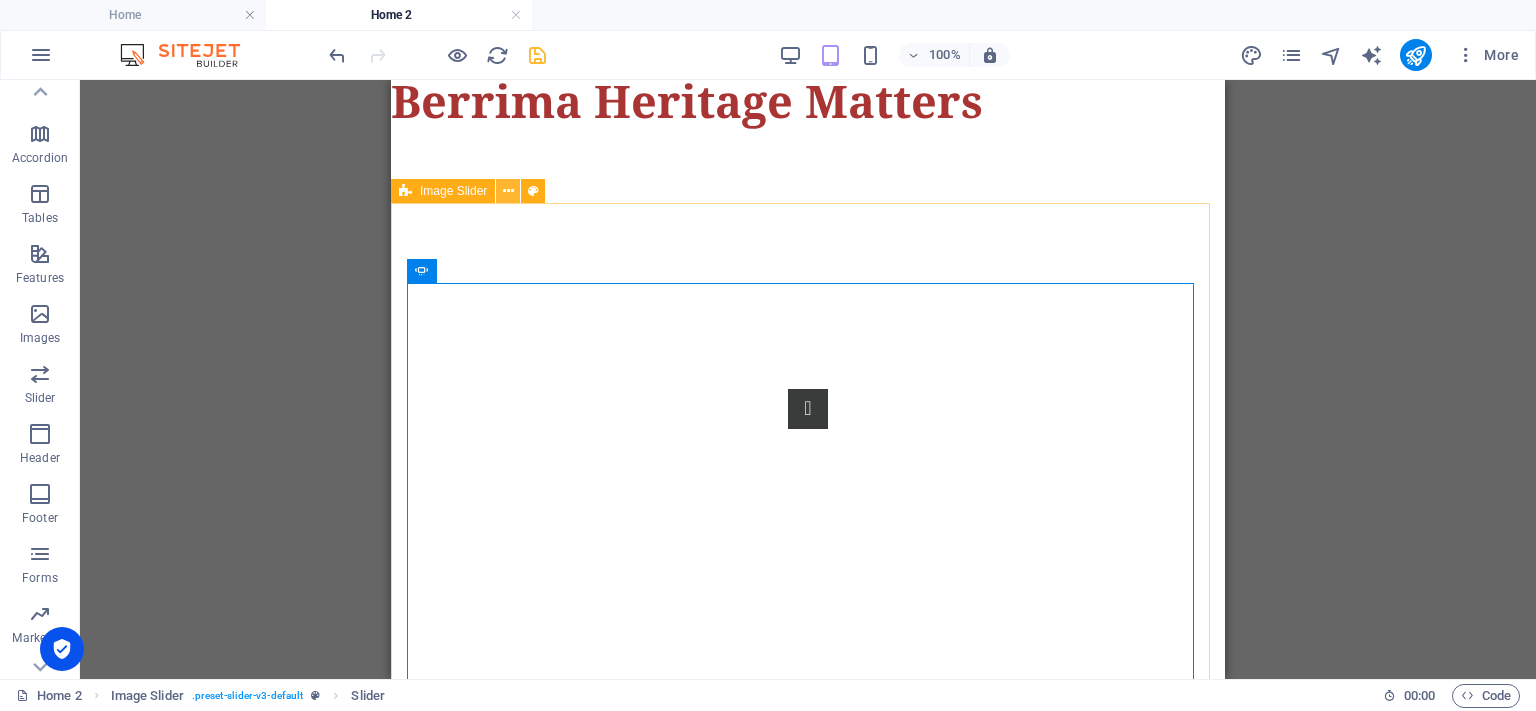 click at bounding box center [508, 191] 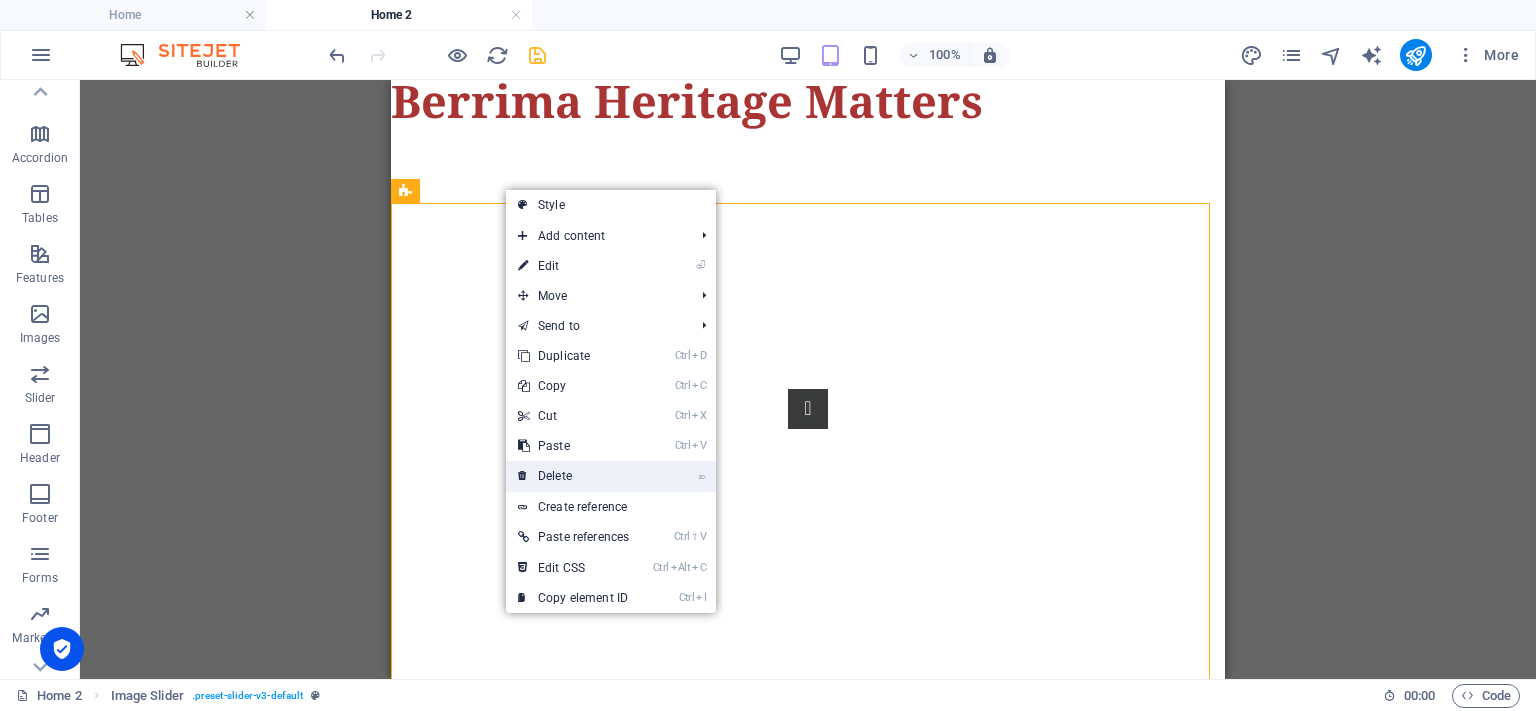 click on "⌦  Delete" at bounding box center (573, 476) 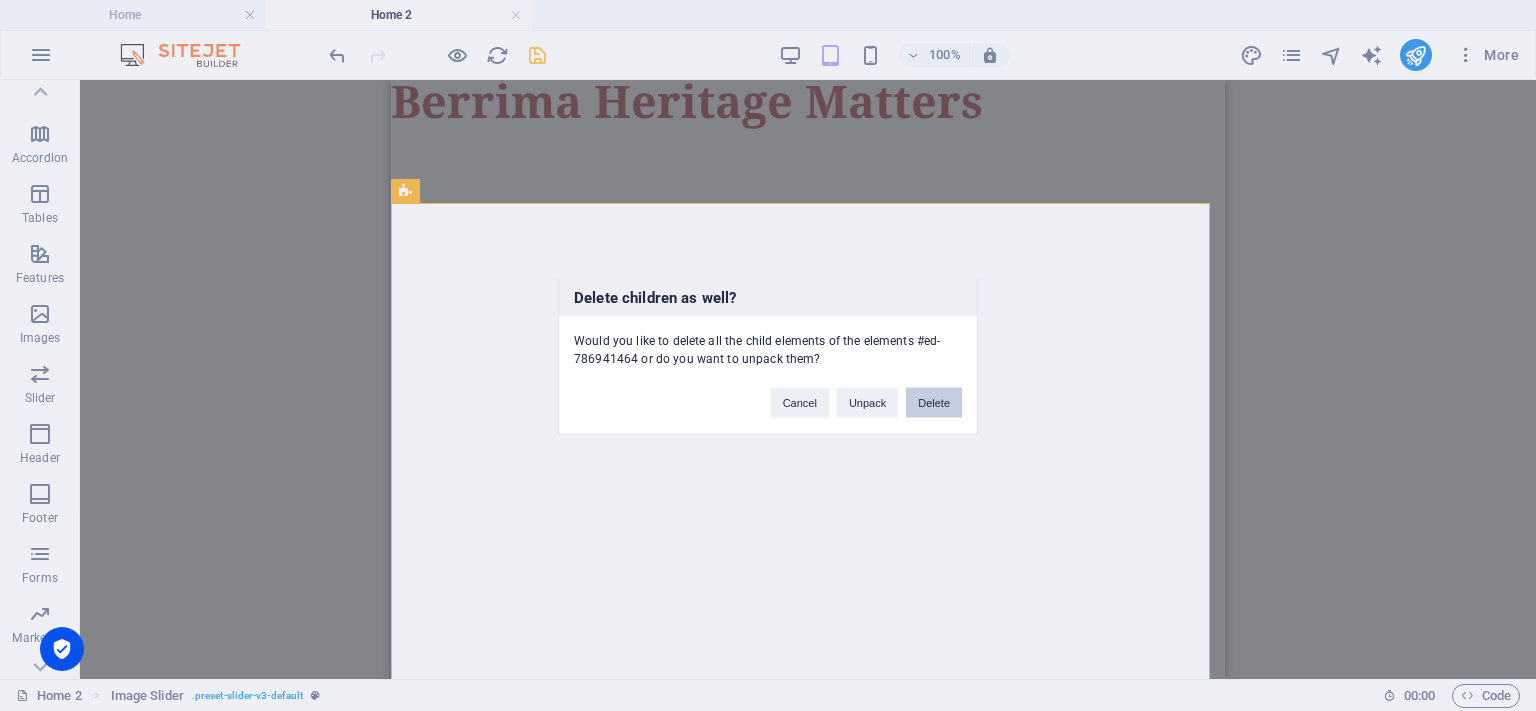 click on "Delete" at bounding box center (934, 402) 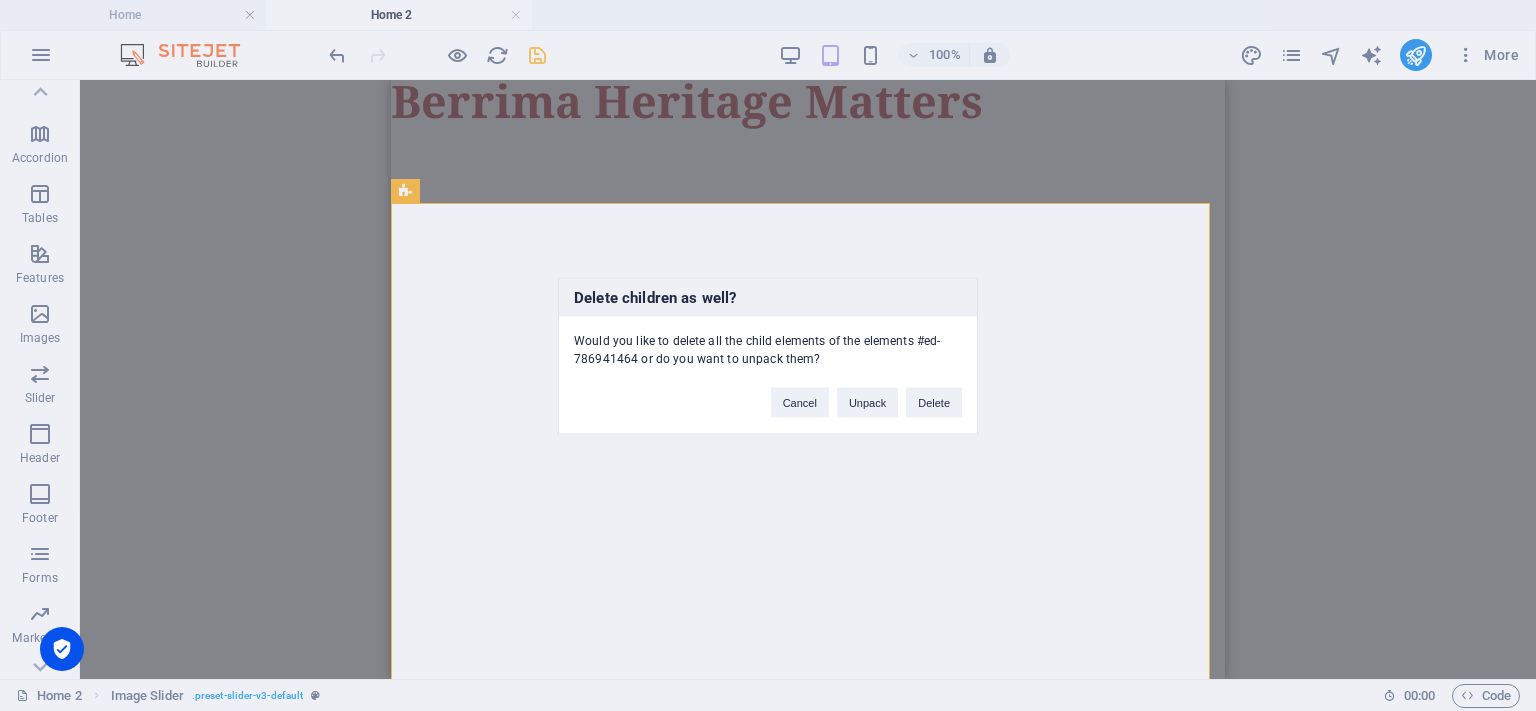 scroll, scrollTop: 0, scrollLeft: 0, axis: both 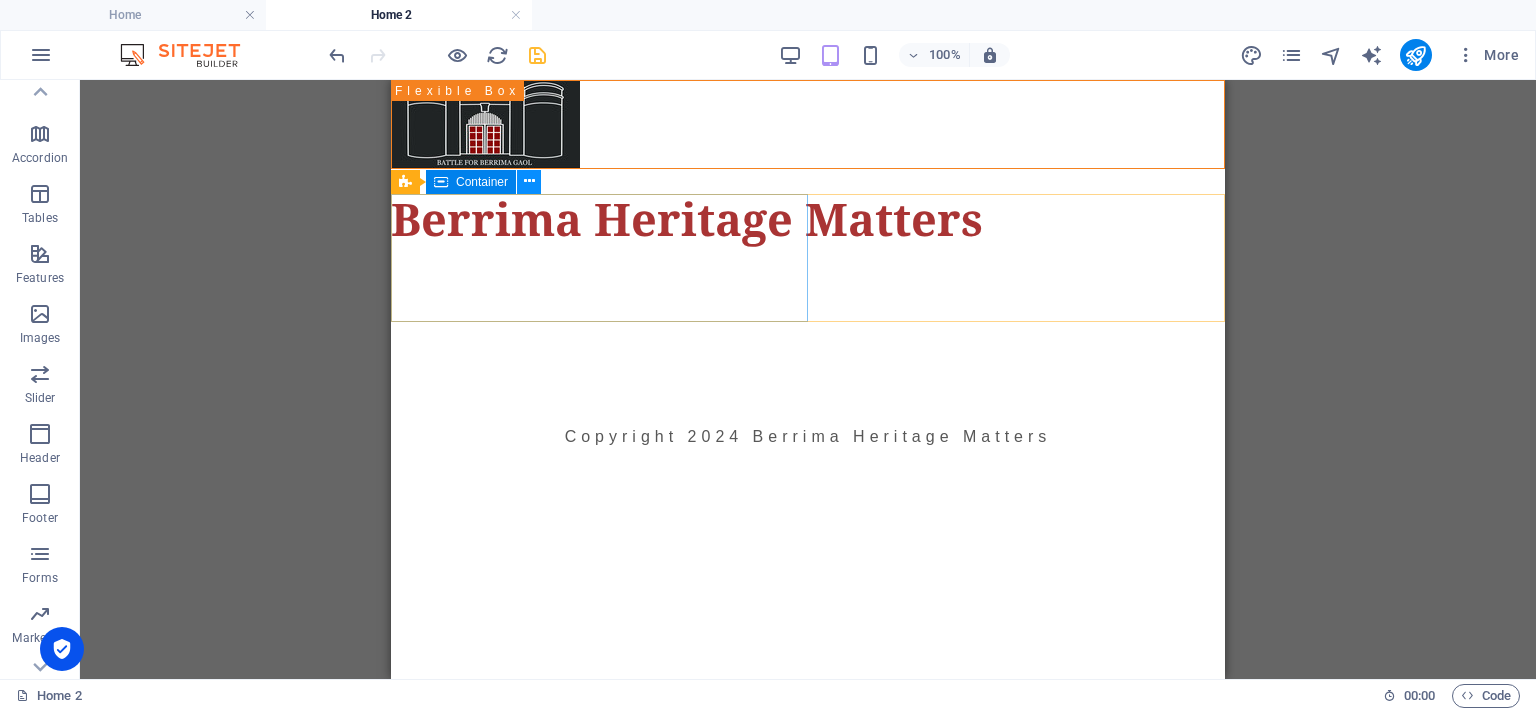 click at bounding box center (529, 181) 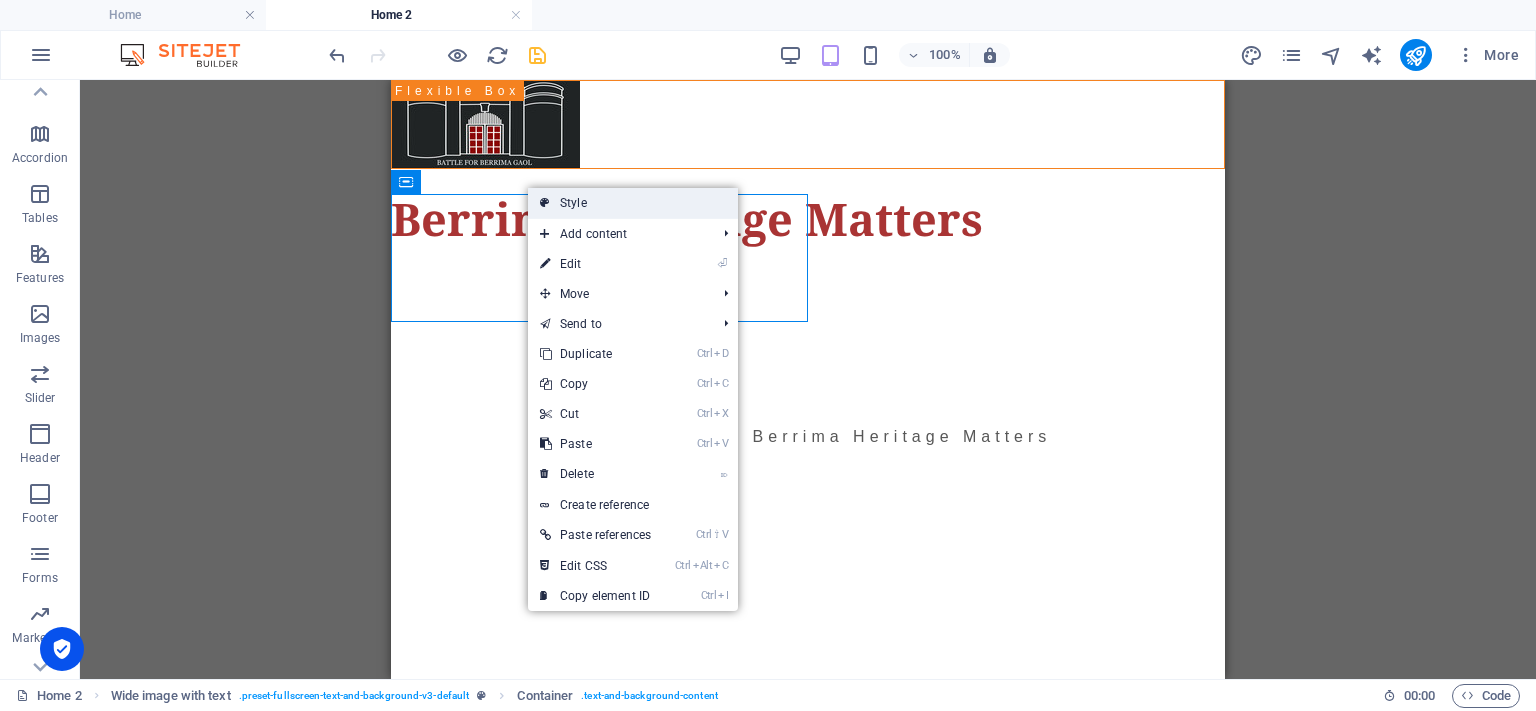 click on "Style" at bounding box center [633, 203] 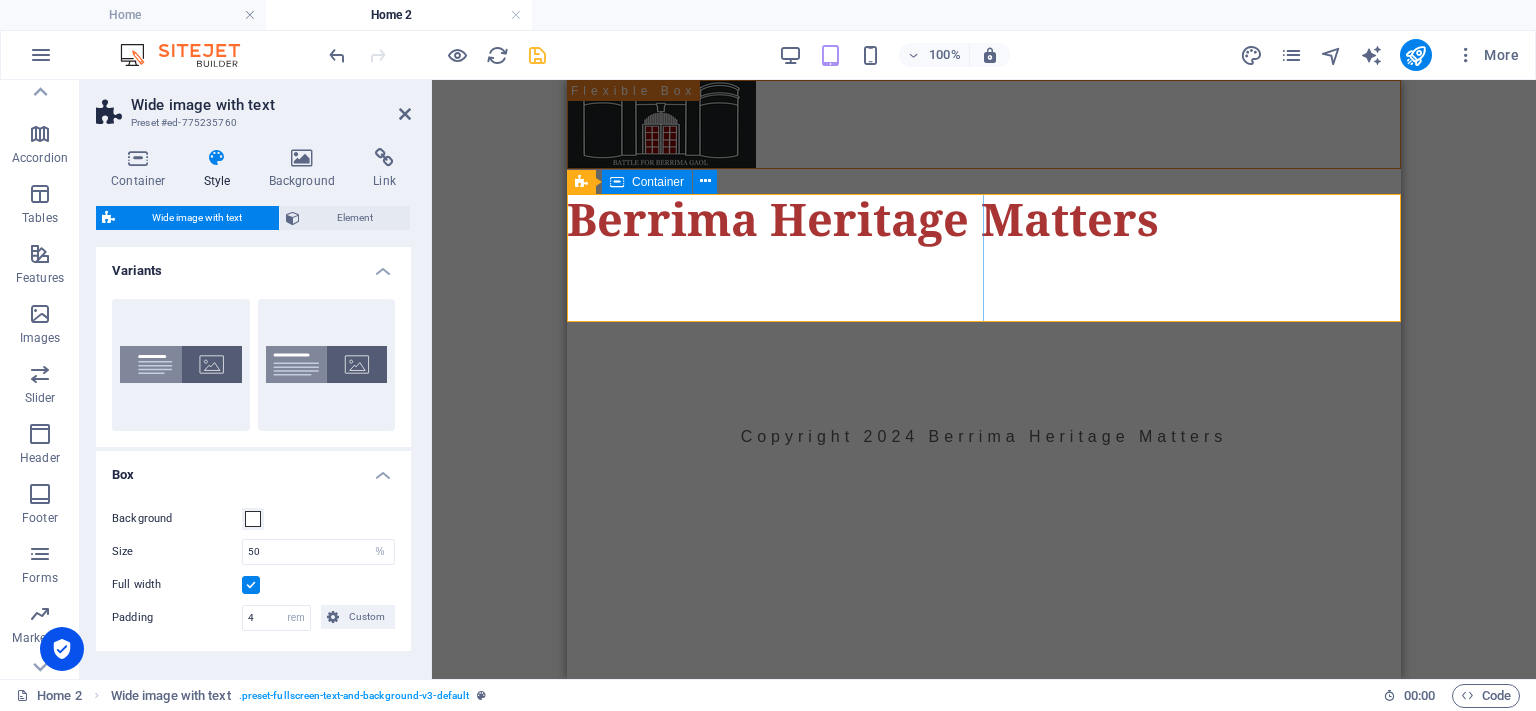 click at bounding box center [984, 363] 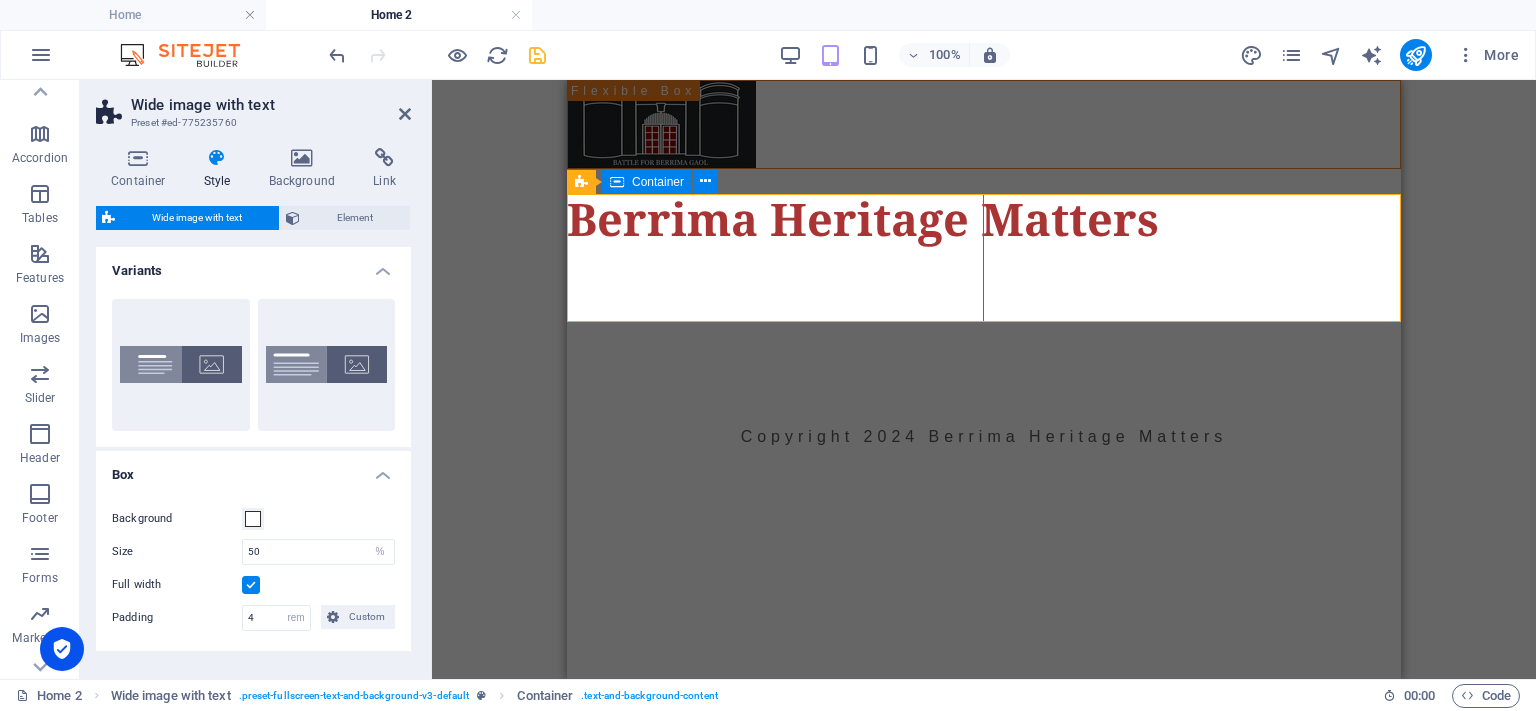 click at bounding box center [984, 363] 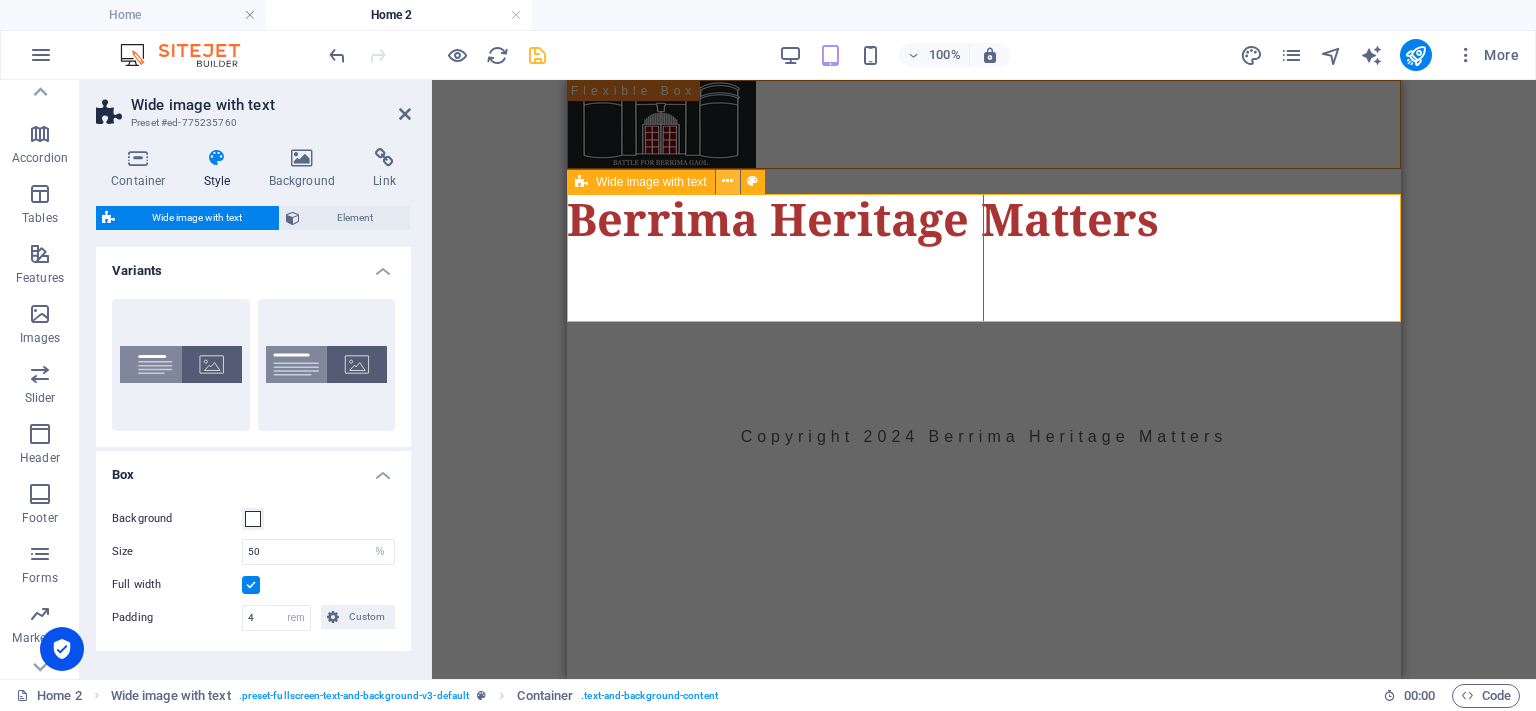 click at bounding box center [727, 181] 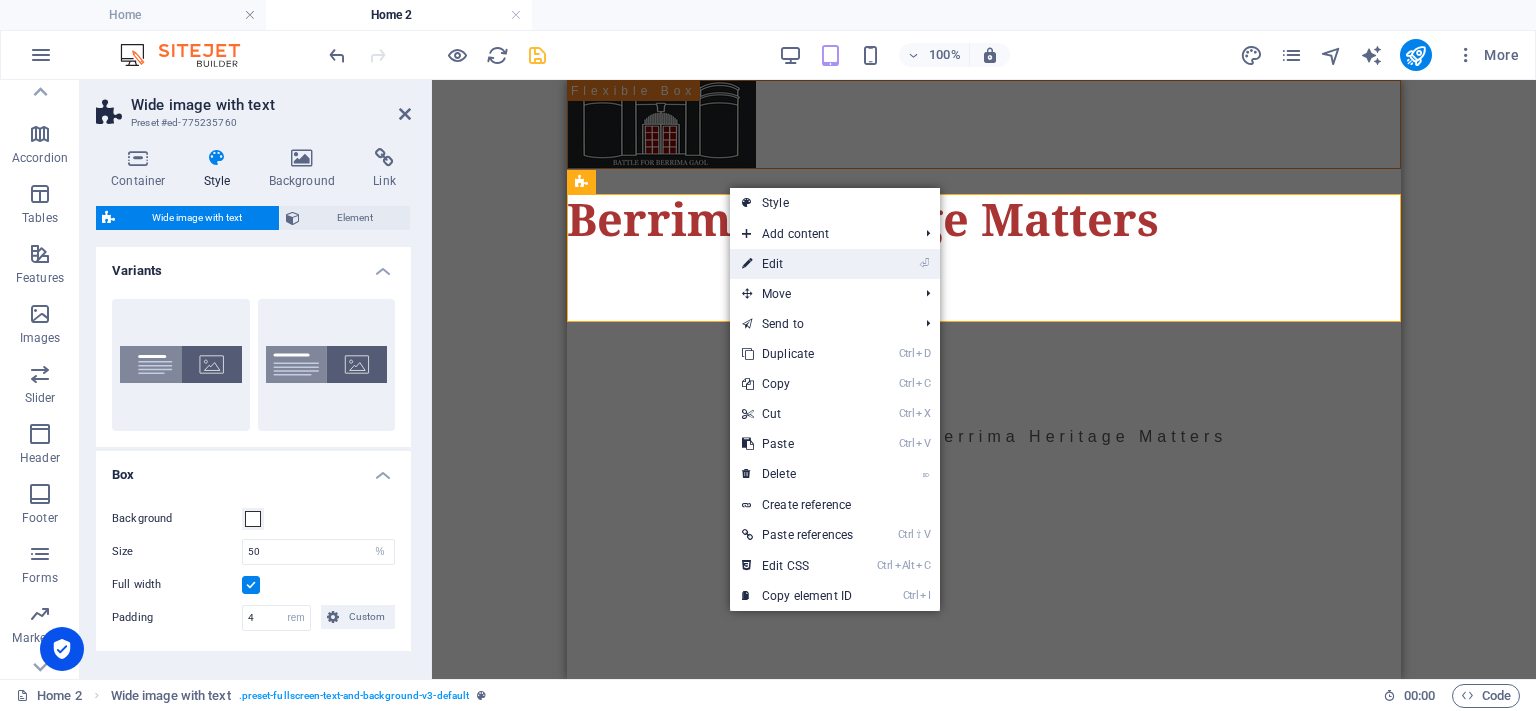 click on "⏎  Edit" at bounding box center [797, 264] 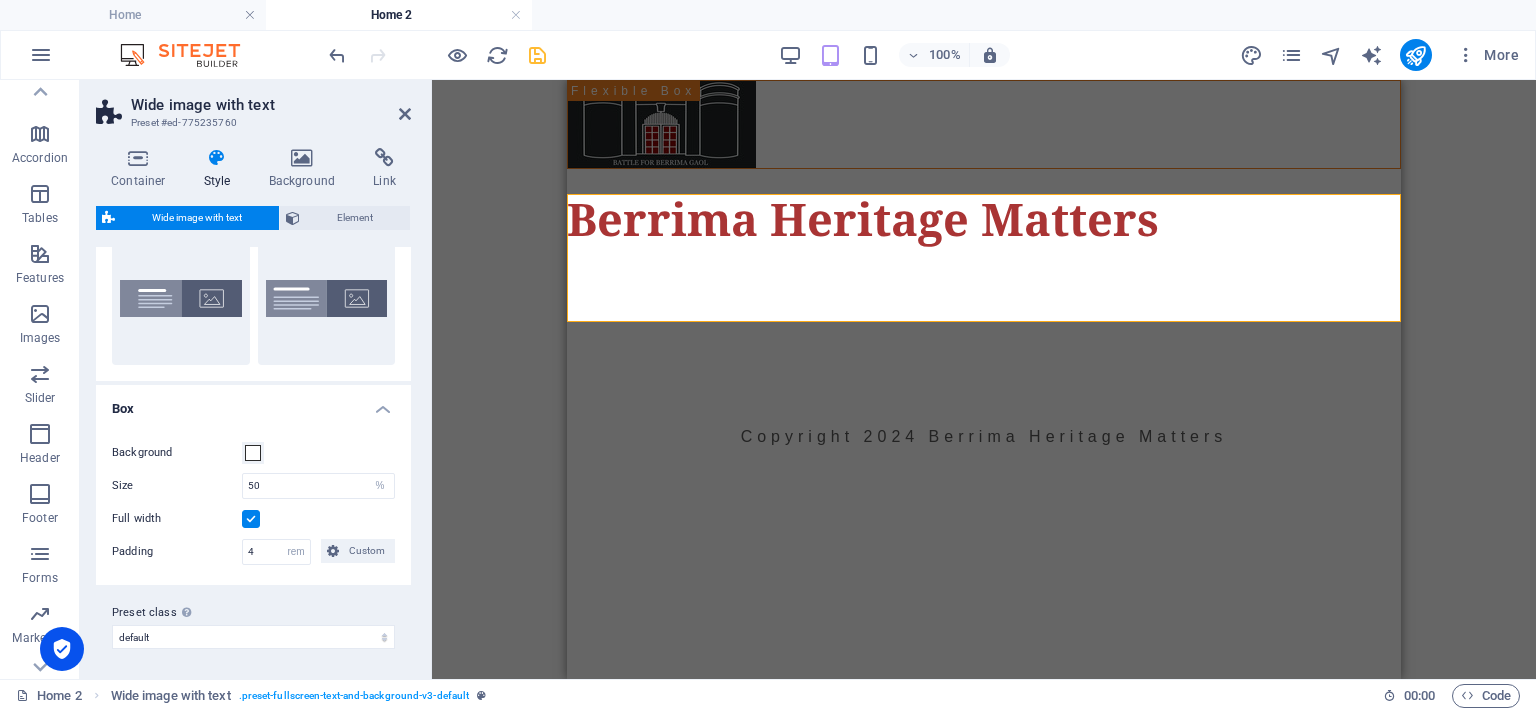 scroll, scrollTop: 0, scrollLeft: 0, axis: both 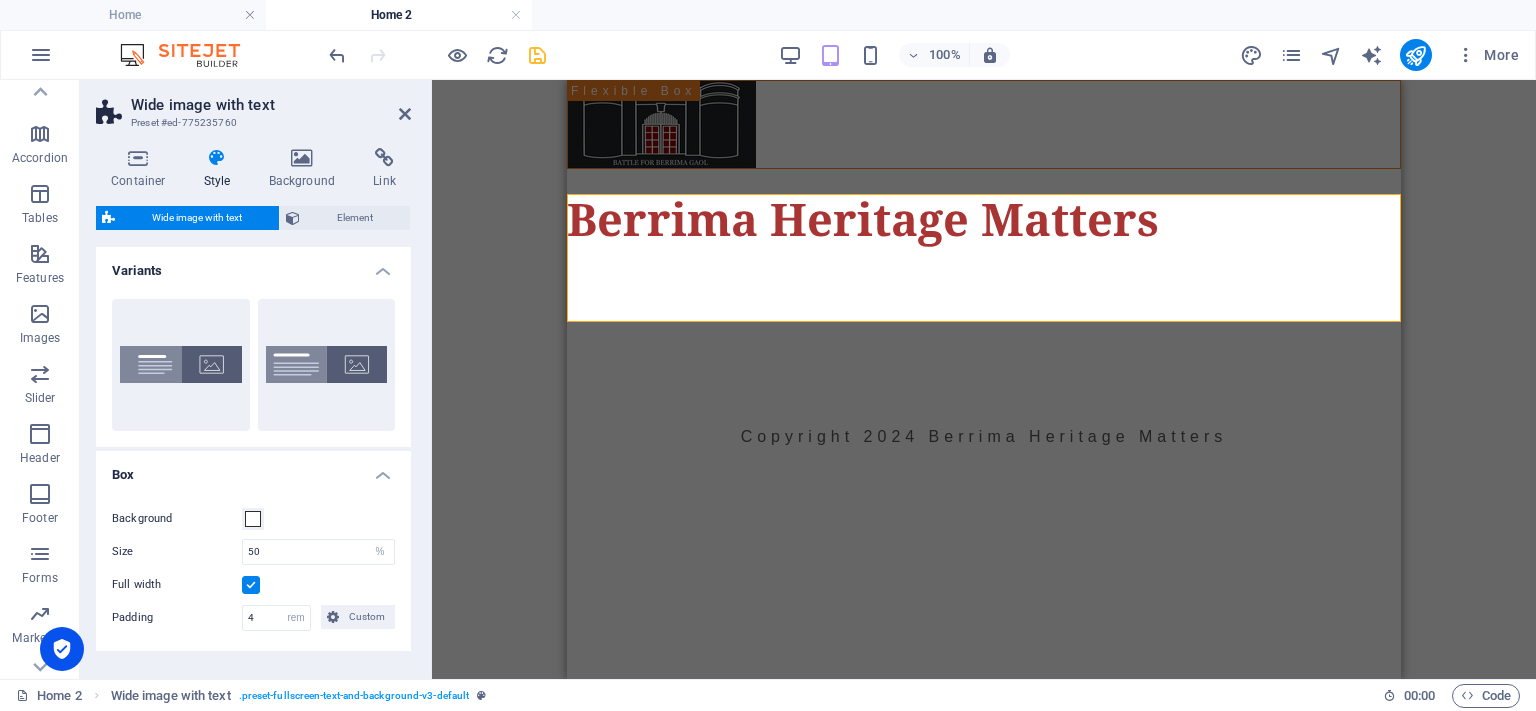 click on "Variants" at bounding box center (253, 265) 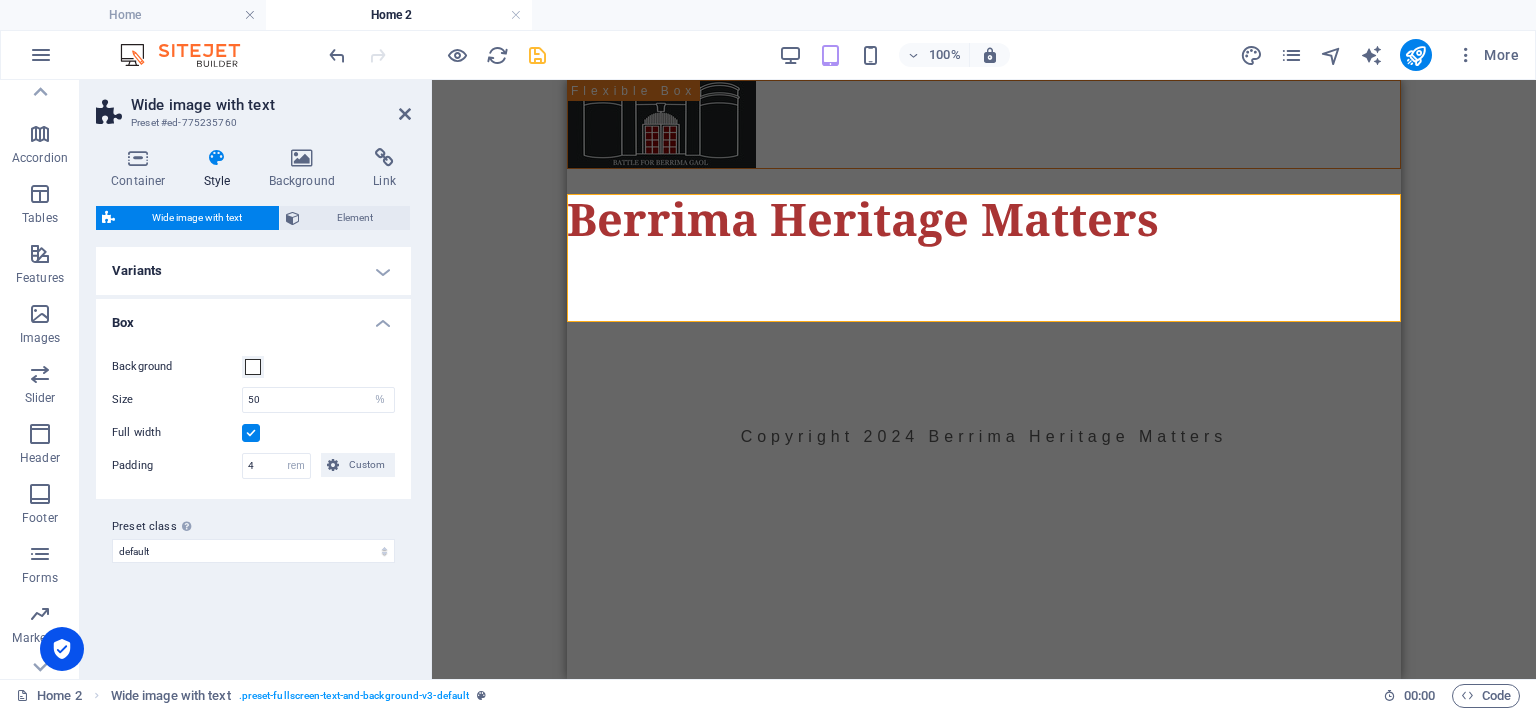 click on "Variants" at bounding box center [253, 271] 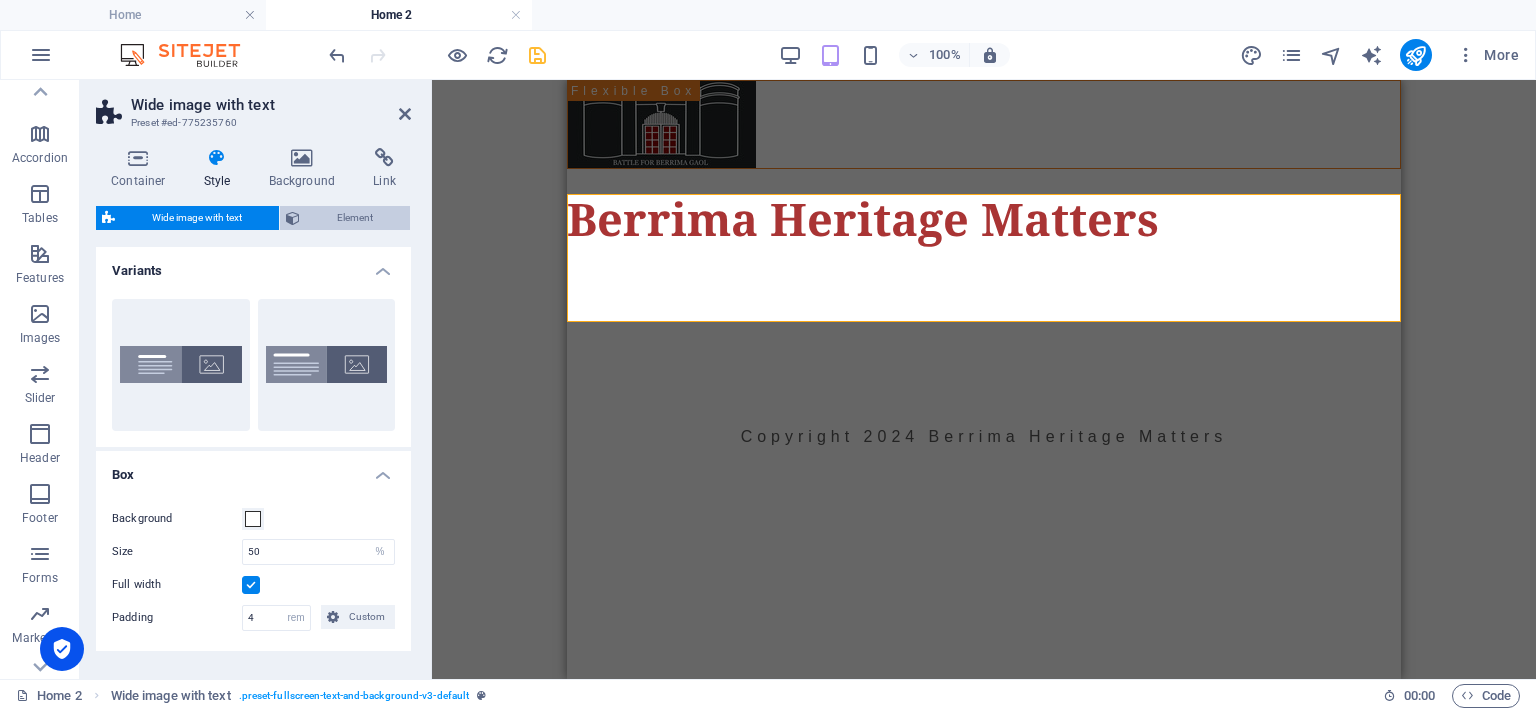 click on "Element" at bounding box center [355, 218] 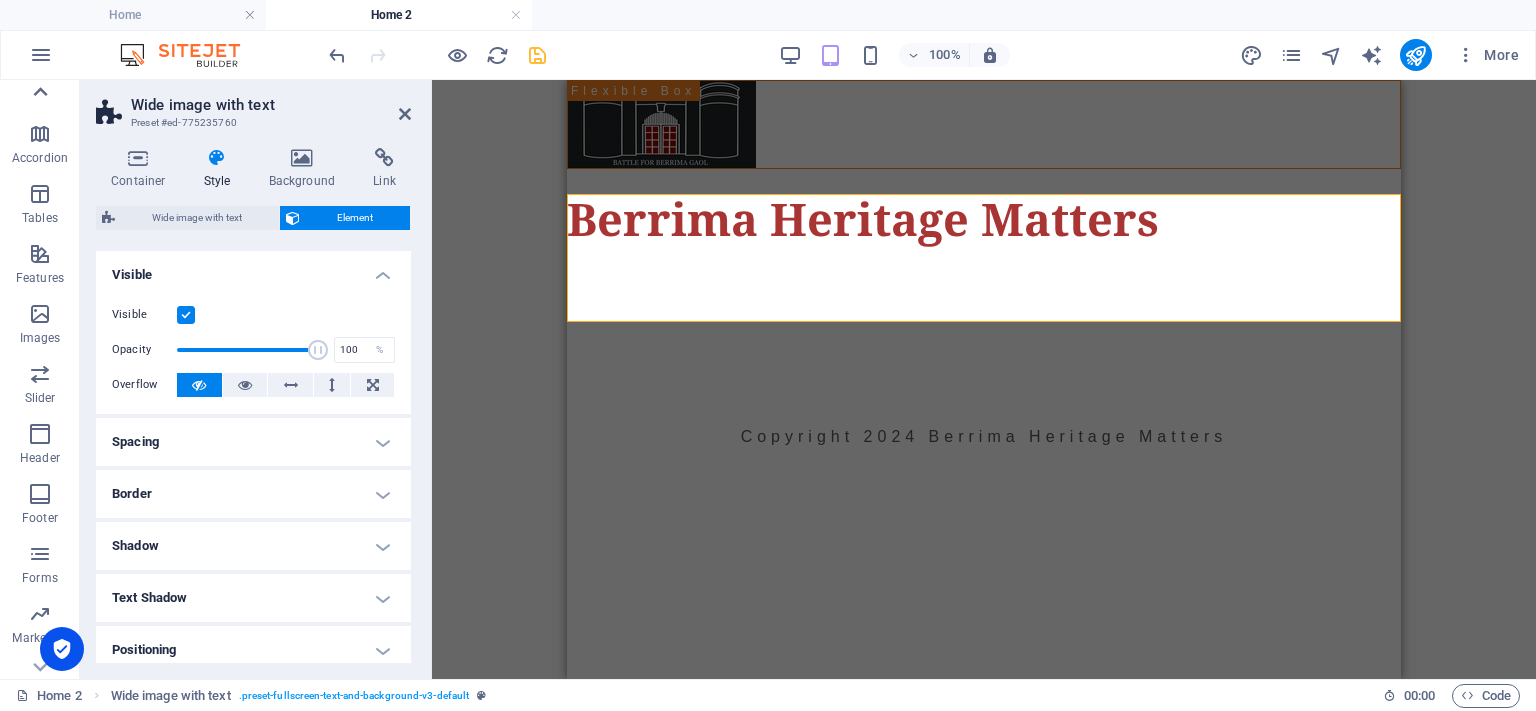 click 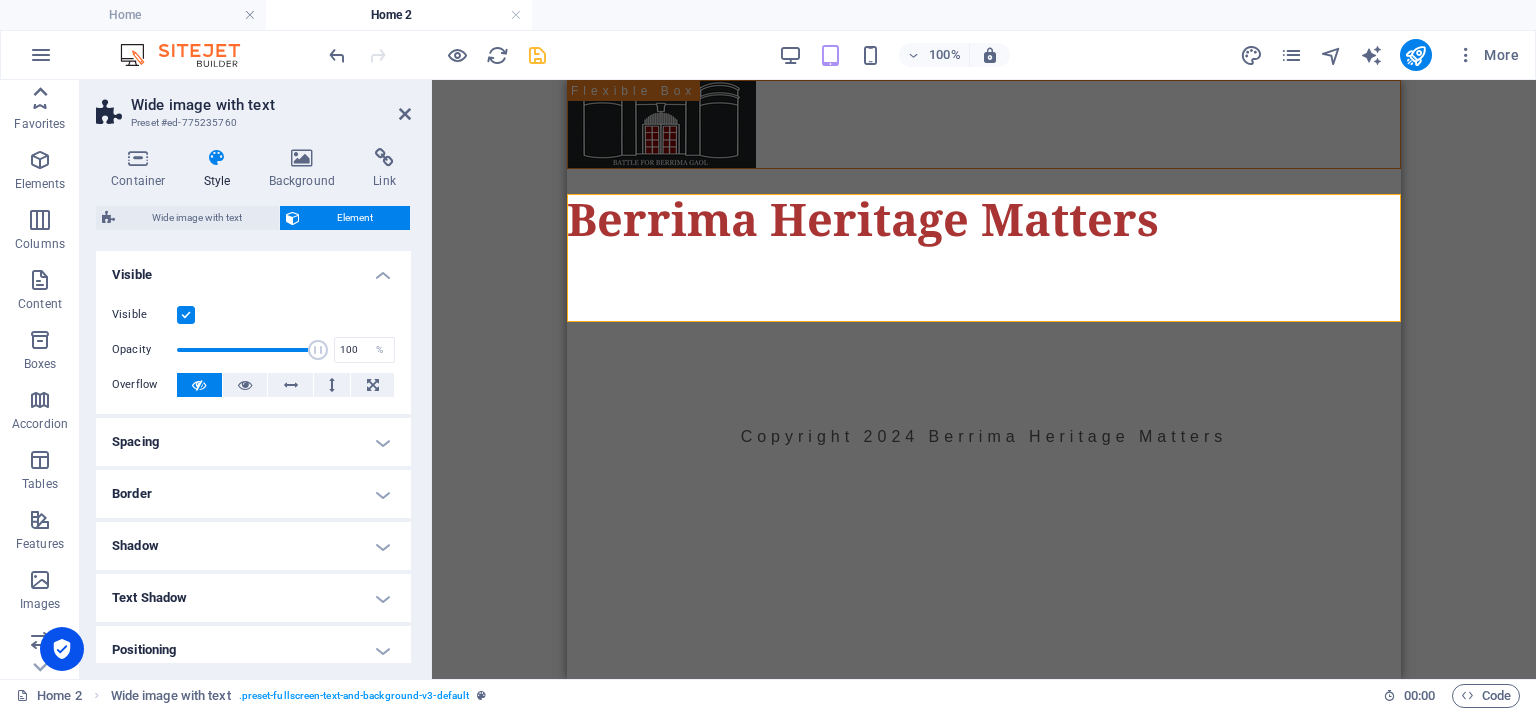 click on "Favorites Elements Columns Content Boxes Accordion Tables Features Images Slider Header Footer Forms Marketing Collections" at bounding box center (40, 379) 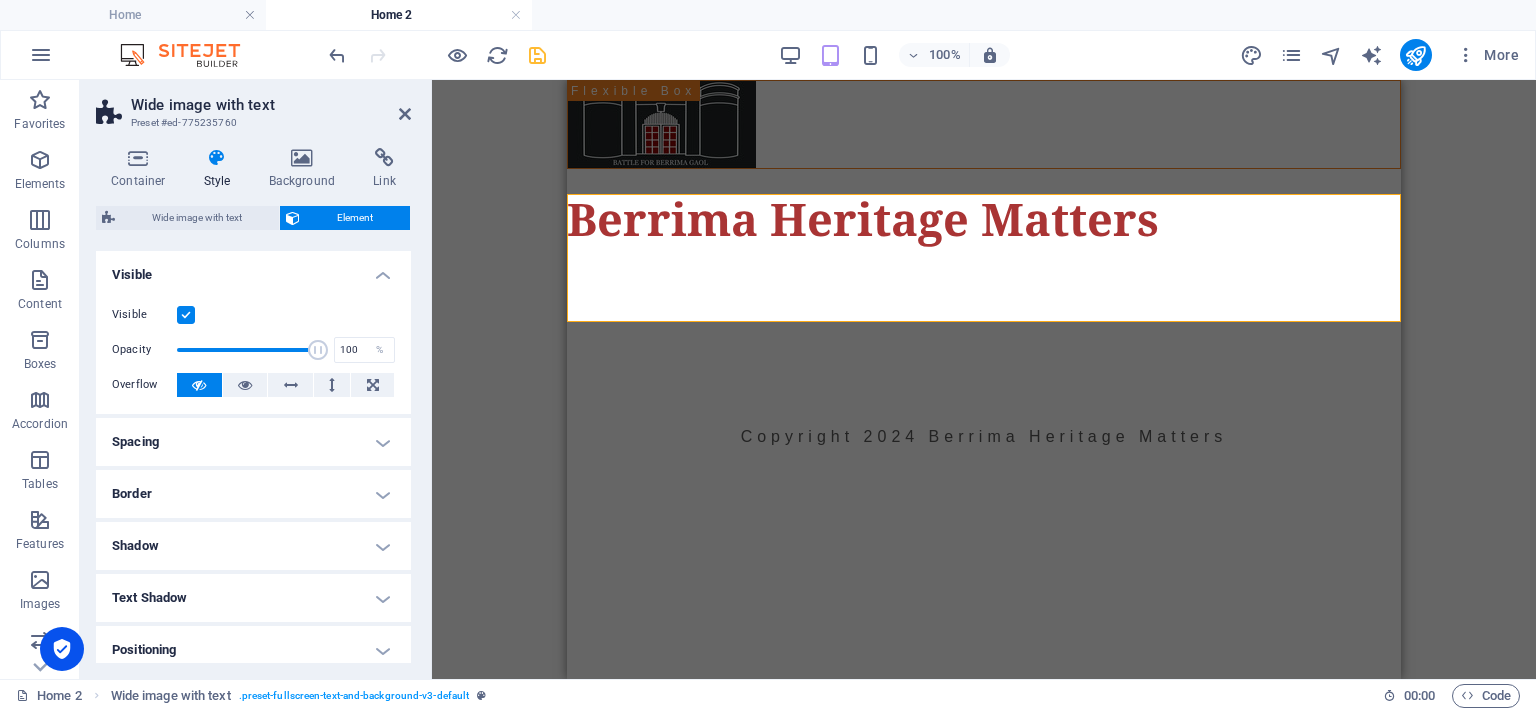 click at bounding box center (40, 100) 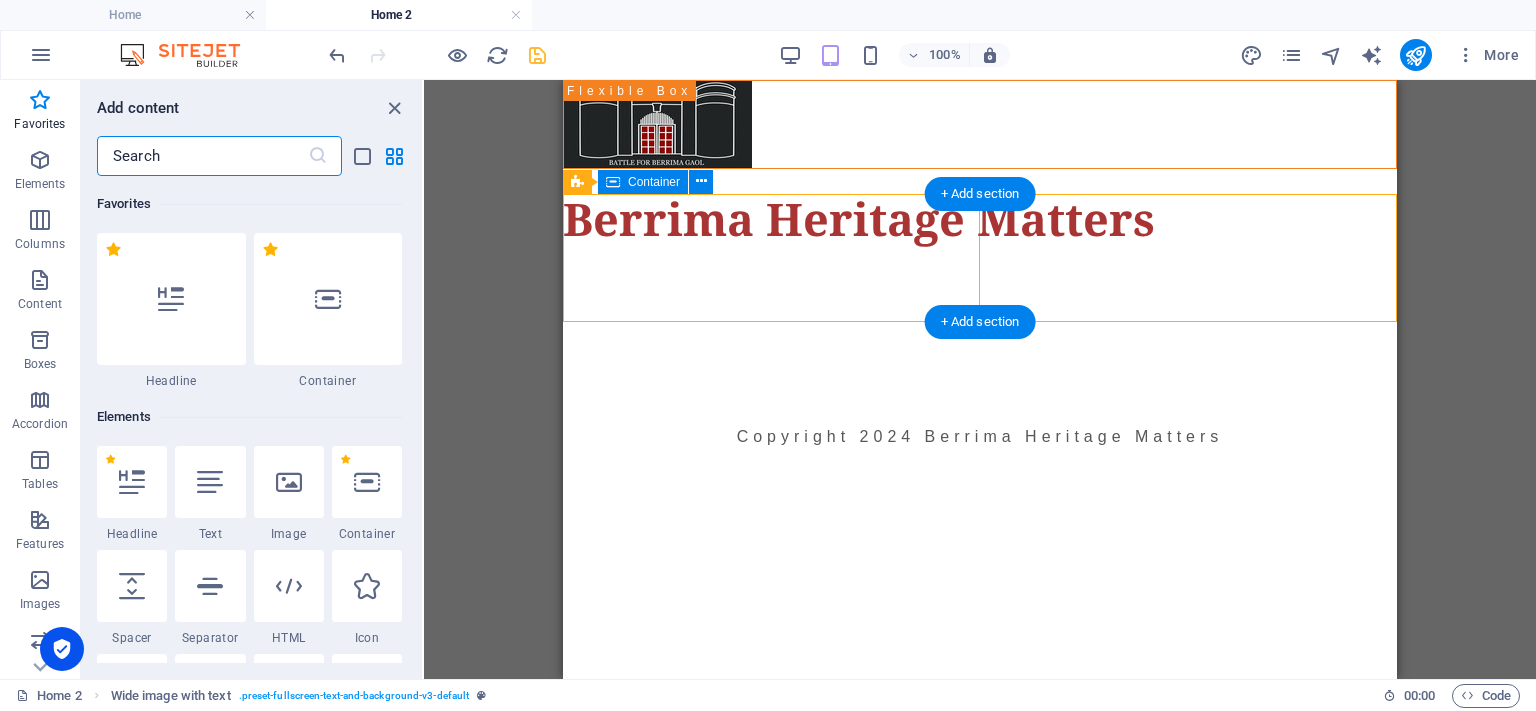 click at bounding box center (980, 363) 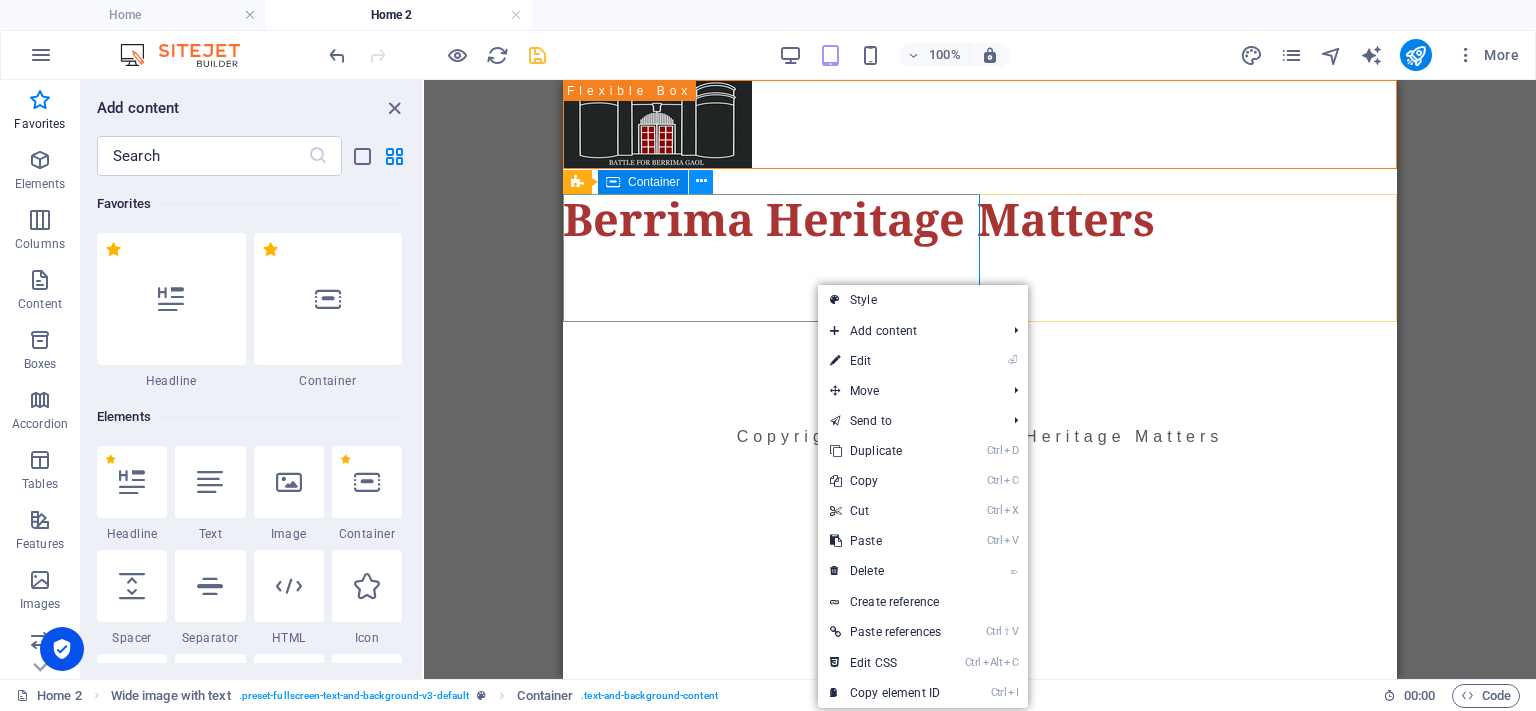 click at bounding box center [701, 181] 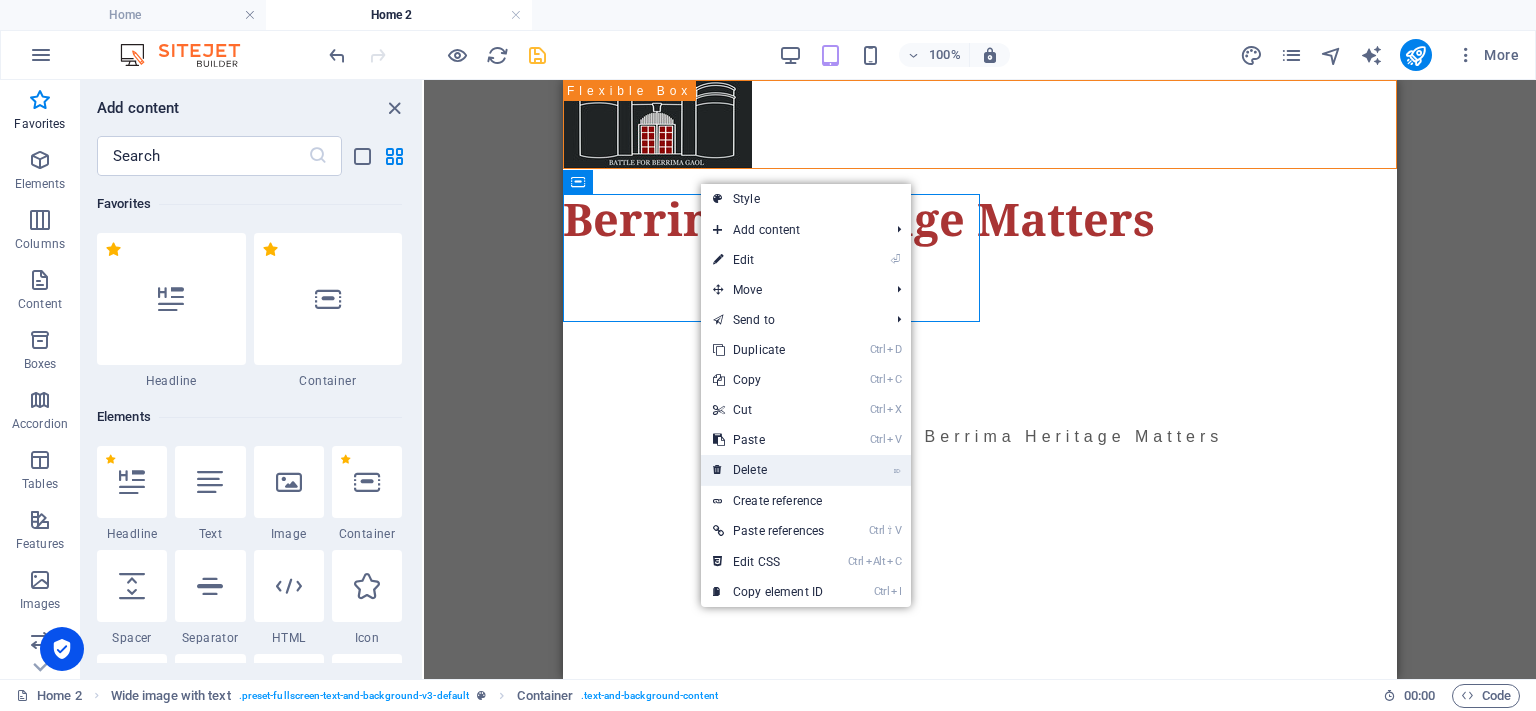 click on "⌦  Delete" at bounding box center [768, 470] 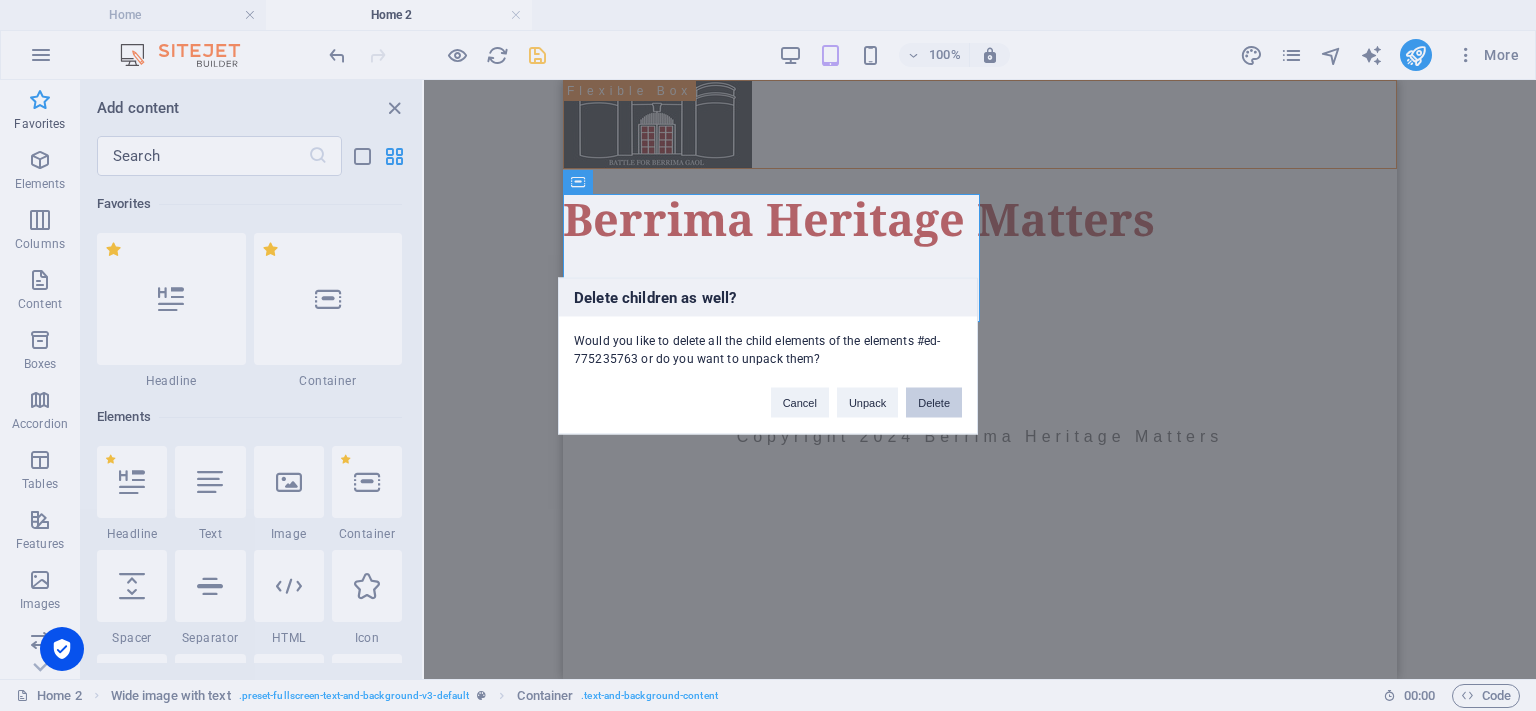 click on "Delete" at bounding box center [934, 402] 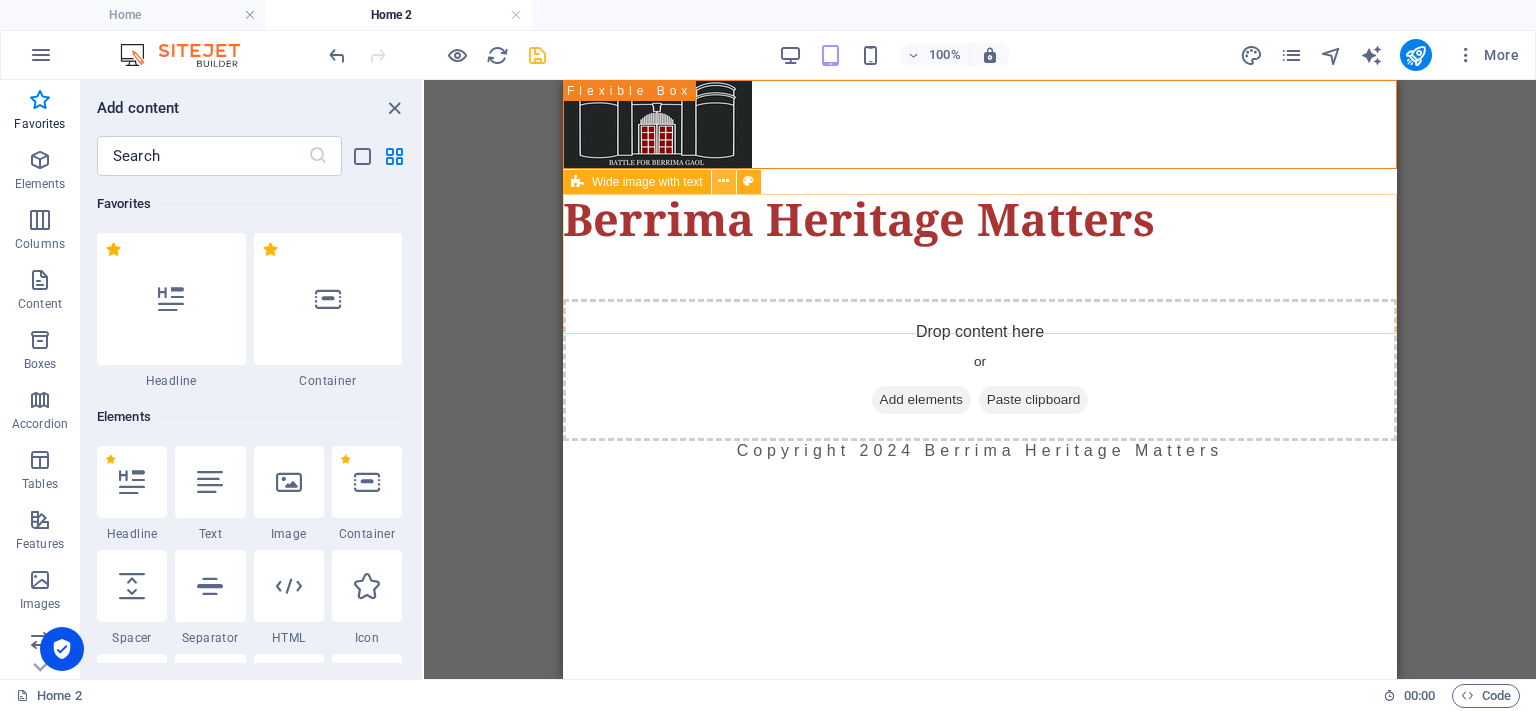 click at bounding box center (723, 181) 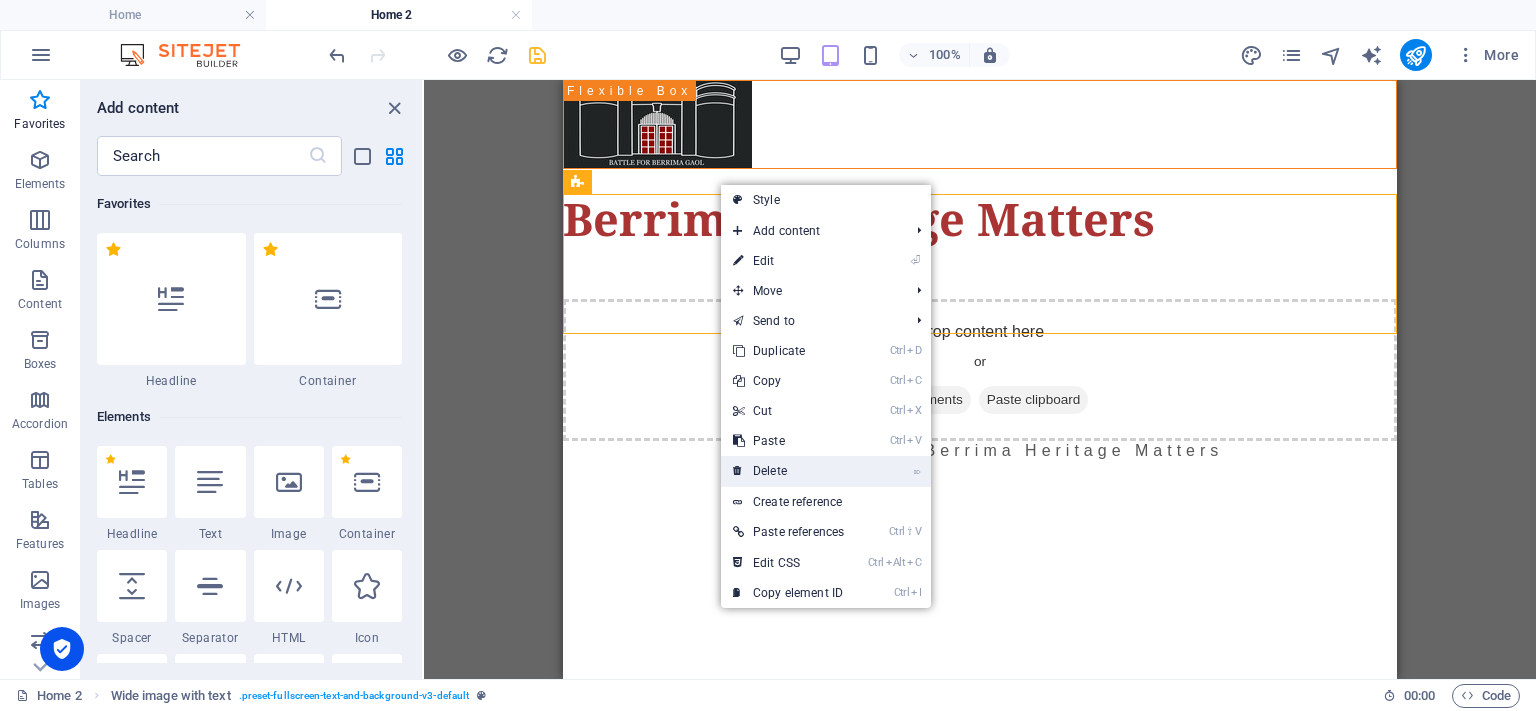 click on "⌦  Delete" at bounding box center [788, 471] 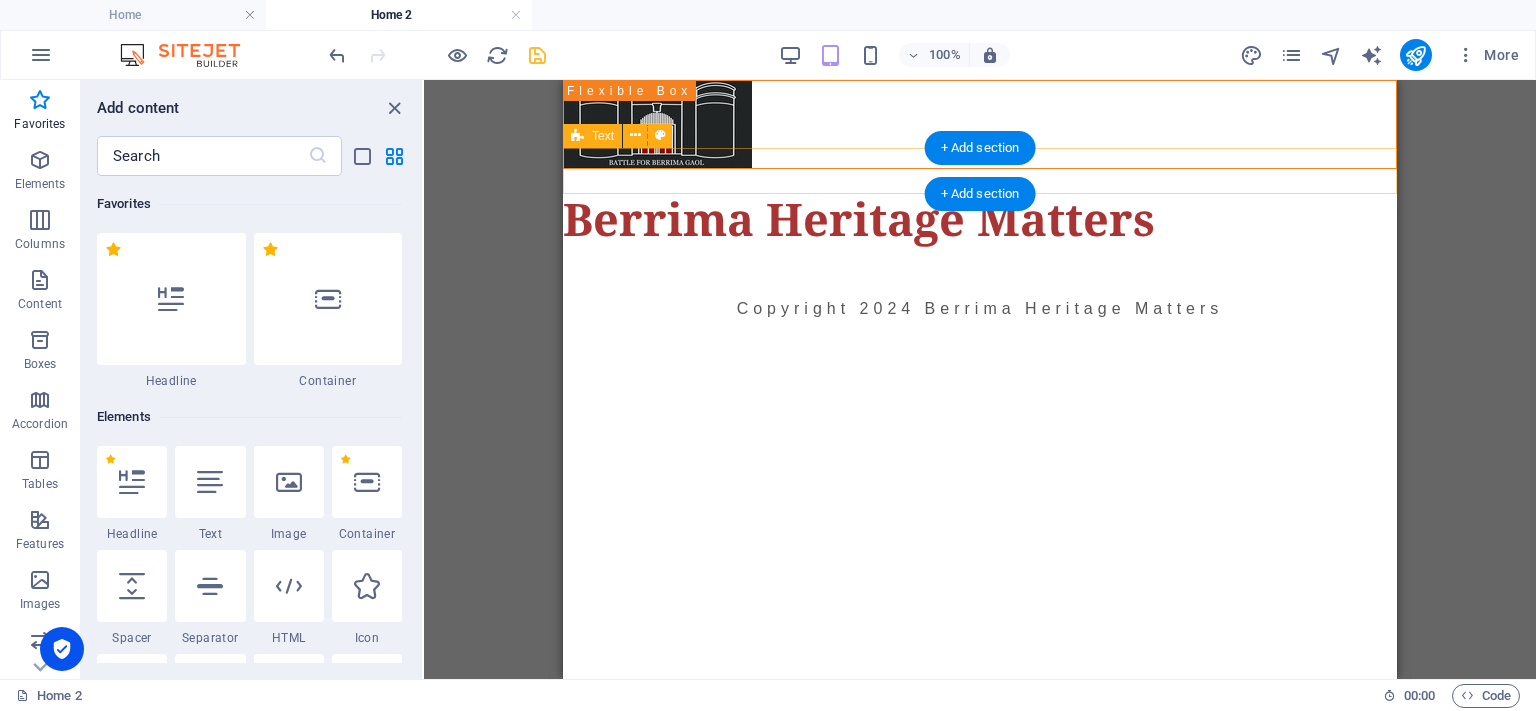 click at bounding box center (980, 276) 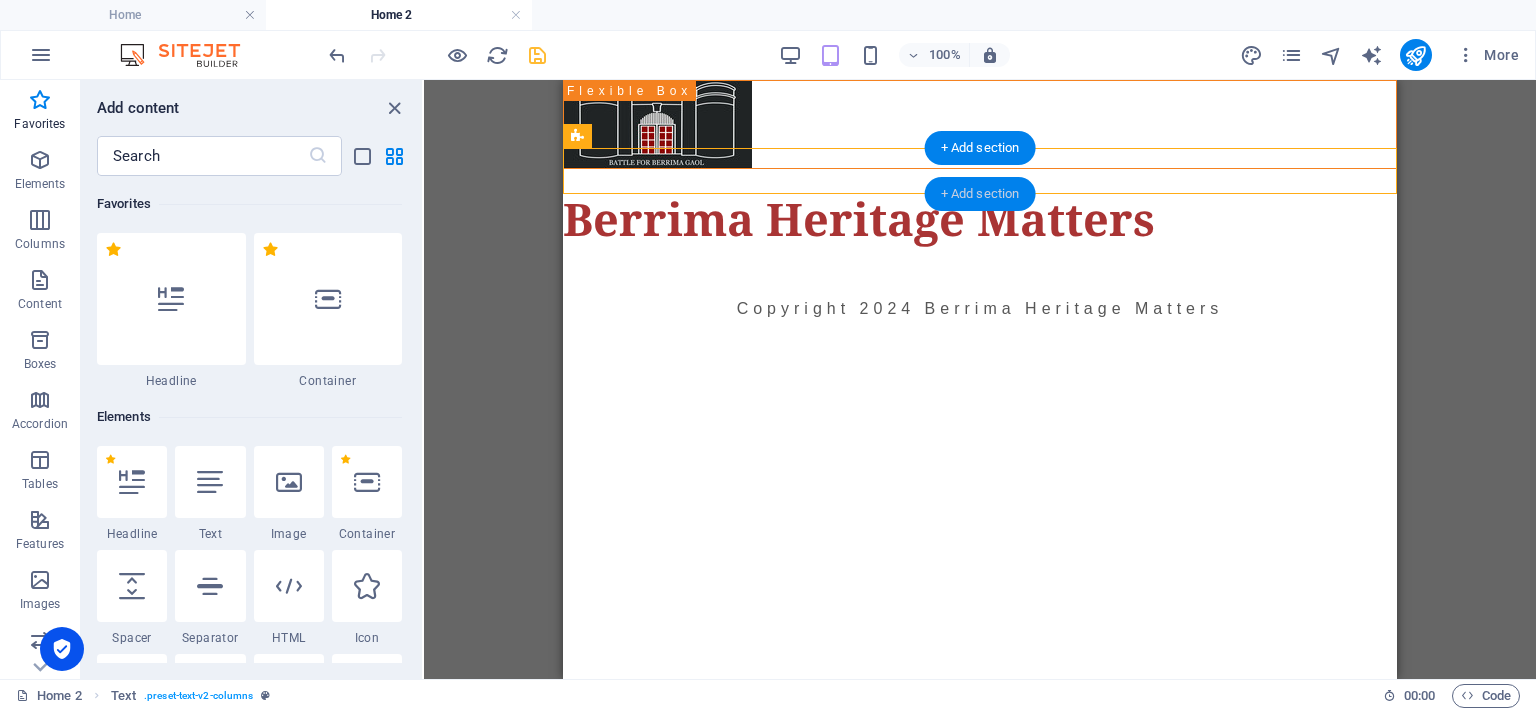 click on "+ Add section" at bounding box center (980, 194) 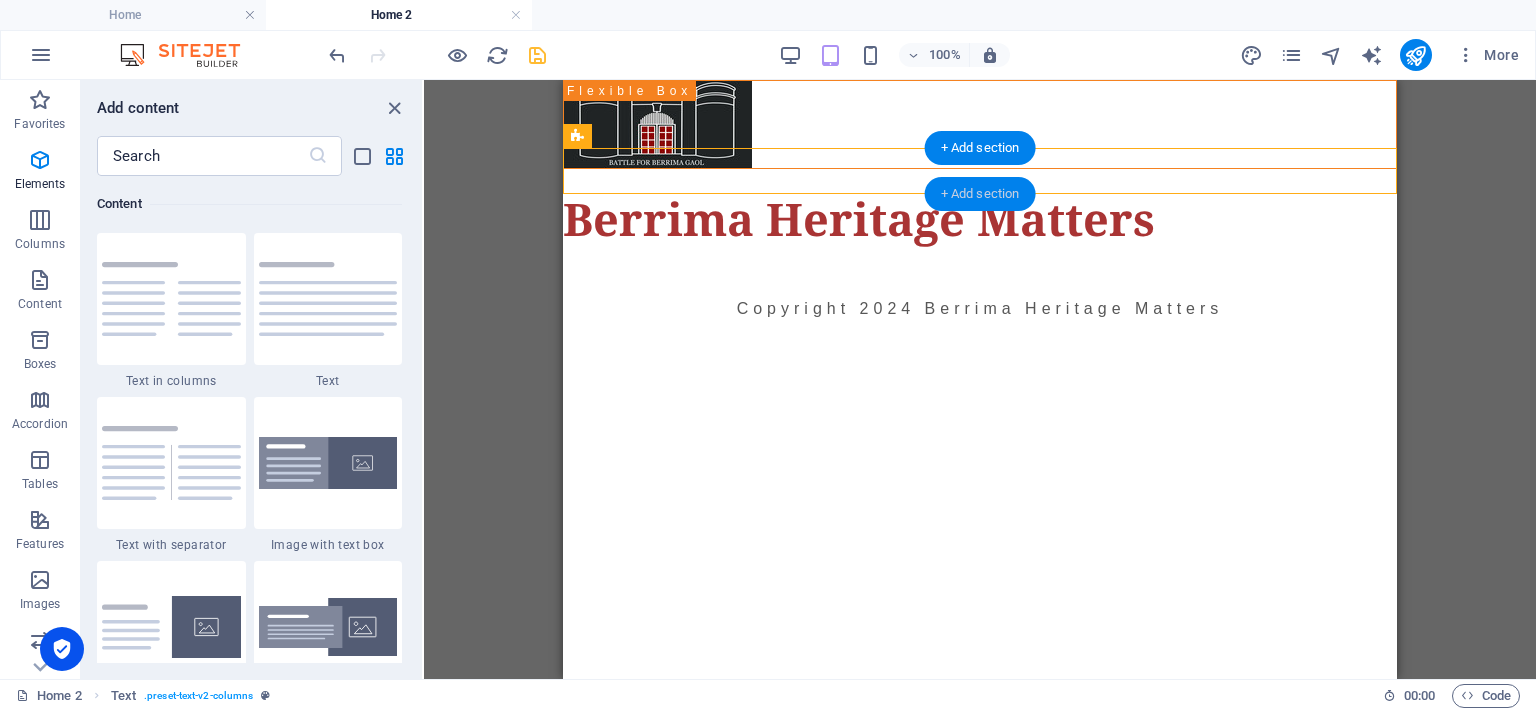 scroll, scrollTop: 3499, scrollLeft: 0, axis: vertical 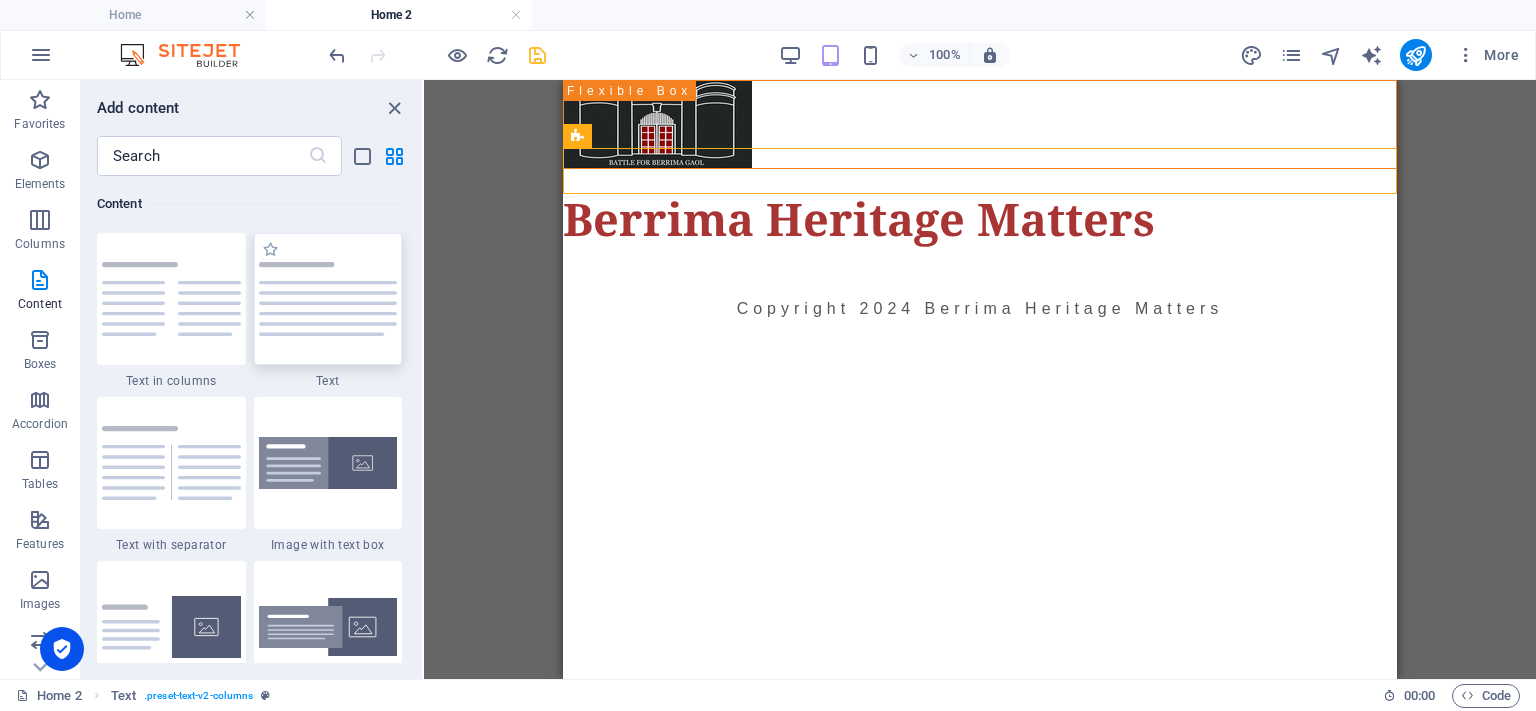 click at bounding box center (328, 299) 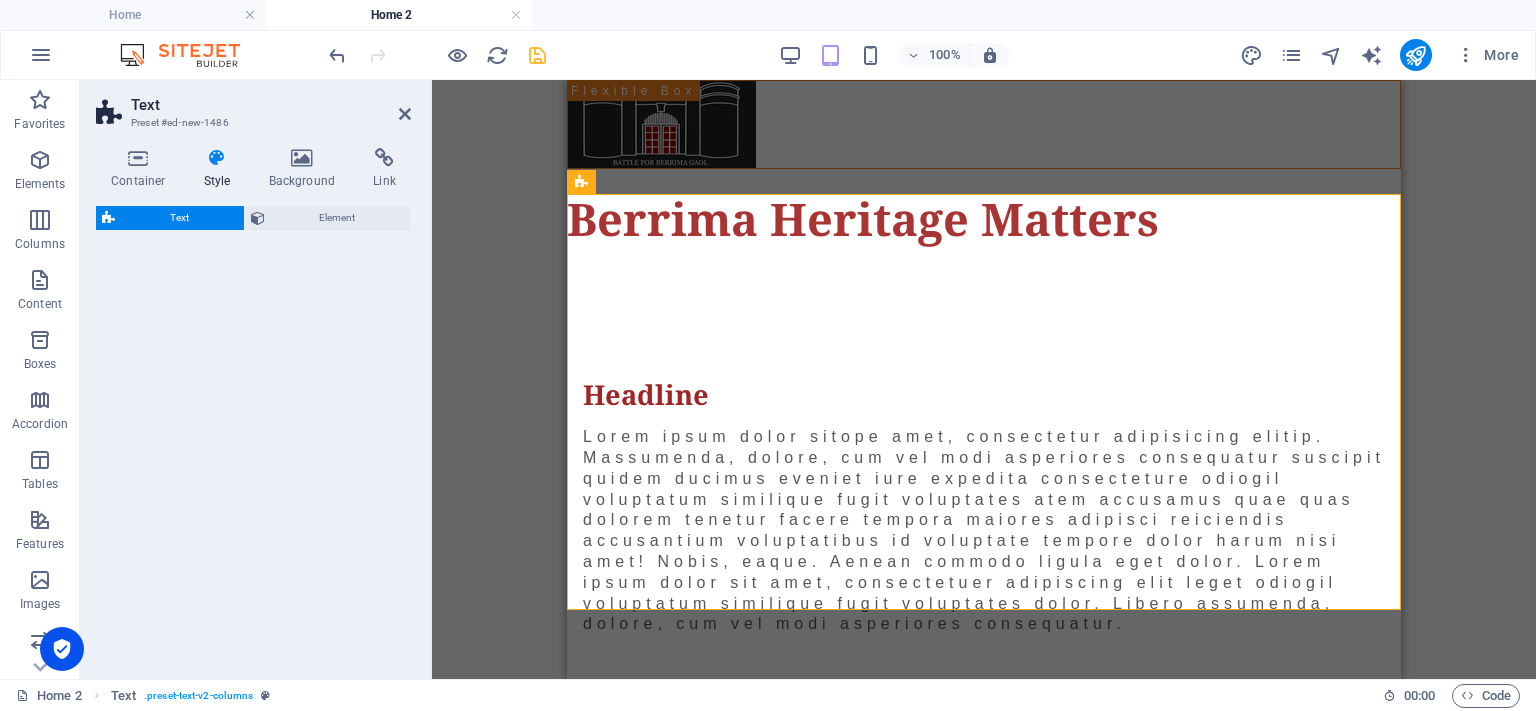 select on "preset-text-v2-default" 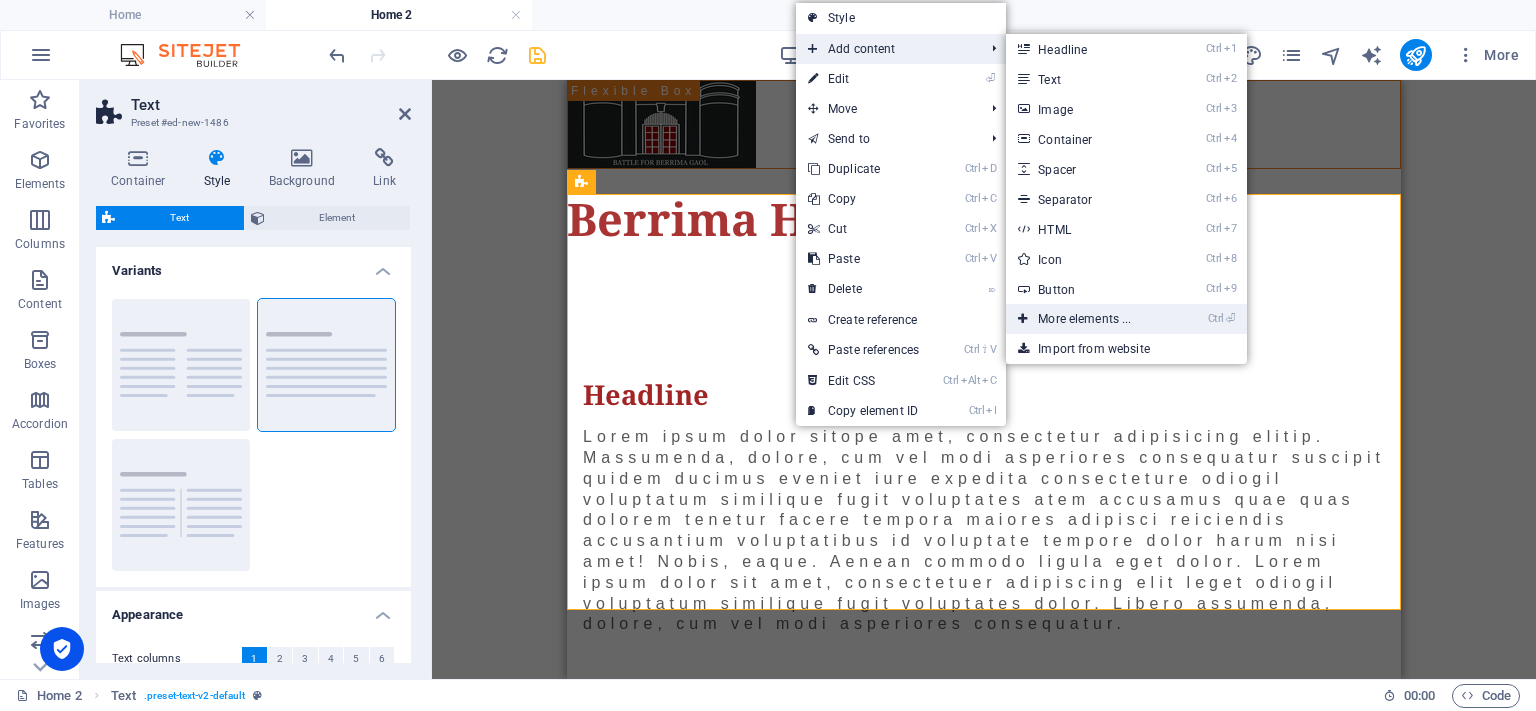 drag, startPoint x: 1132, startPoint y: 319, endPoint x: 152, endPoint y: 324, distance: 980.01276 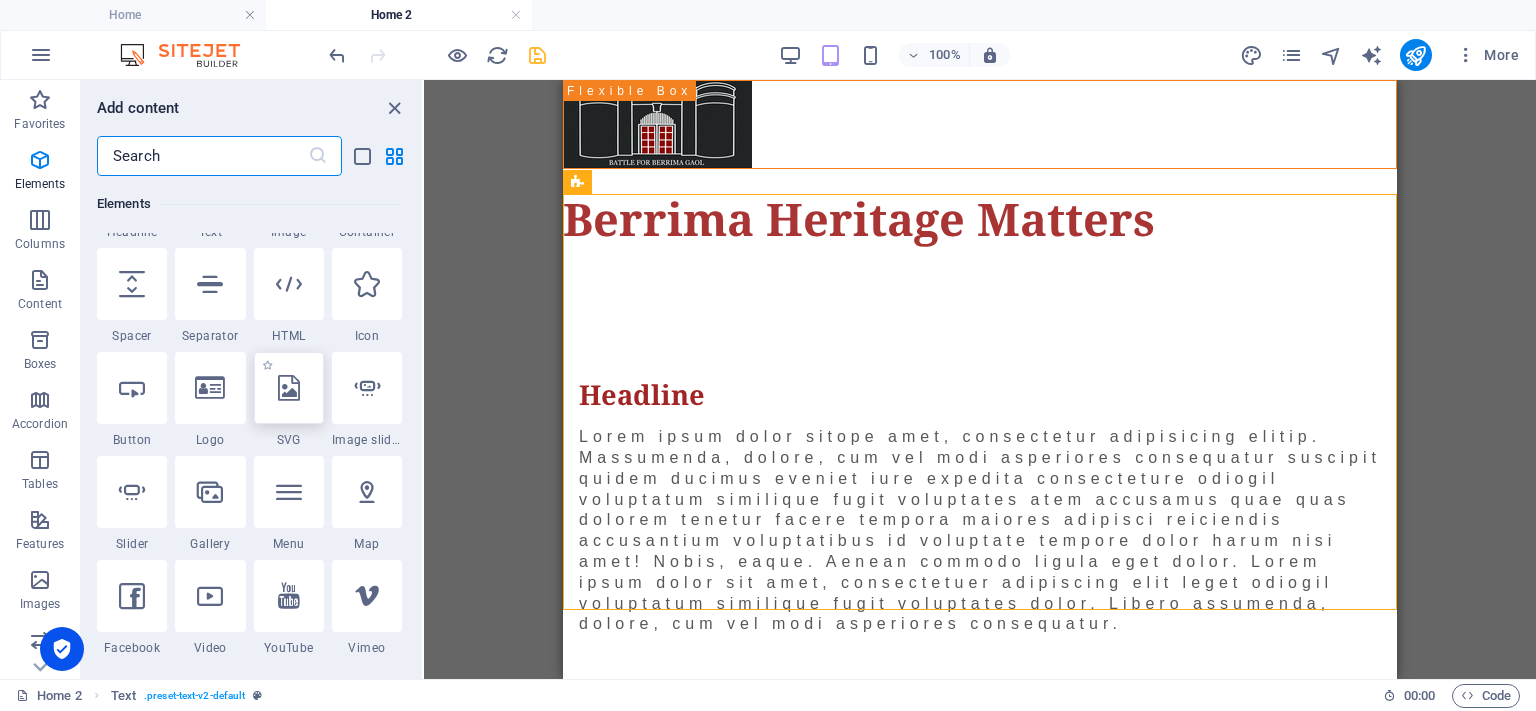 scroll, scrollTop: 312, scrollLeft: 0, axis: vertical 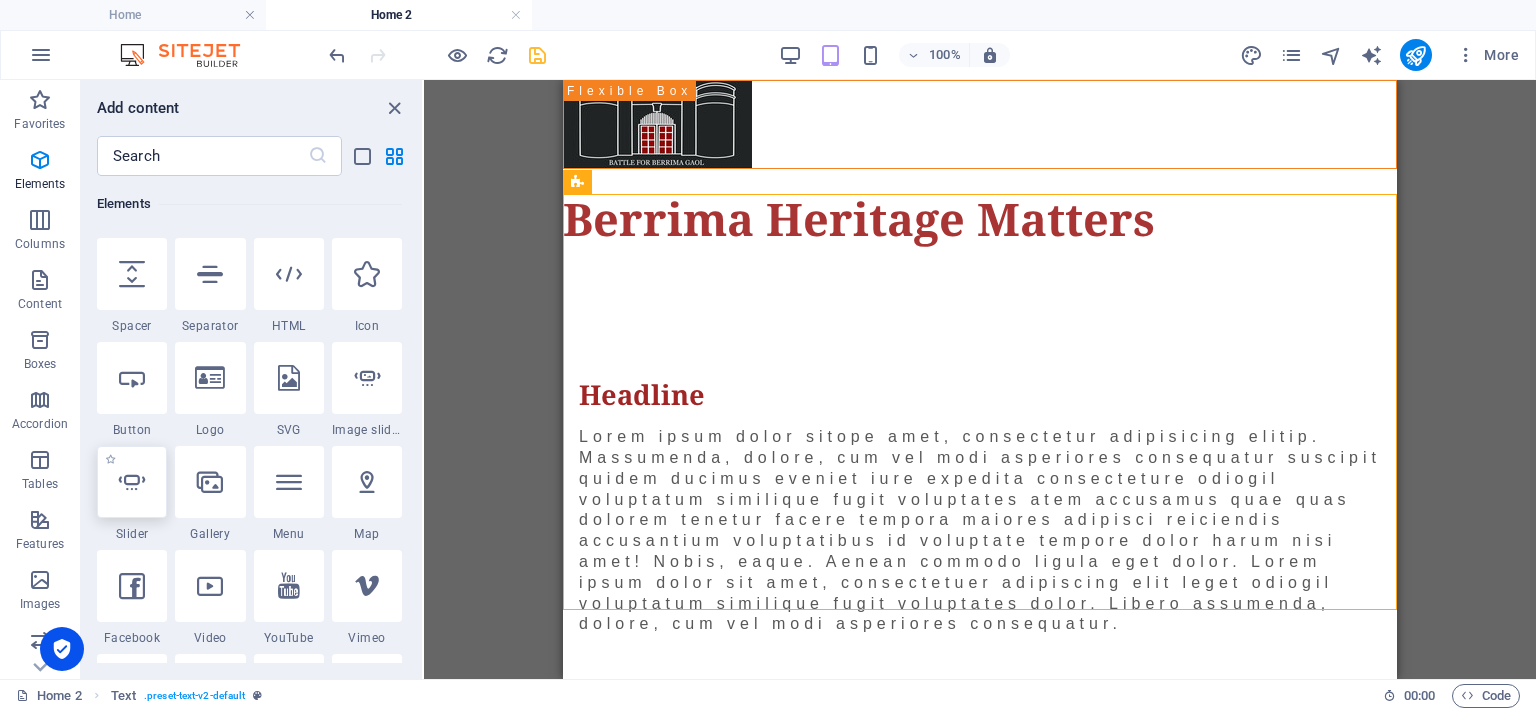 click at bounding box center [132, 482] 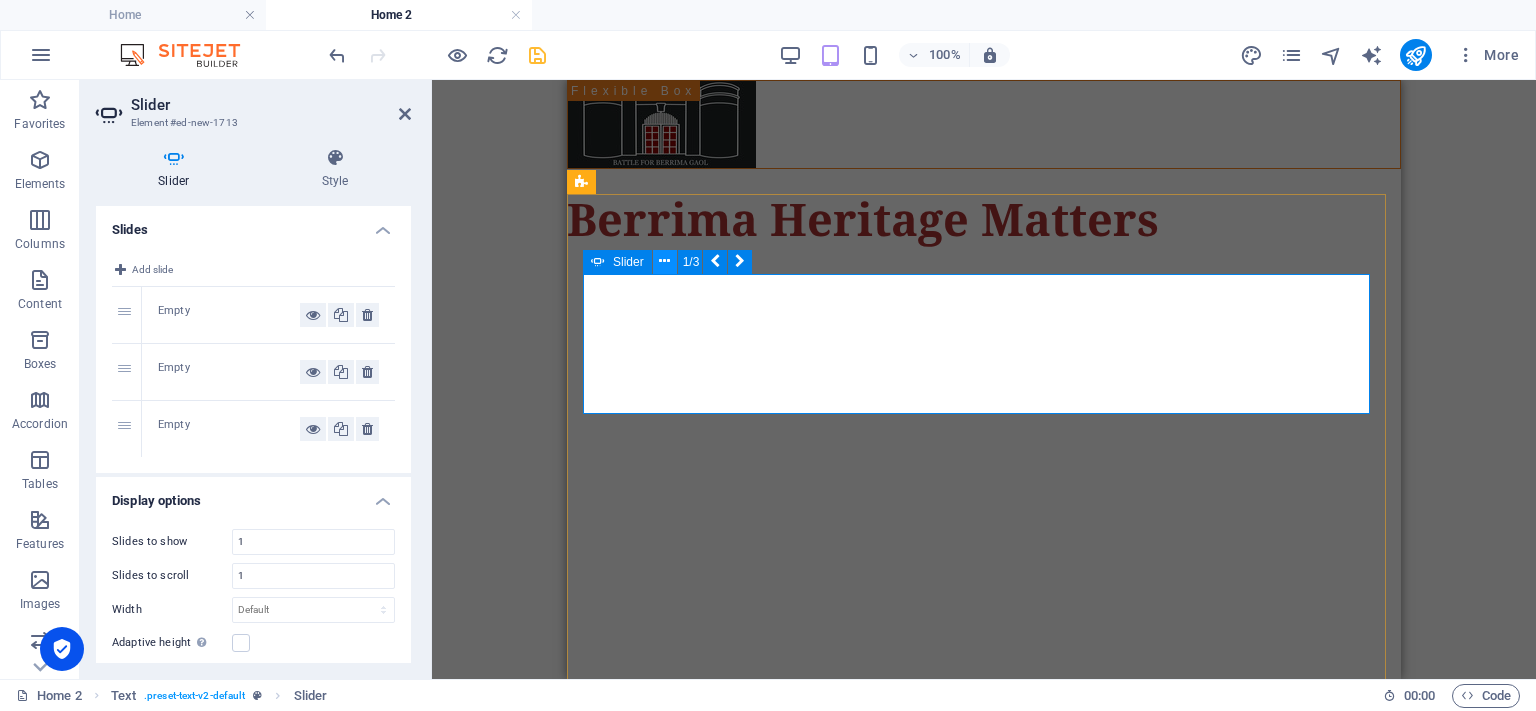 click at bounding box center (664, 261) 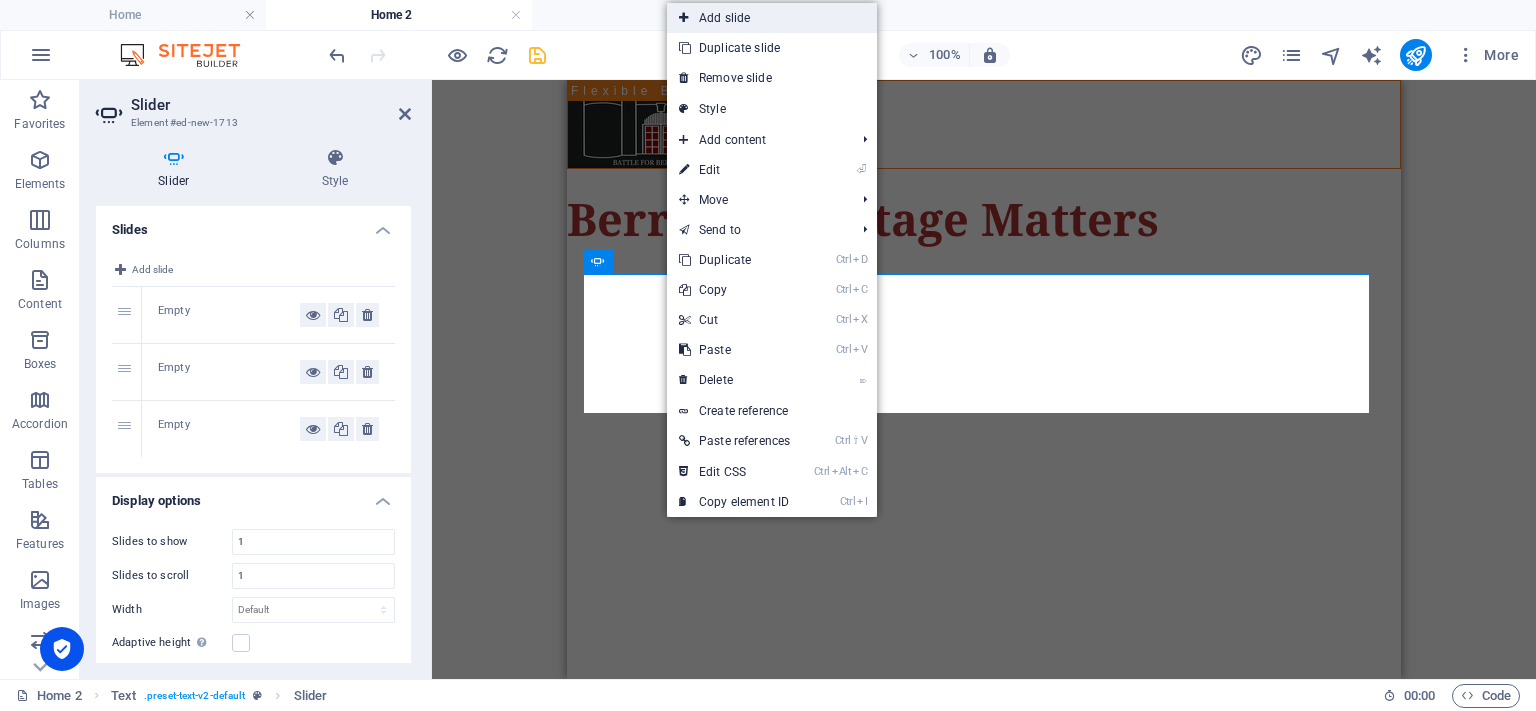 click on "Add slide" at bounding box center [772, 18] 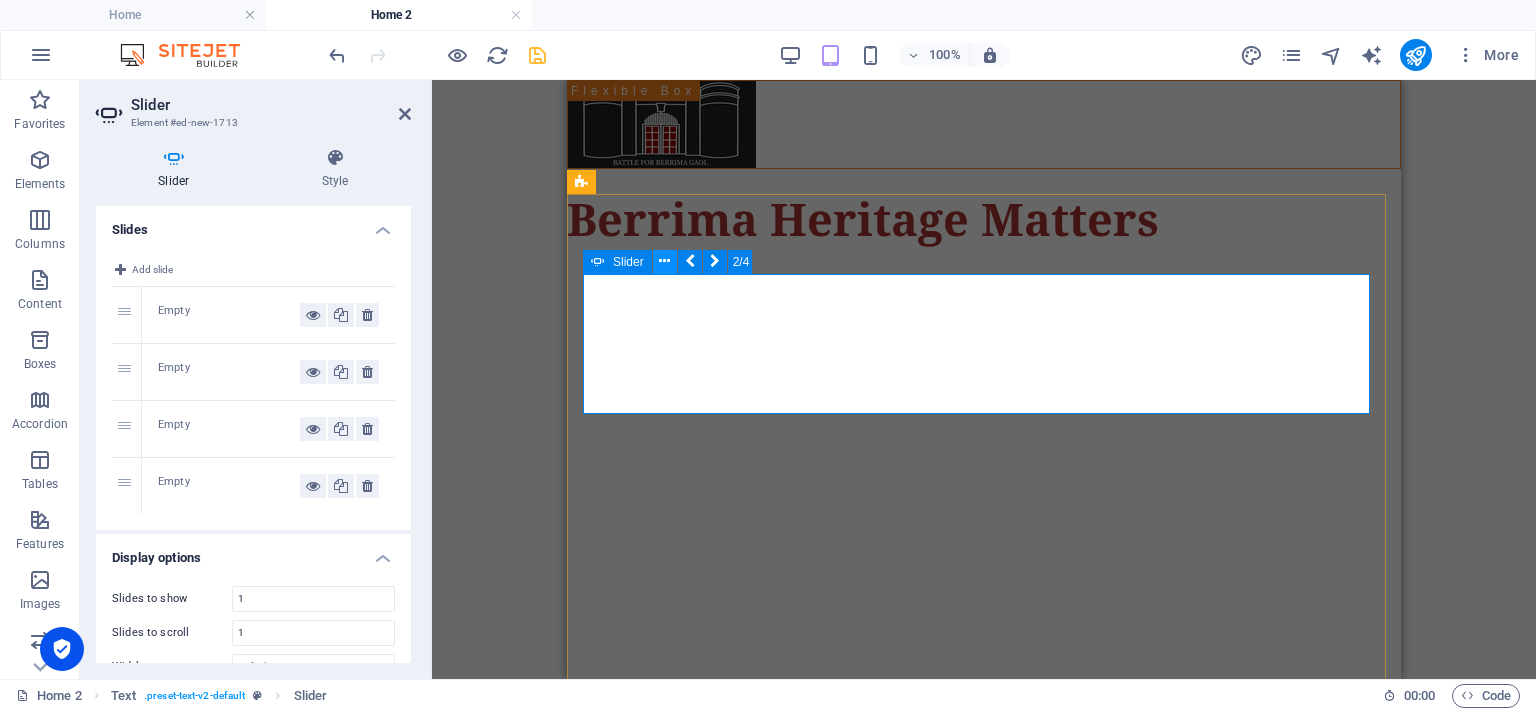 click at bounding box center (664, 261) 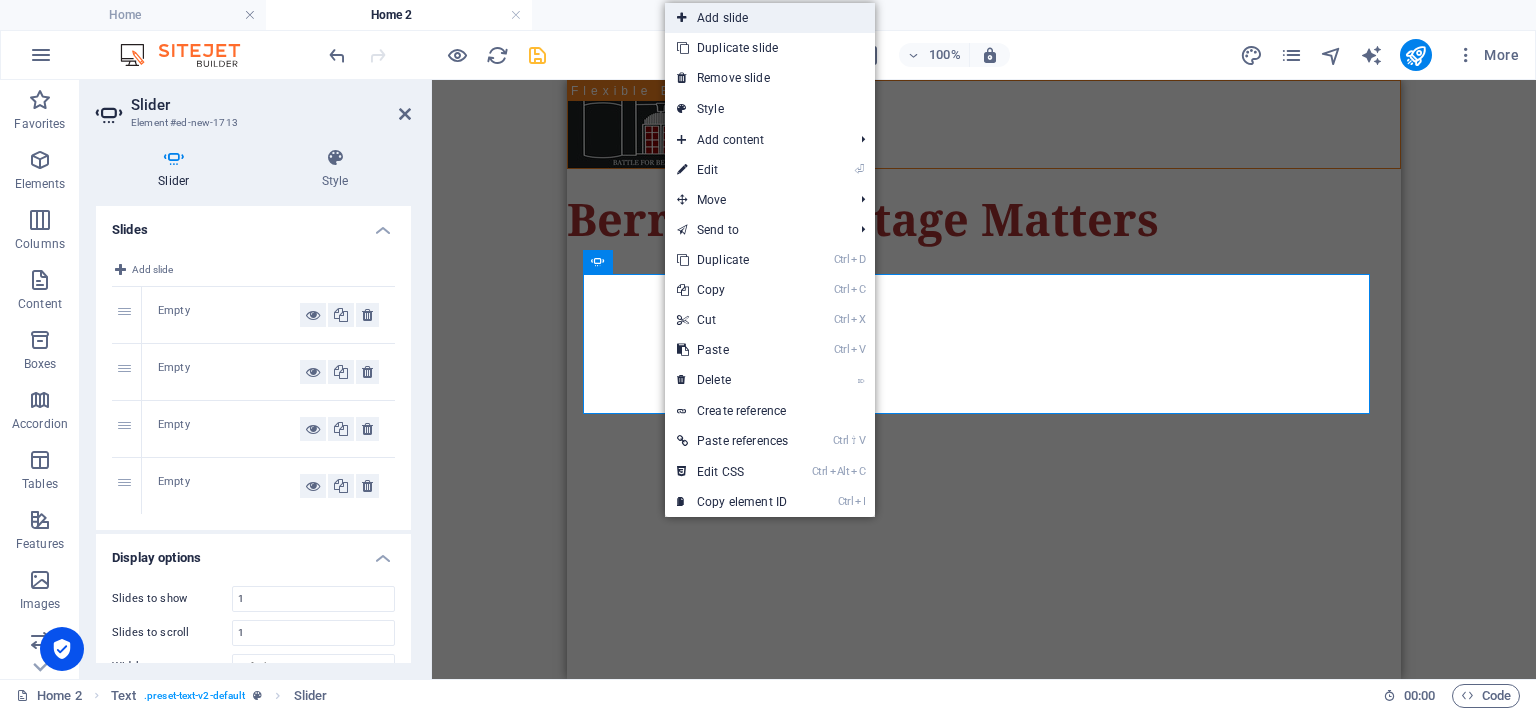 click on "Add slide" at bounding box center [770, 18] 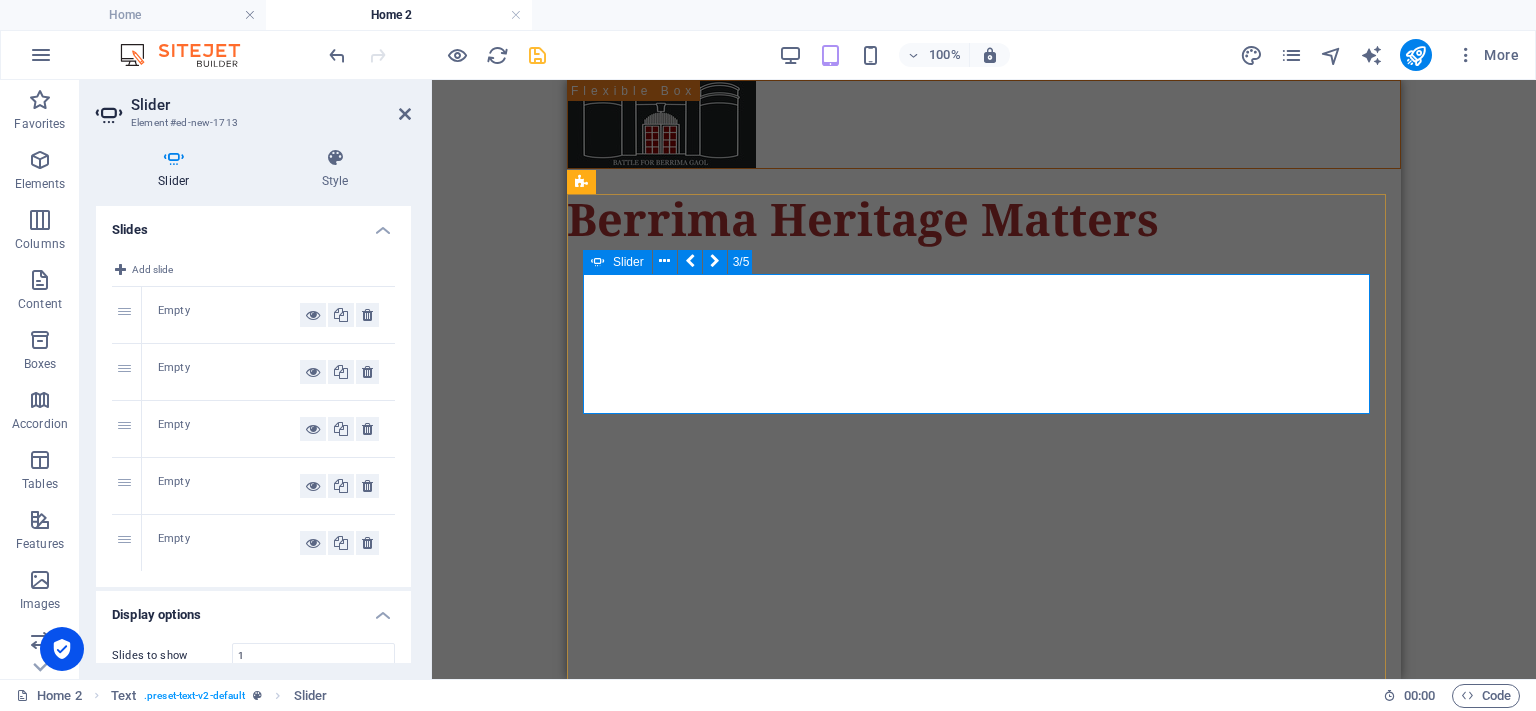 click on "Add elements" at bounding box center (-1446, 926) 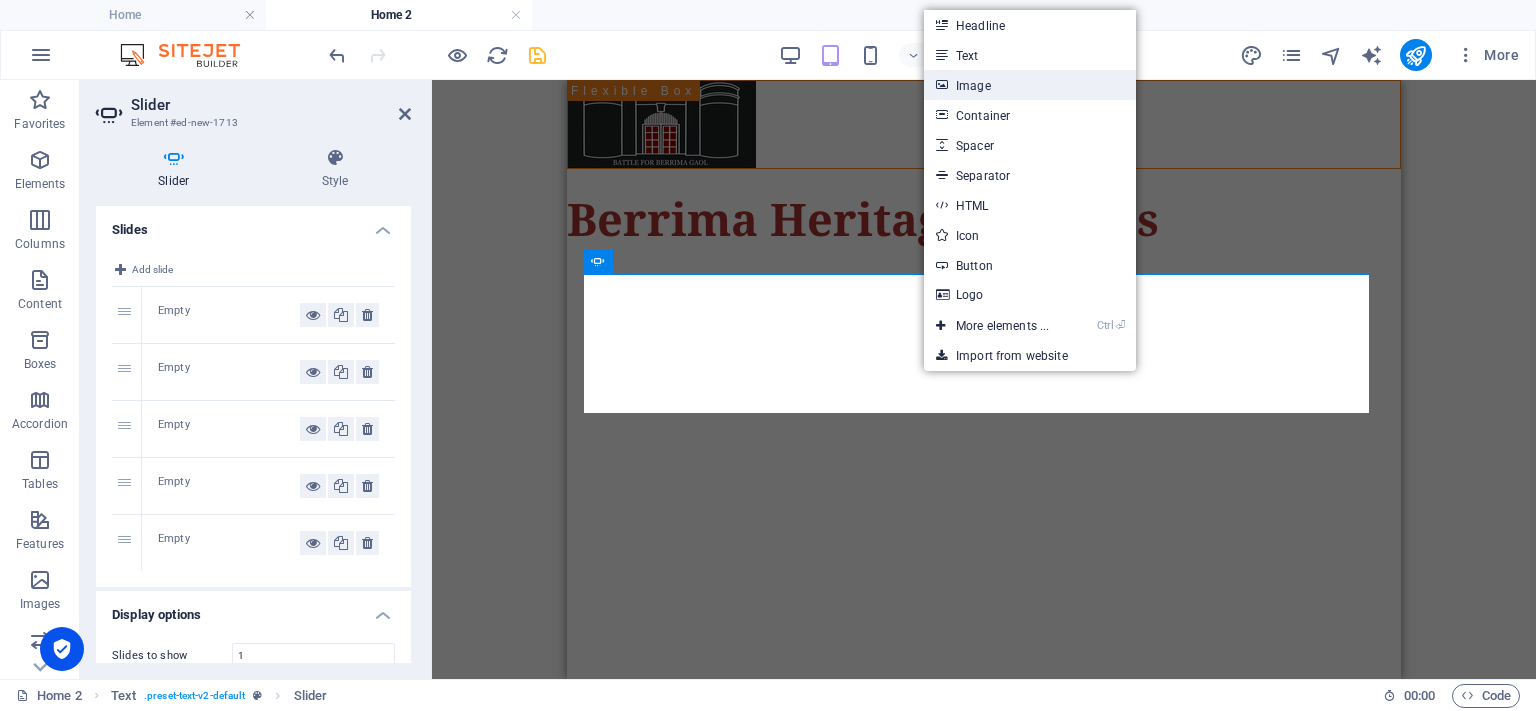 click on "Image" at bounding box center (1030, 85) 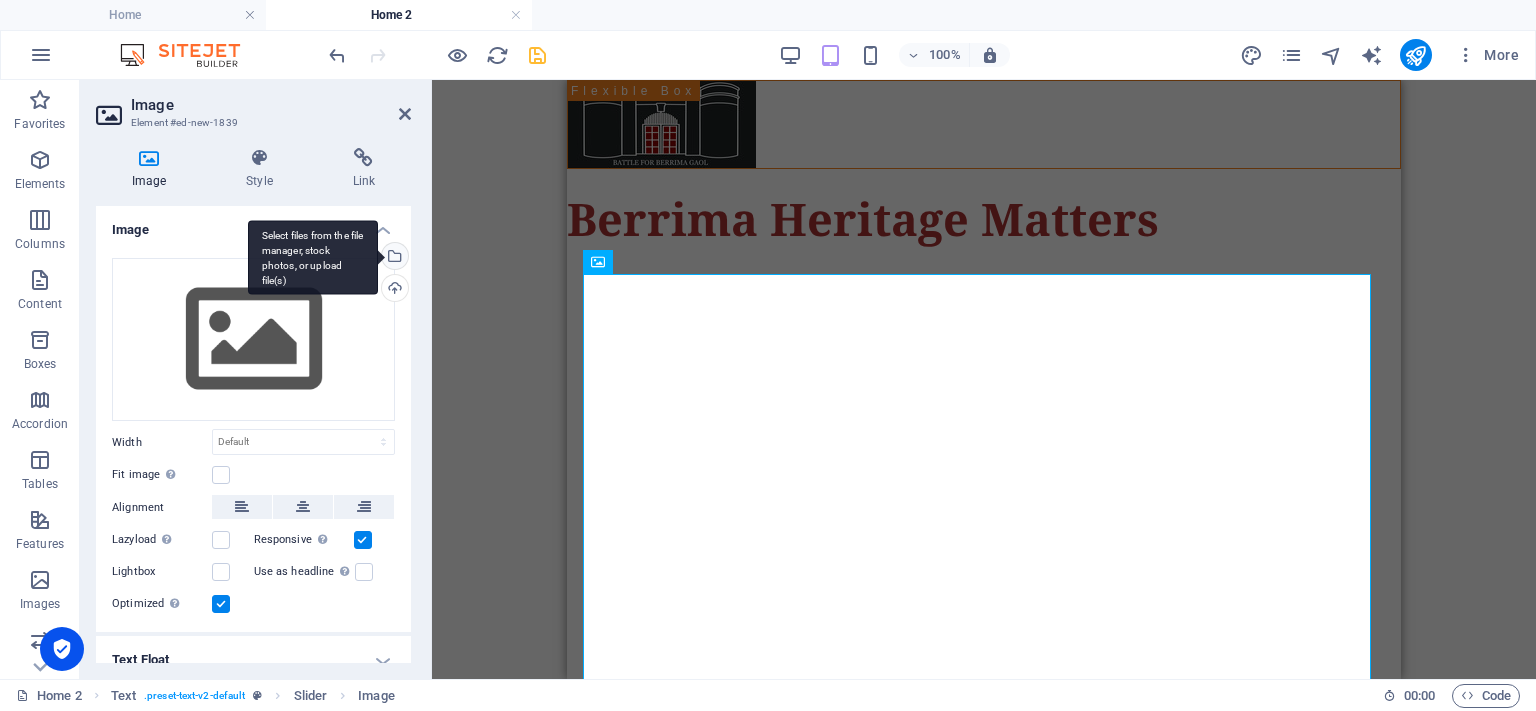 click on "Select files from the file manager, stock photos, or upload file(s)" at bounding box center [393, 258] 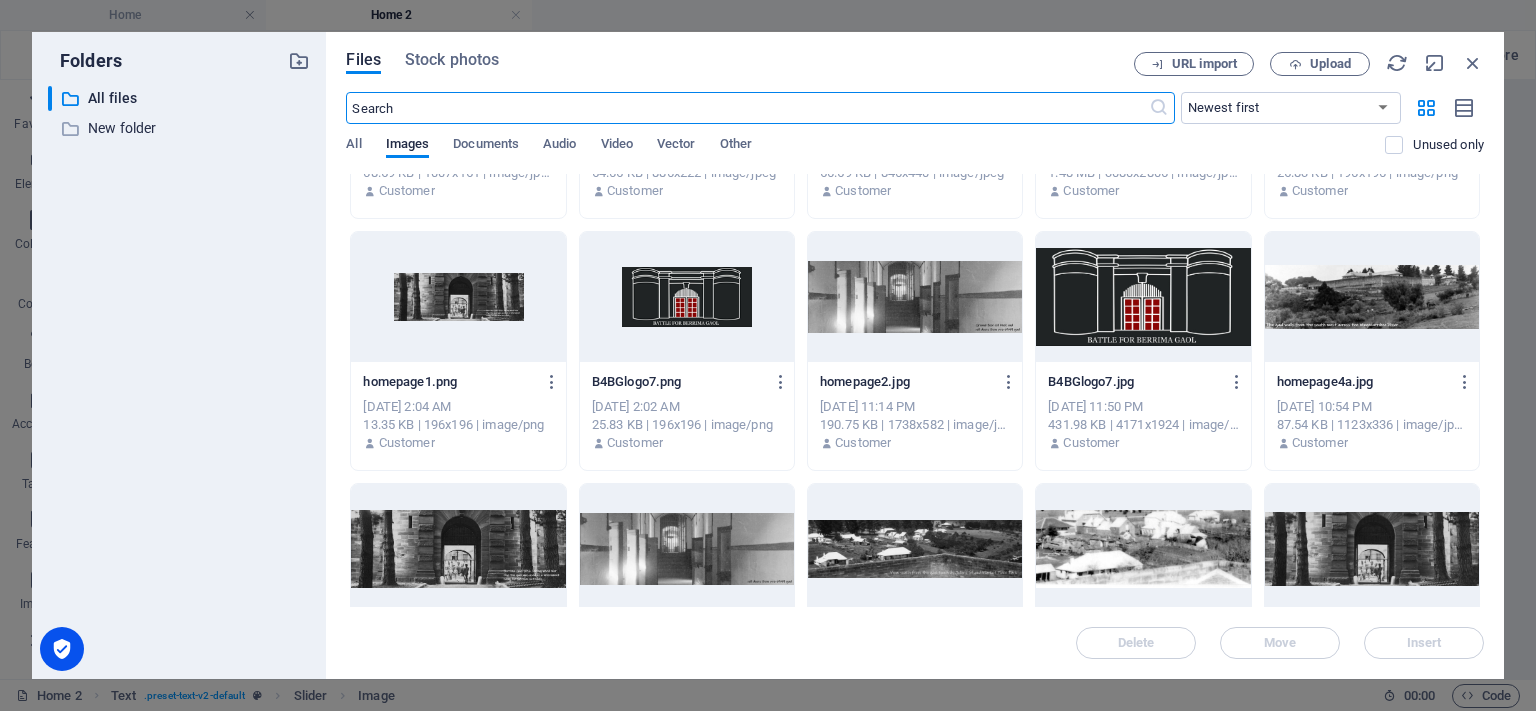 scroll, scrollTop: 700, scrollLeft: 0, axis: vertical 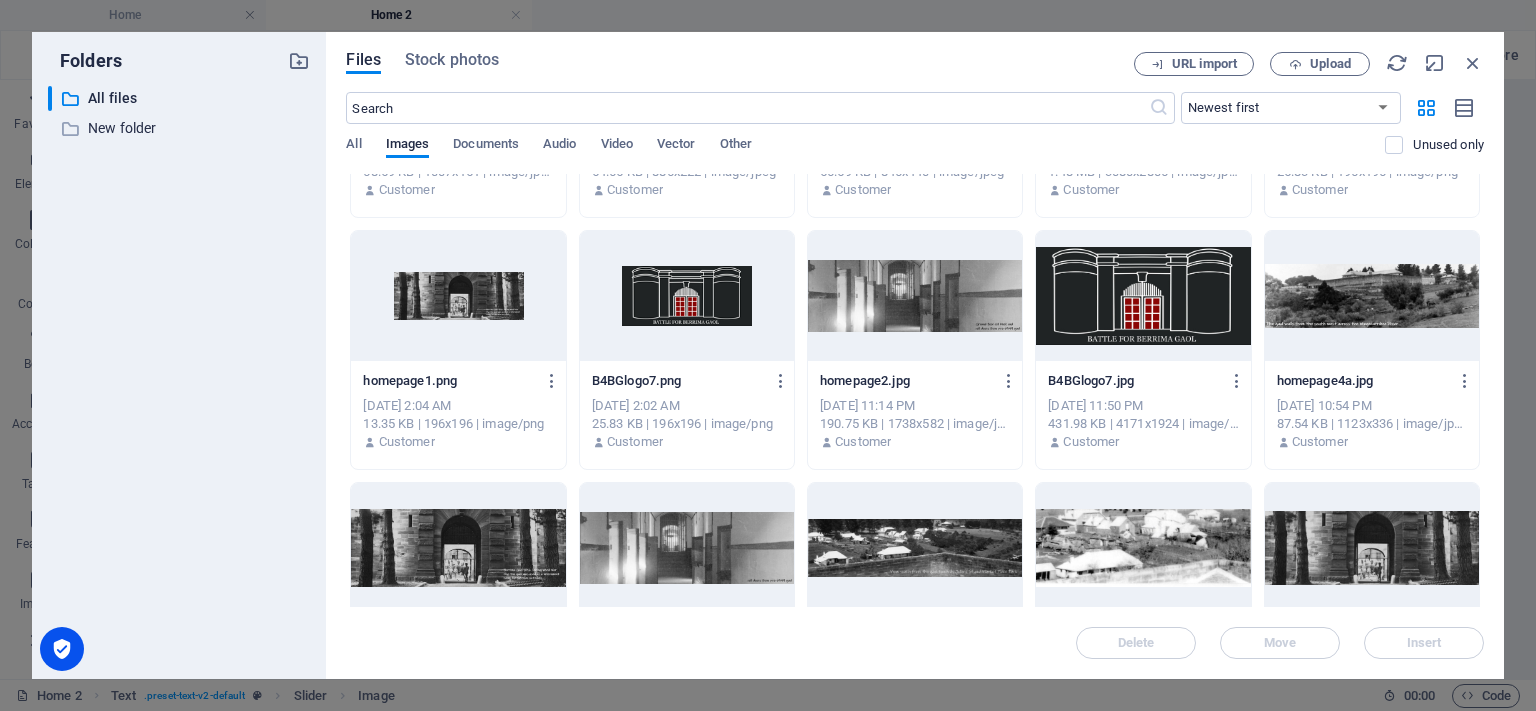 click at bounding box center (915, 296) 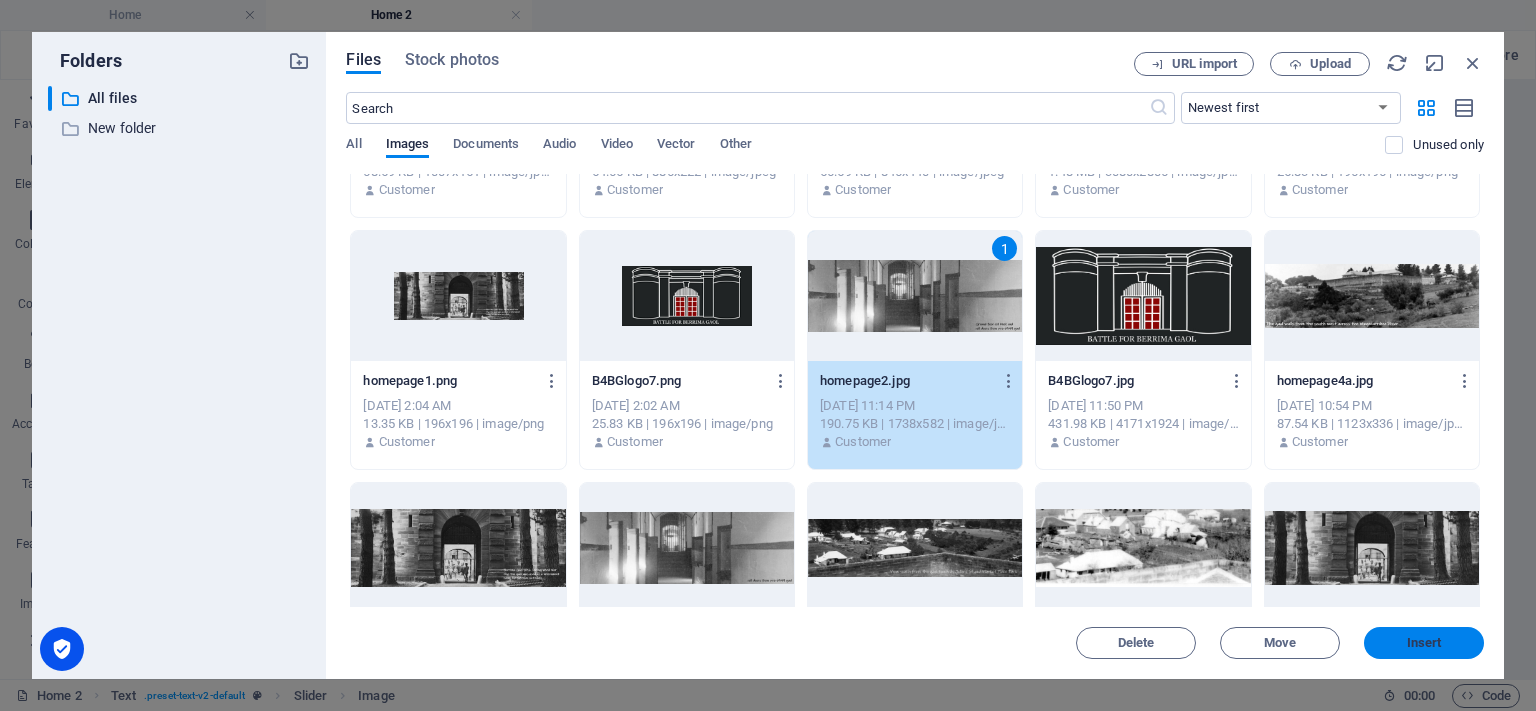 click on "Insert" at bounding box center [1424, 643] 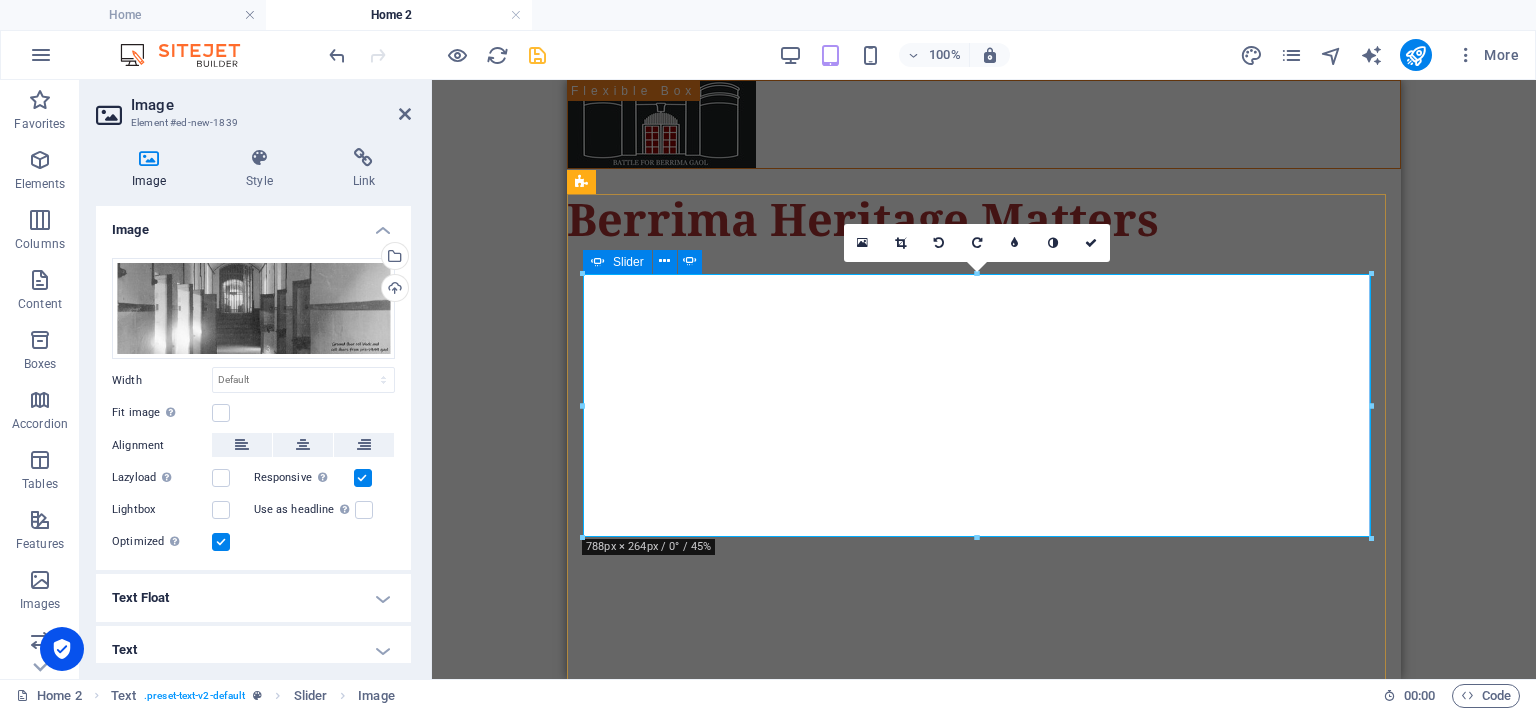 click at bounding box center (583, 394) 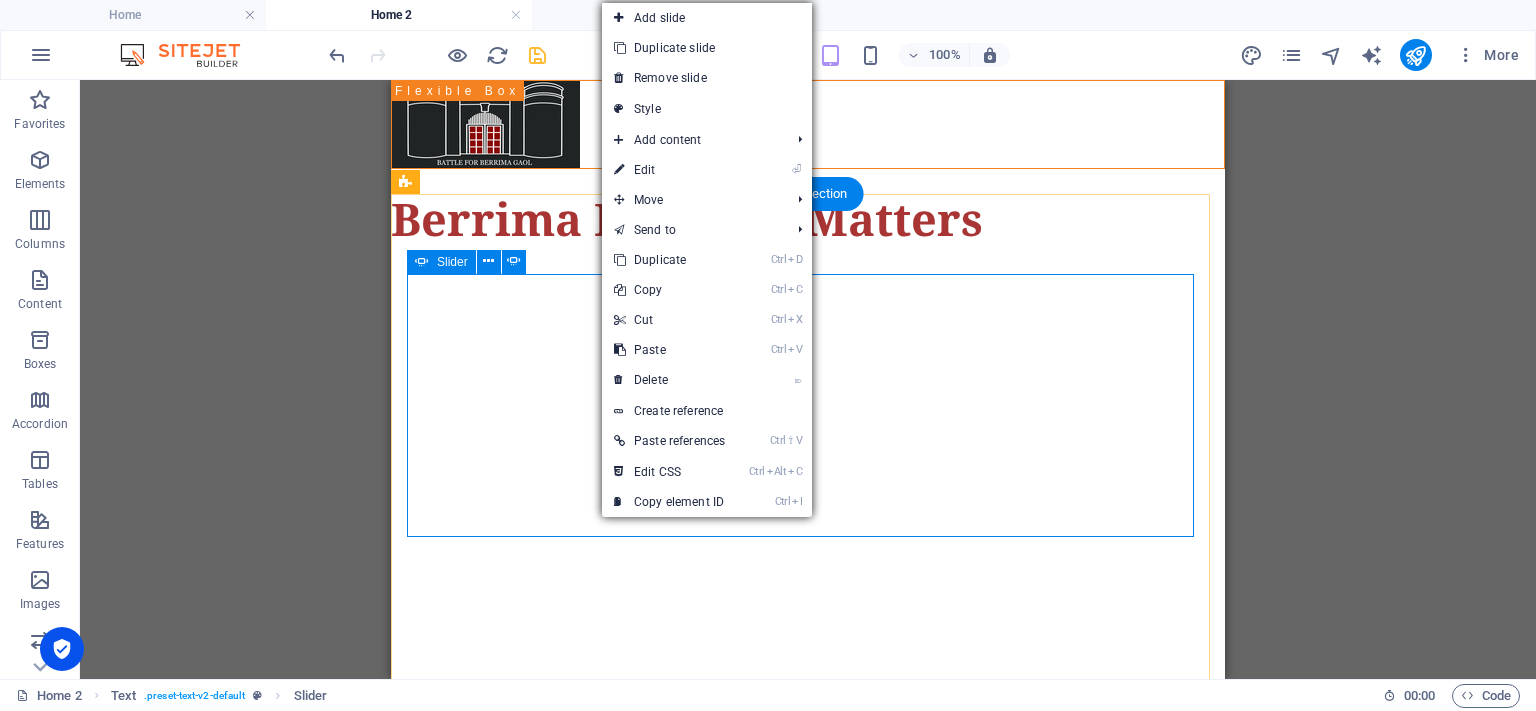 click on "Drop content here or  Add elements  Paste clipboard" at bounding box center (-775, 754) 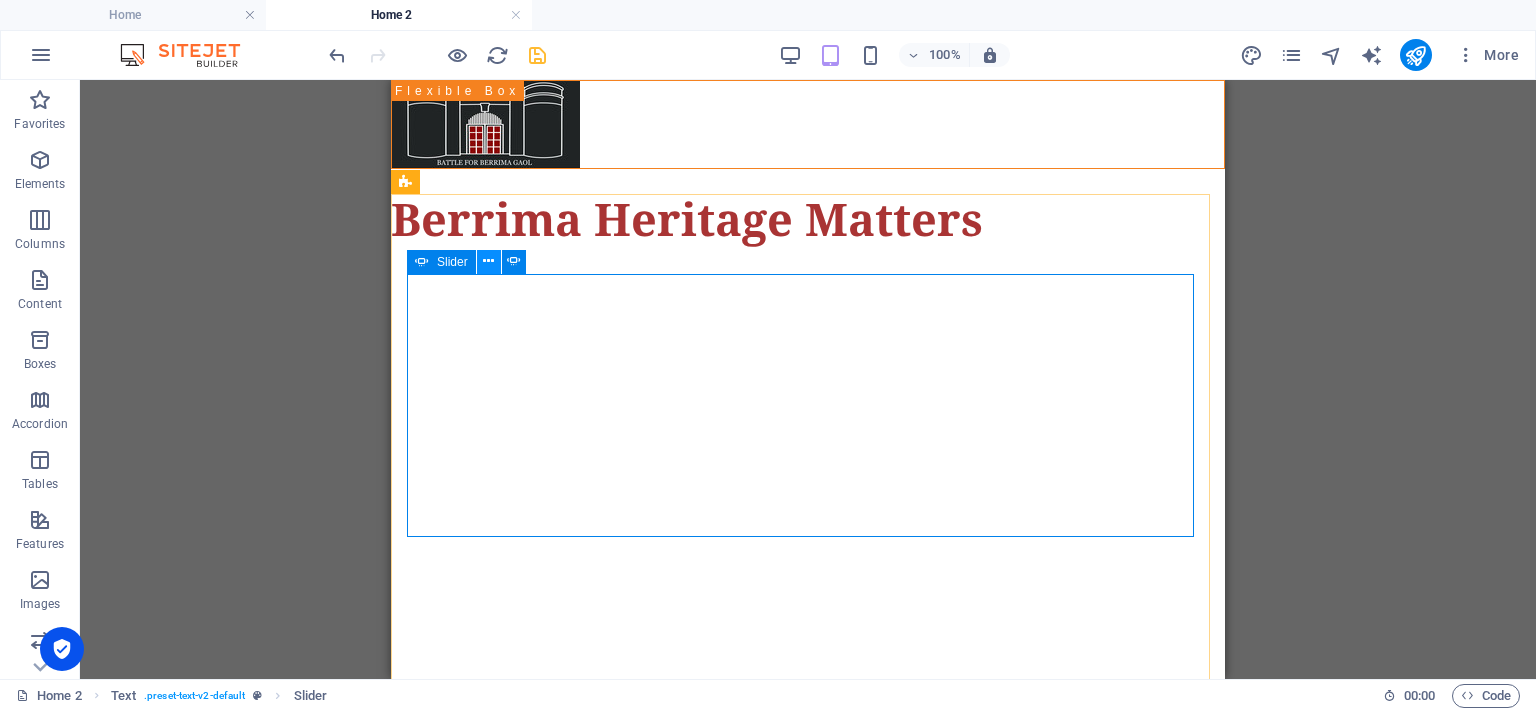 click at bounding box center [488, 261] 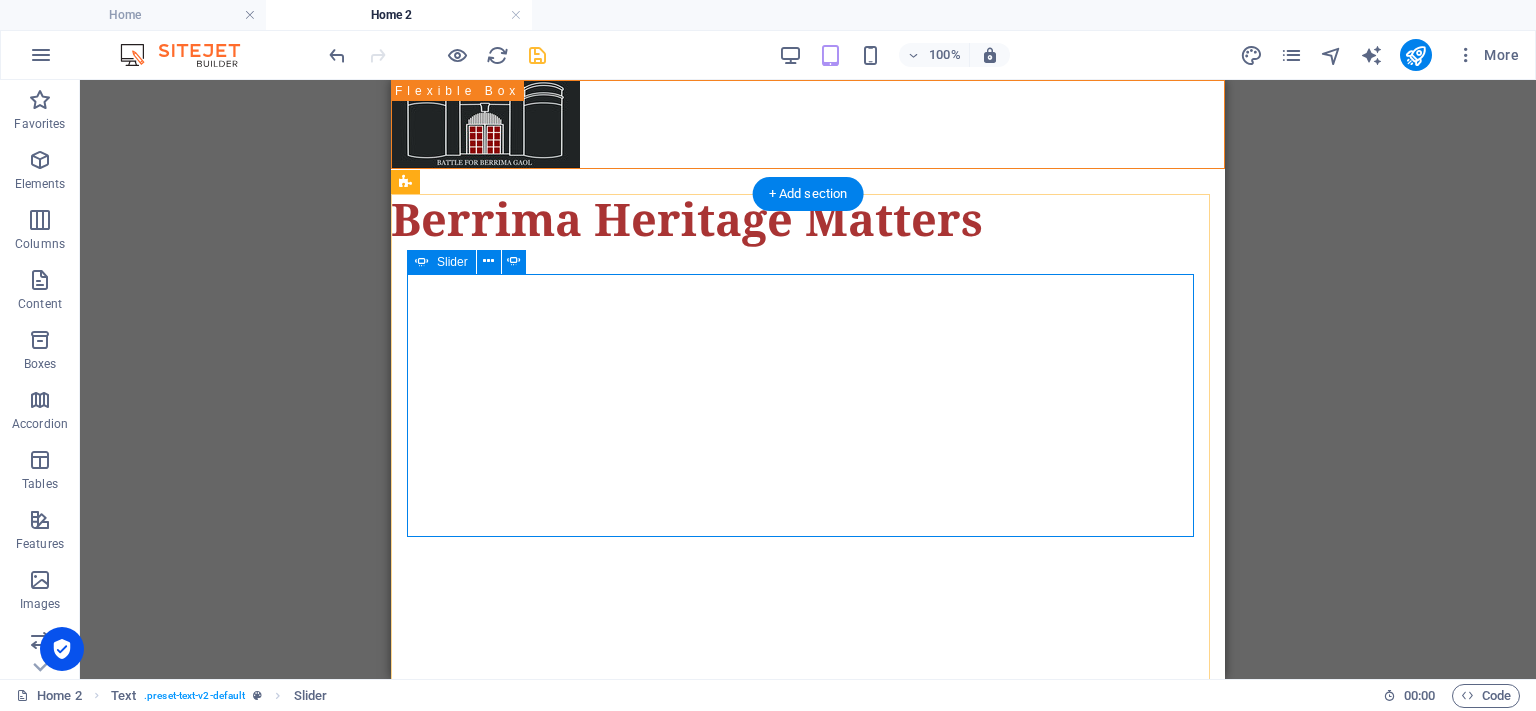 click on "Drop content here or  Add elements  Paste clipboard" at bounding box center [-775, 754] 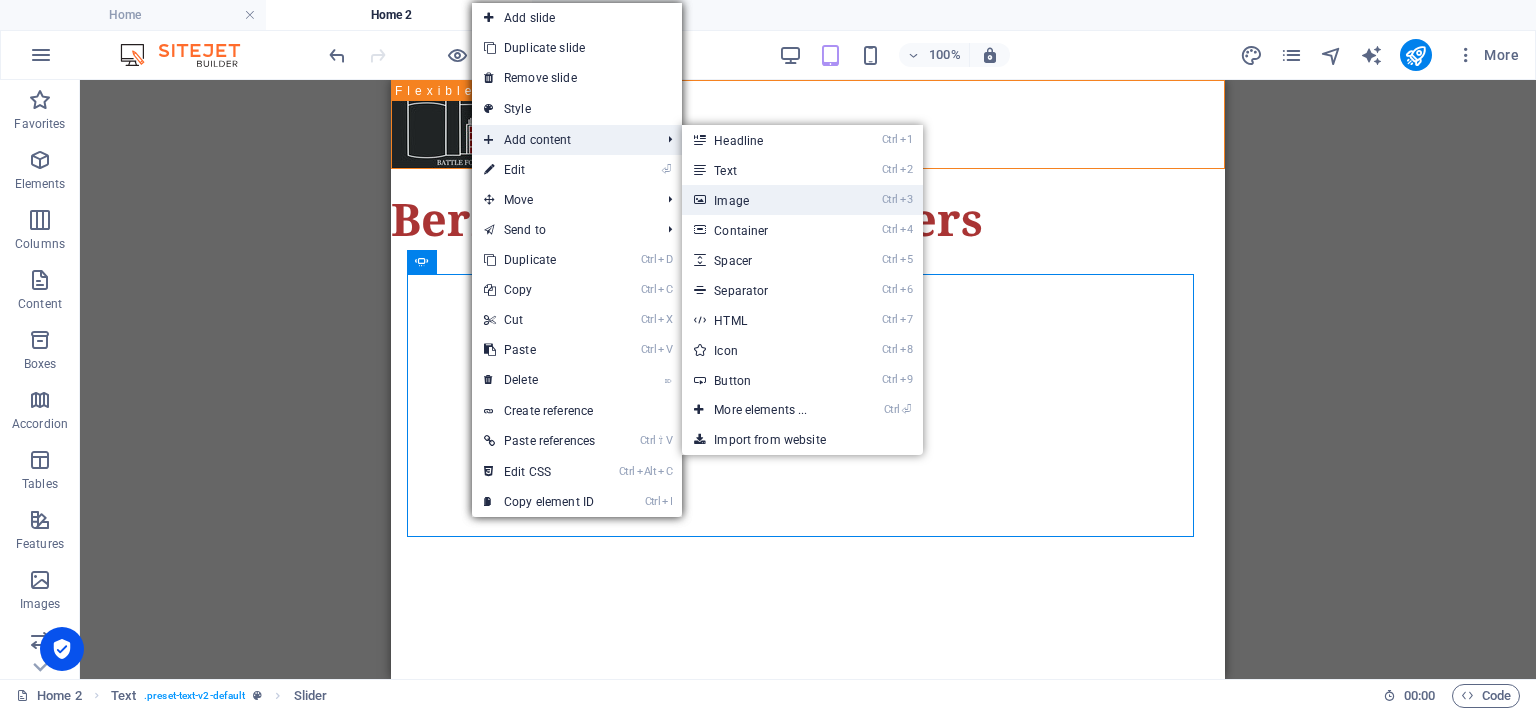 click on "Ctrl 3  Image" at bounding box center (764, 200) 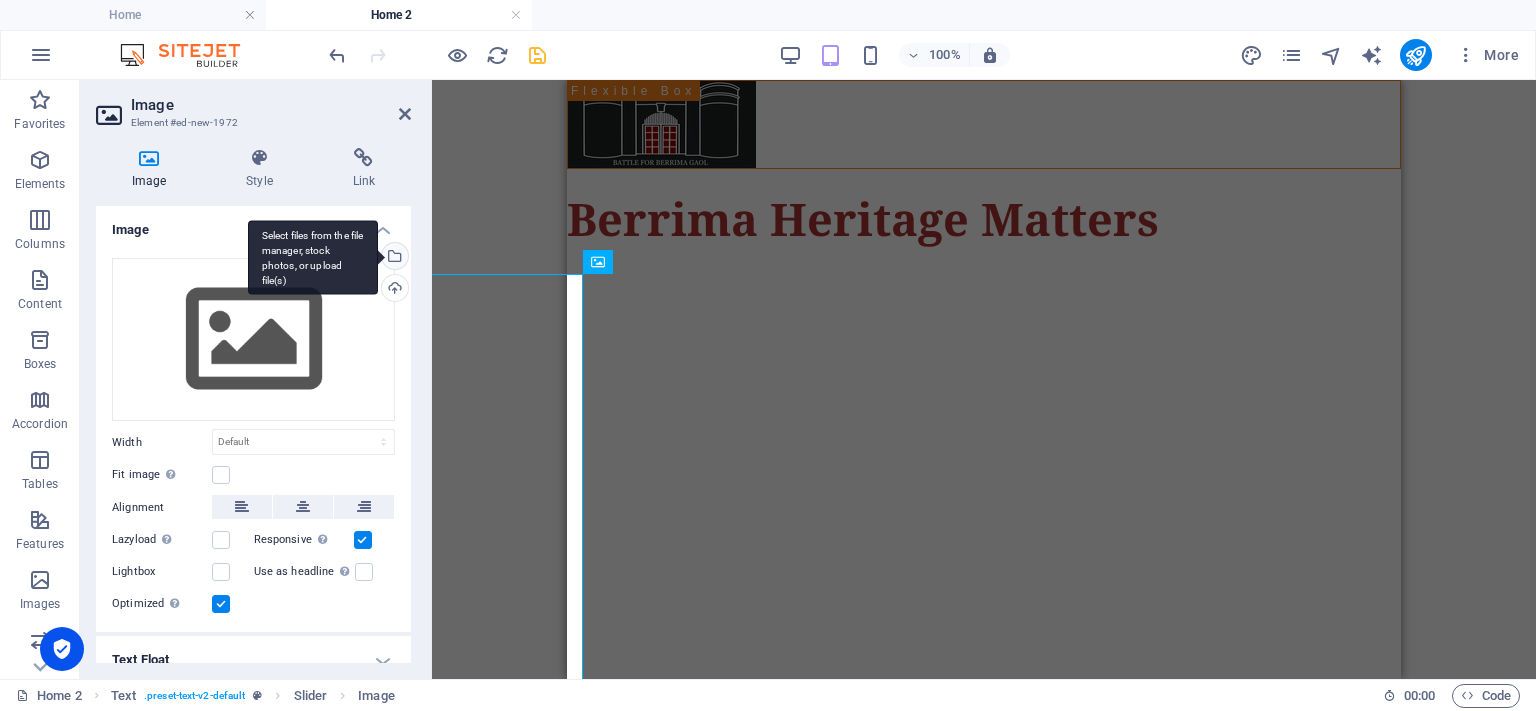 click on "Select files from the file manager, stock photos, or upload file(s)" at bounding box center (393, 258) 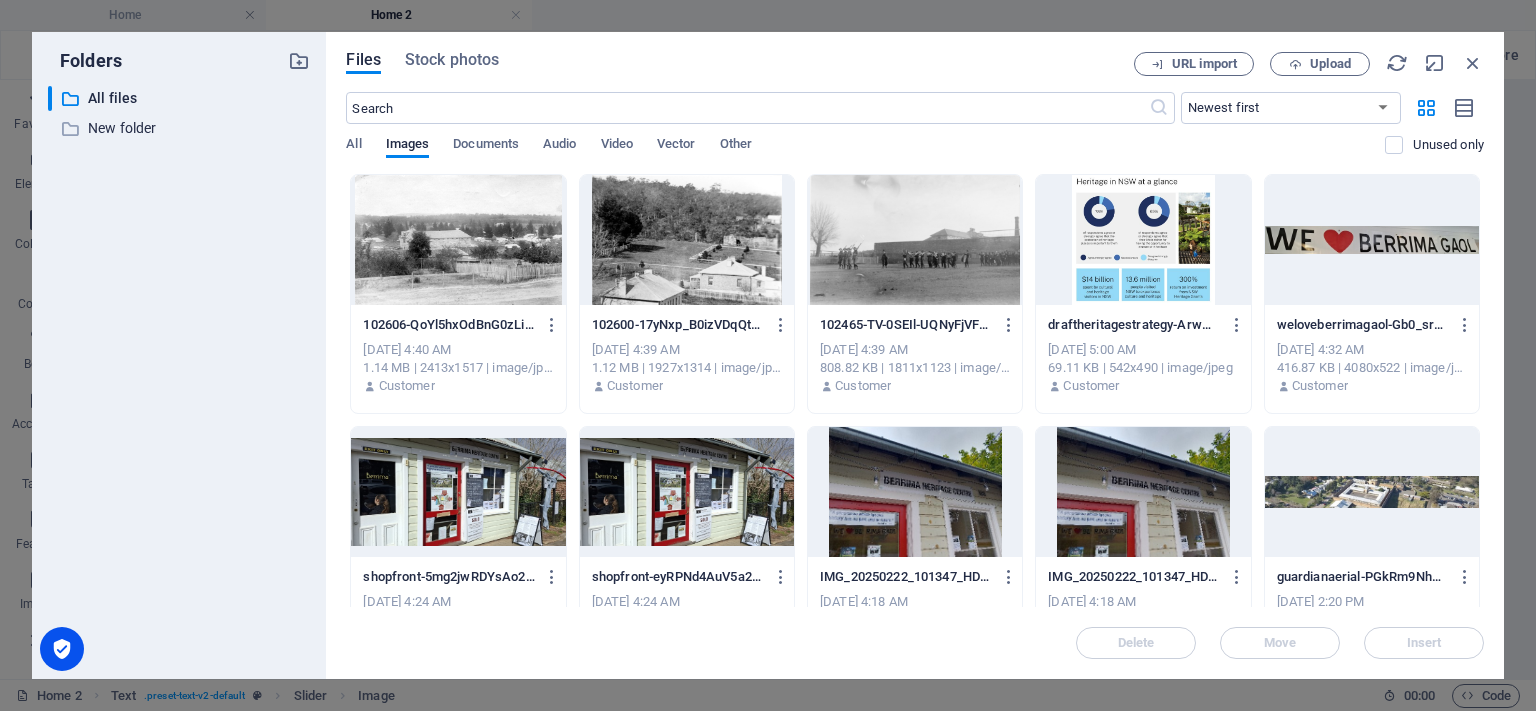 drag, startPoint x: 923, startPoint y: 245, endPoint x: 927, endPoint y: 257, distance: 12.649111 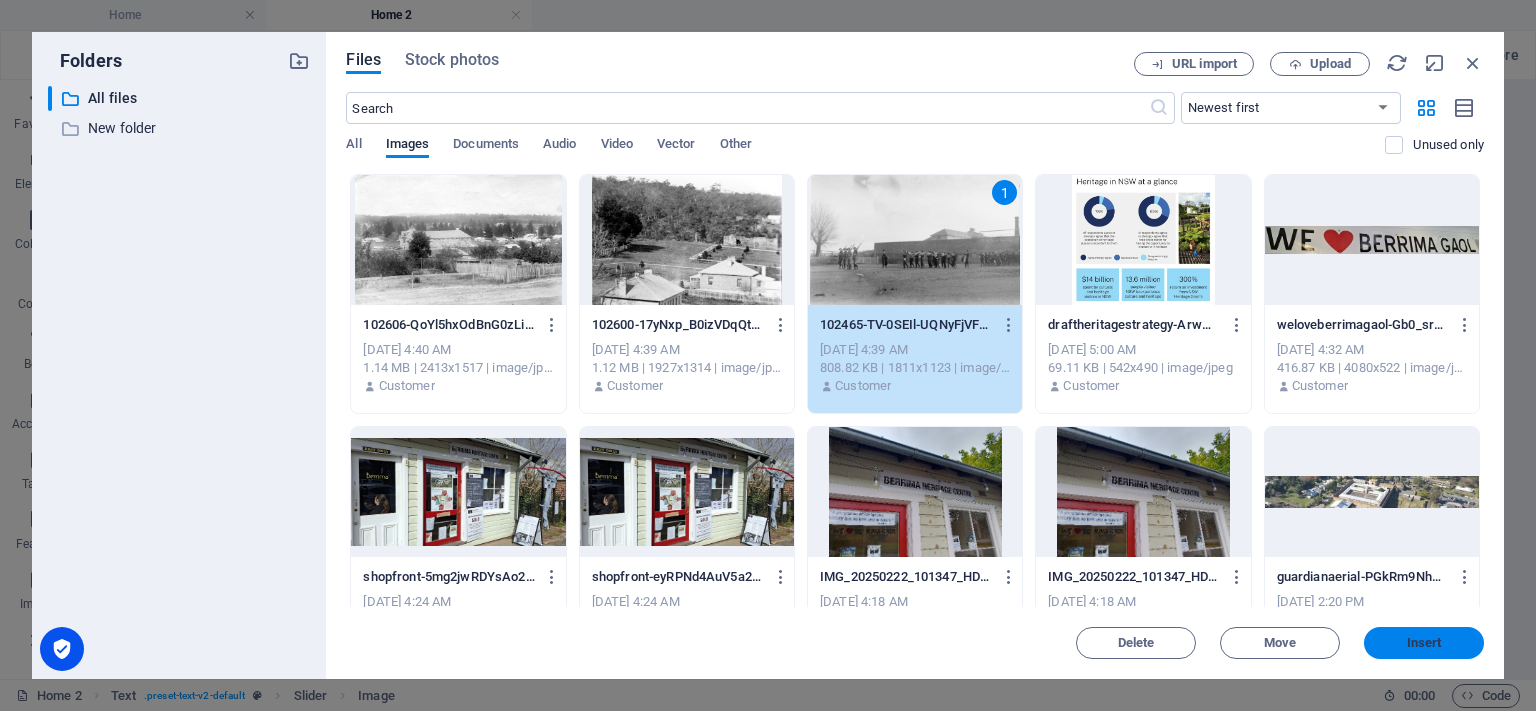 click on "Insert" at bounding box center (1424, 643) 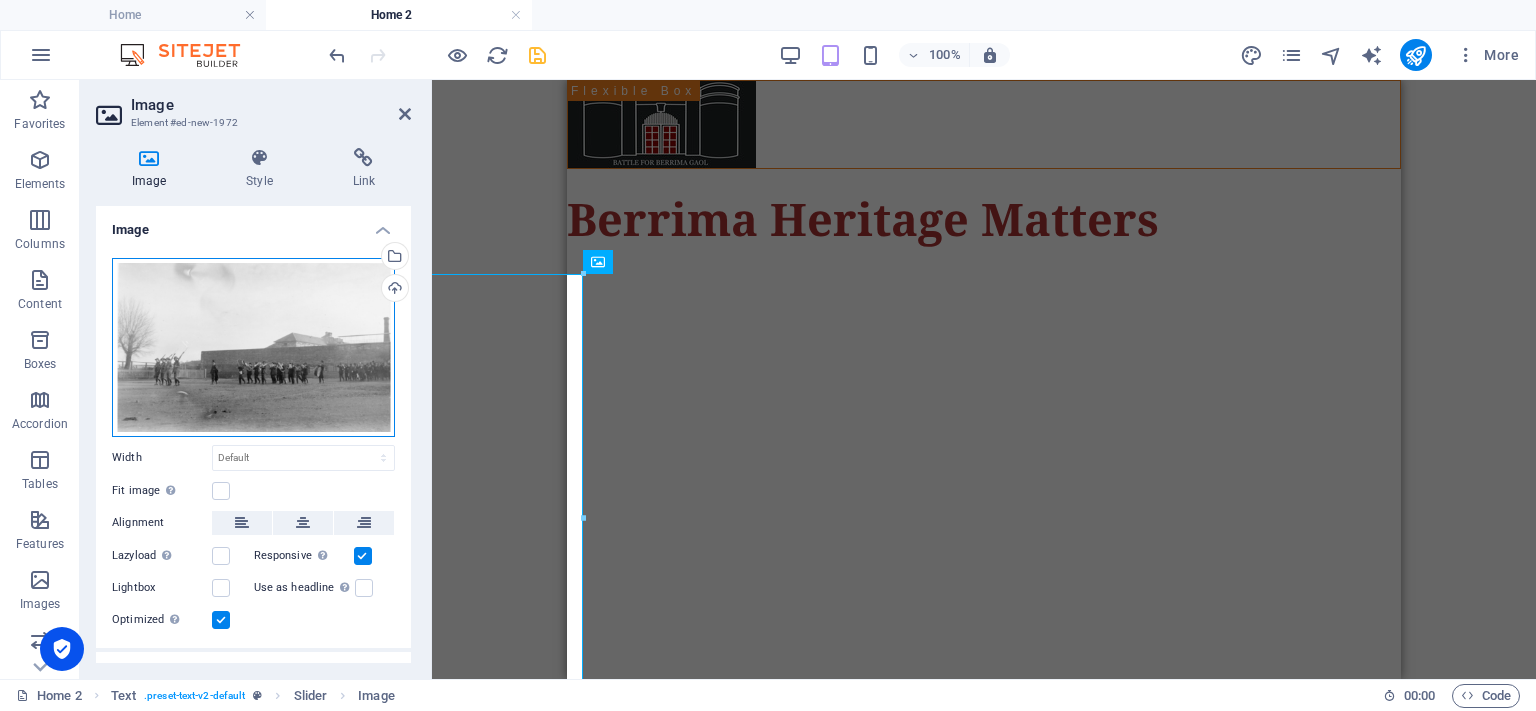 click on "Drag files here, click to choose files or select files from Files or our free stock photos & videos" at bounding box center (253, 347) 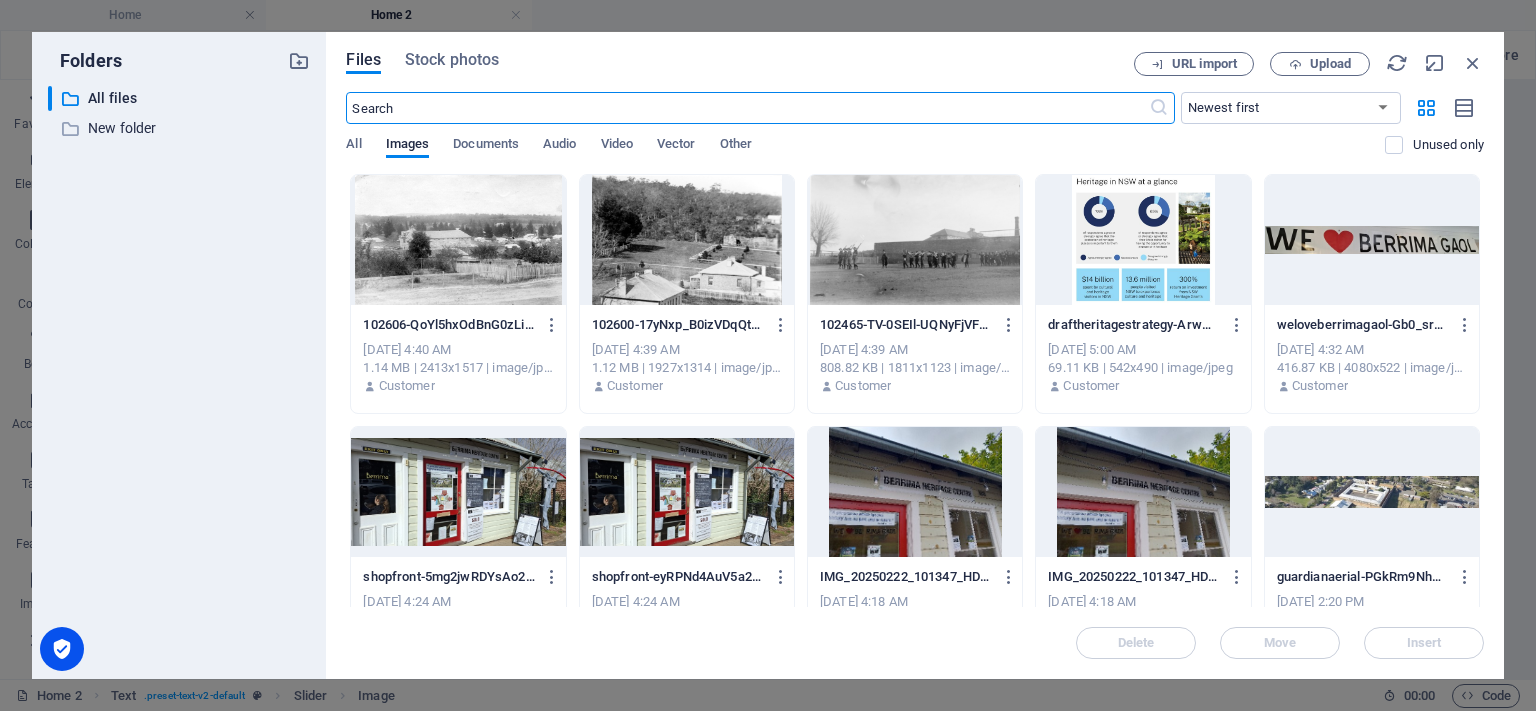 click at bounding box center (687, 240) 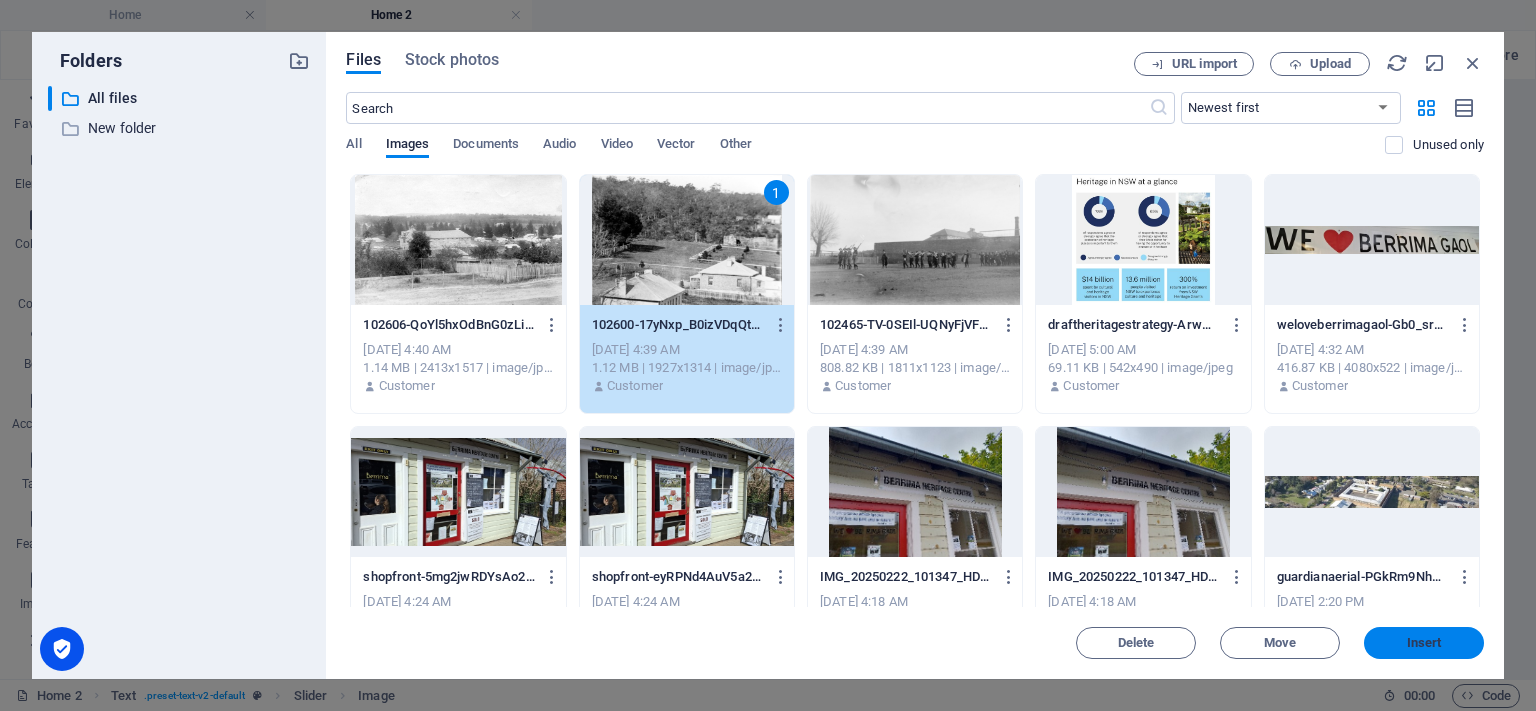 click on "Insert" at bounding box center [1424, 643] 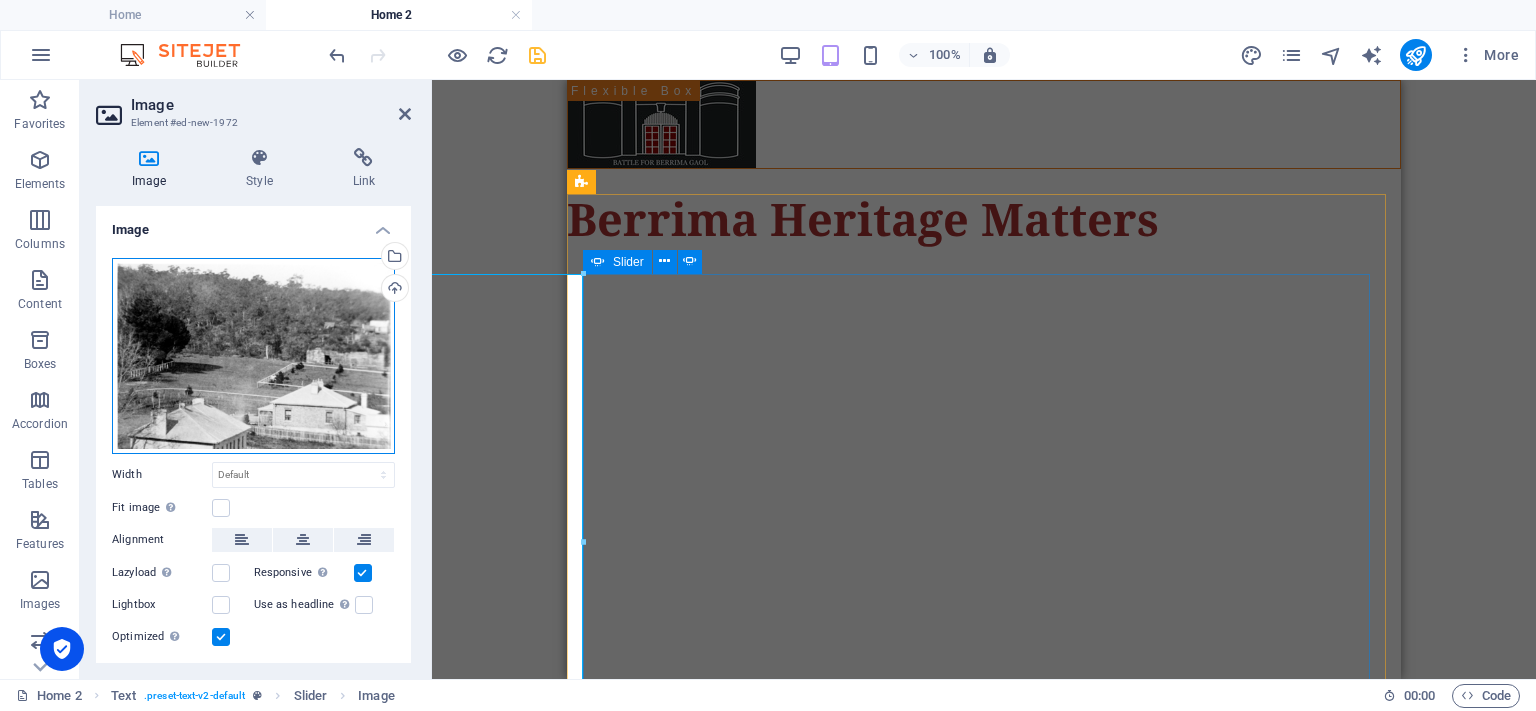 drag, startPoint x: 814, startPoint y: 422, endPoint x: 797, endPoint y: 373, distance: 51.86521 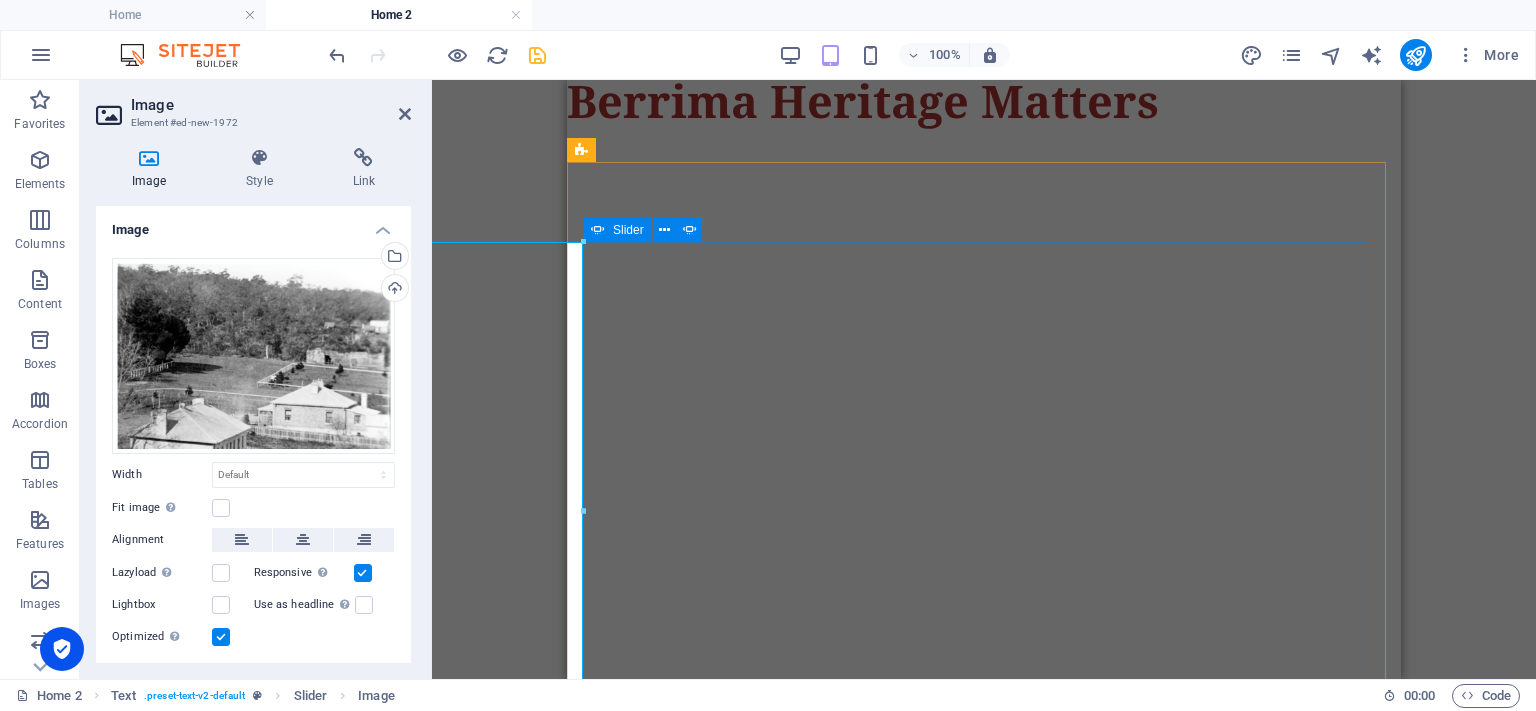 scroll, scrollTop: 166, scrollLeft: 0, axis: vertical 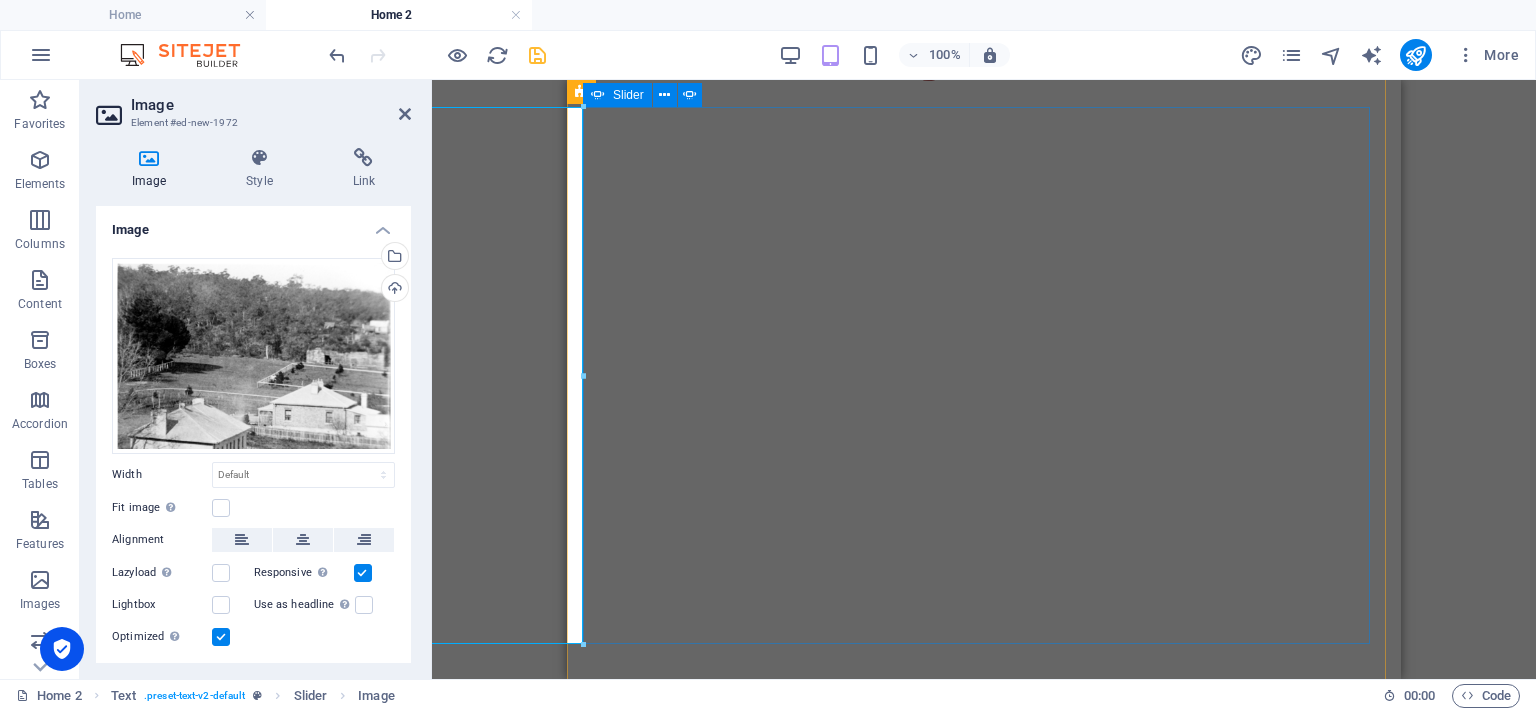 click at bounding box center [583, 2234] 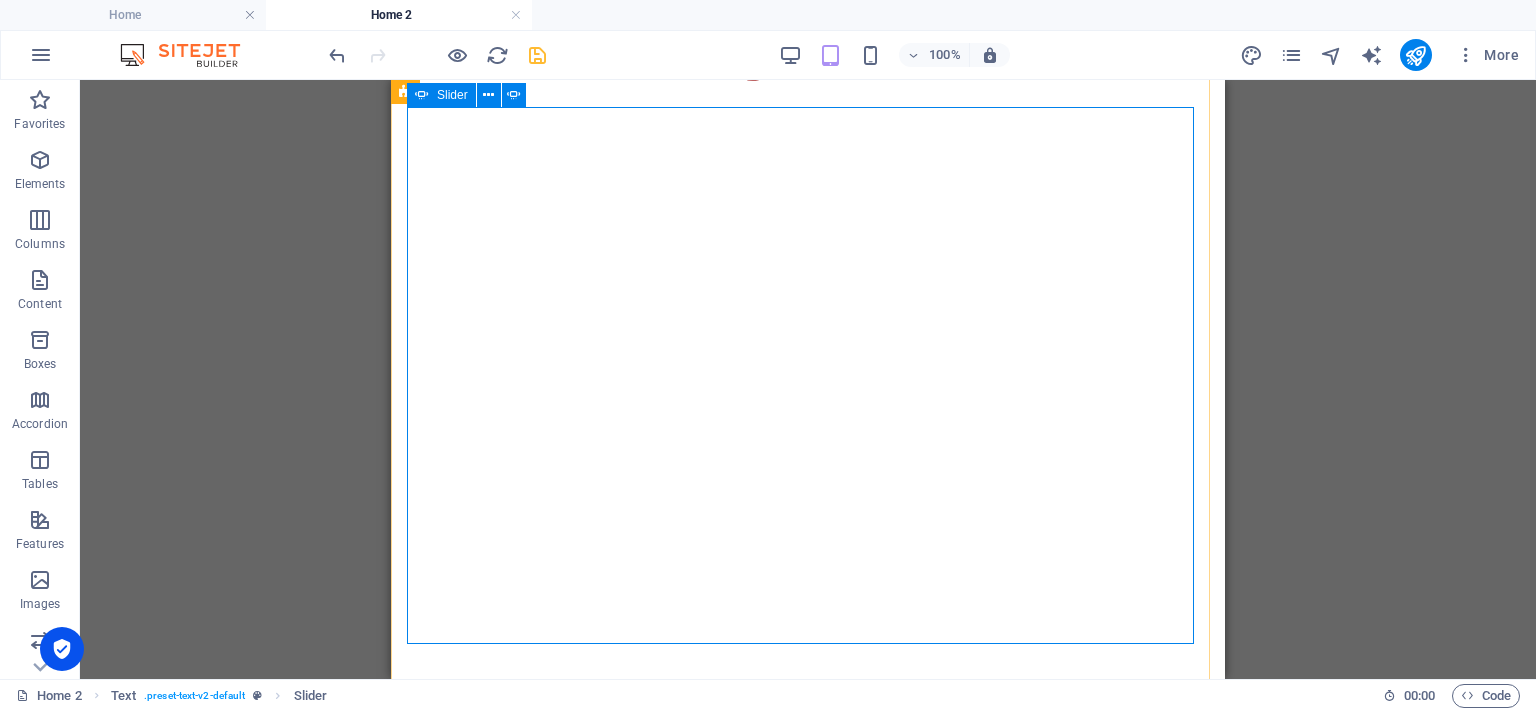 click on "Drop content here or  Add elements  Paste clipboard Drop content here or  Add elements  Paste clipboard Drop content here or  Add elements  Paste clipboard Drop content here or  Add elements  Paste clipboard" at bounding box center [808, 1226] 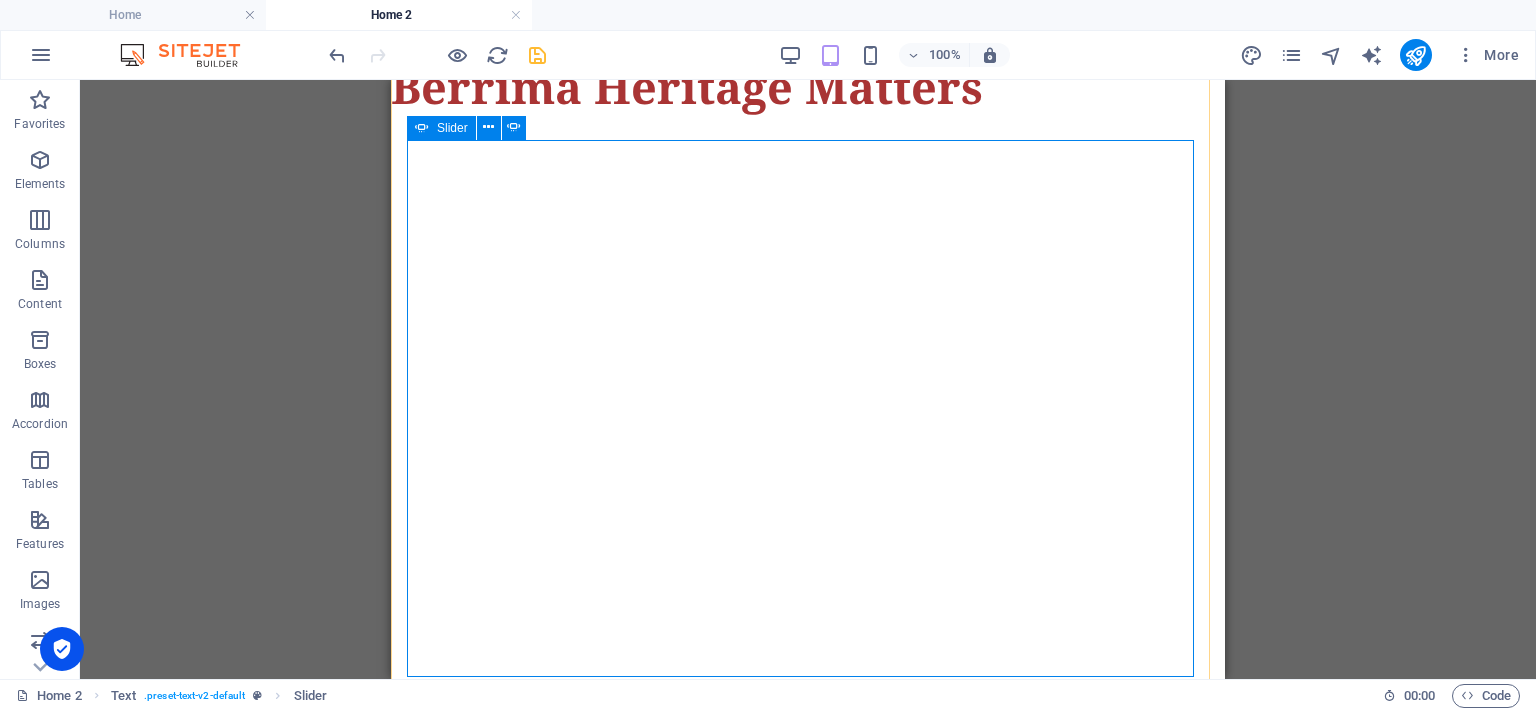 scroll, scrollTop: 133, scrollLeft: 0, axis: vertical 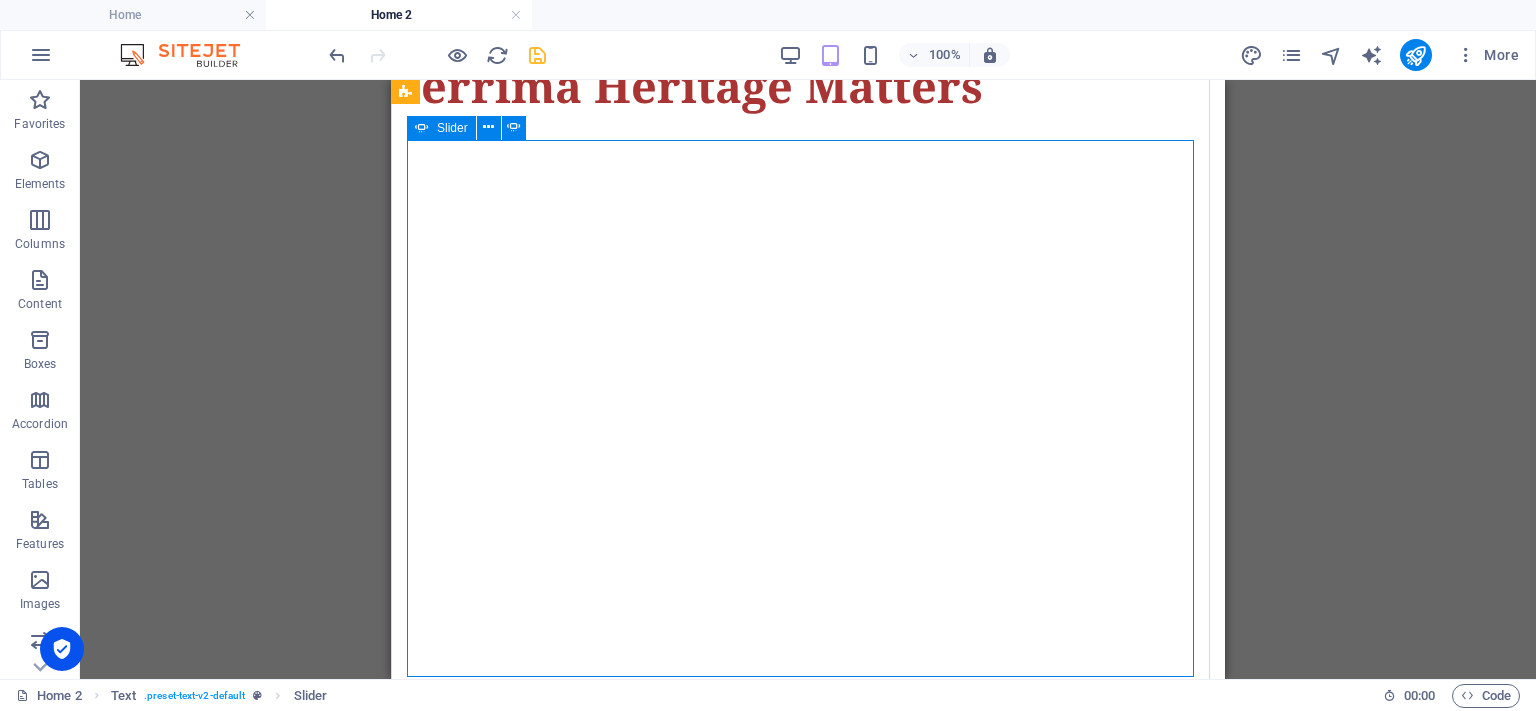 click at bounding box center [407, 2267] 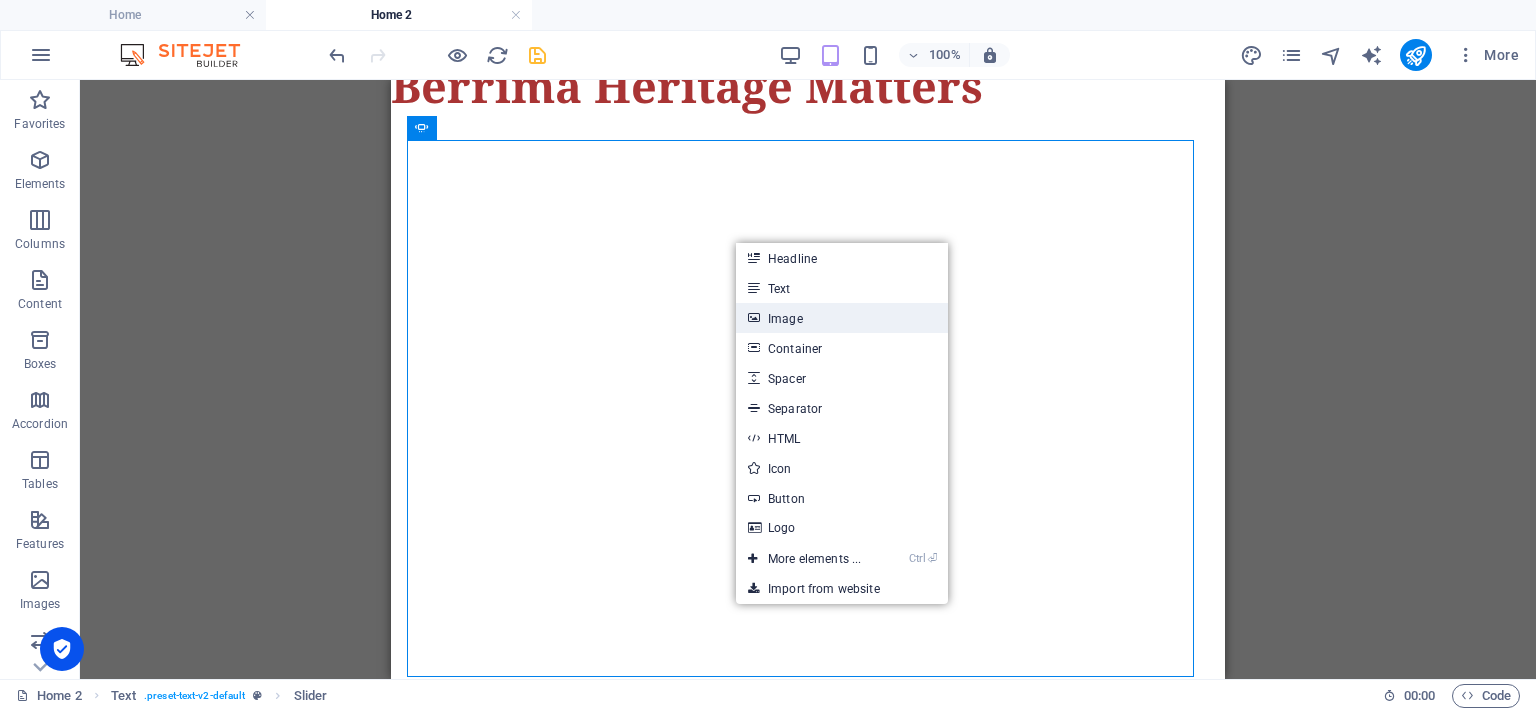 click on "Image" at bounding box center [842, 318] 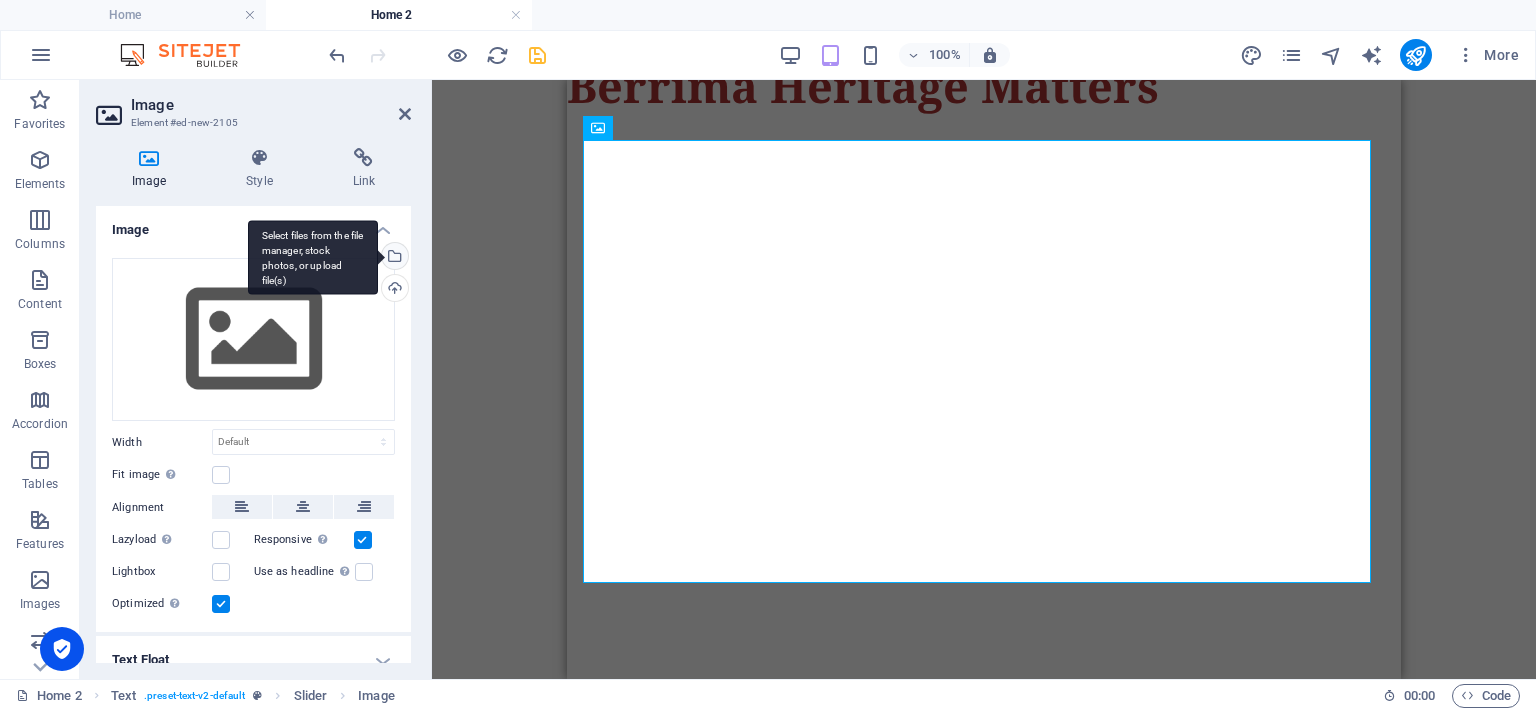 click on "Select files from the file manager, stock photos, or upload file(s)" at bounding box center (393, 258) 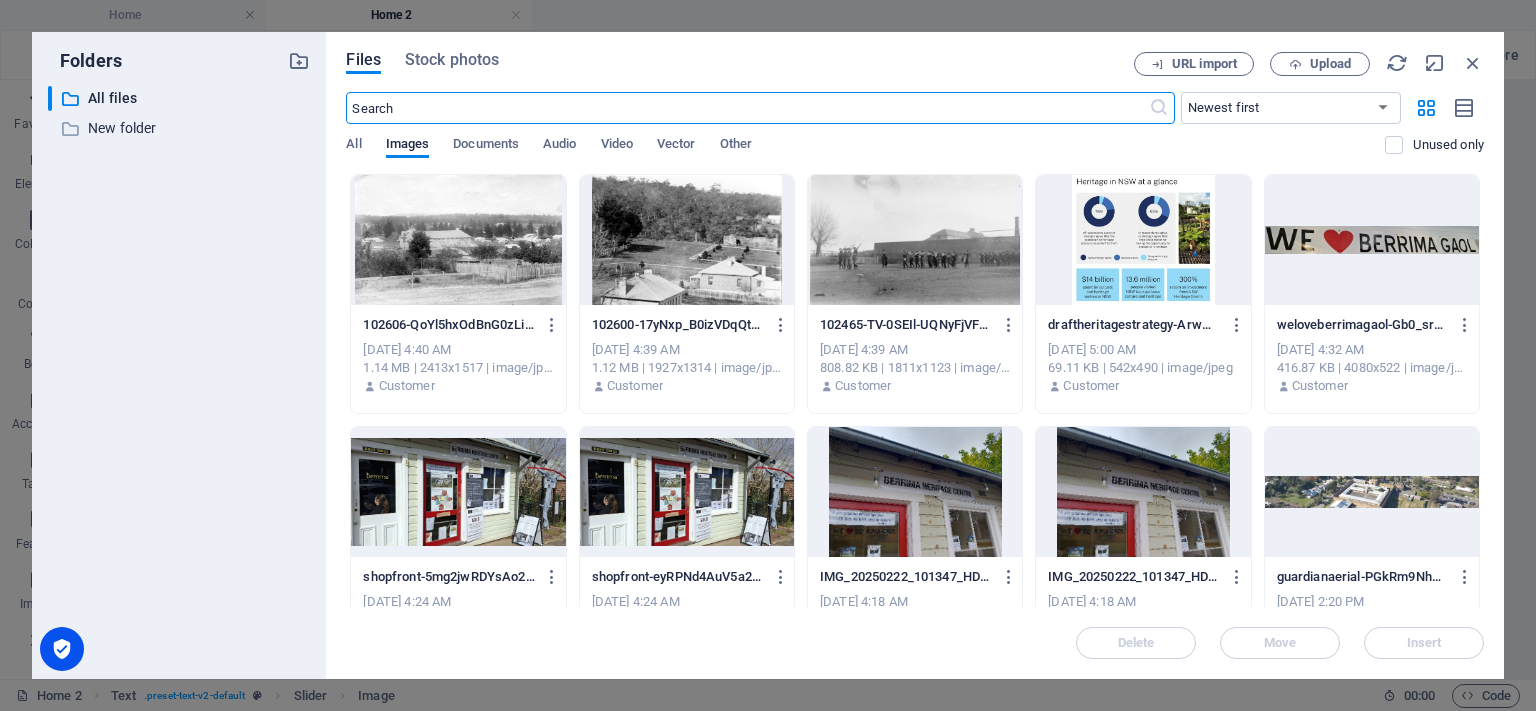 click at bounding box center (687, 240) 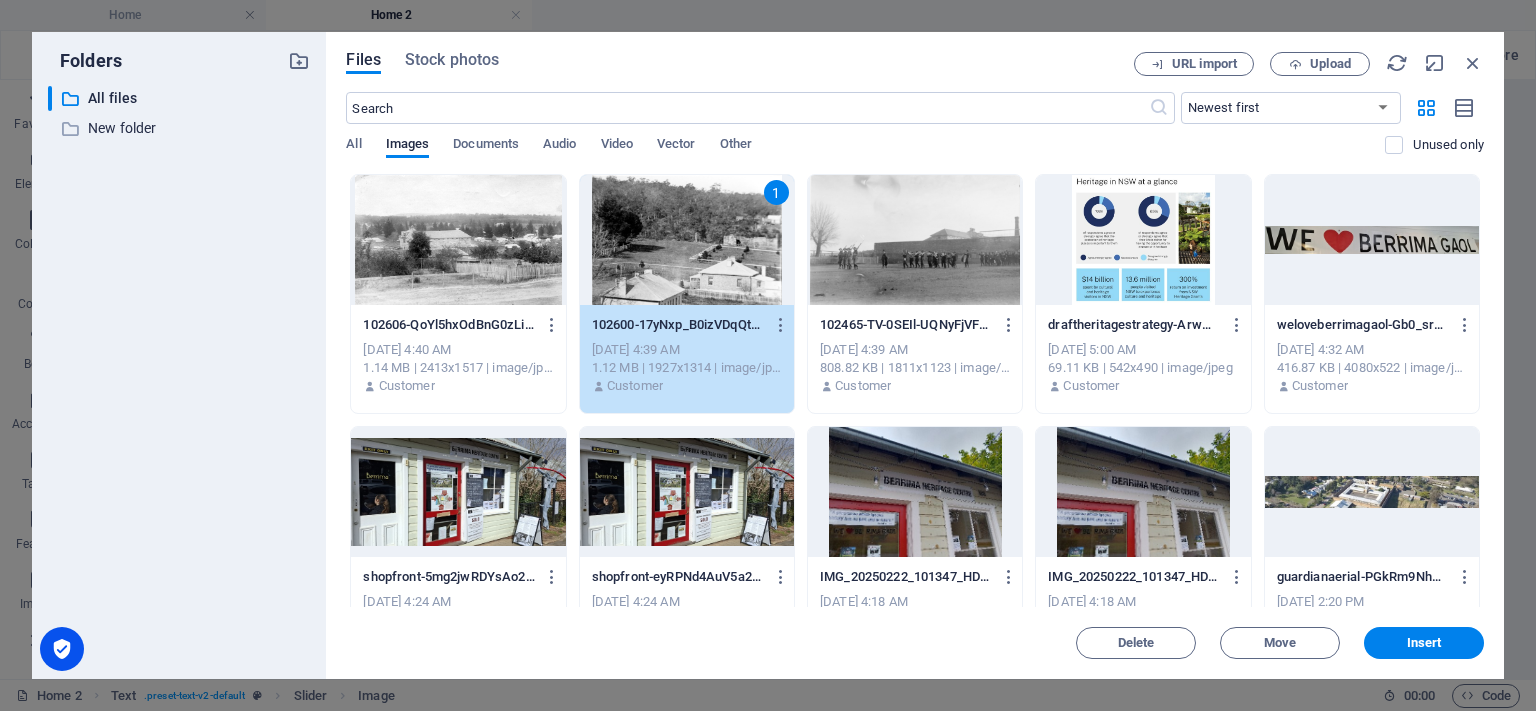 click on "1" at bounding box center [687, 240] 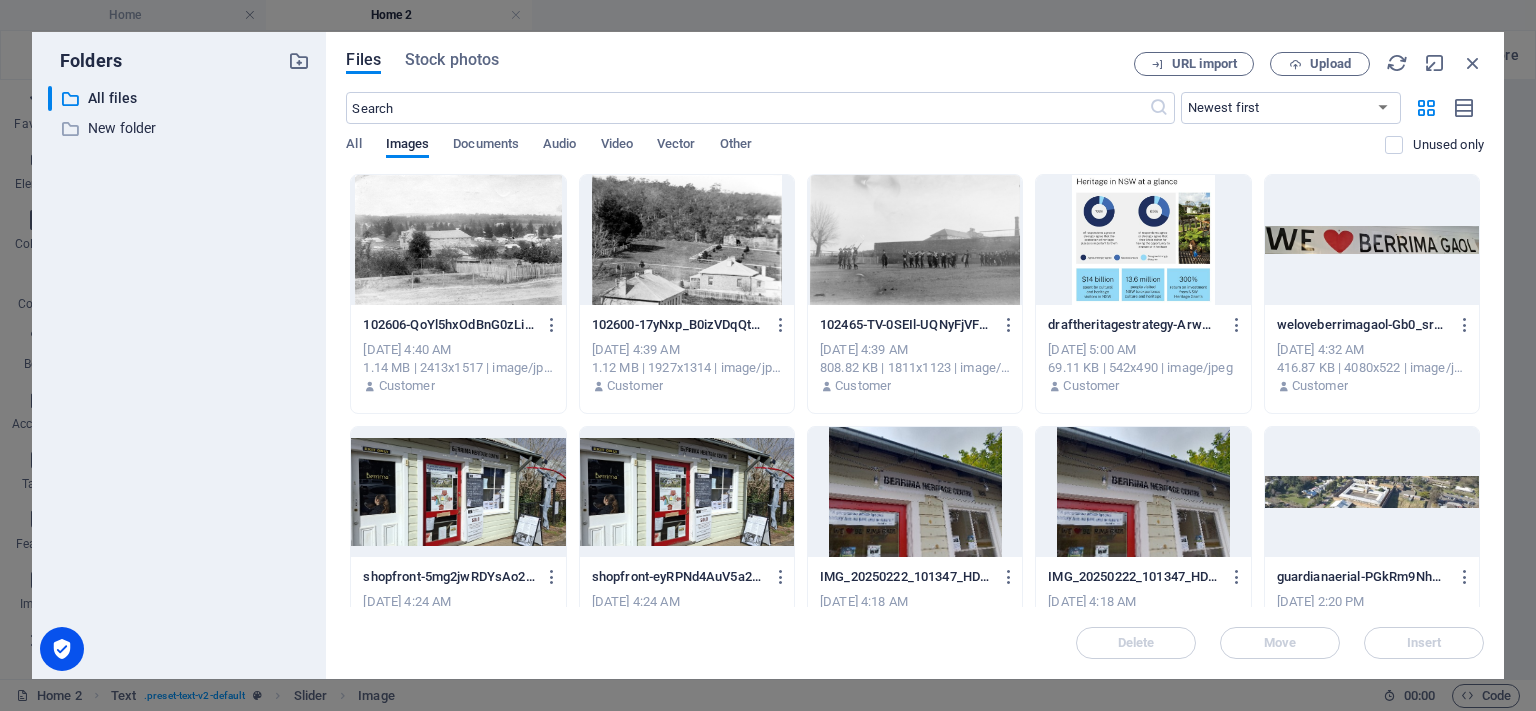 click at bounding box center (687, 240) 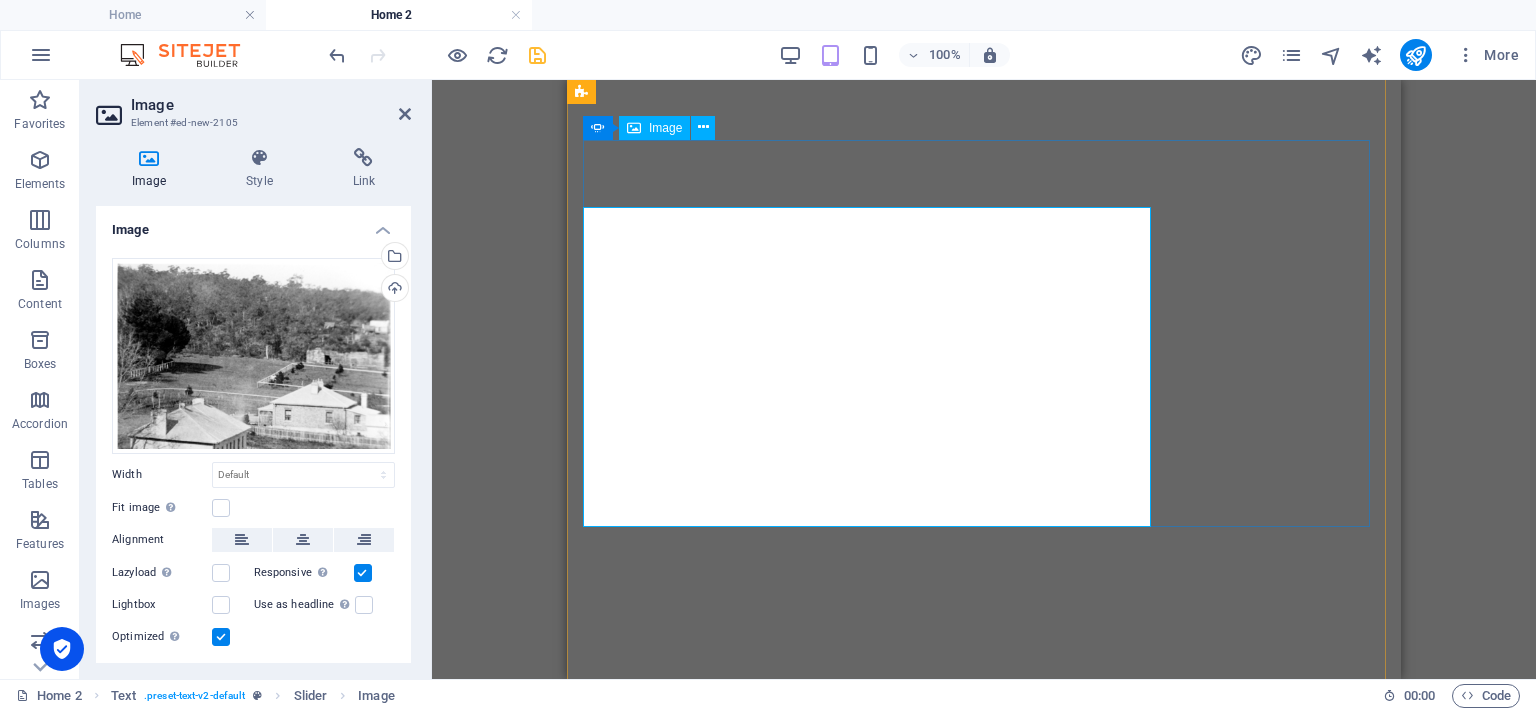 scroll, scrollTop: 133, scrollLeft: 0, axis: vertical 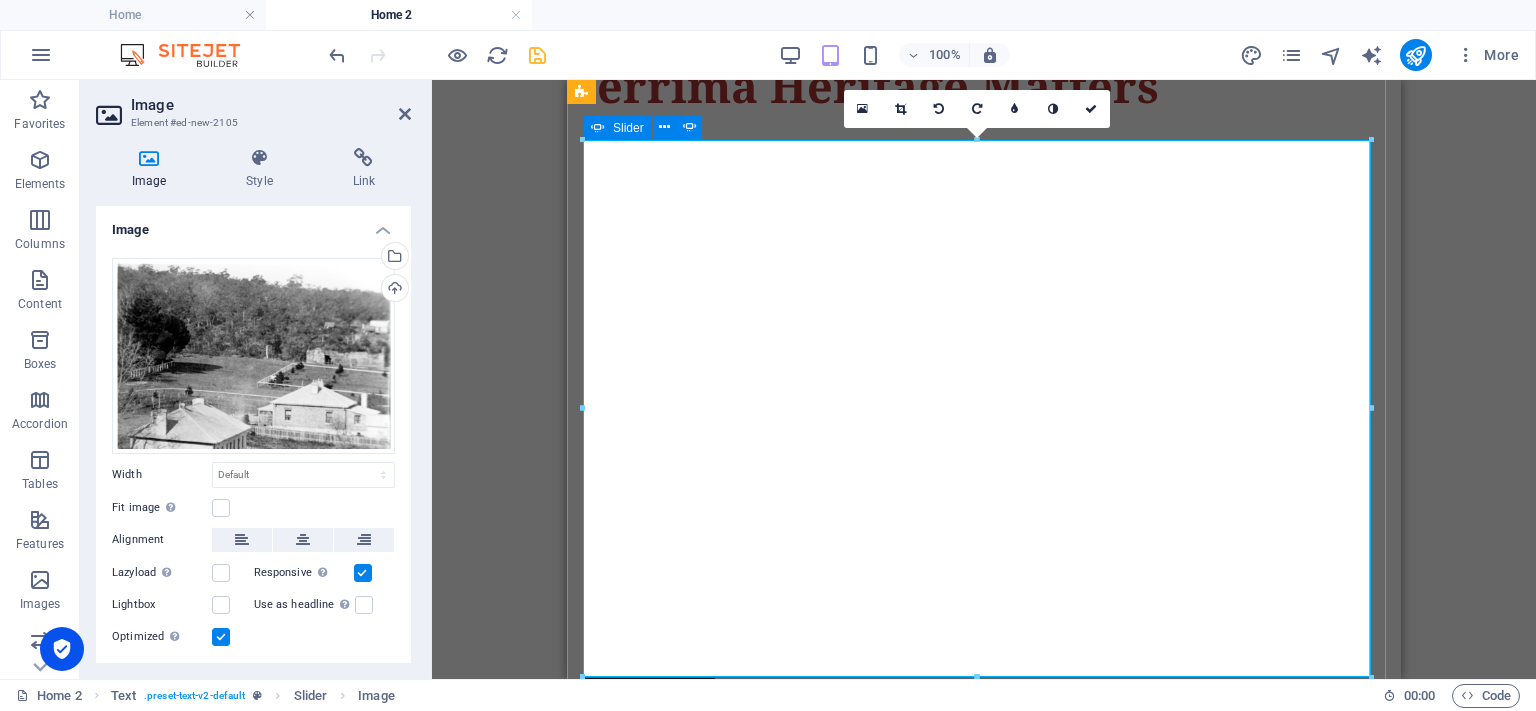 click at bounding box center [583, 2694] 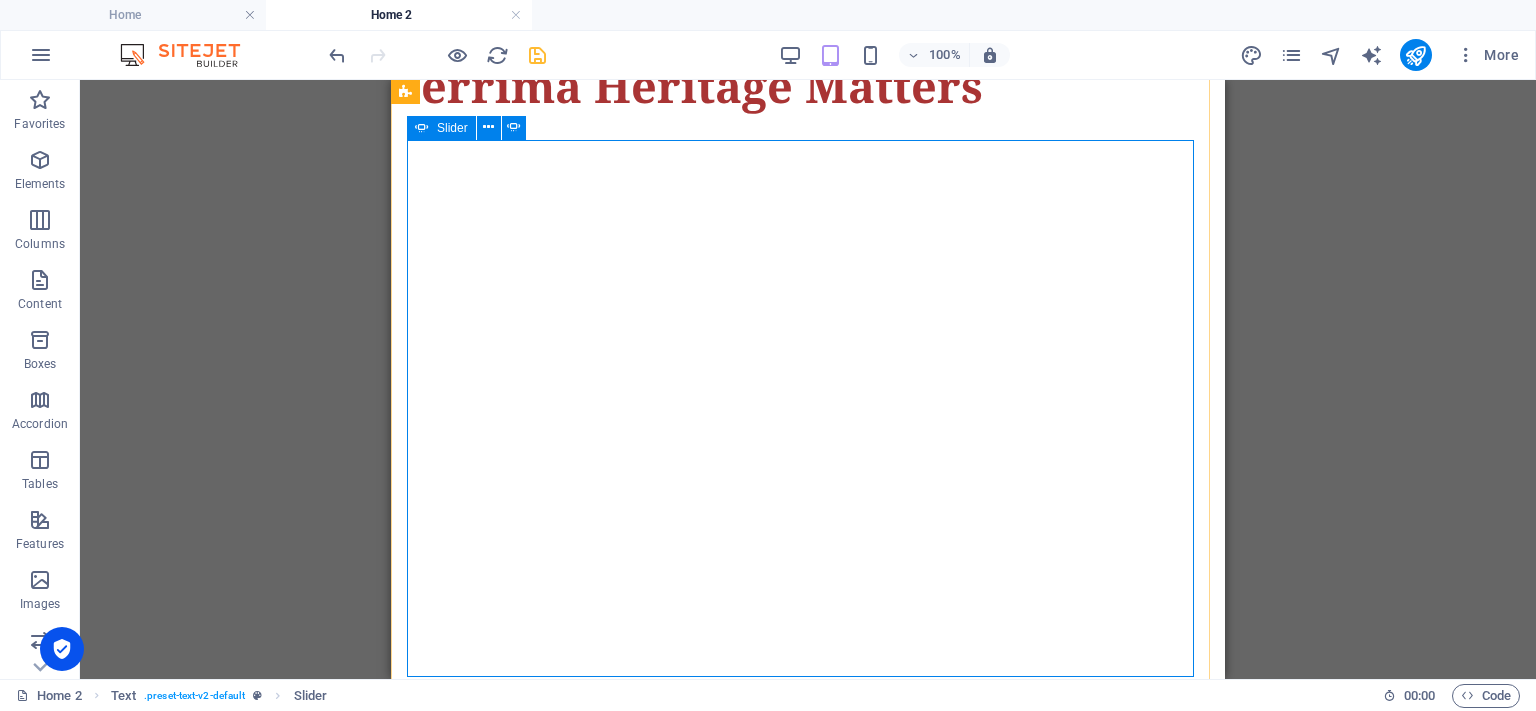 click on "Add elements" at bounding box center (-3198, 2069) 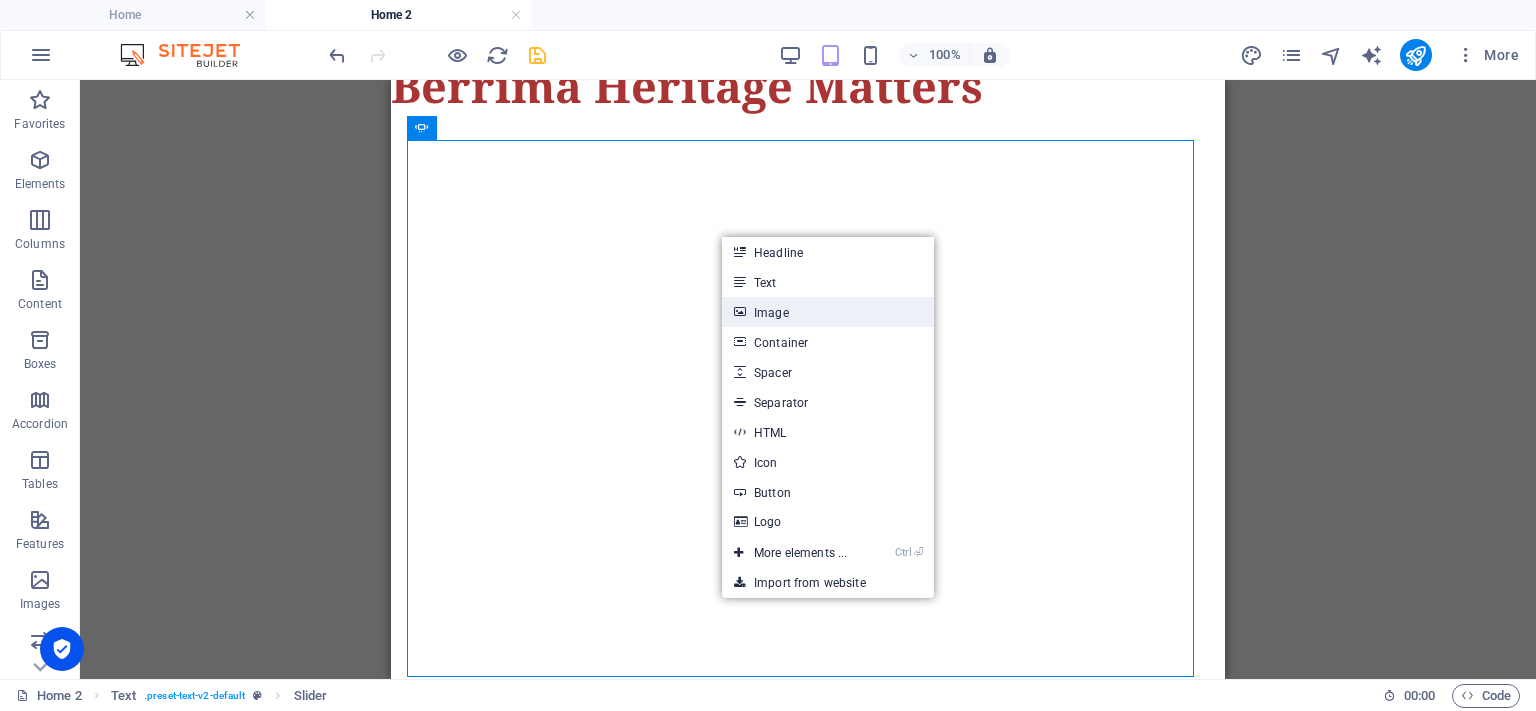 click on "Image" at bounding box center (828, 312) 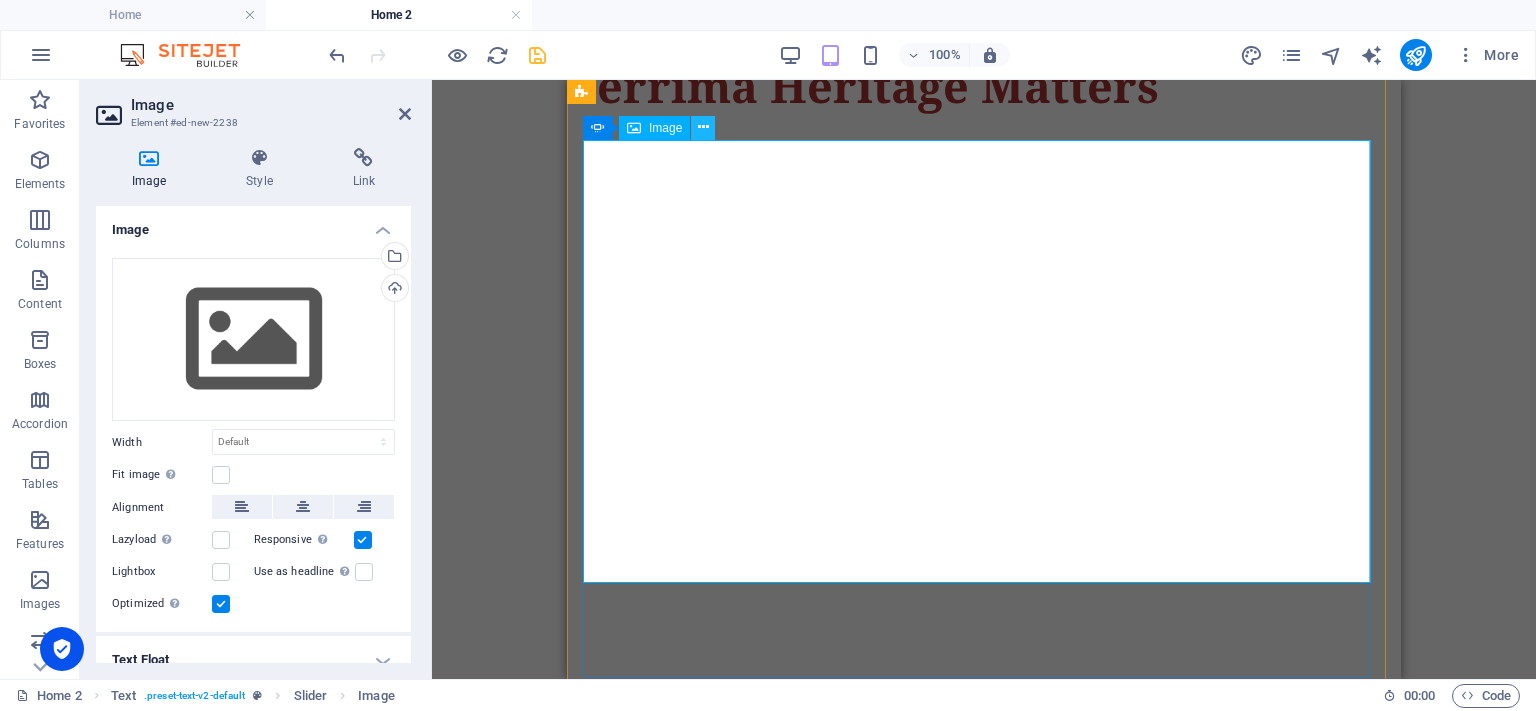 click at bounding box center [703, 127] 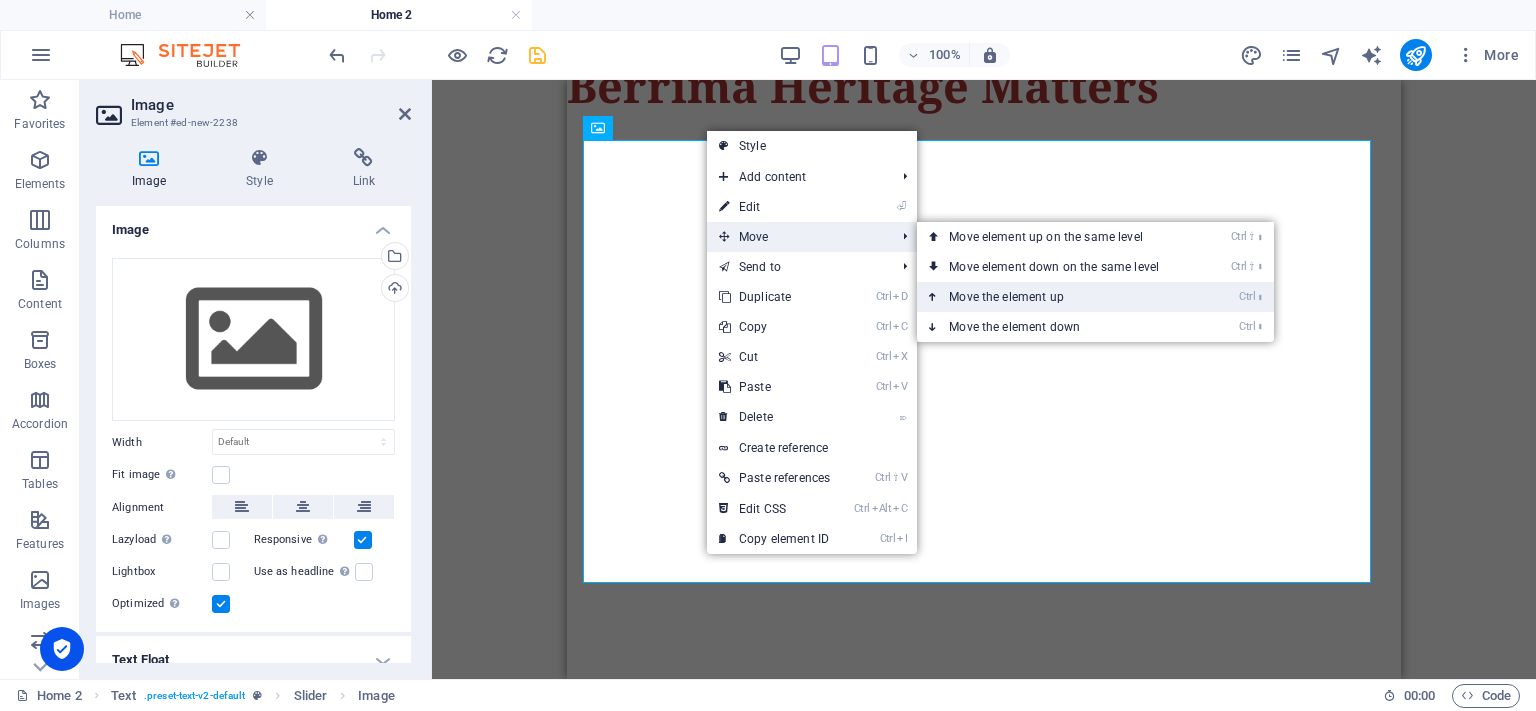 click on "Ctrl ⬆  Move the element up" at bounding box center [1058, 297] 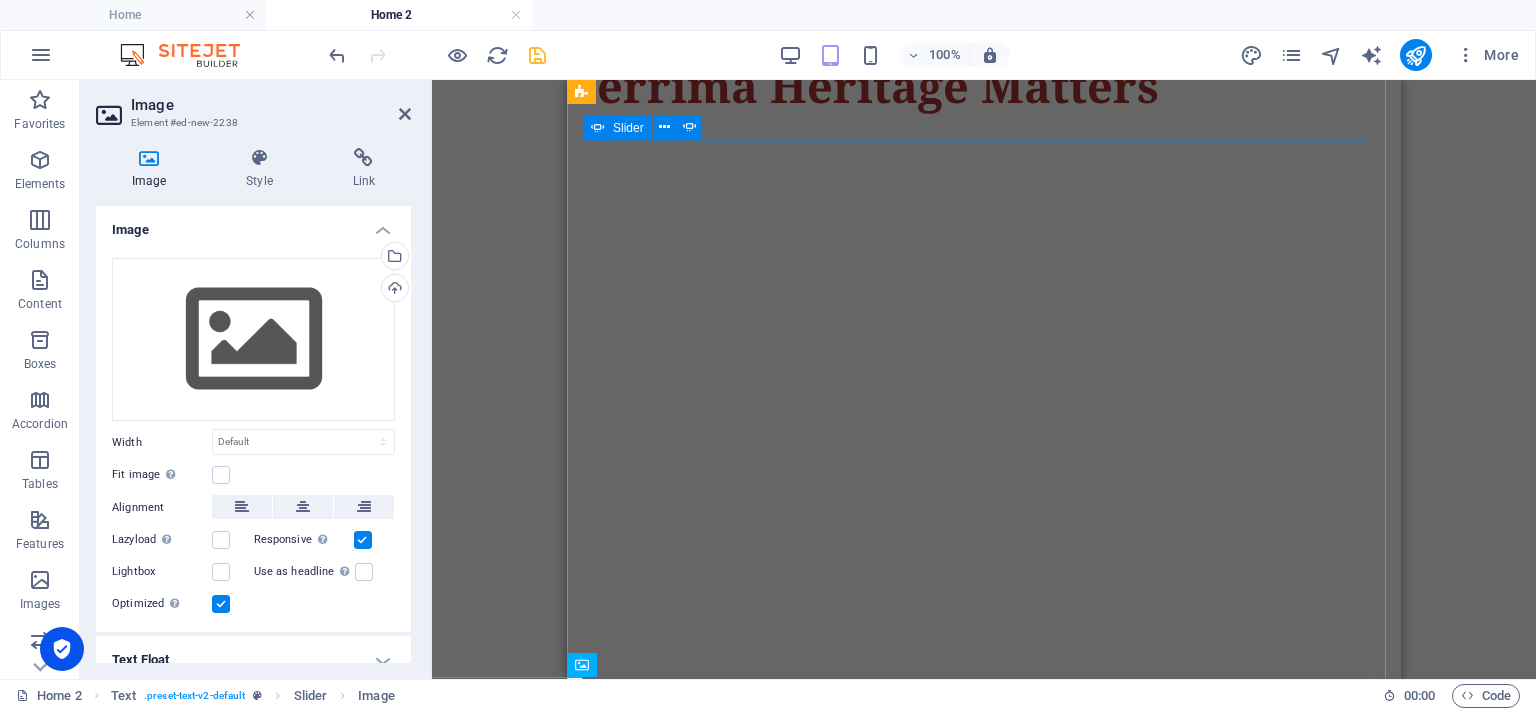 click on "Drop content here or  Add elements  Paste clipboard" at bounding box center [-2963, 2151] 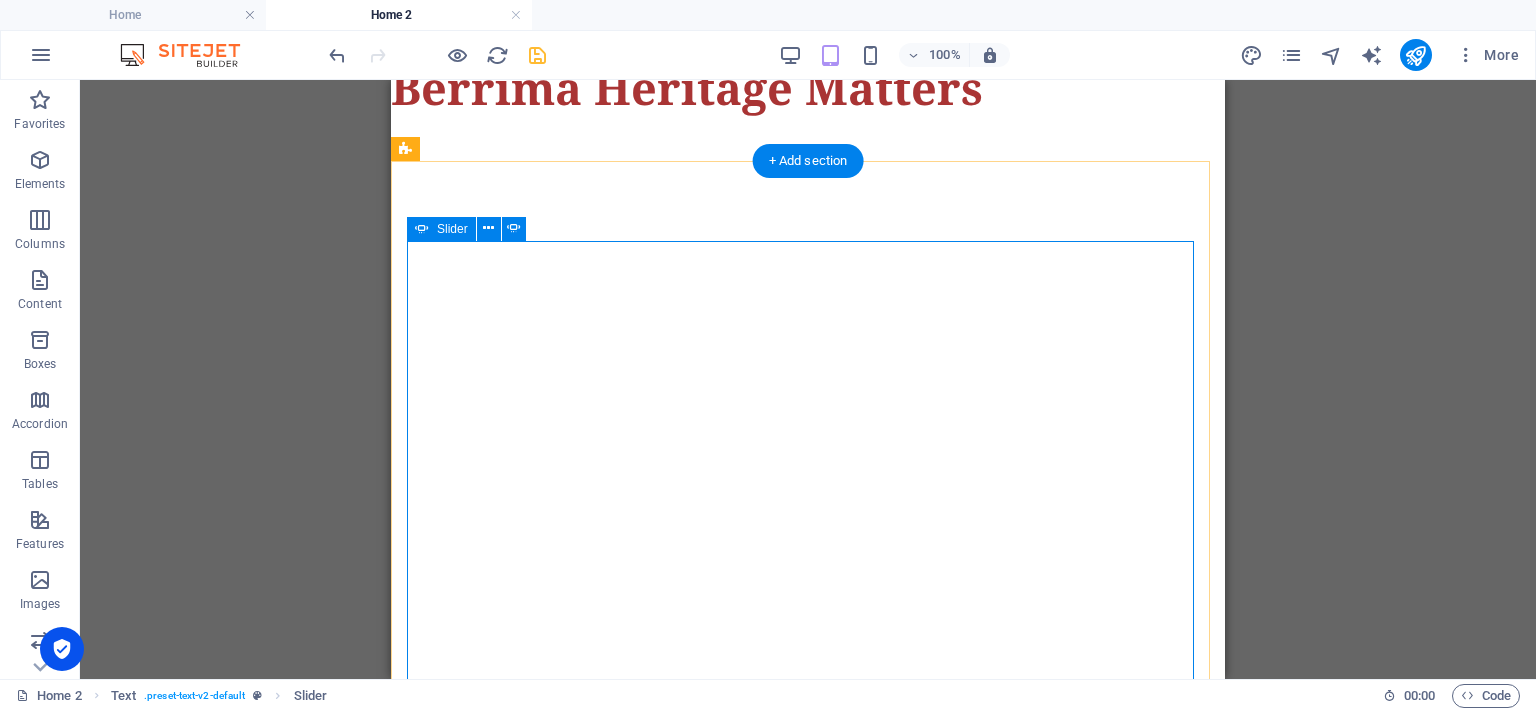 scroll, scrollTop: 166, scrollLeft: 0, axis: vertical 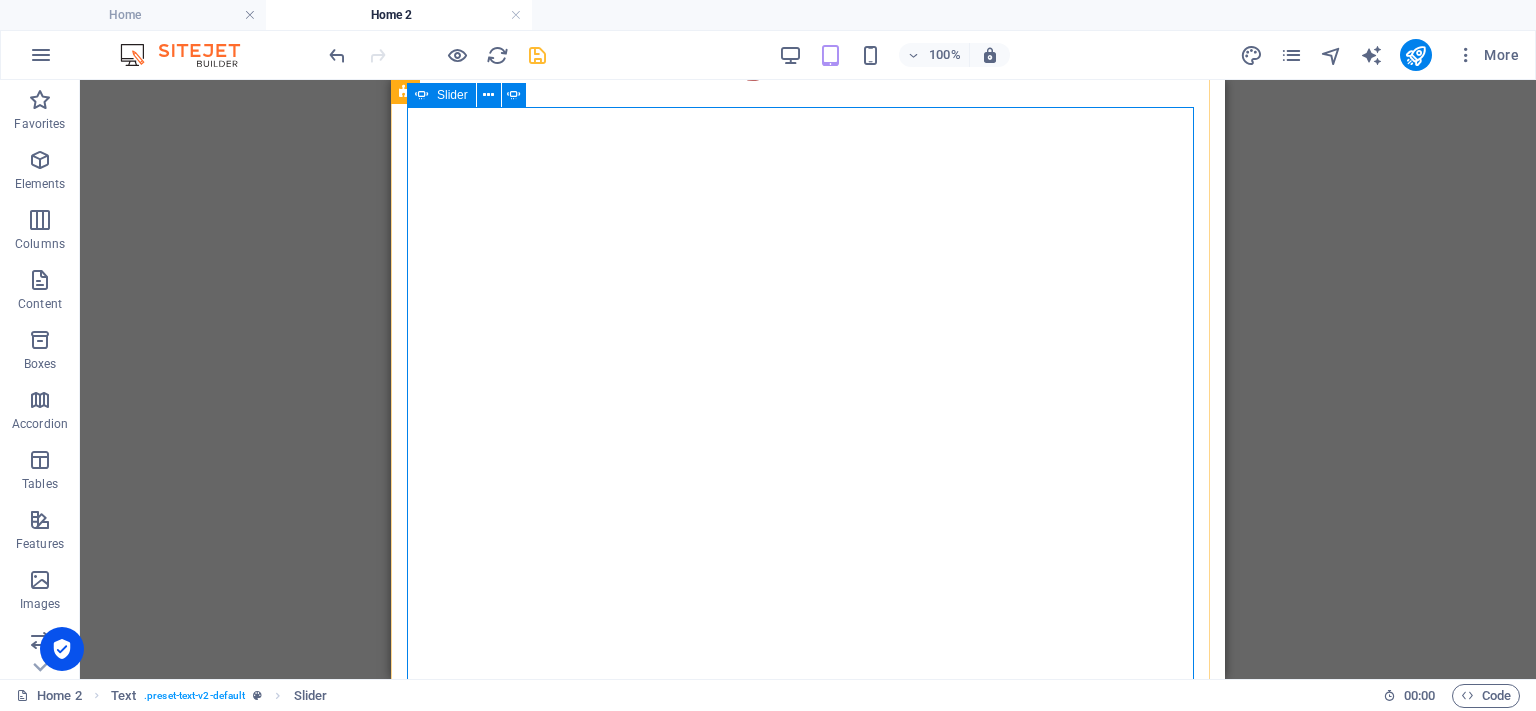 click at bounding box center (407, 228) 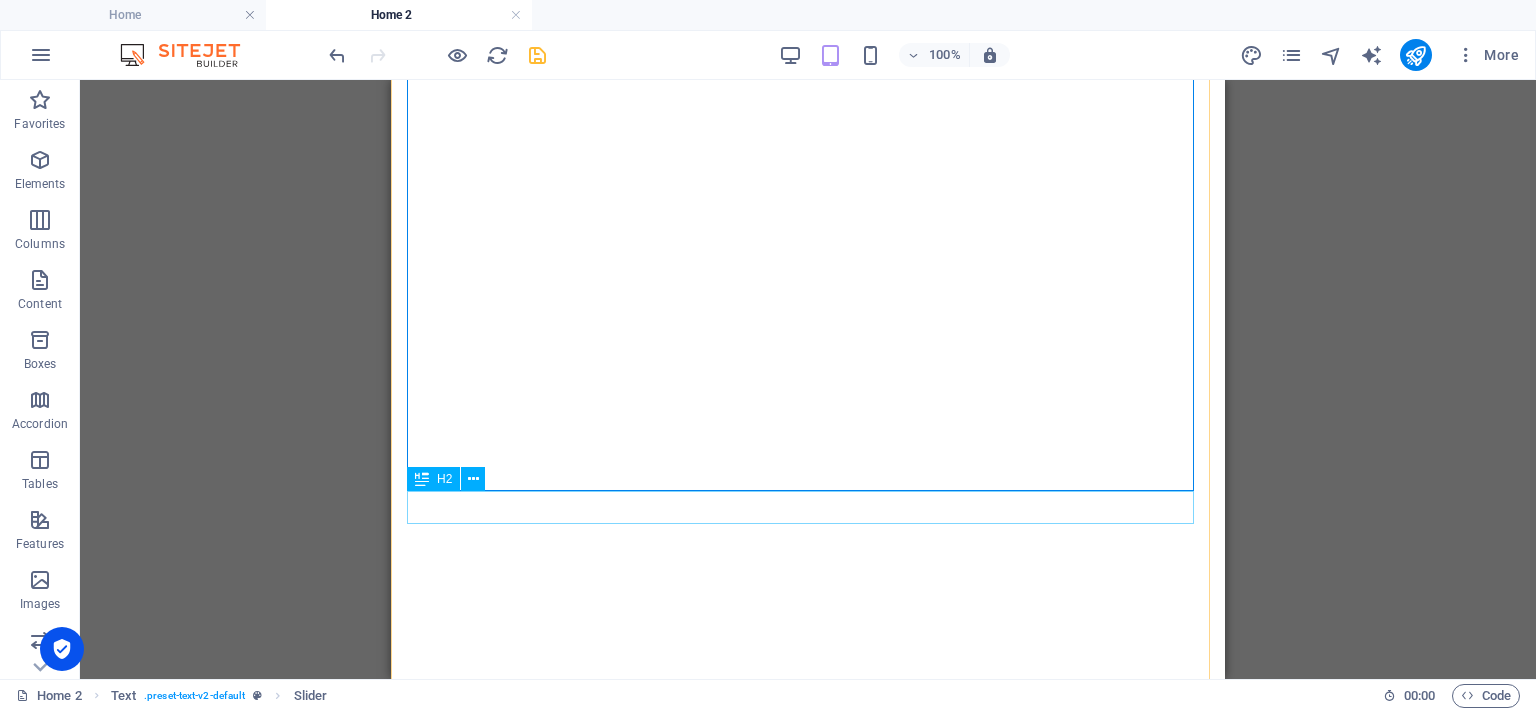 scroll, scrollTop: 766, scrollLeft: 0, axis: vertical 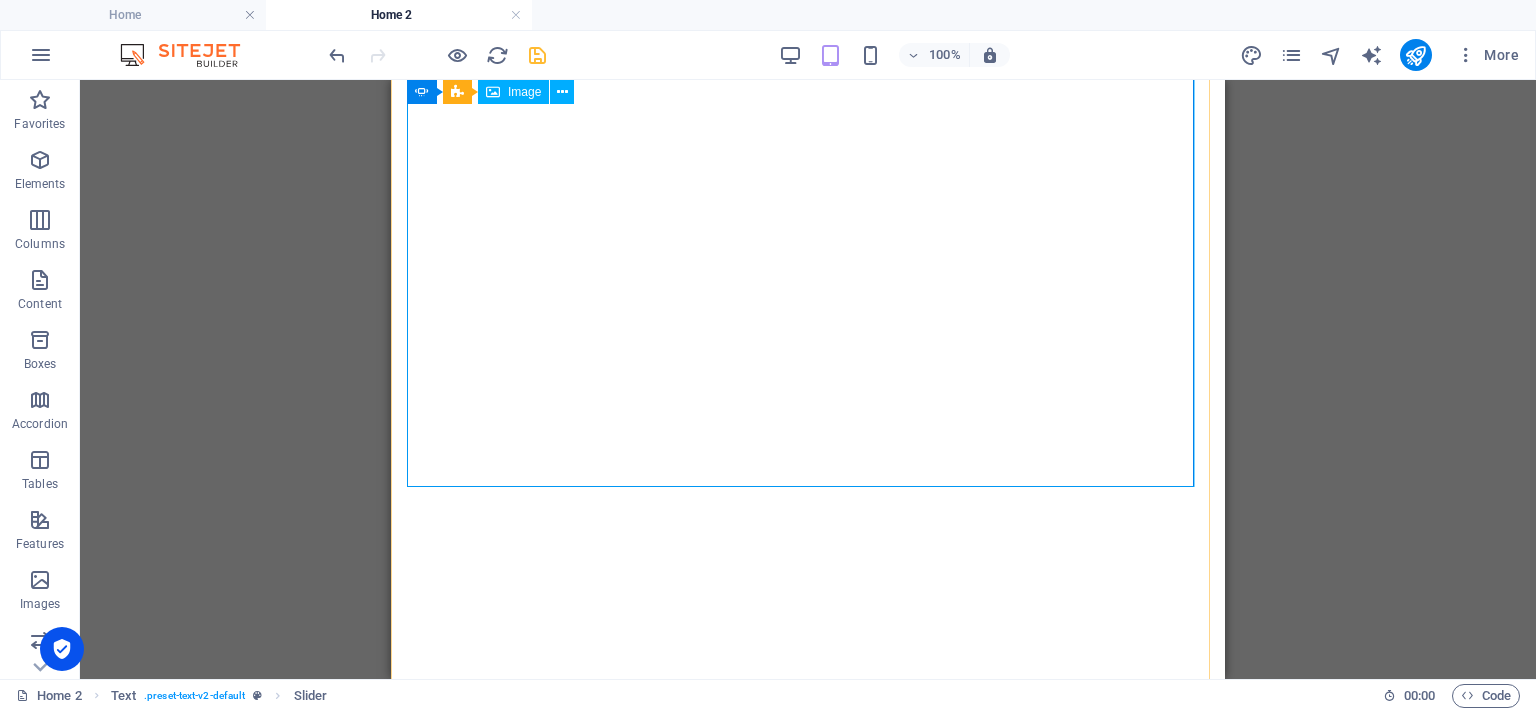 click at bounding box center [-2351, 1391] 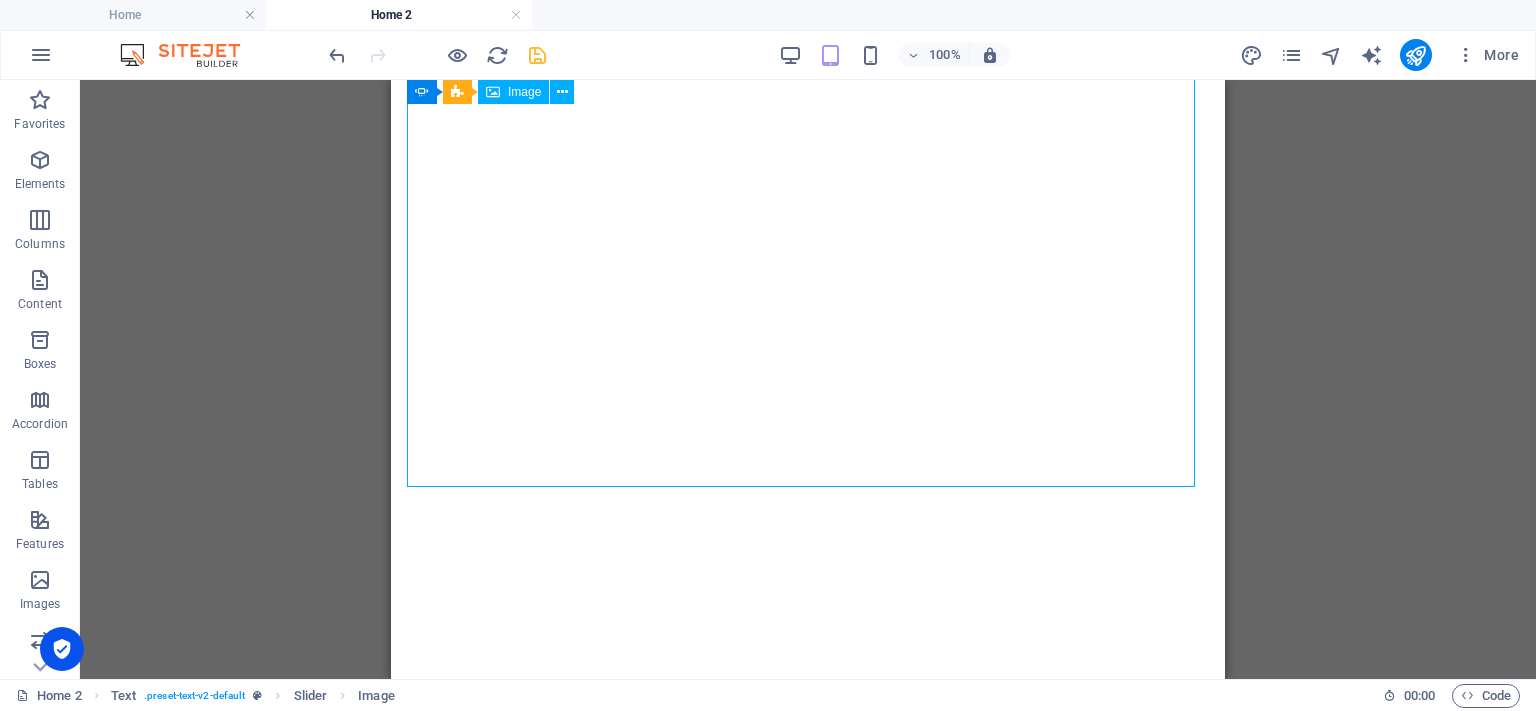 click at bounding box center [-2351, 1391] 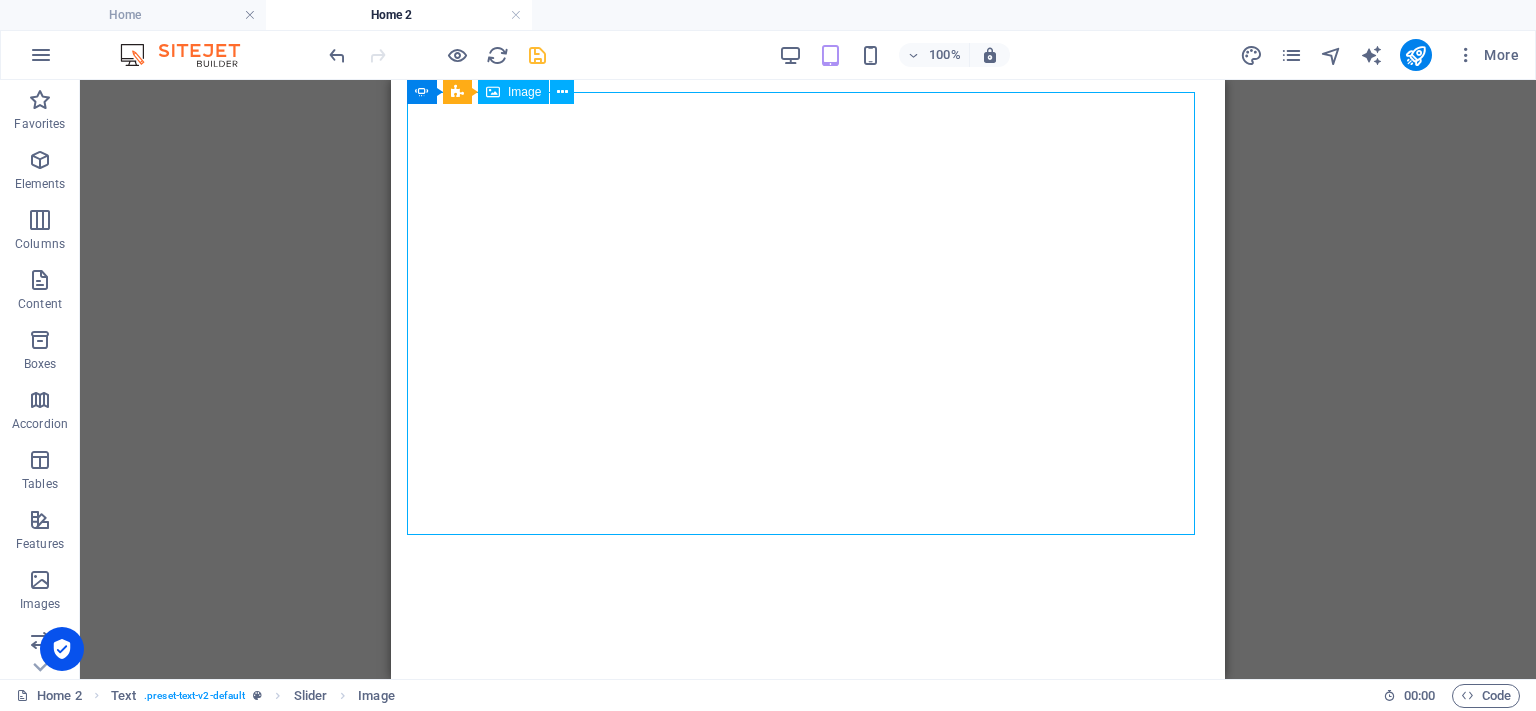 scroll, scrollTop: 533, scrollLeft: 0, axis: vertical 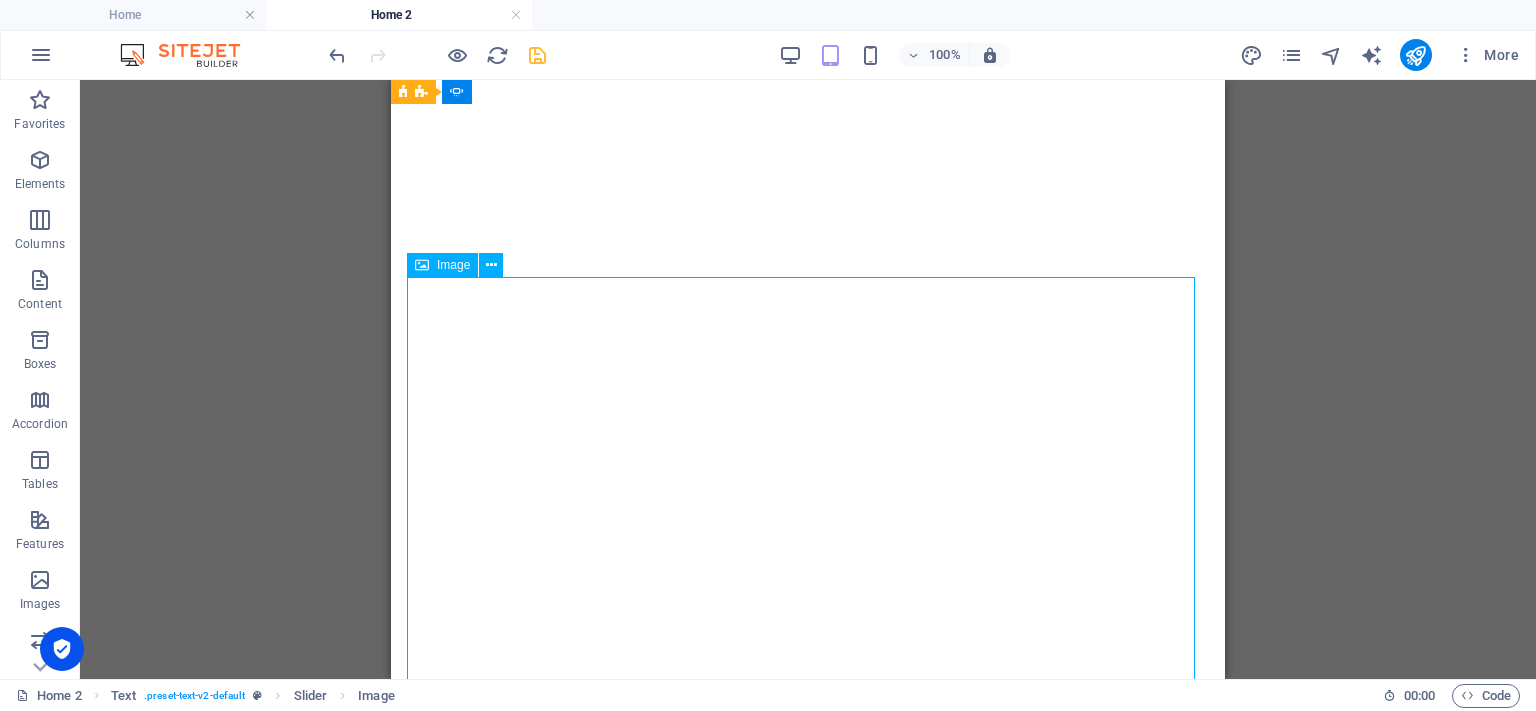 click at bounding box center [-2351, 1624] 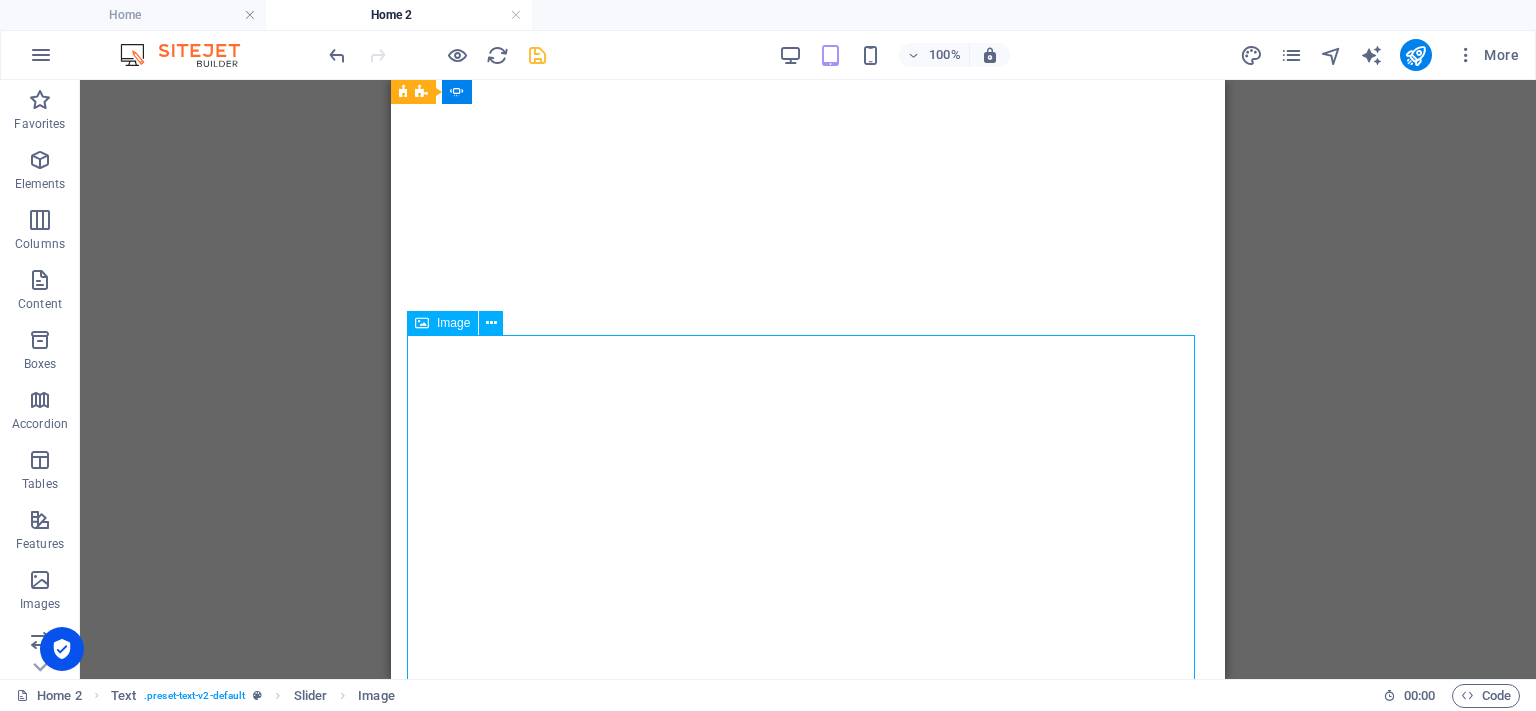 scroll, scrollTop: 366, scrollLeft: 0, axis: vertical 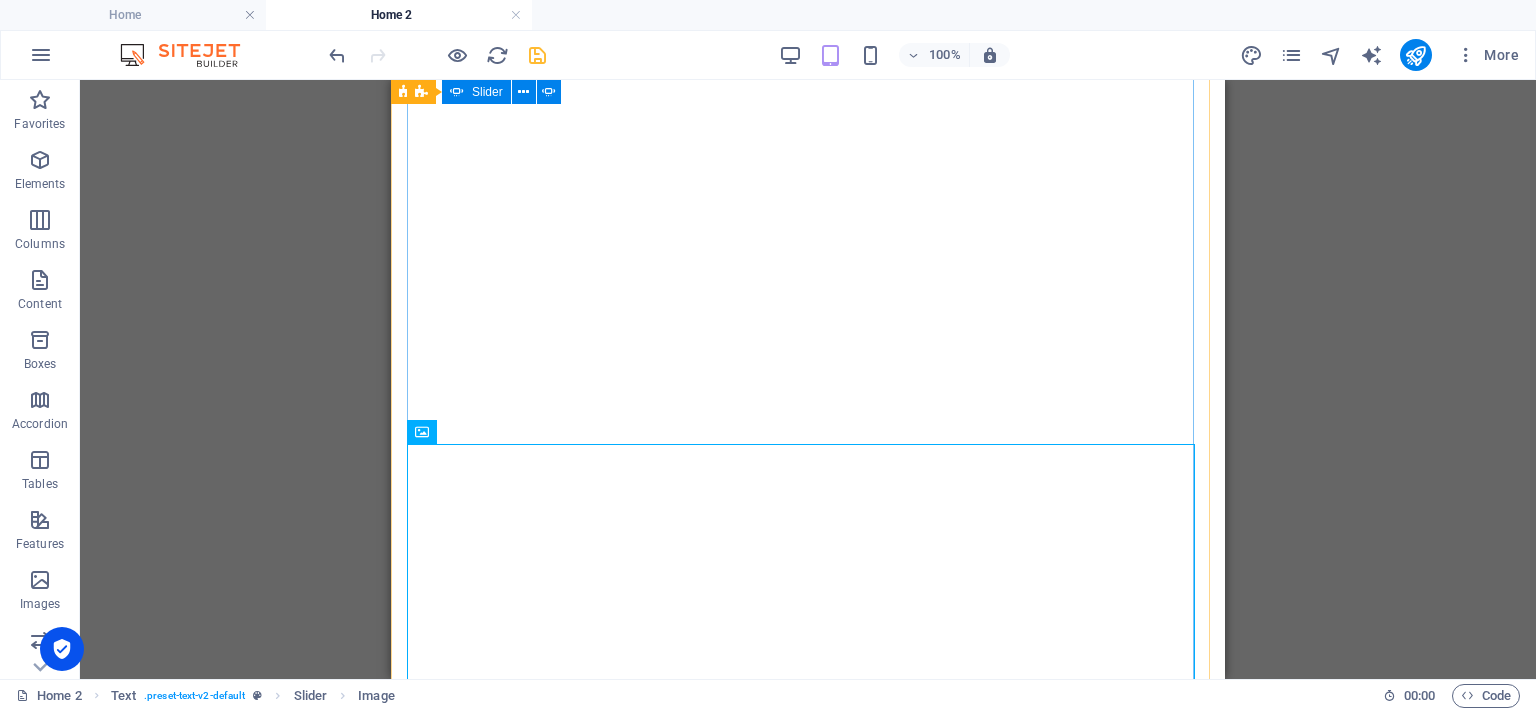 click at bounding box center [407, 2574] 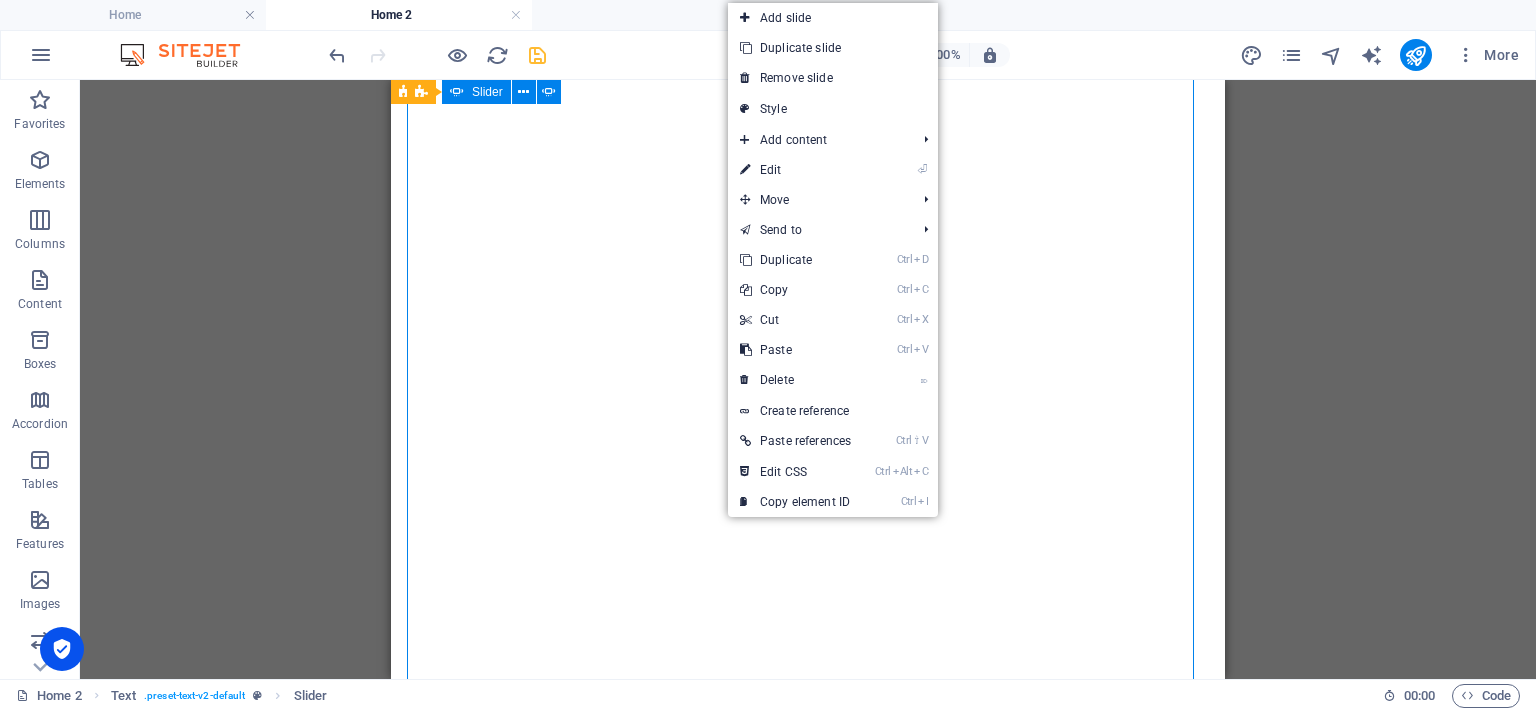 click on "Drop content here or  Add elements  Paste clipboard Drop content here or  Add elements  Paste clipboard Drop content here or  Add elements  Paste clipboard" at bounding box center [808, 1296] 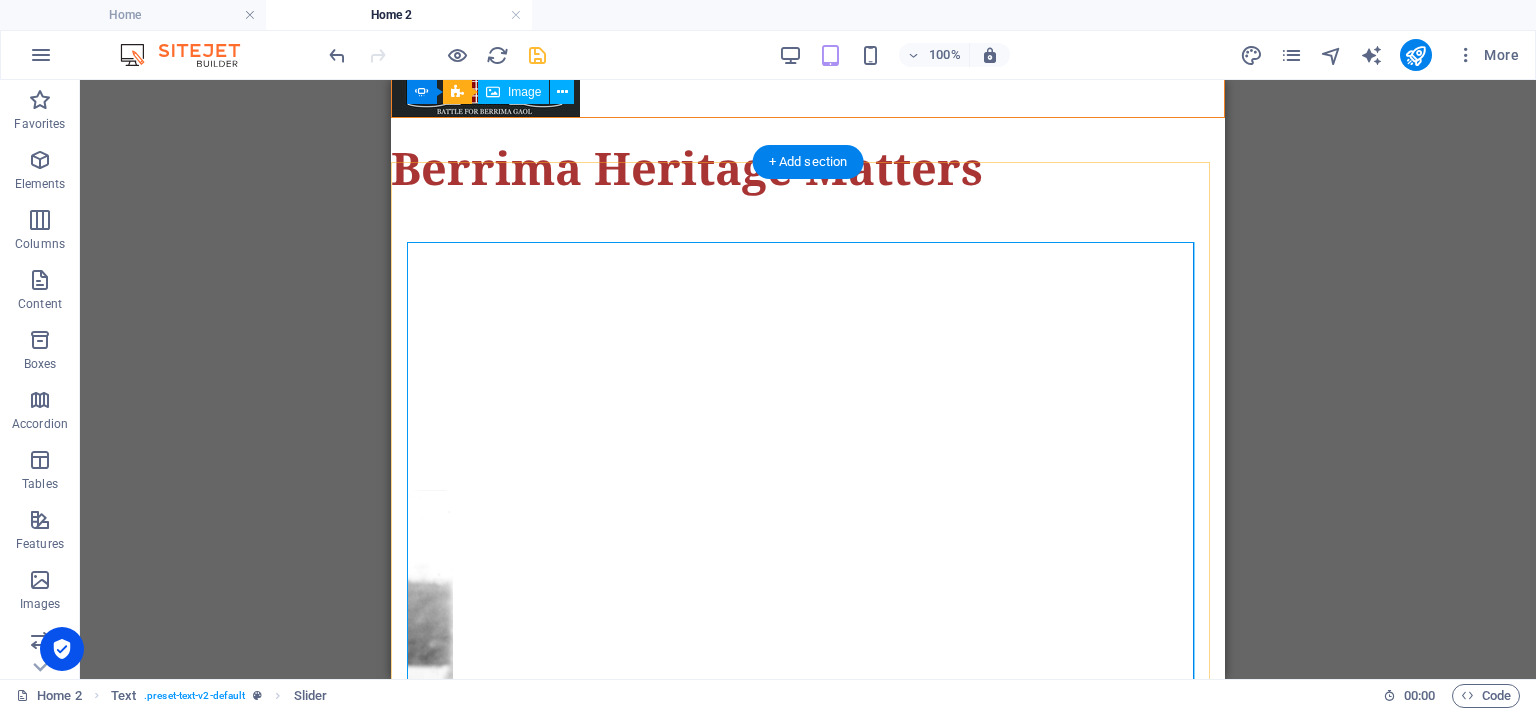 scroll, scrollTop: 32, scrollLeft: 0, axis: vertical 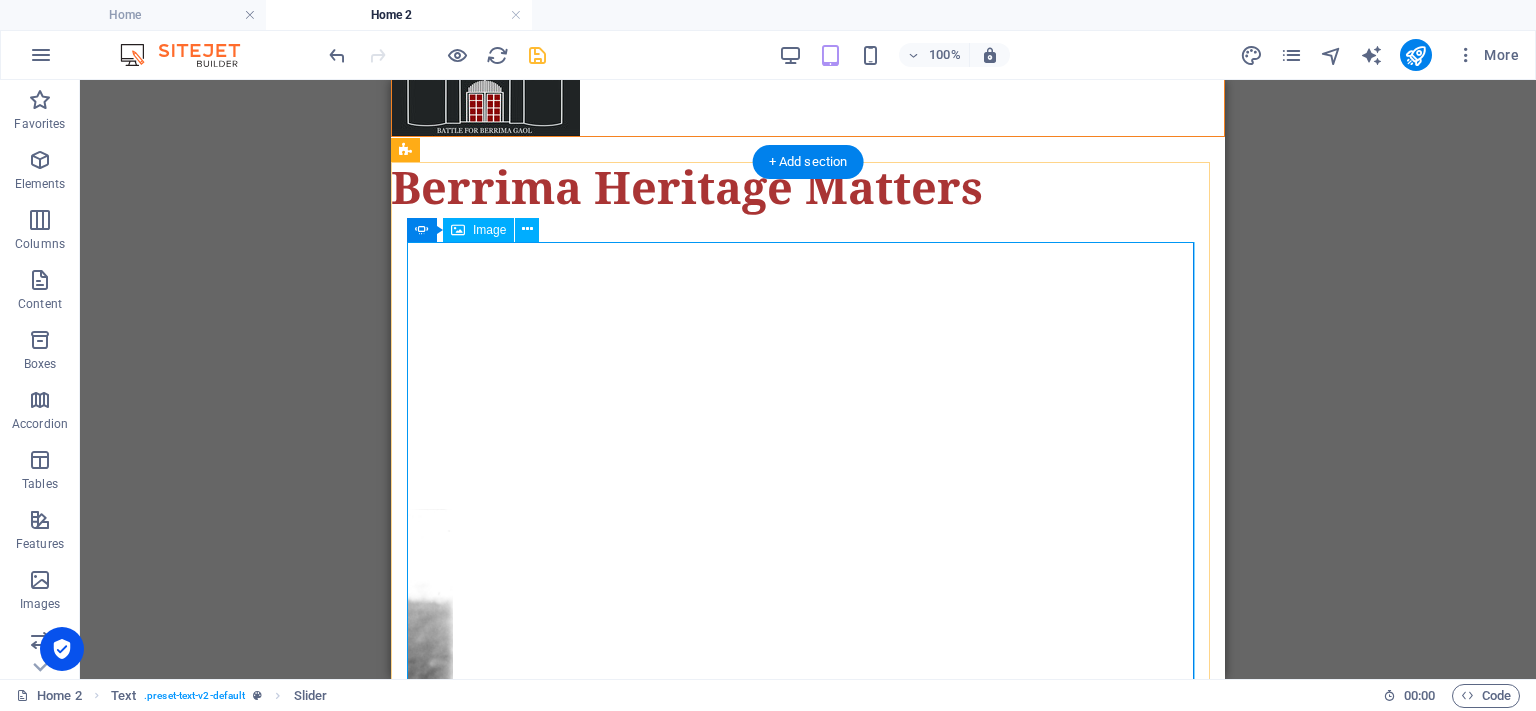 click at bounding box center [13, 793] 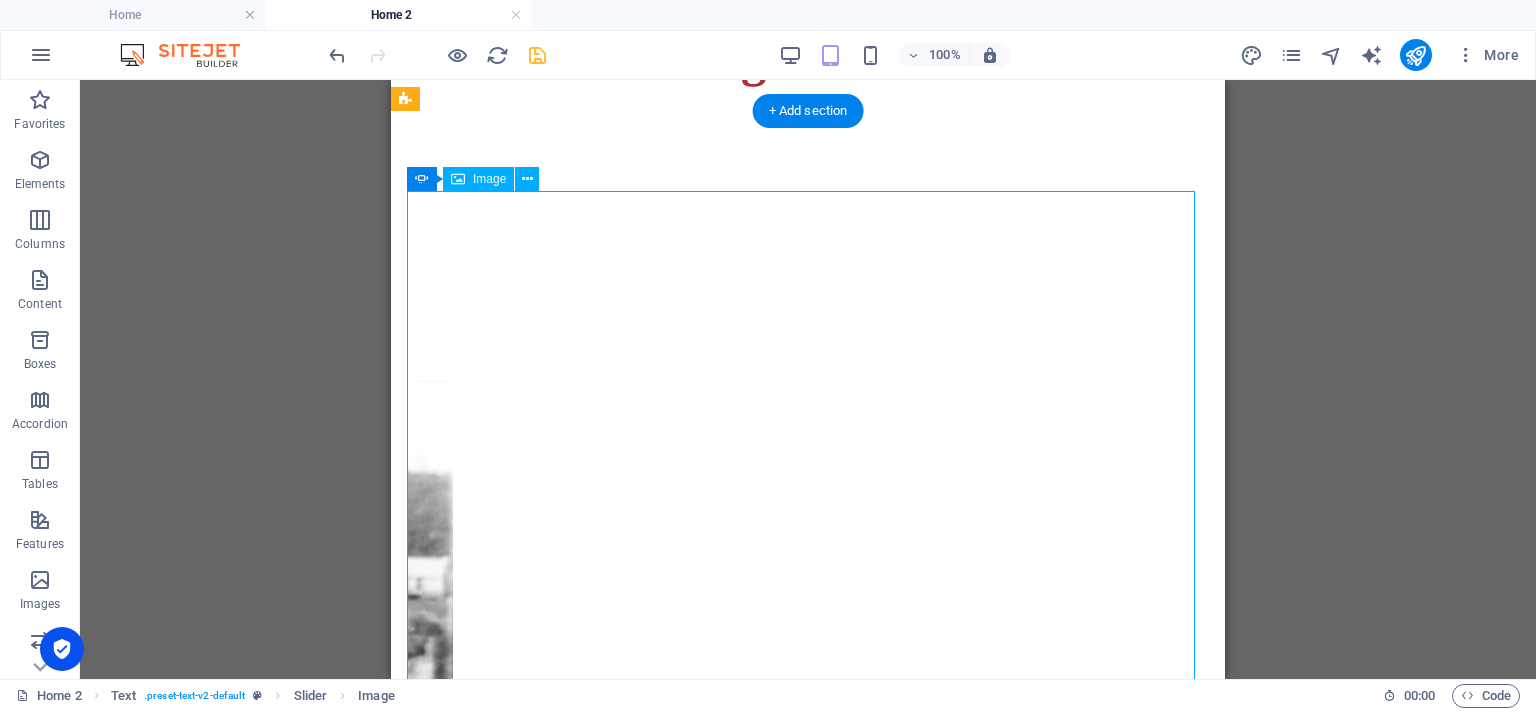 scroll, scrollTop: 198, scrollLeft: 0, axis: vertical 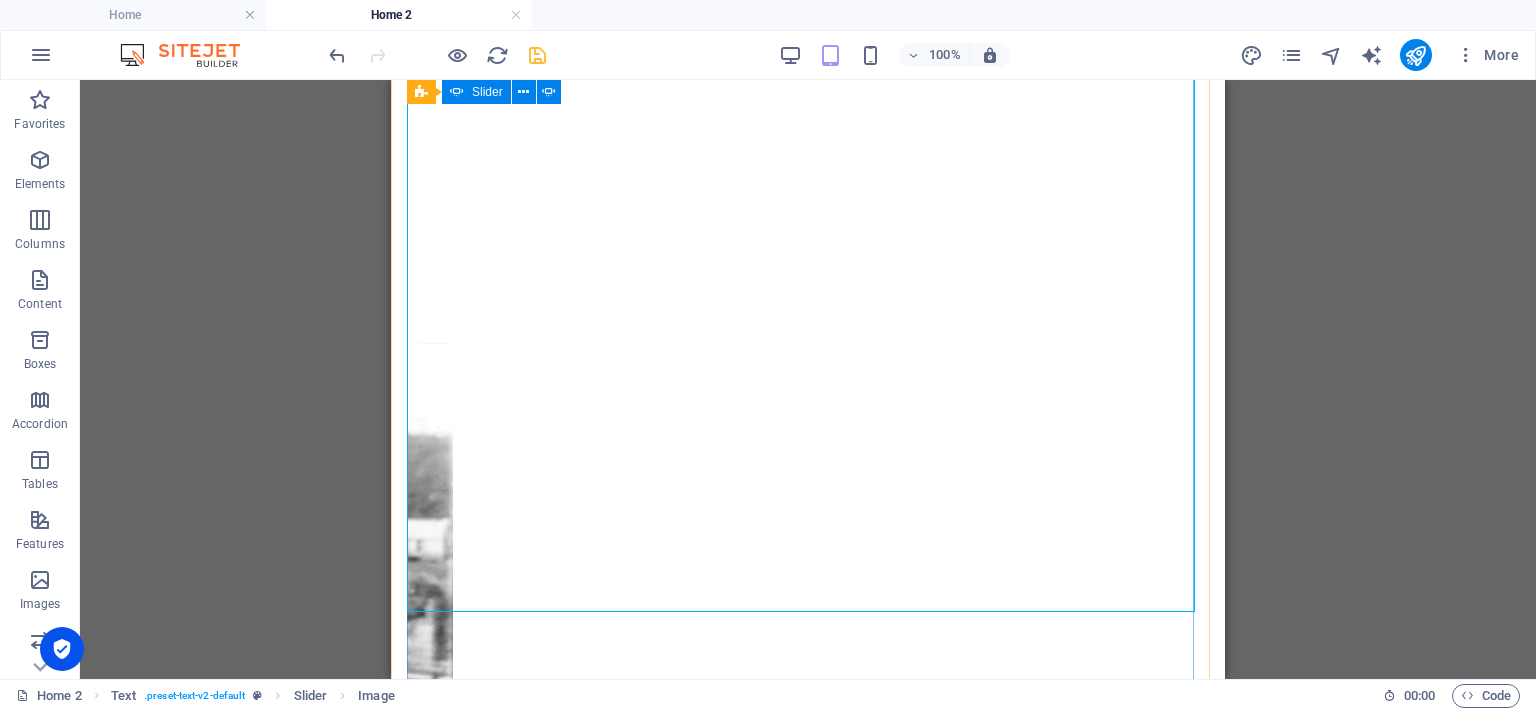 click at bounding box center (407, 2742) 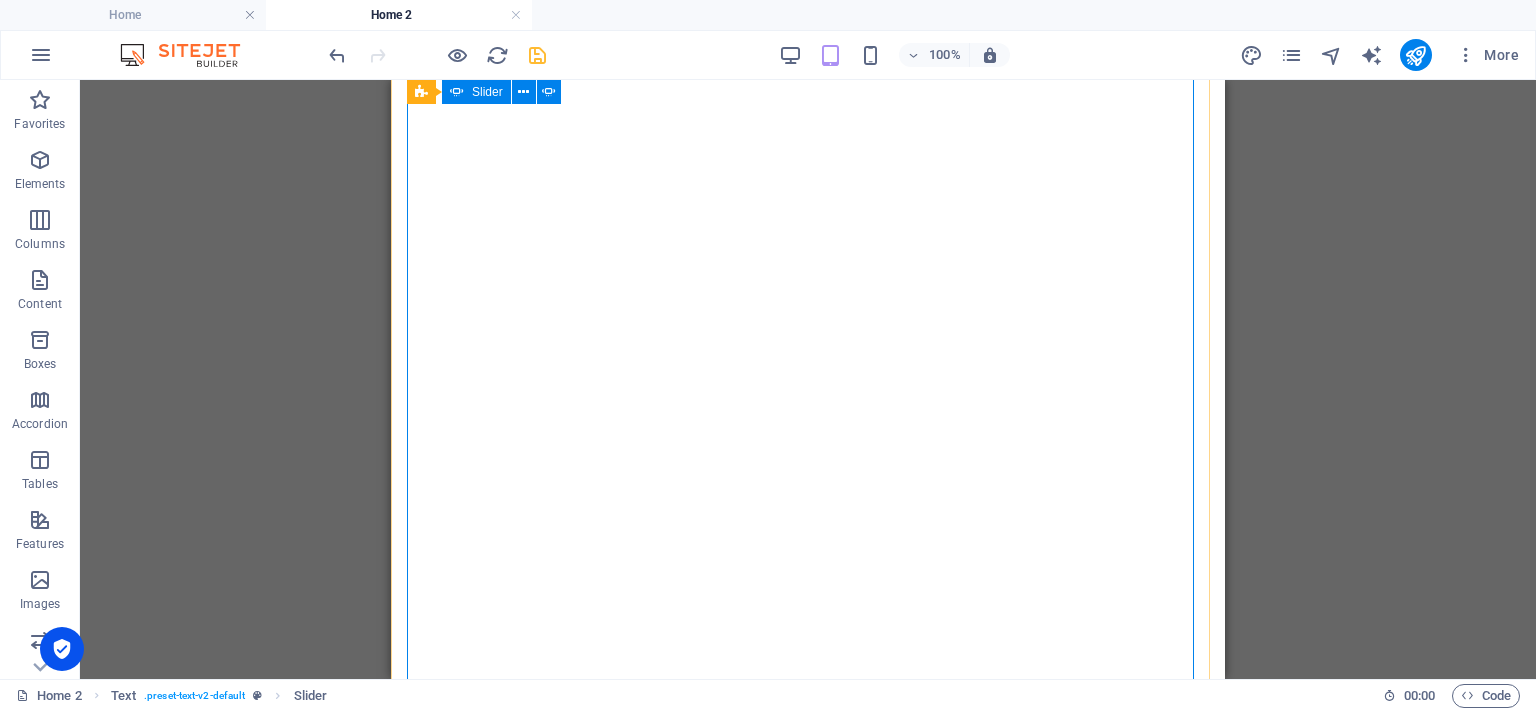 click on "Add elements" at bounding box center [-834, 1013] 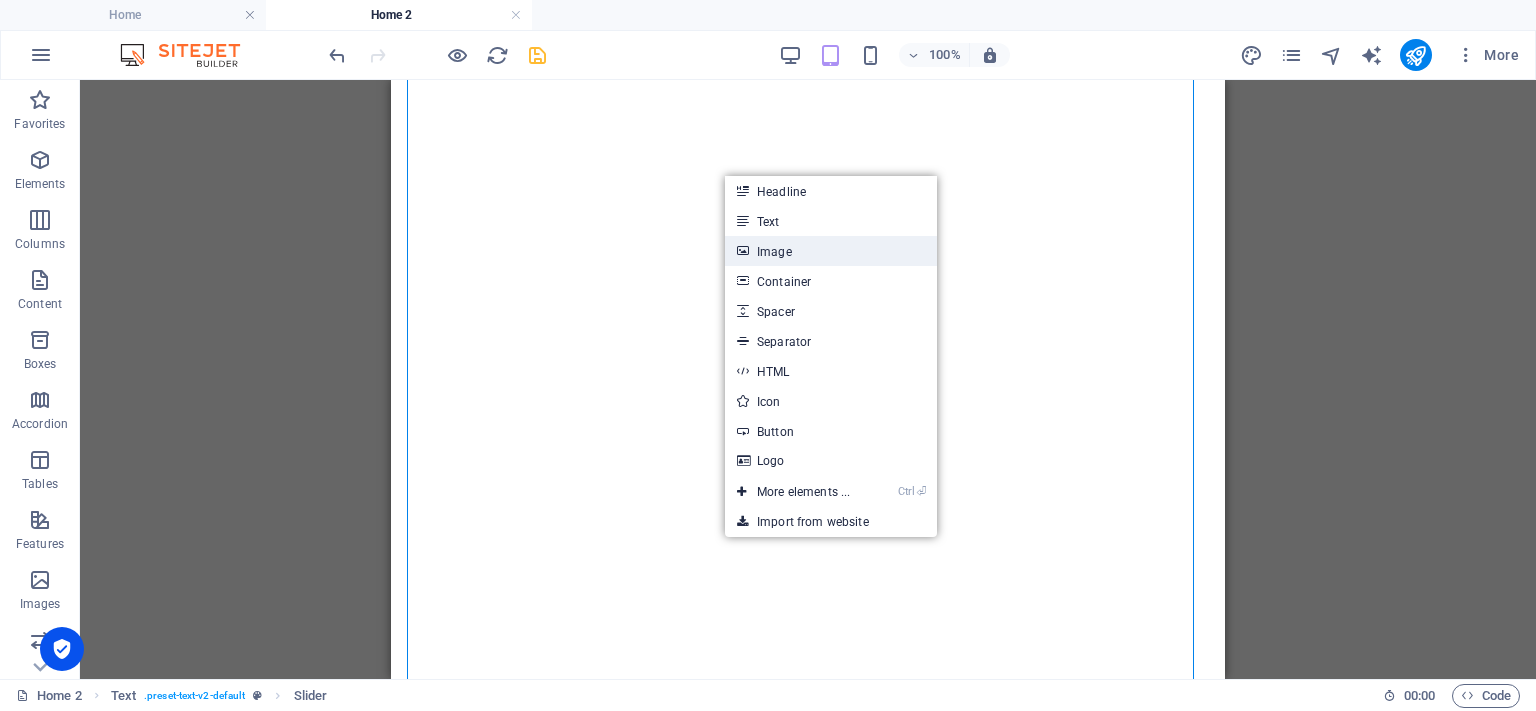 click on "Image" at bounding box center [831, 251] 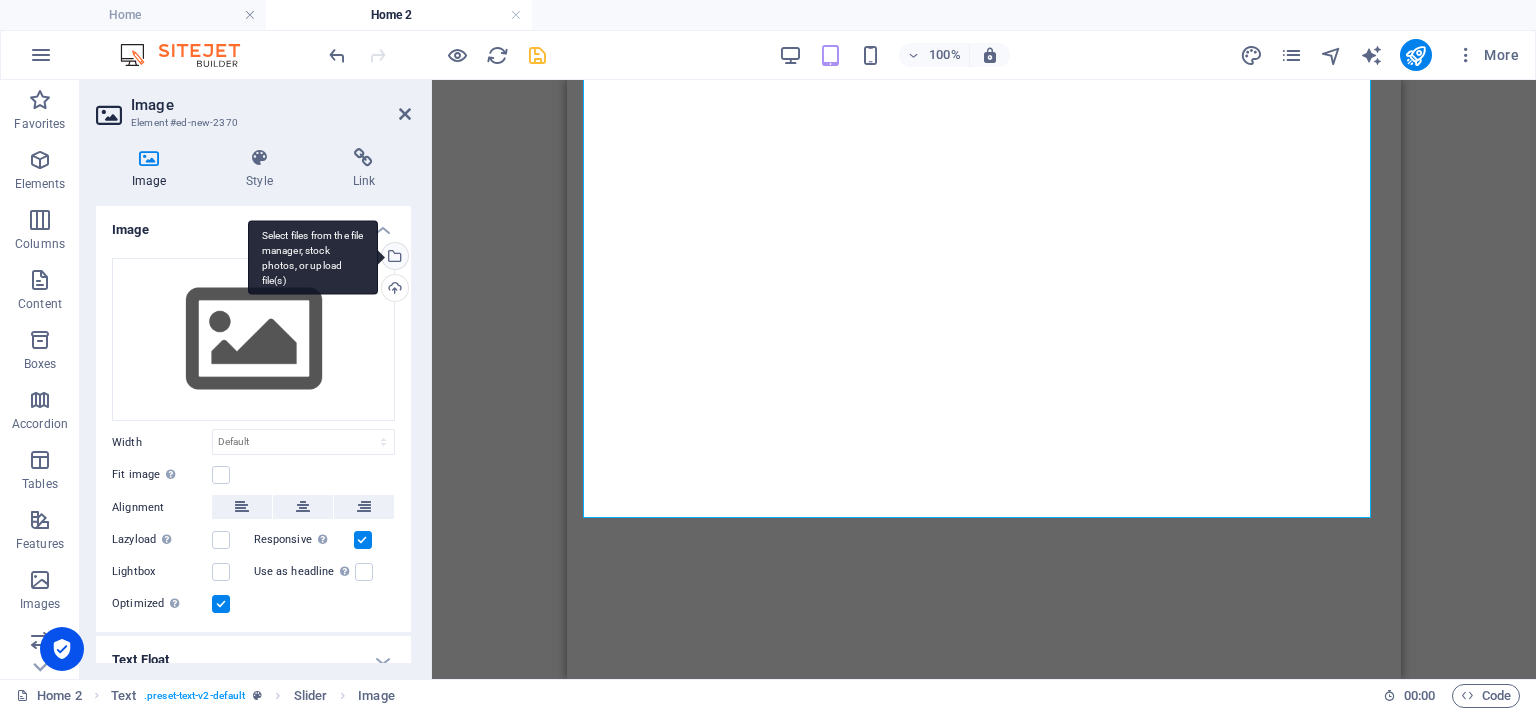 click on "Select files from the file manager, stock photos, or upload file(s)" at bounding box center [393, 258] 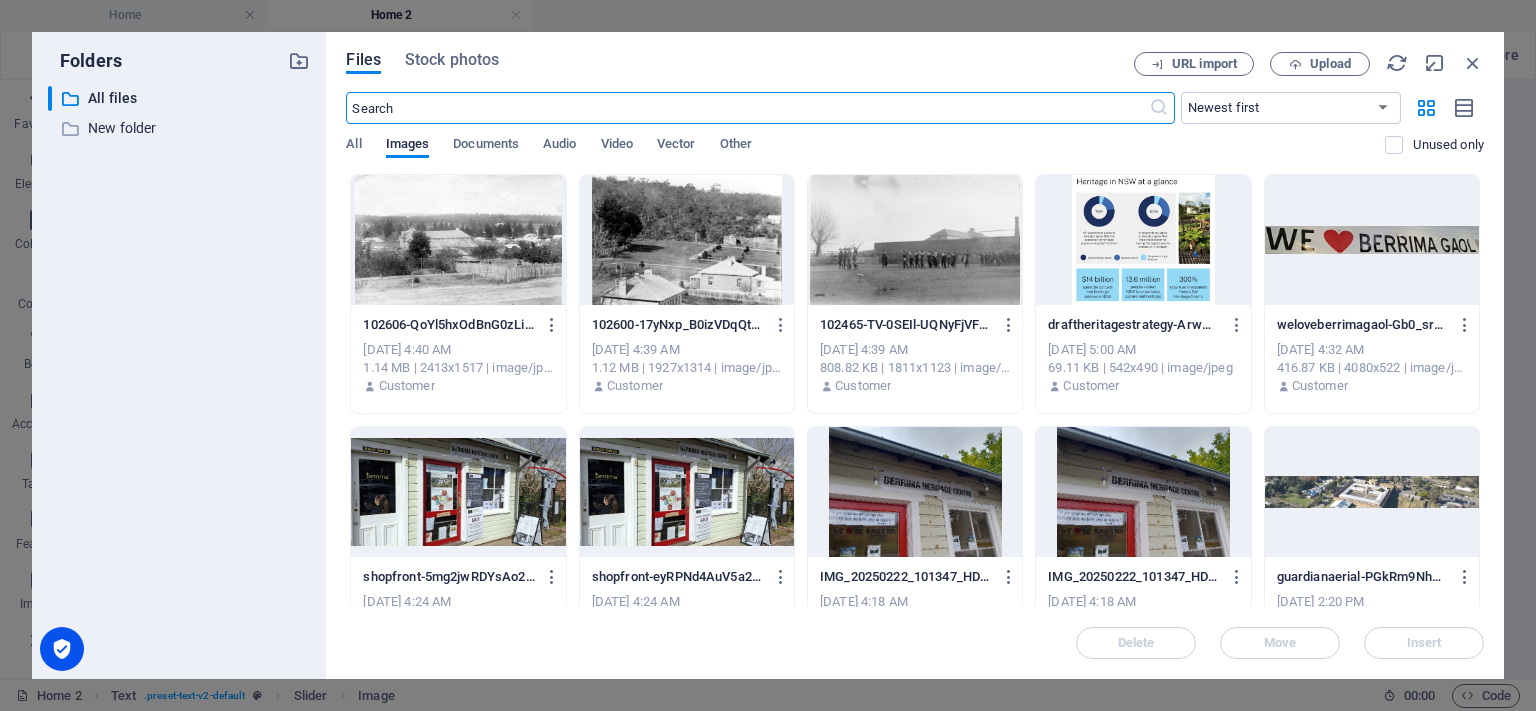 scroll, scrollTop: 265, scrollLeft: 0, axis: vertical 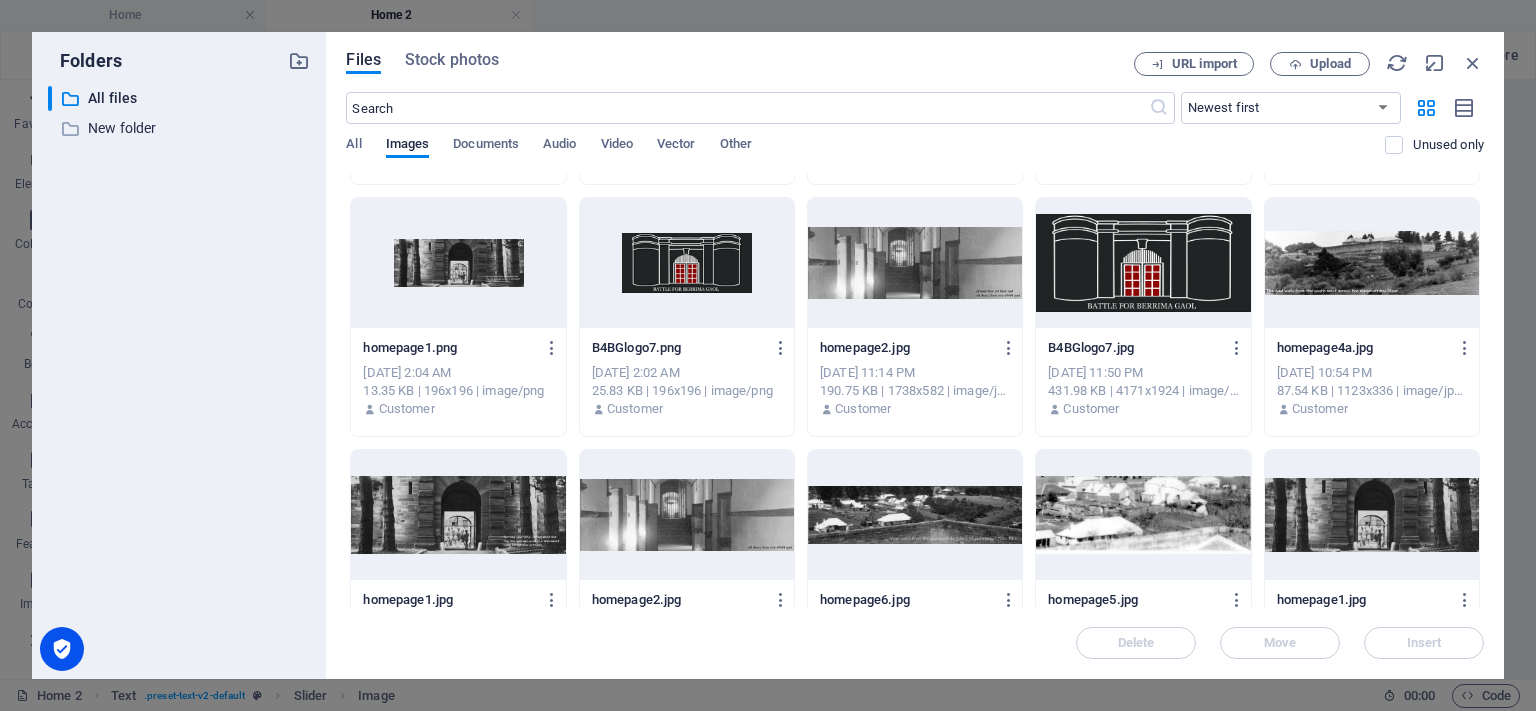click at bounding box center [915, 263] 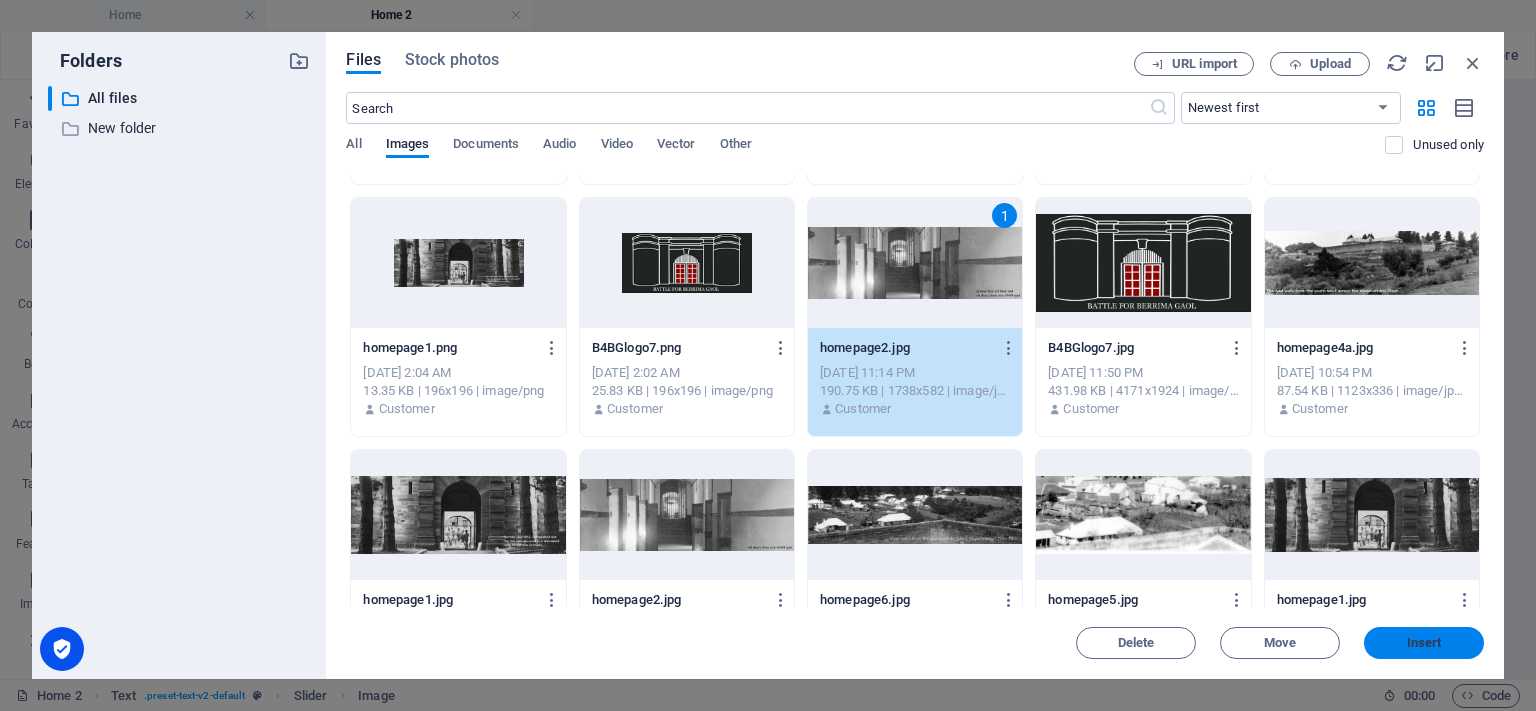 click on "Insert" at bounding box center [1424, 643] 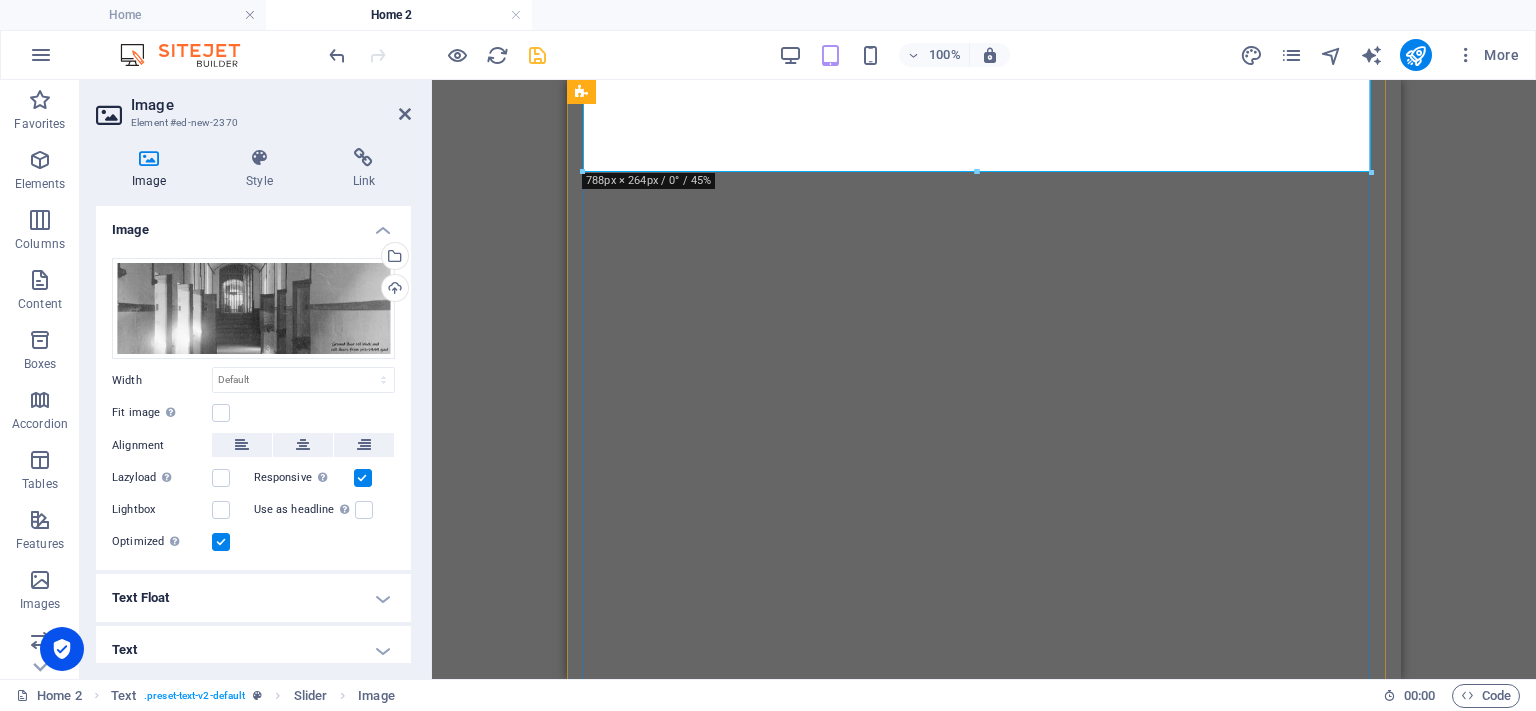 scroll, scrollTop: 365, scrollLeft: 0, axis: vertical 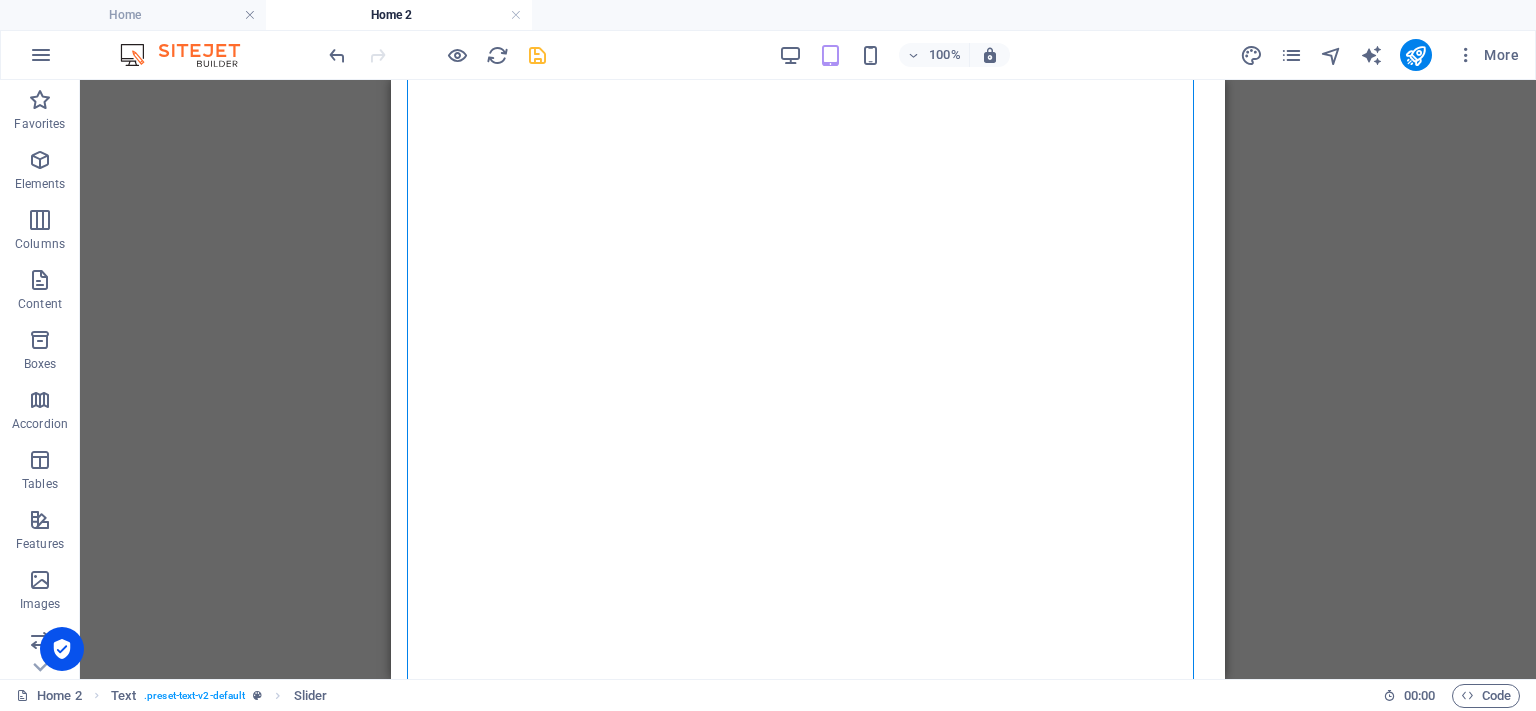 drag, startPoint x: 1164, startPoint y: 403, endPoint x: 1747, endPoint y: 281, distance: 595.62823 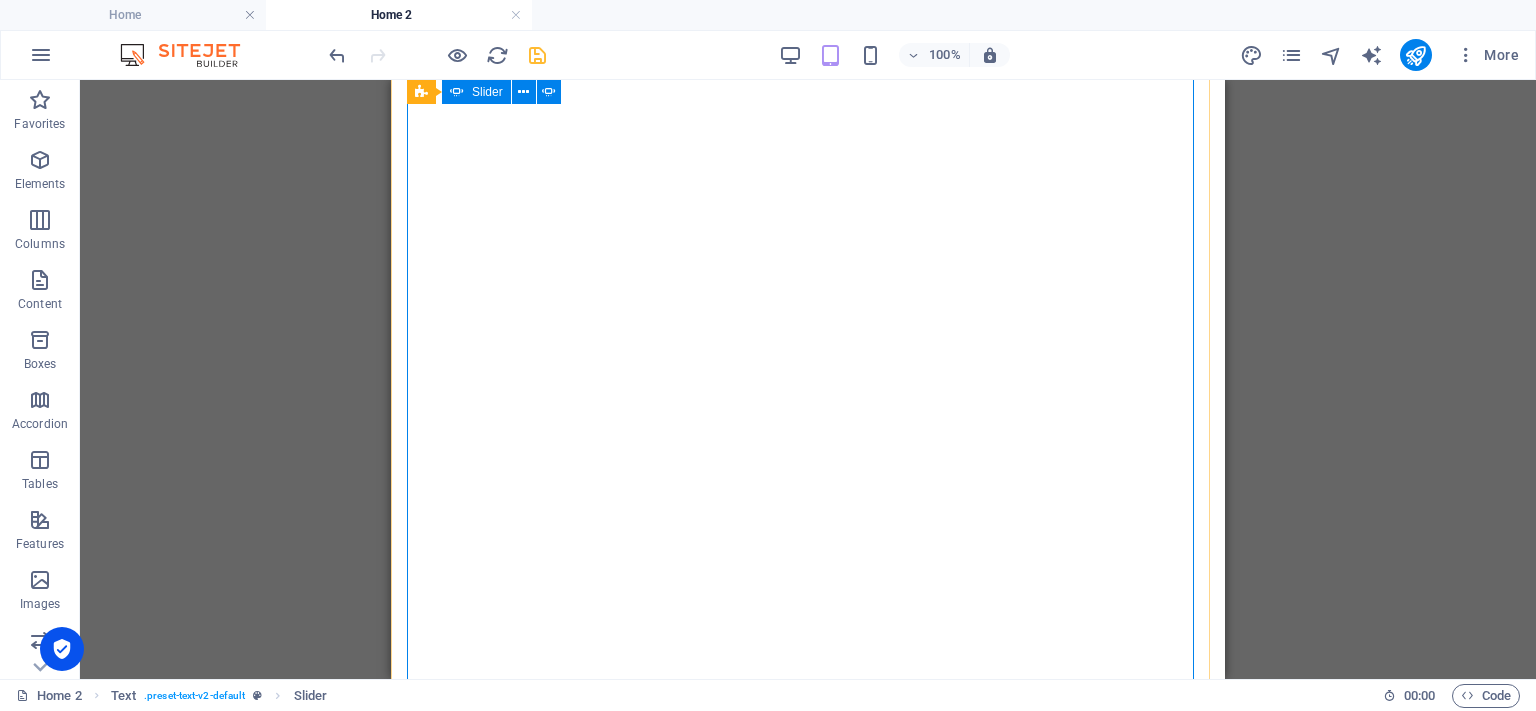 drag, startPoint x: 859, startPoint y: 238, endPoint x: 736, endPoint y: 292, distance: 134.33168 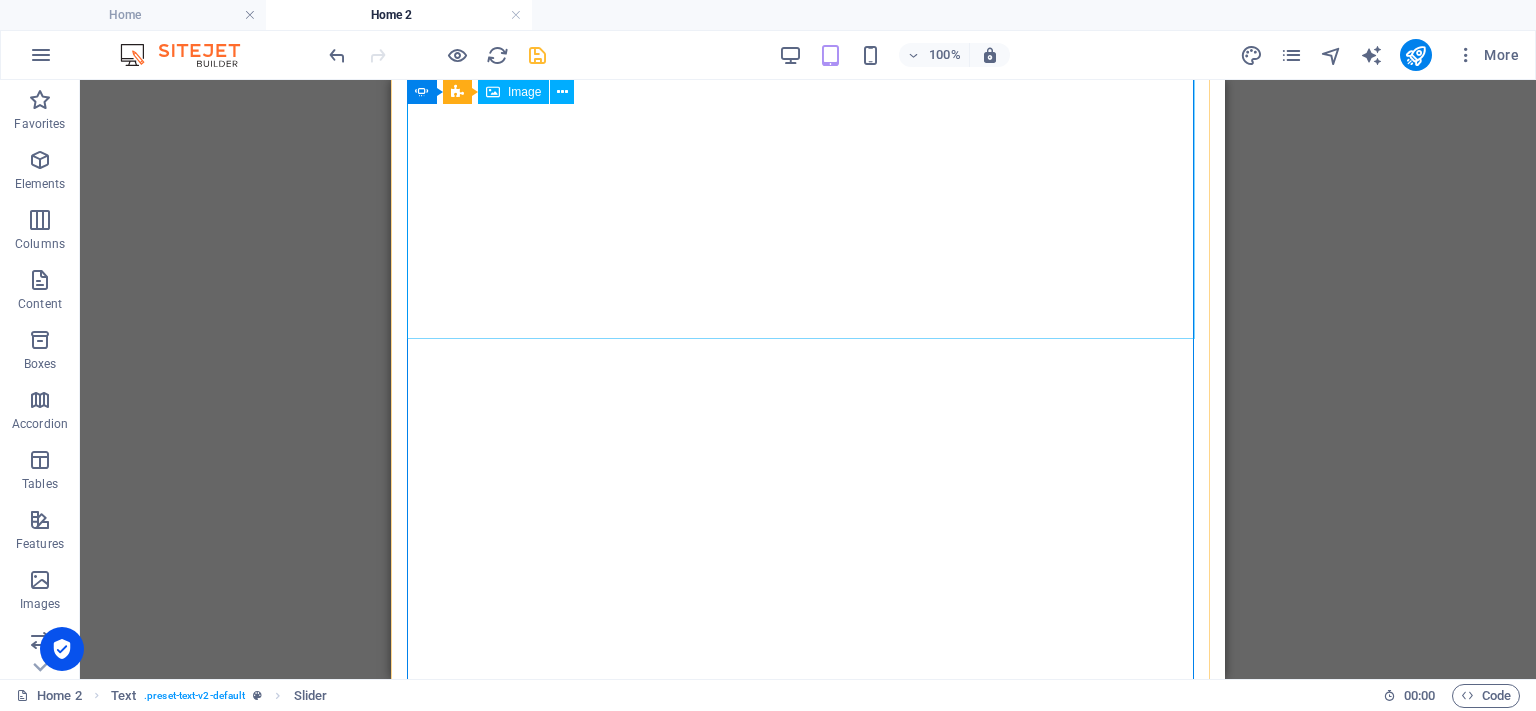 click at bounding box center [-775, 1051] 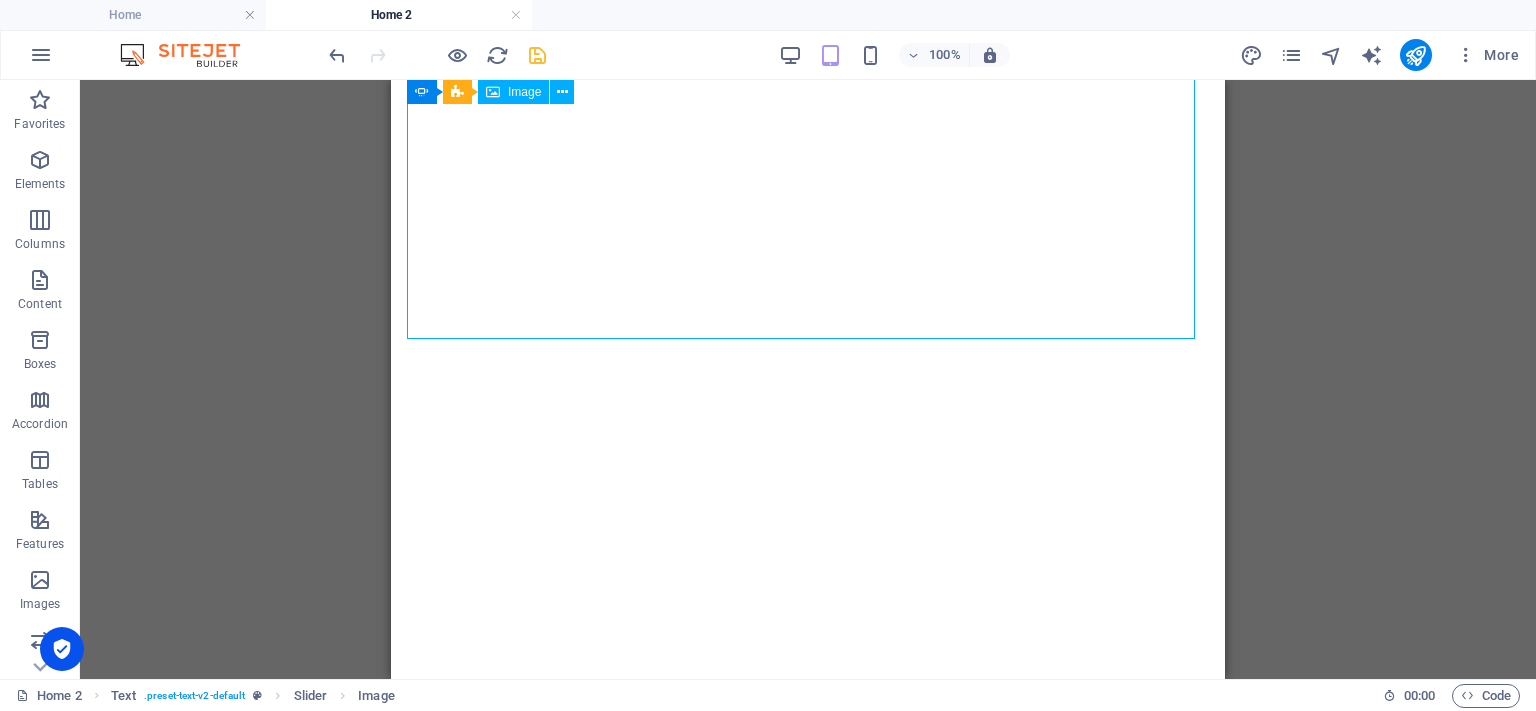 click at bounding box center [-775, 1051] 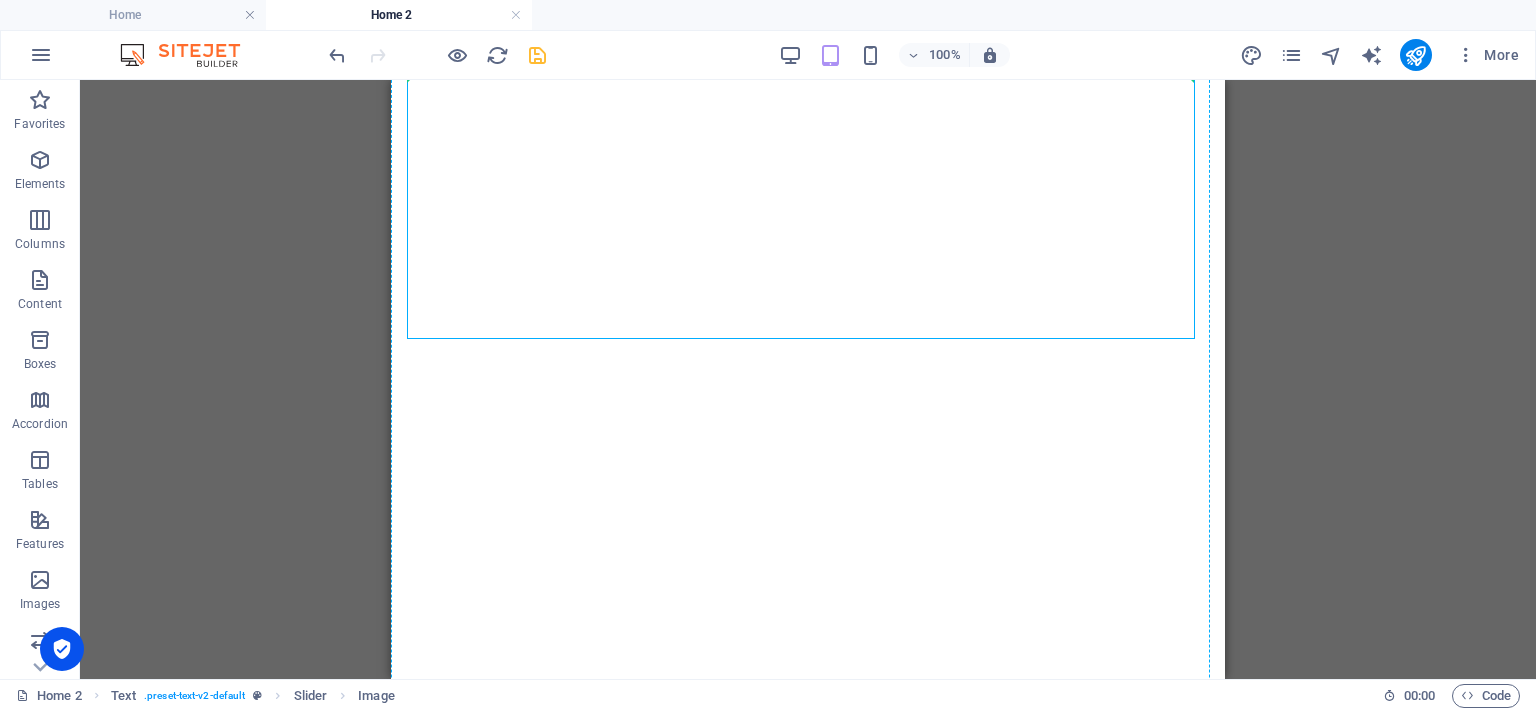 drag, startPoint x: 625, startPoint y: 179, endPoint x: 670, endPoint y: 543, distance: 366.77106 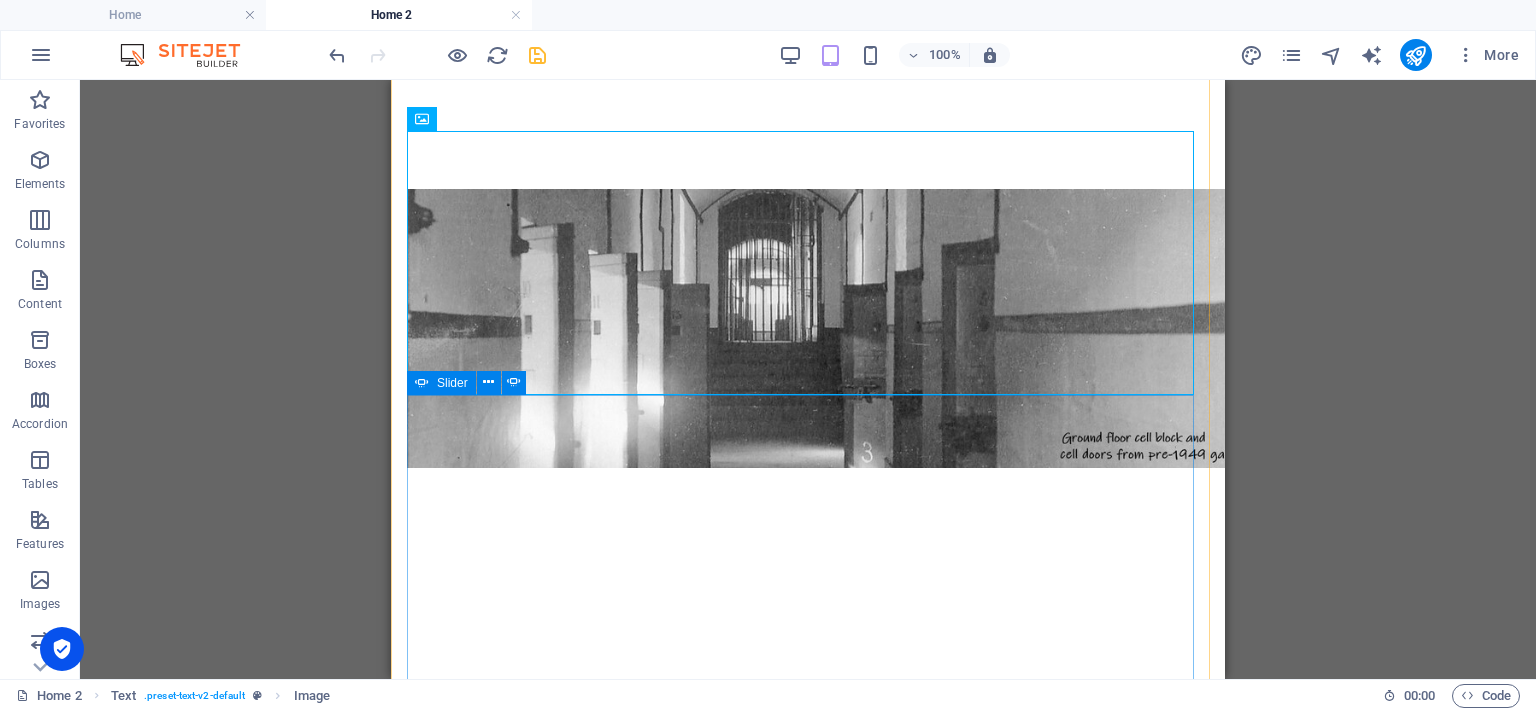 scroll, scrollTop: 193, scrollLeft: 0, axis: vertical 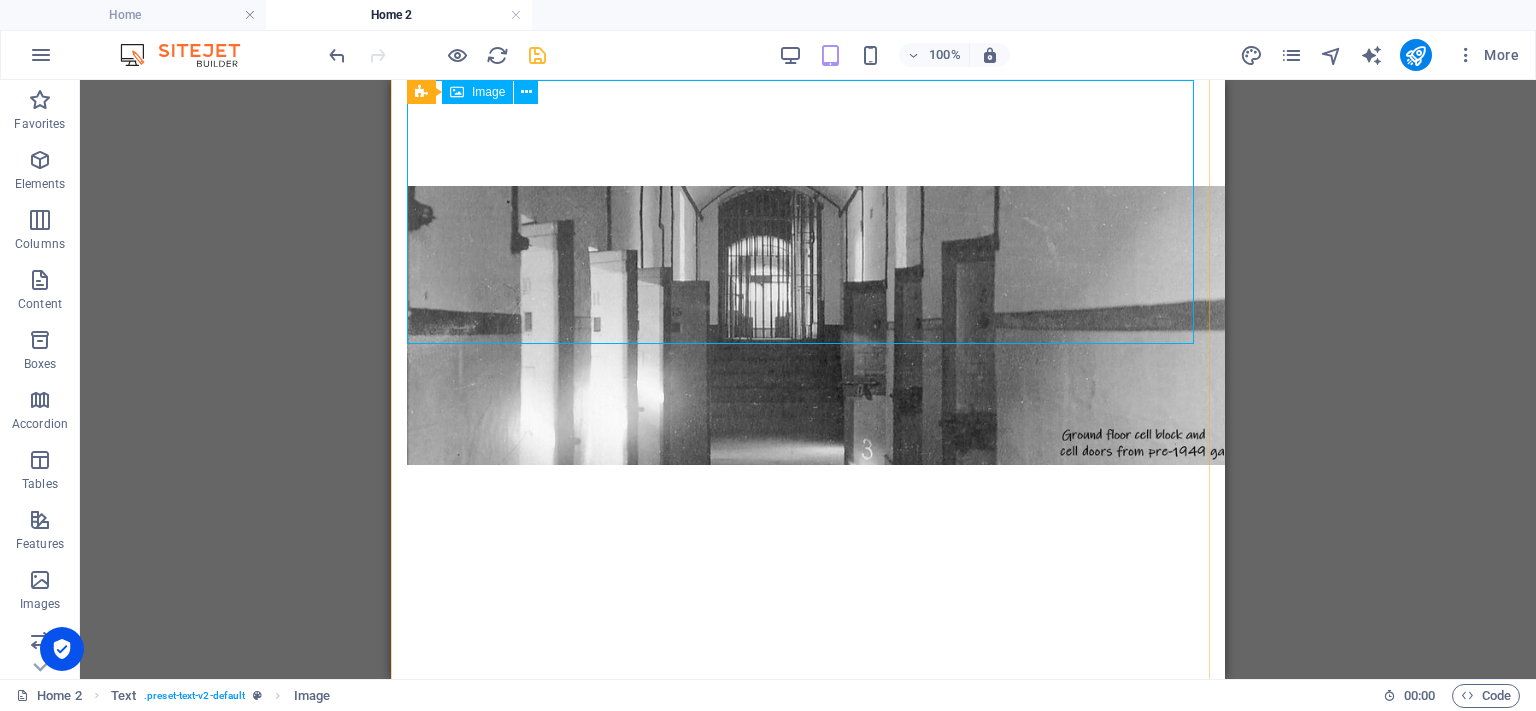 click at bounding box center [808, 325] 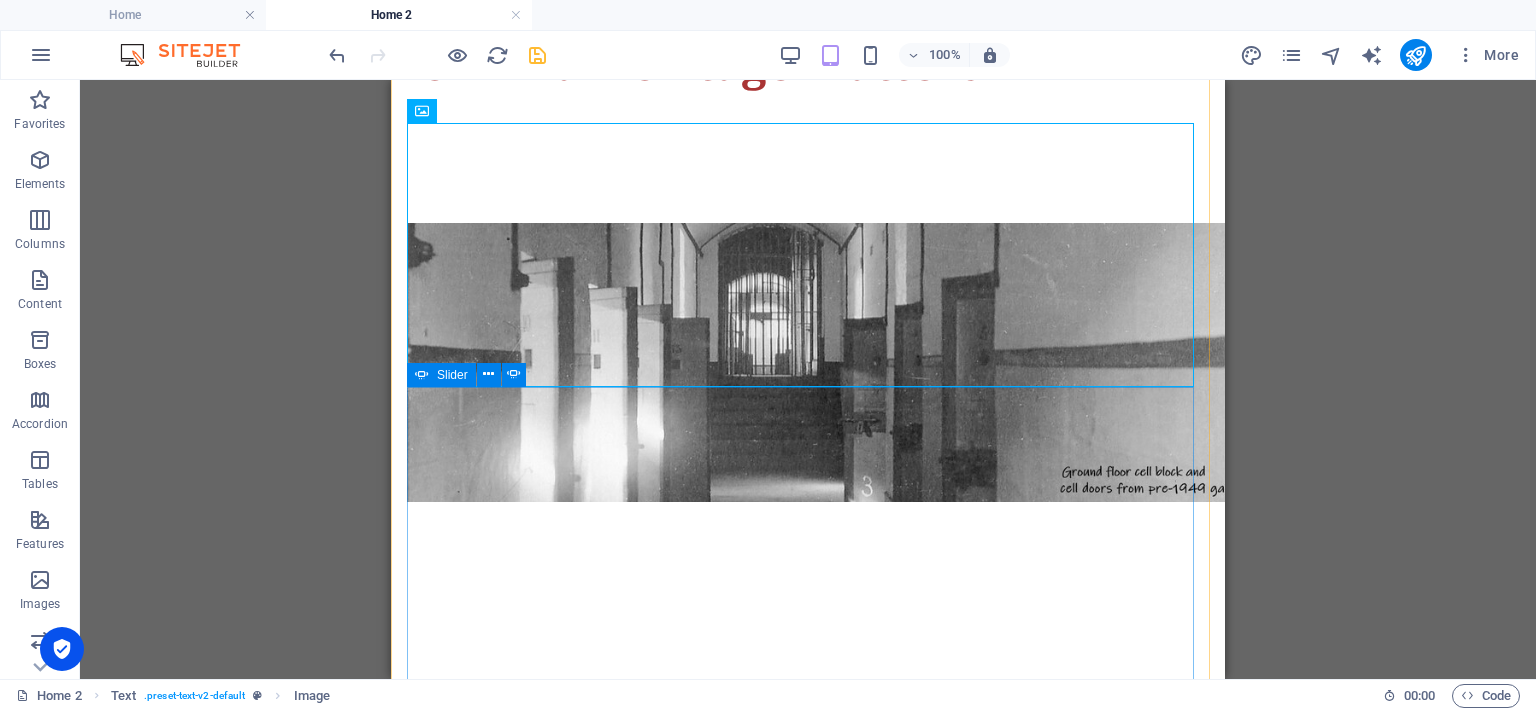 scroll, scrollTop: 93, scrollLeft: 0, axis: vertical 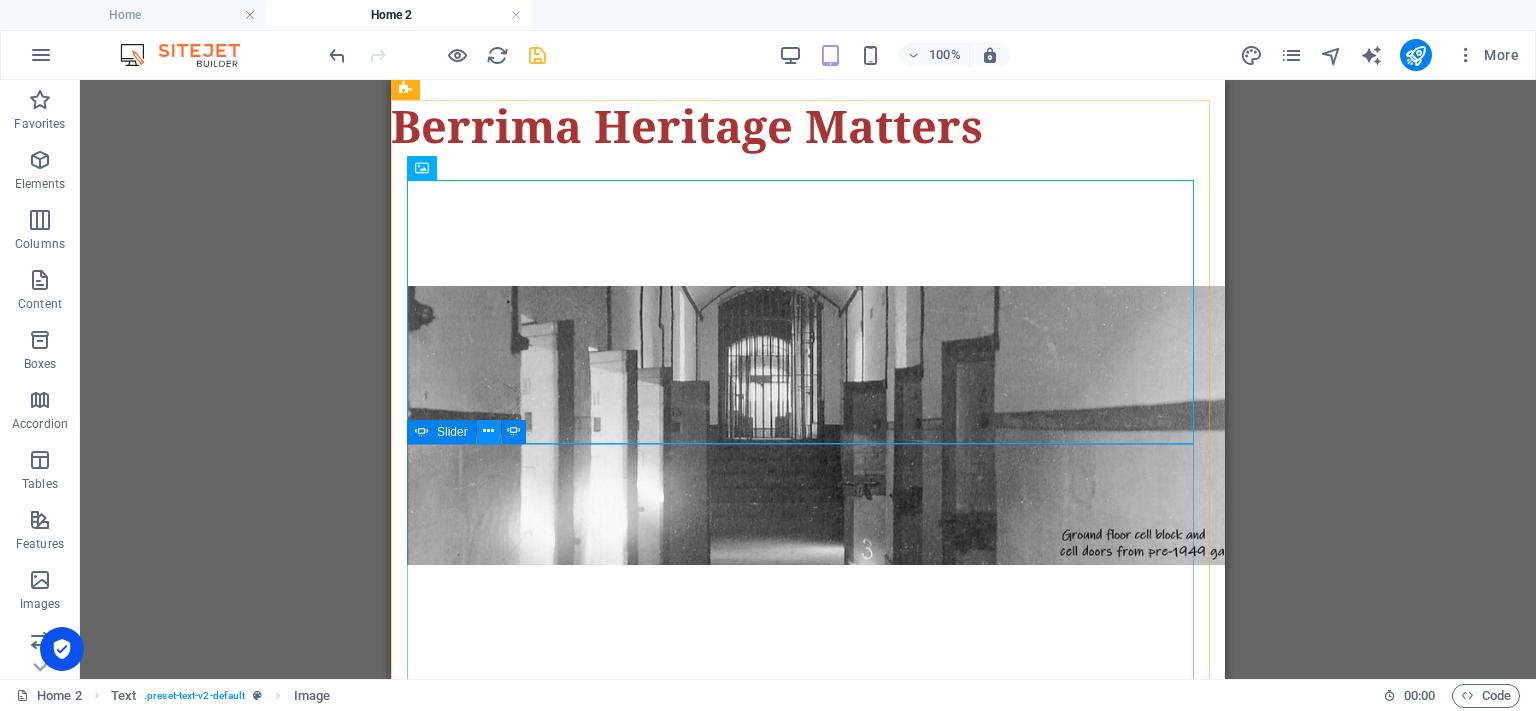 click at bounding box center (488, 431) 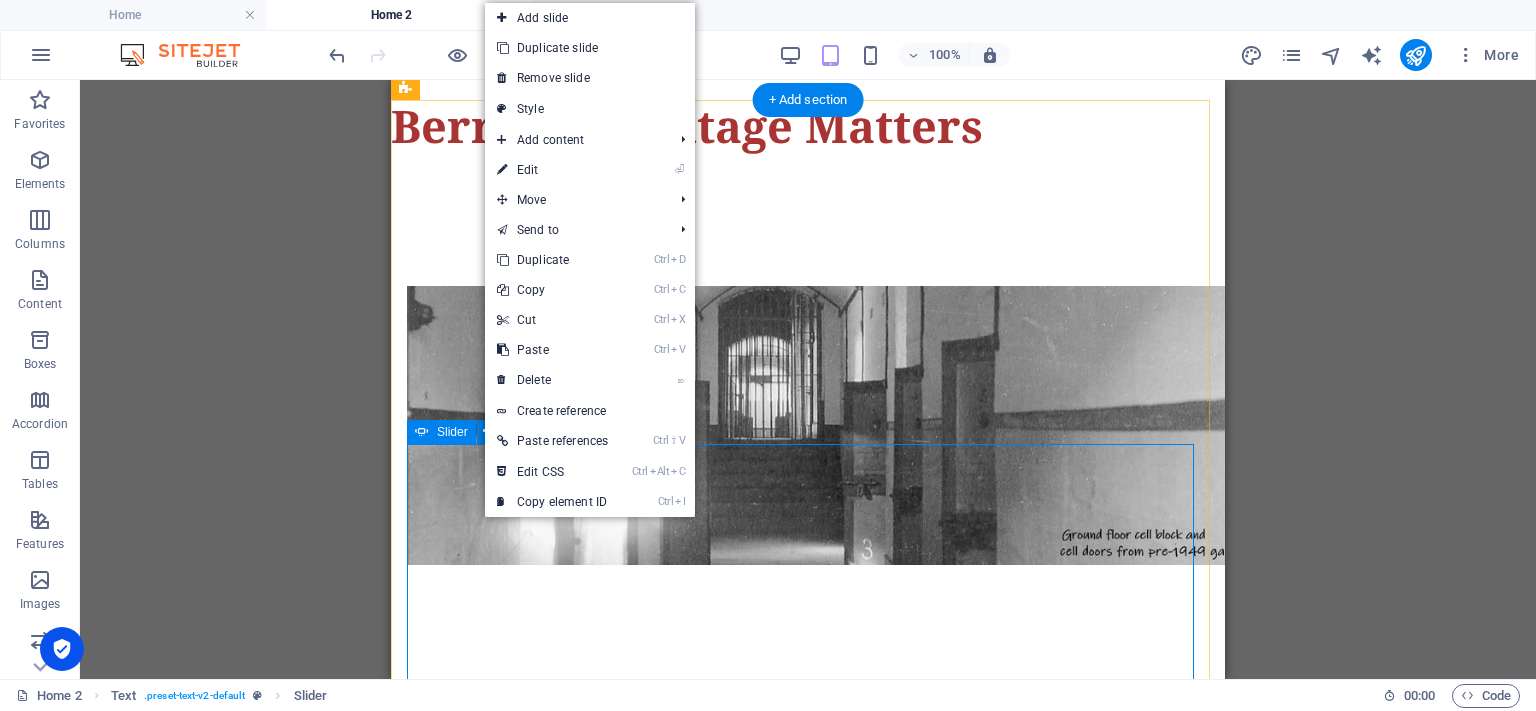 click on "Drop content here or  Add elements  Paste clipboard" at bounding box center [-775, 1368] 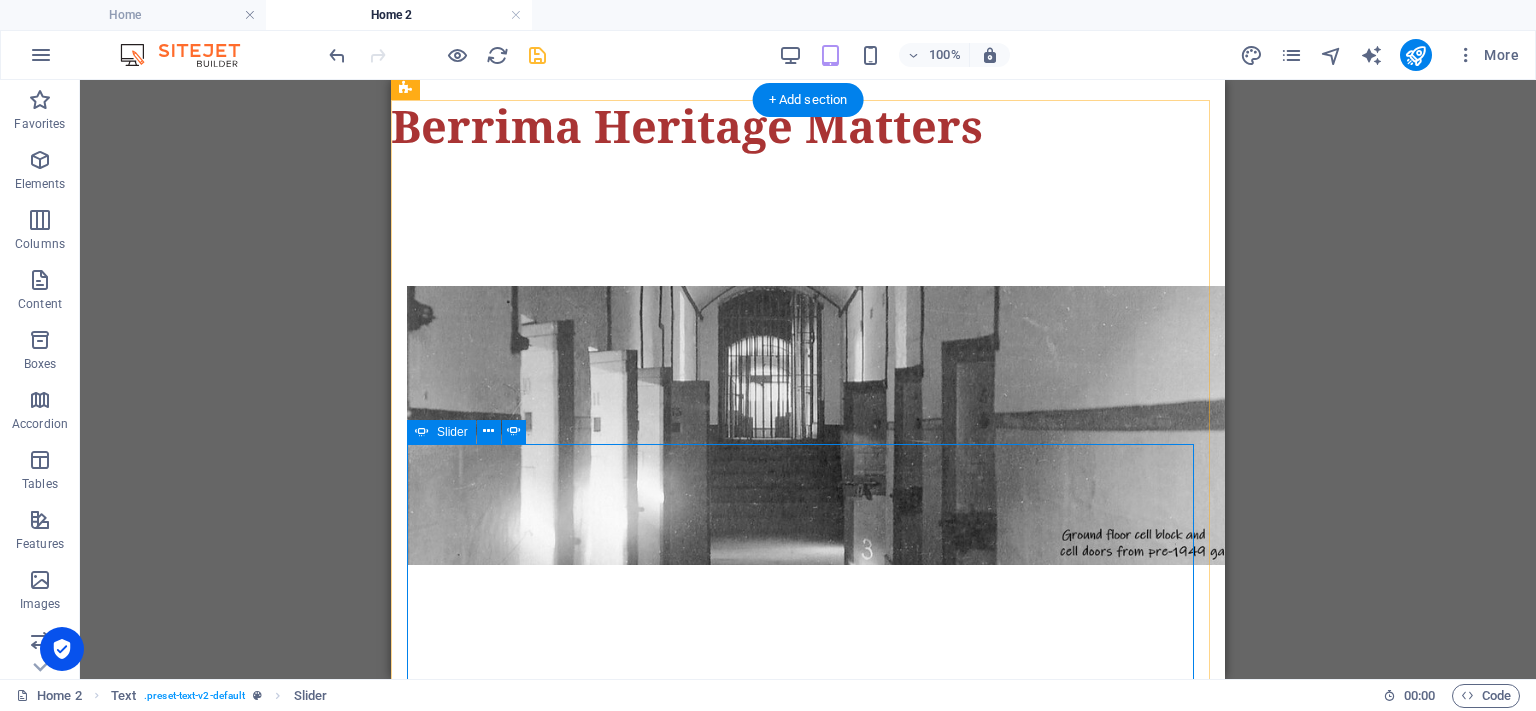 click on "Drop content here or  Add elements  Paste clipboard" at bounding box center (-775, 1368) 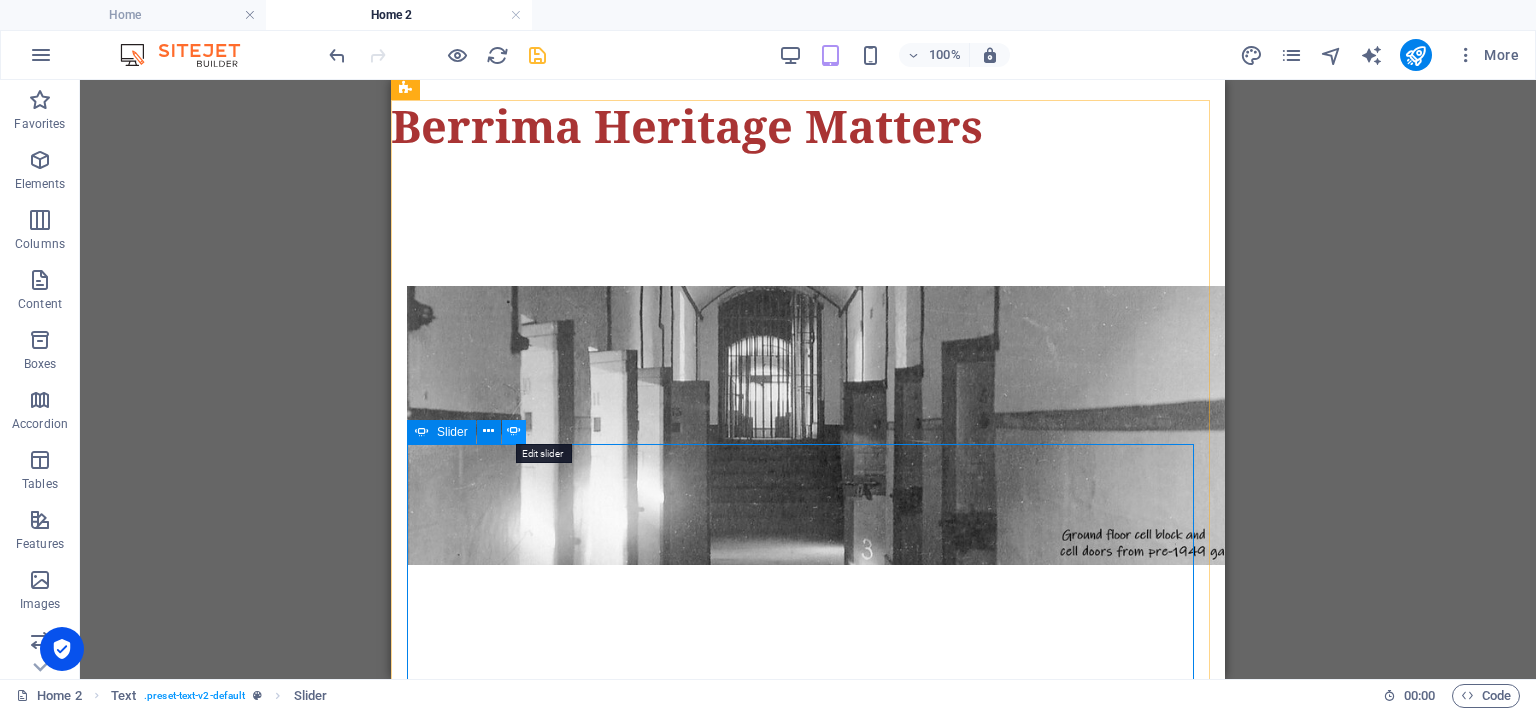 click at bounding box center [514, 431] 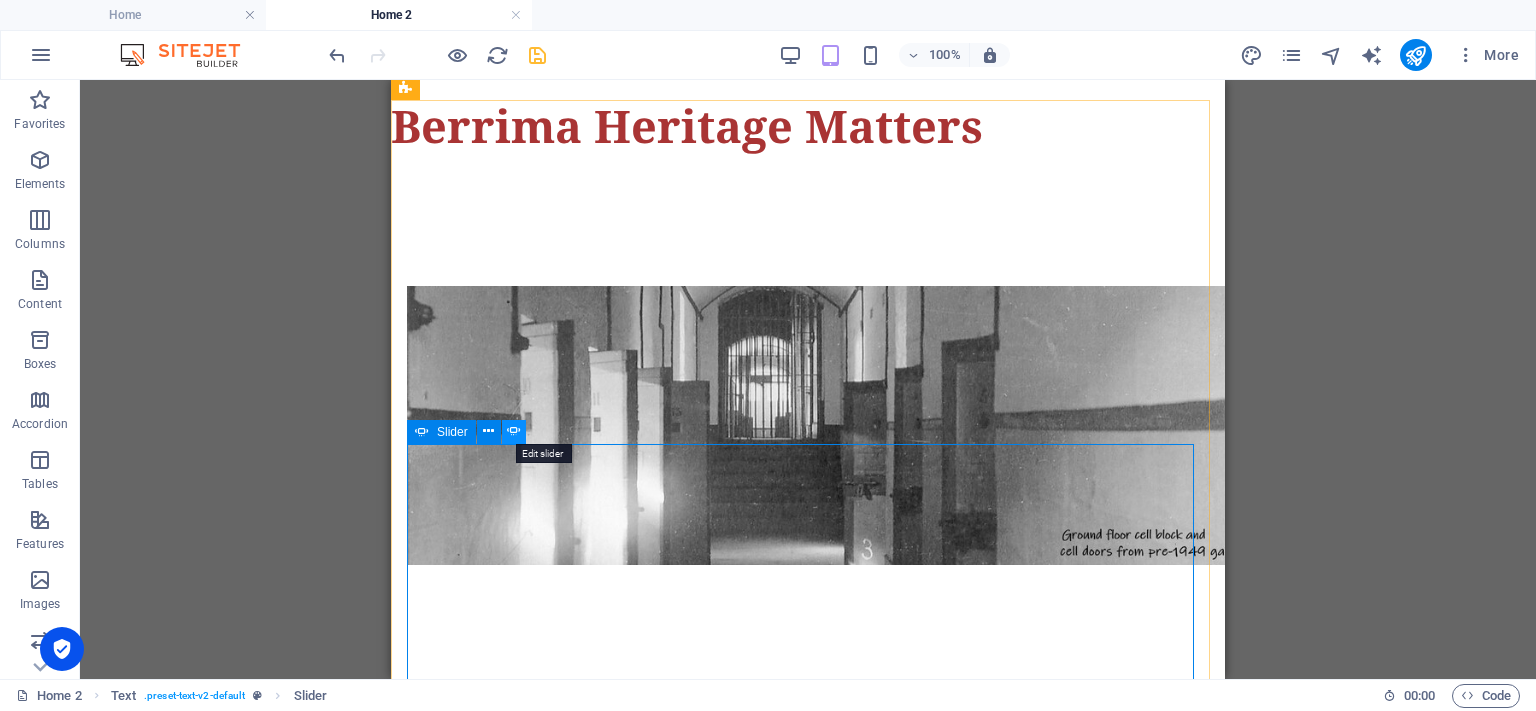 select on "s" 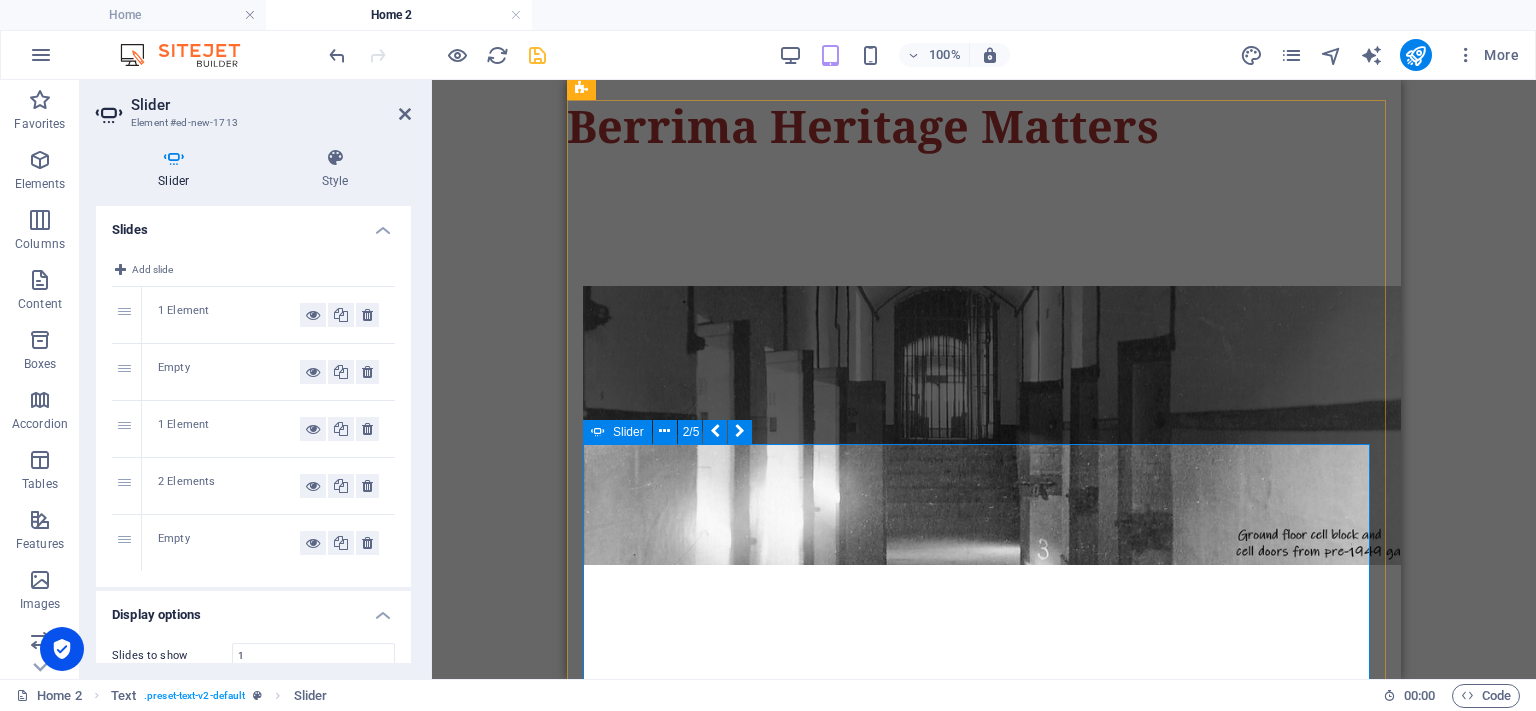 click on "Drop content here or  Add elements  Paste clipboard" at bounding box center (-599, 1368) 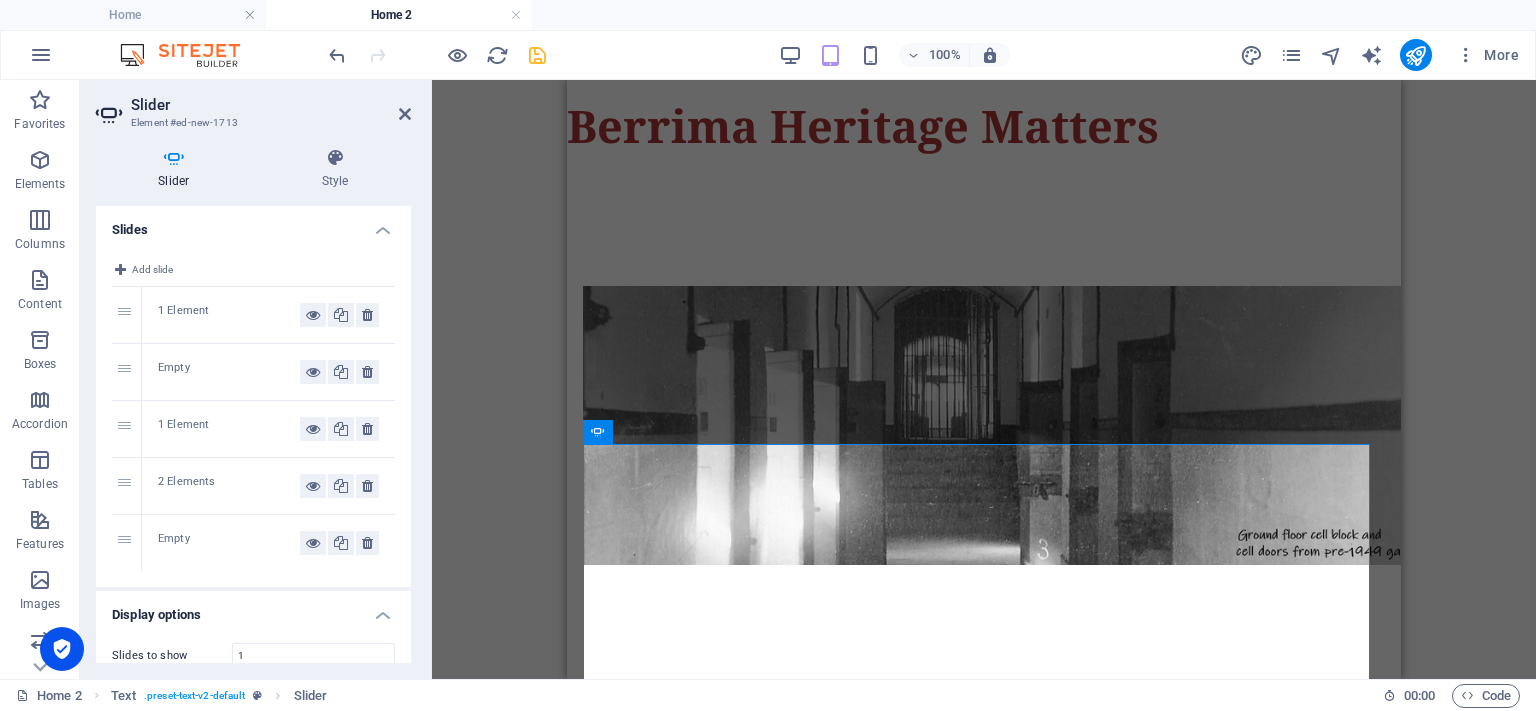 click on "Empty" at bounding box center (229, 372) 